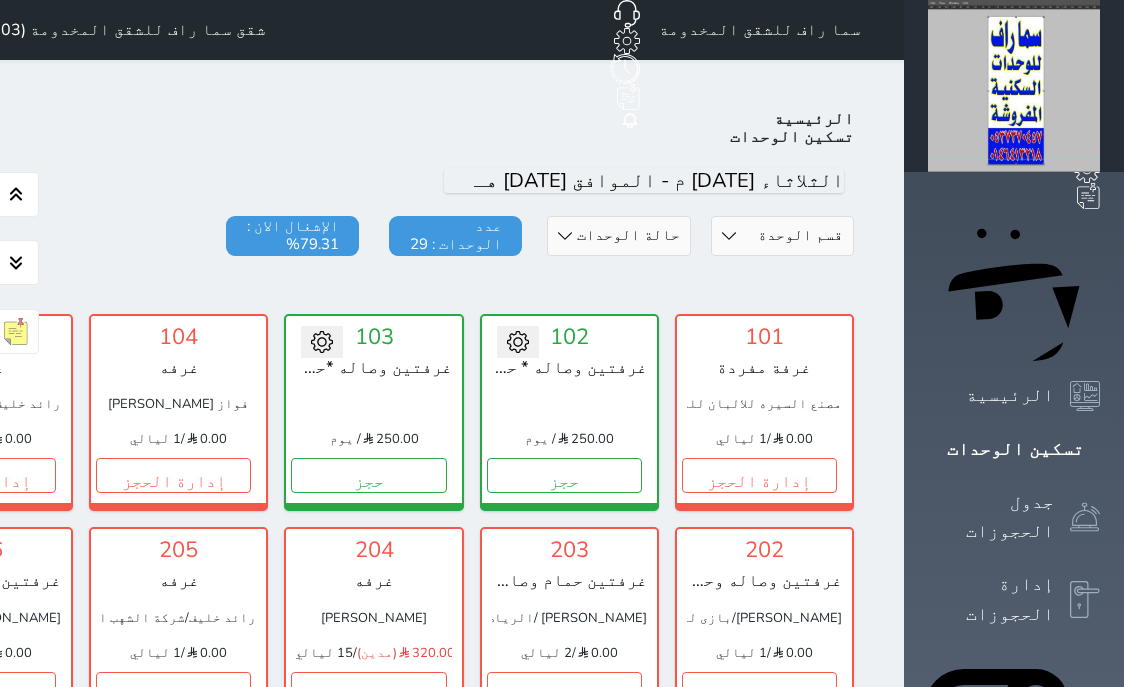 click on "تسكين الوحدات" at bounding box center [1014, 449] 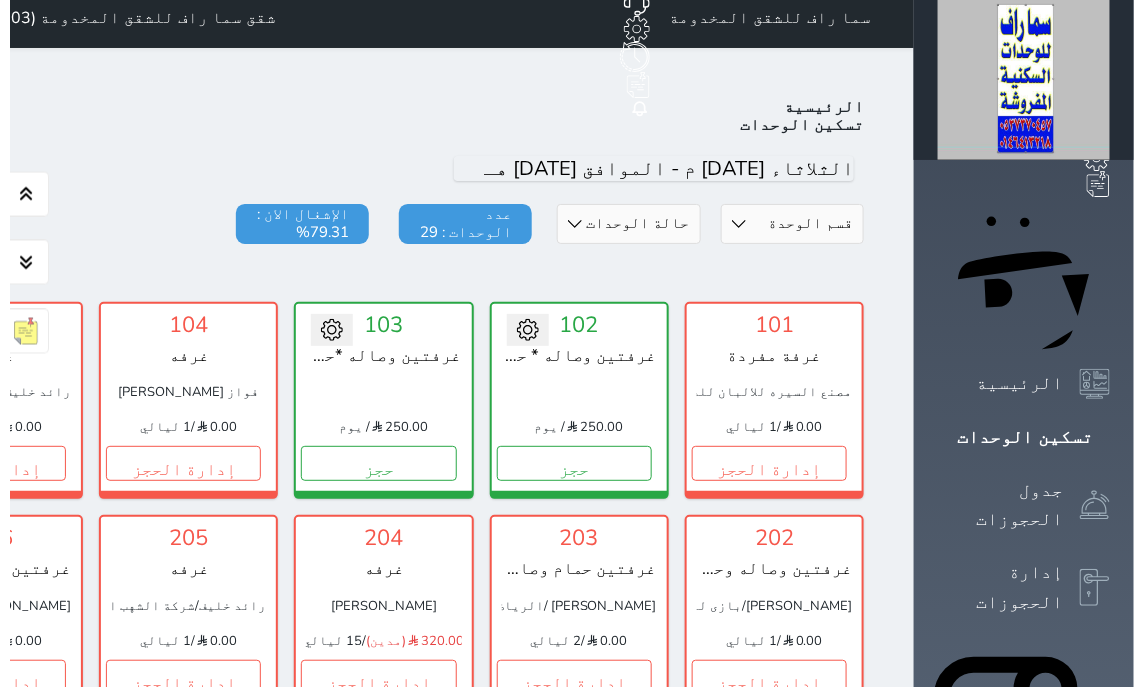 scroll, scrollTop: 0, scrollLeft: 0, axis: both 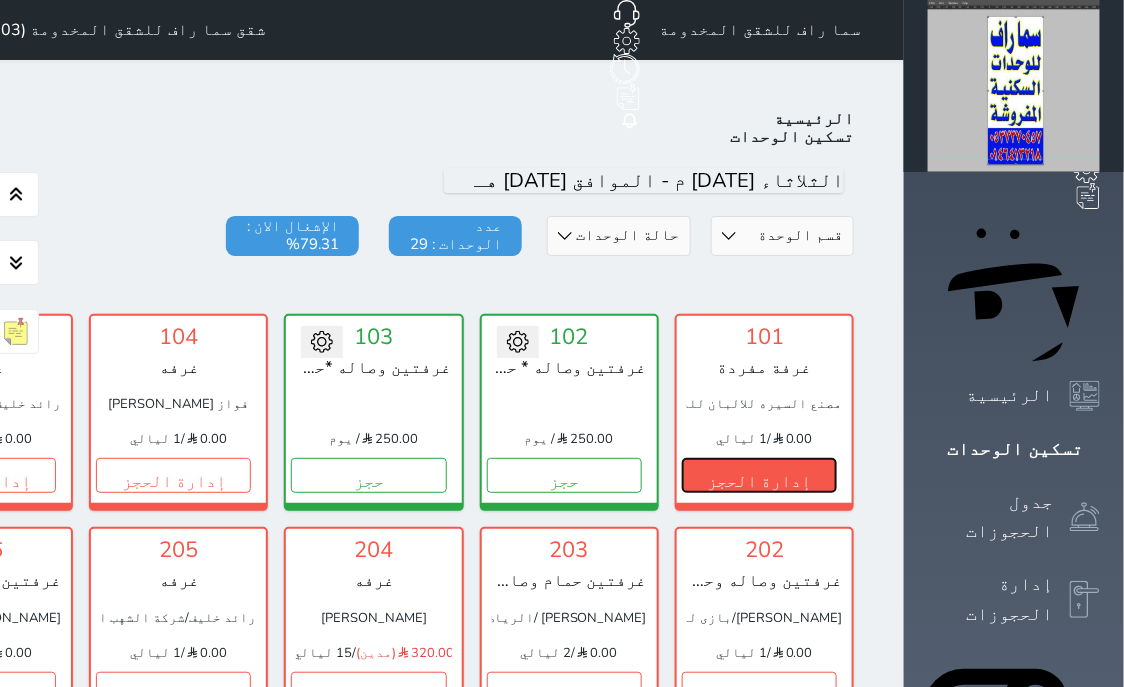 click on "إدارة الحجز" at bounding box center (759, 475) 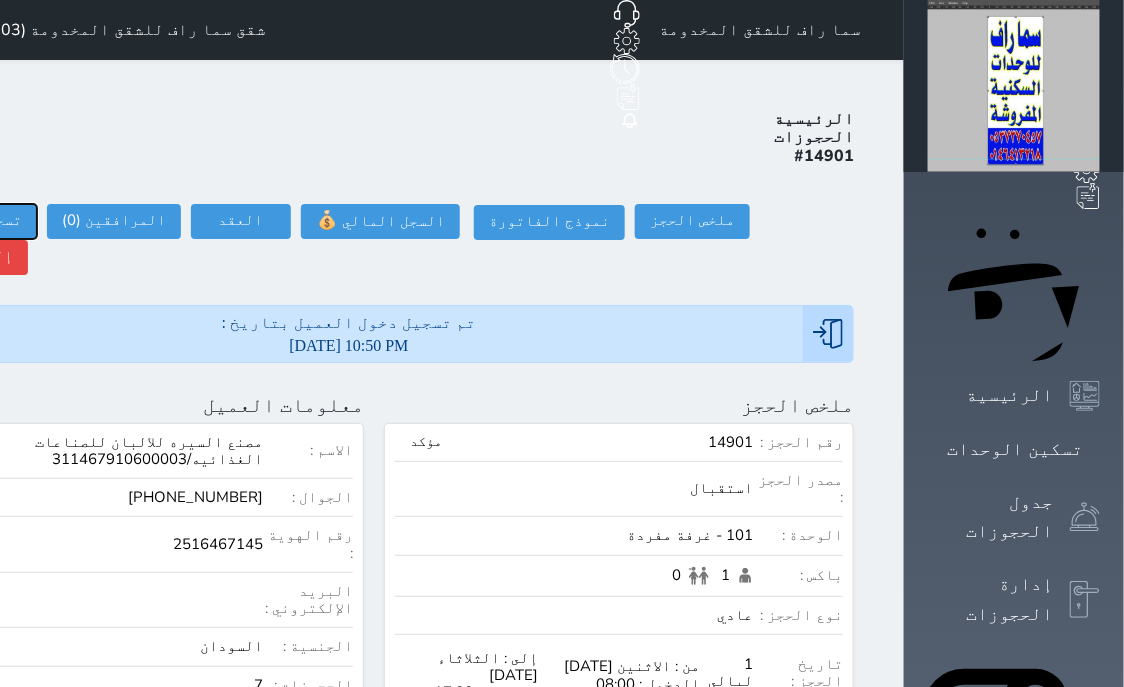 drag, startPoint x: 207, startPoint y: 145, endPoint x: 218, endPoint y: 149, distance: 11.7046995 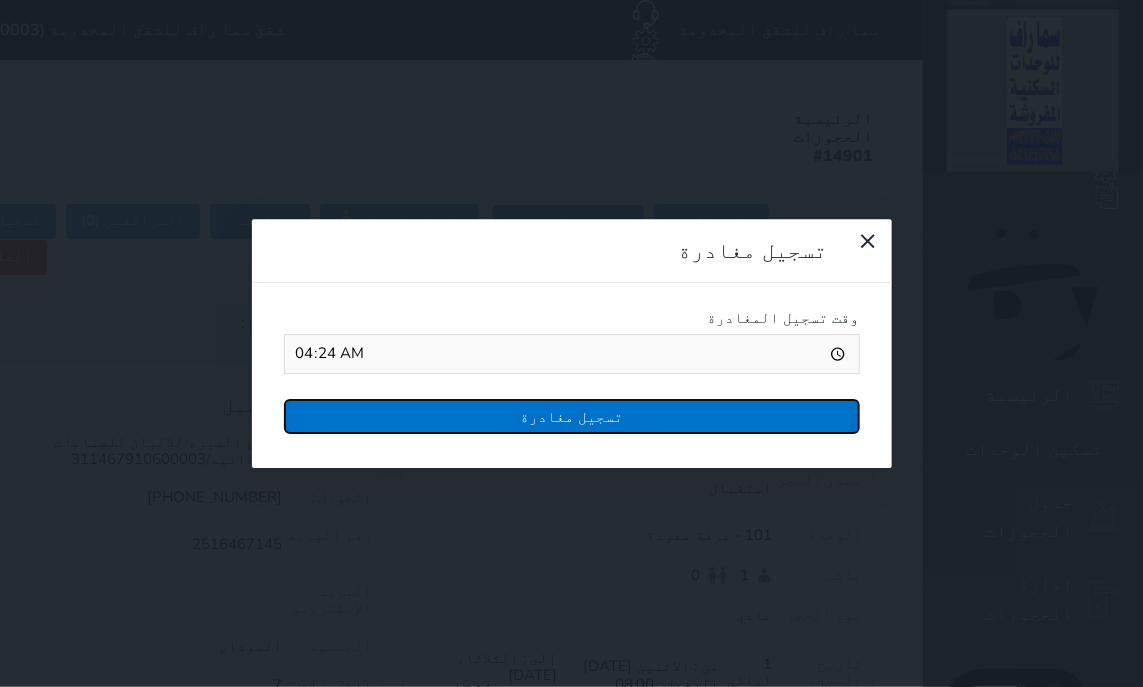 click on "تسجيل مغادرة" at bounding box center (572, 416) 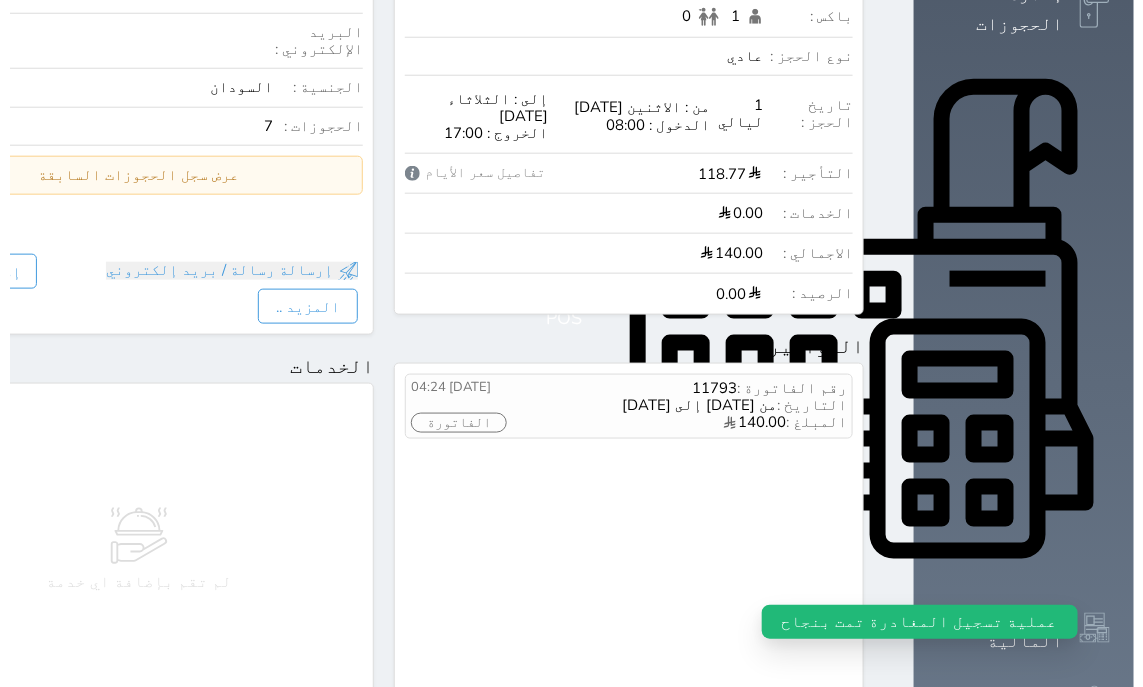 scroll, scrollTop: 636, scrollLeft: 0, axis: vertical 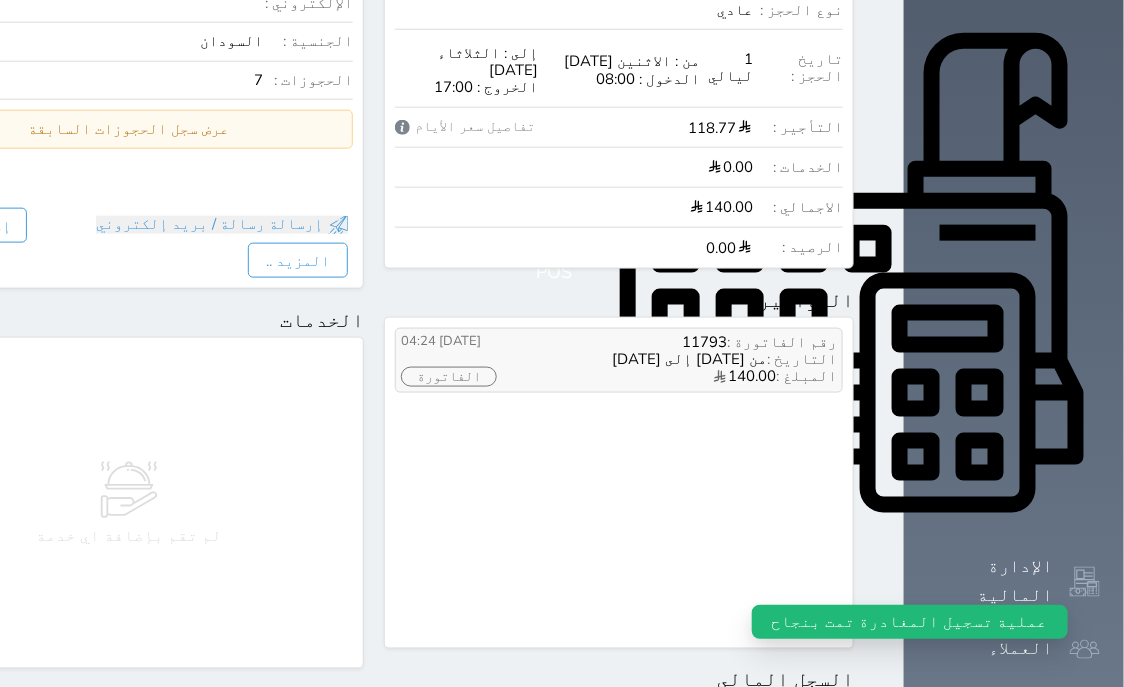 click on "الفاتورة" at bounding box center [449, 377] 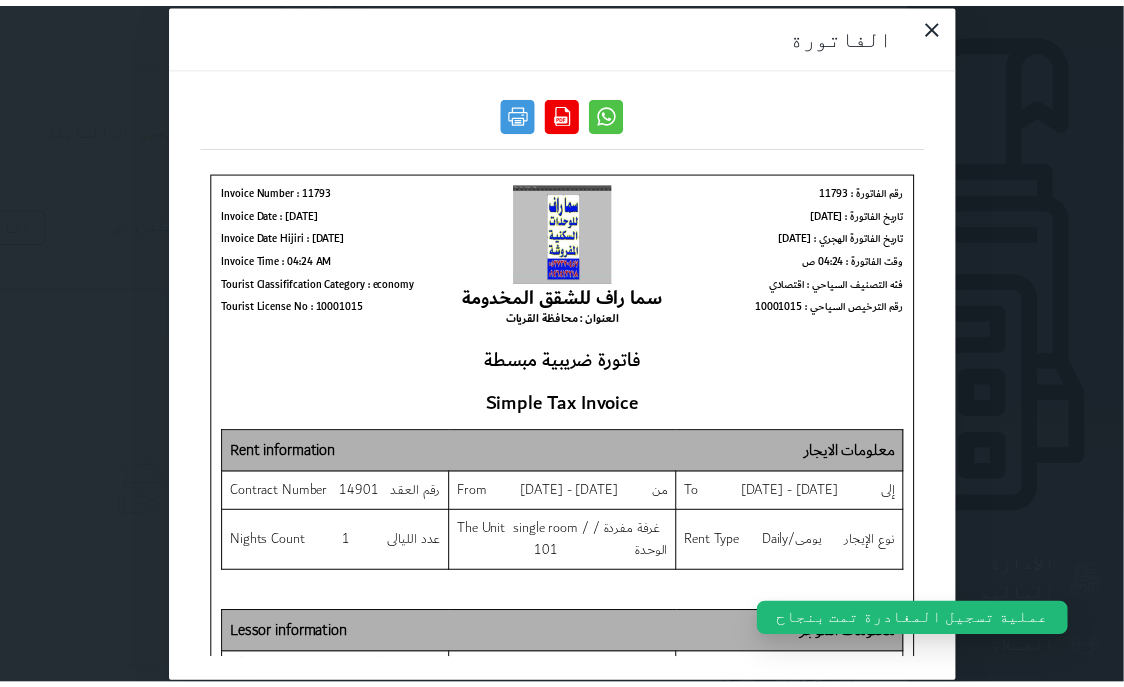 scroll, scrollTop: 0, scrollLeft: 0, axis: both 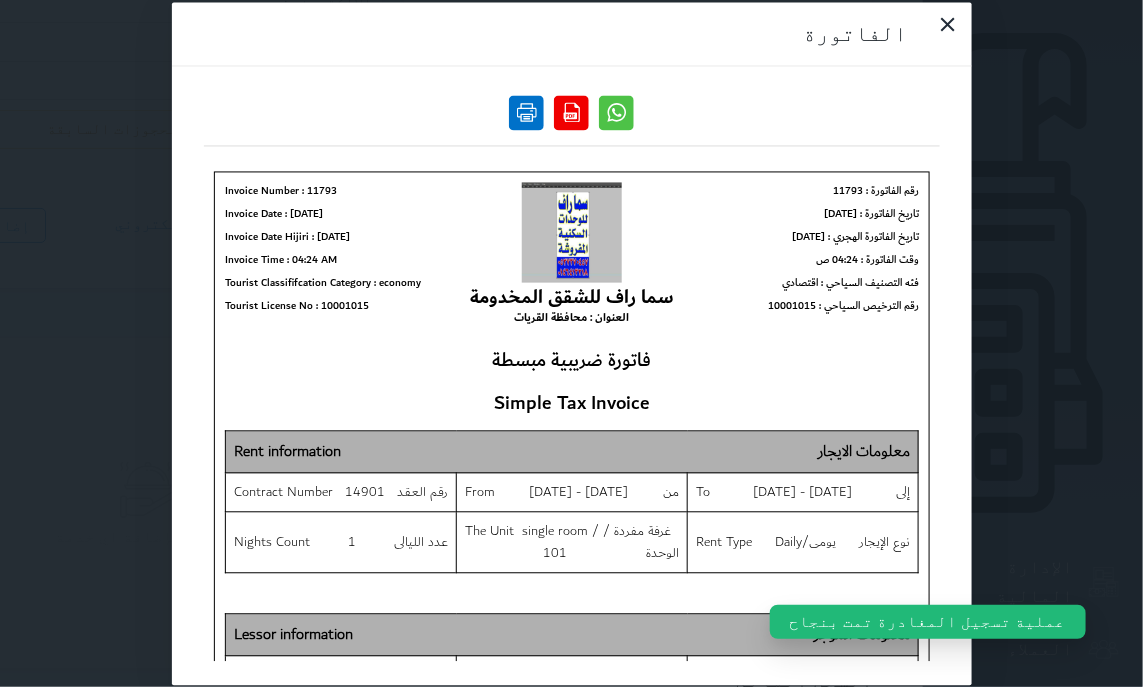 click at bounding box center [526, 112] 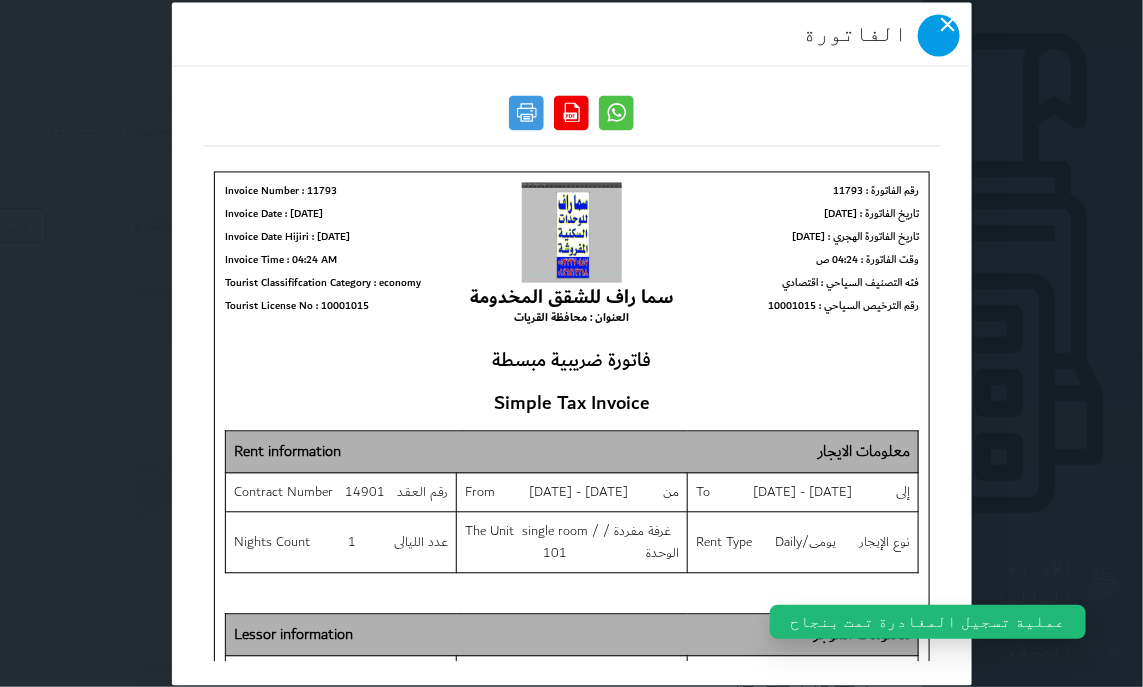 click 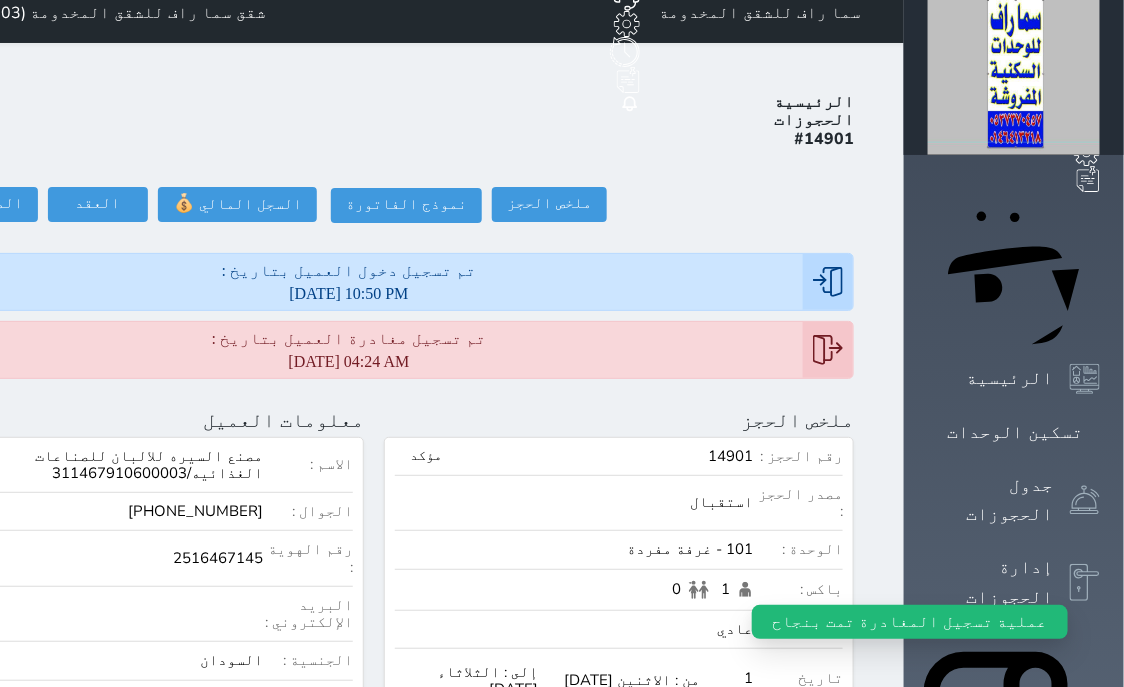 scroll, scrollTop: 0, scrollLeft: 0, axis: both 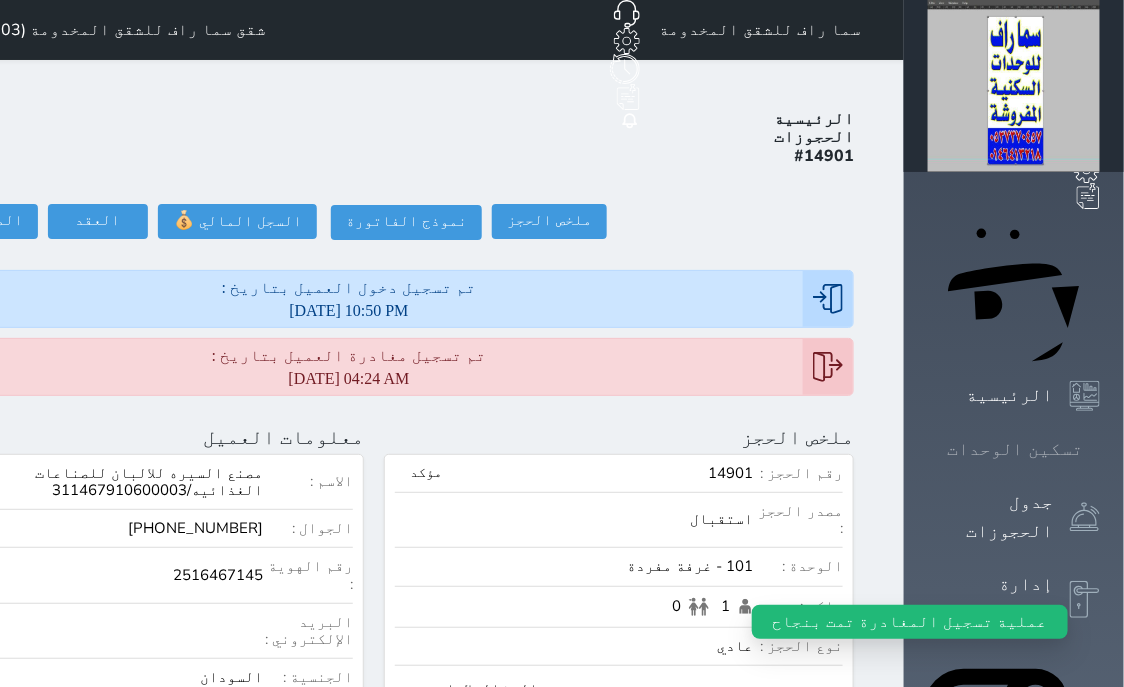 click on "تسكين الوحدات" at bounding box center (1015, 449) 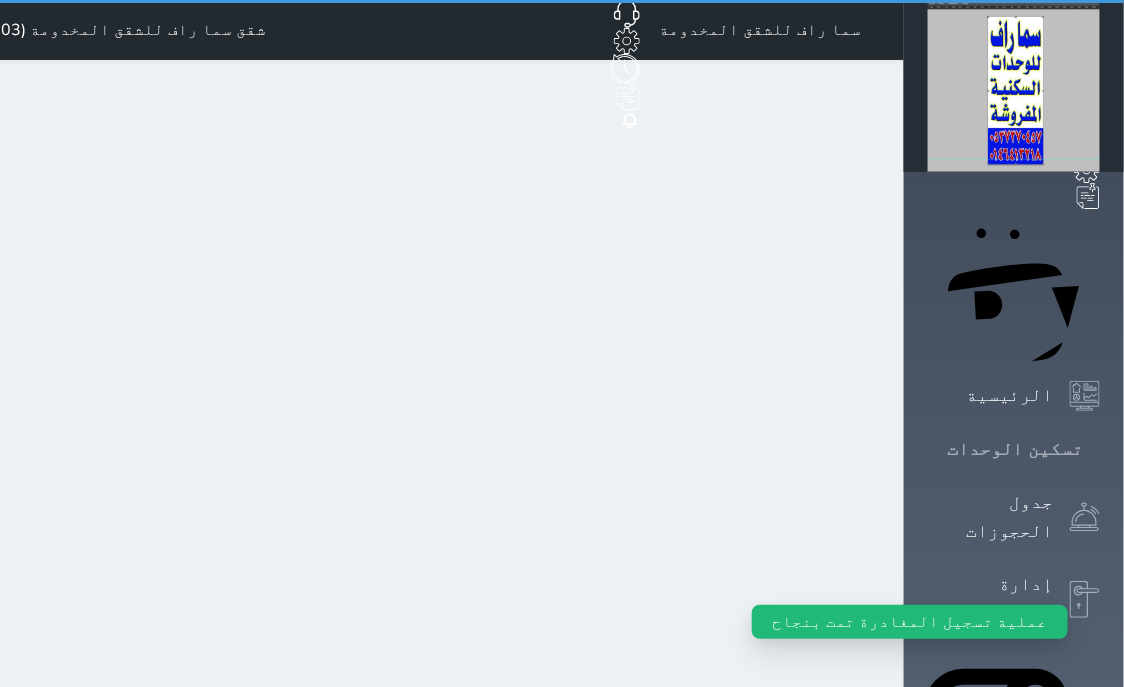 click on "تسكين الوحدات" at bounding box center (1015, 449) 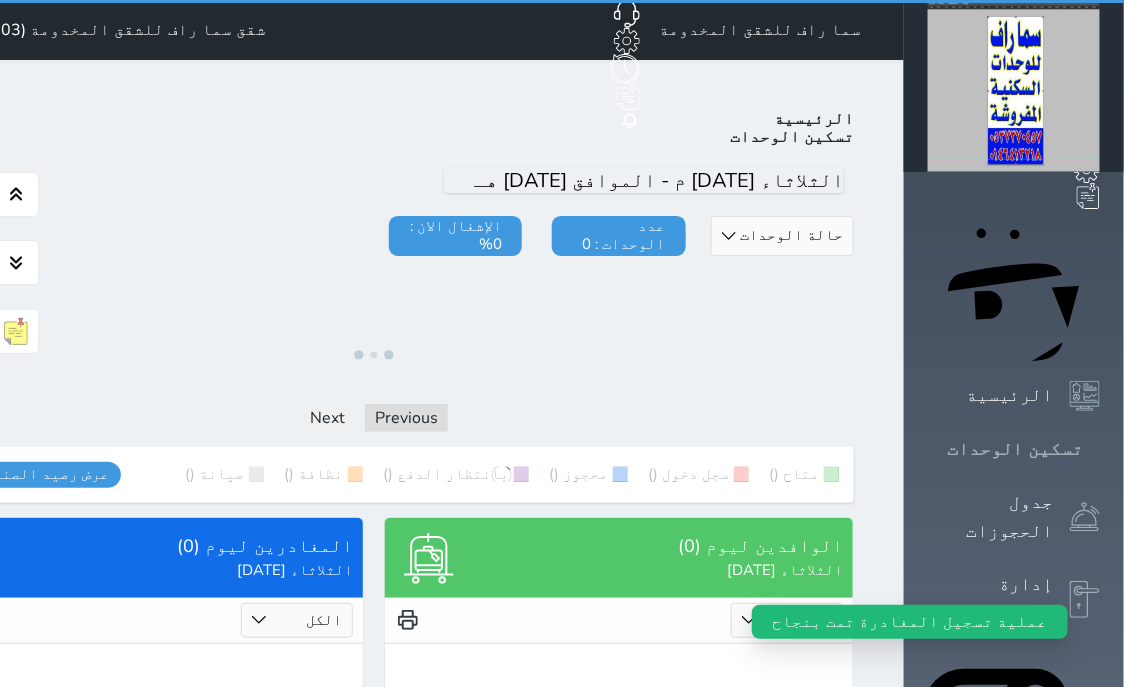 click on "تسكين الوحدات" at bounding box center [1015, 449] 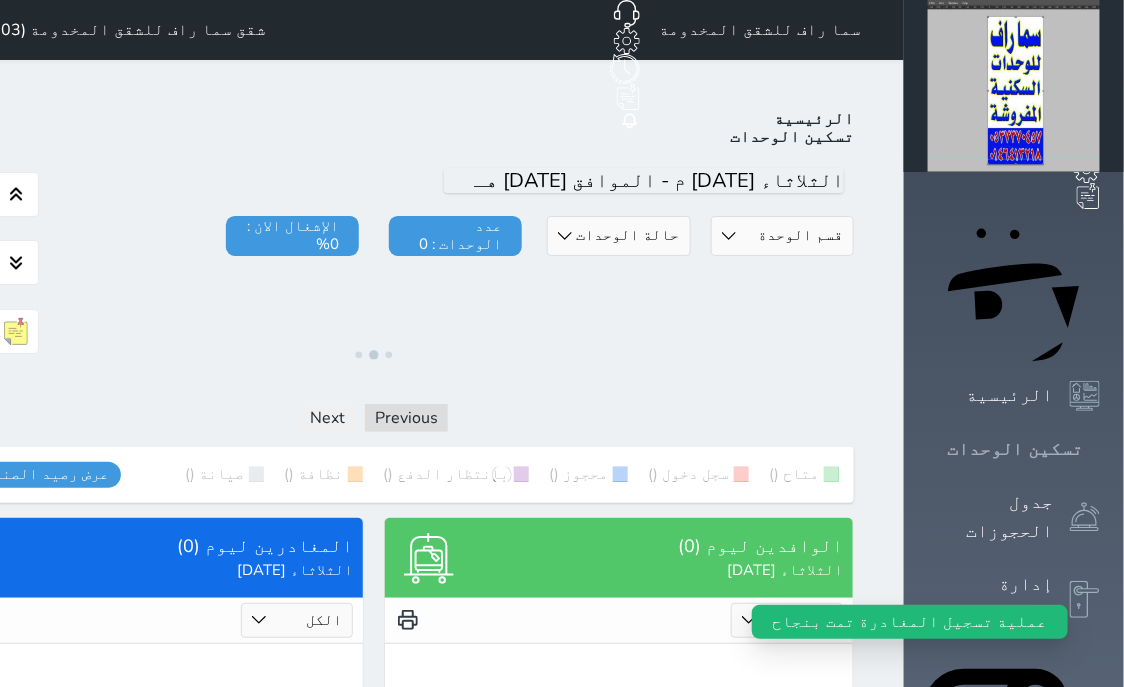 click on "تسكين الوحدات" at bounding box center (1015, 449) 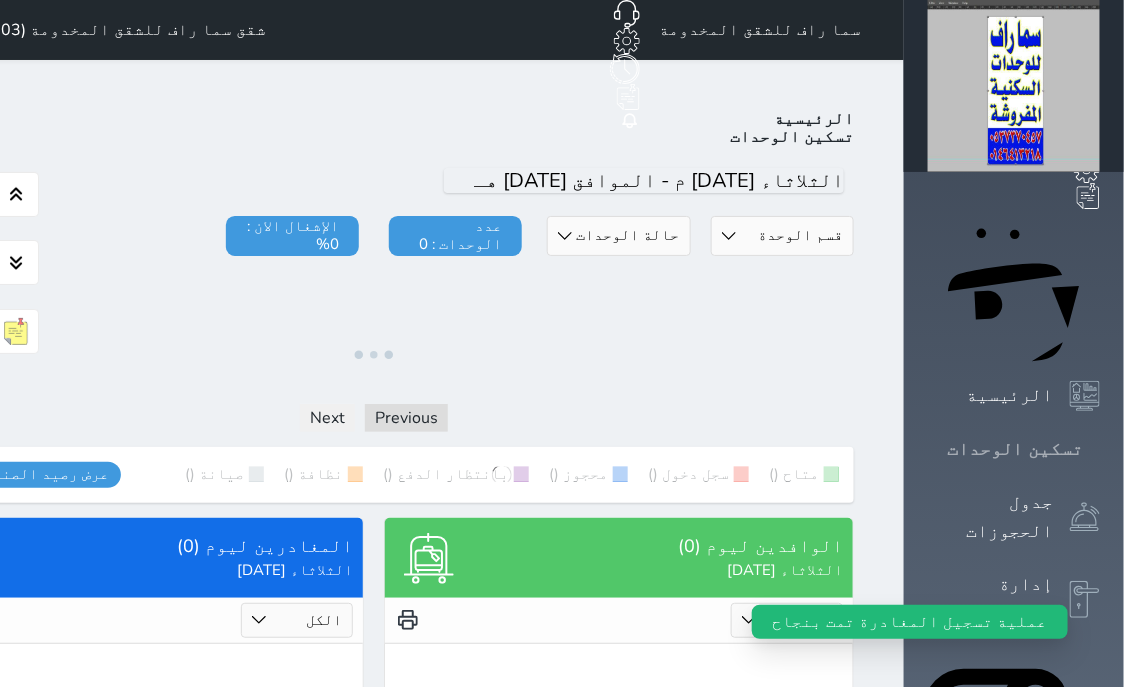 click on "تسكين الوحدات" at bounding box center [1015, 449] 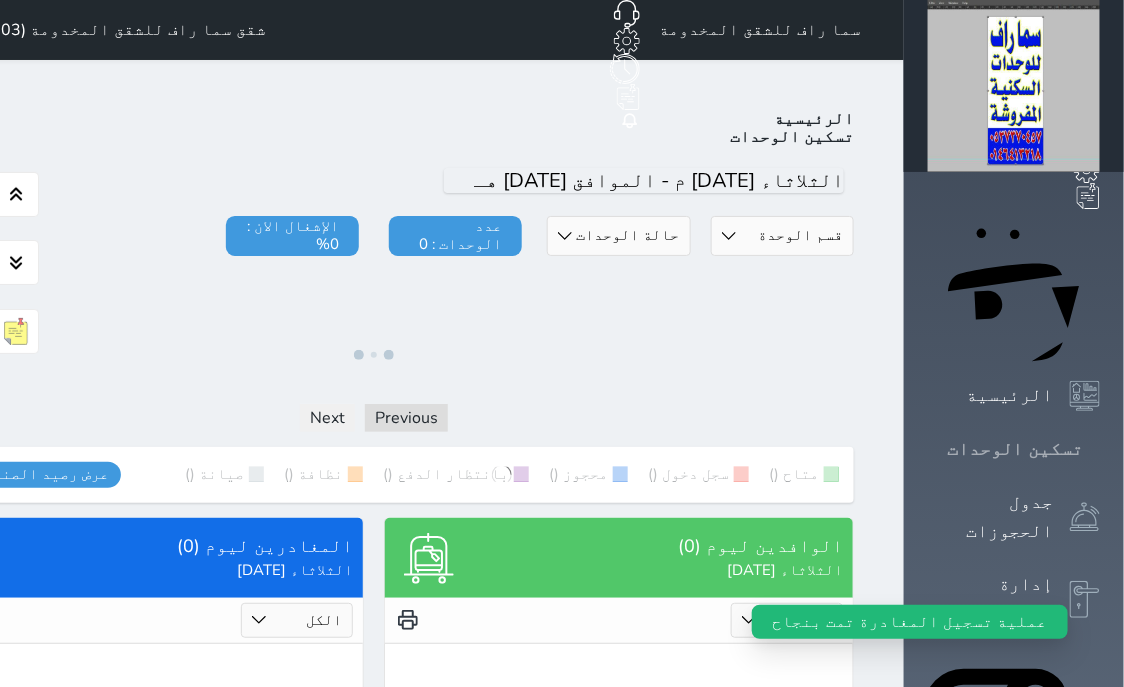 click on "تسكين الوحدات" at bounding box center (1015, 449) 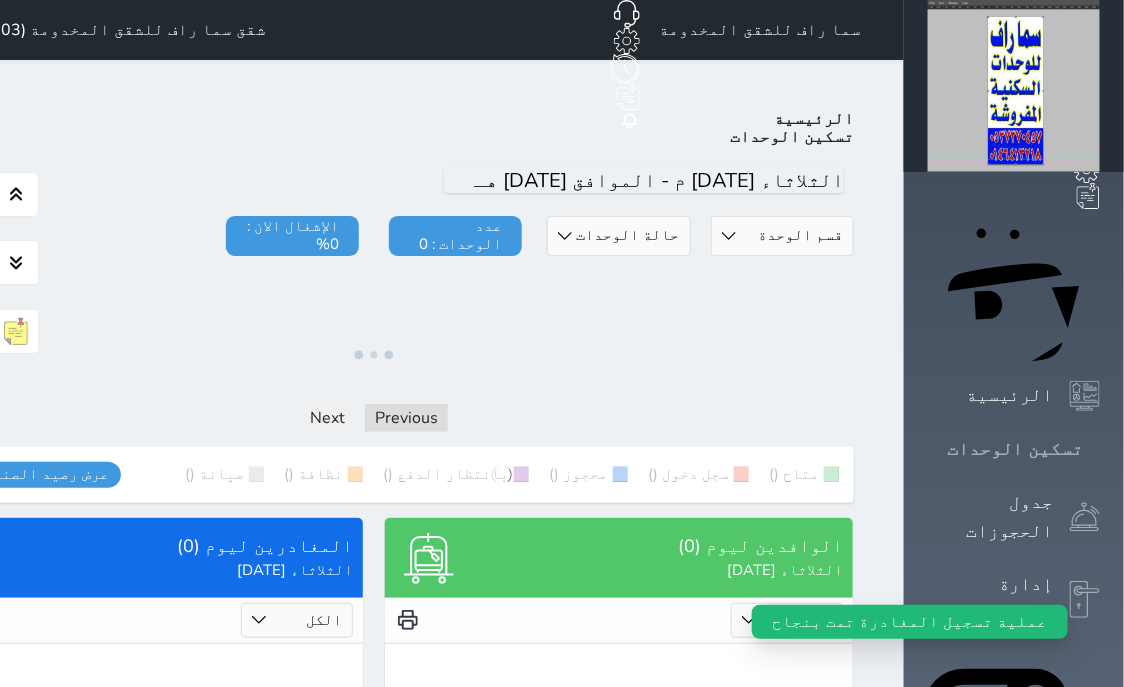 click on "تسكين الوحدات" at bounding box center [1015, 449] 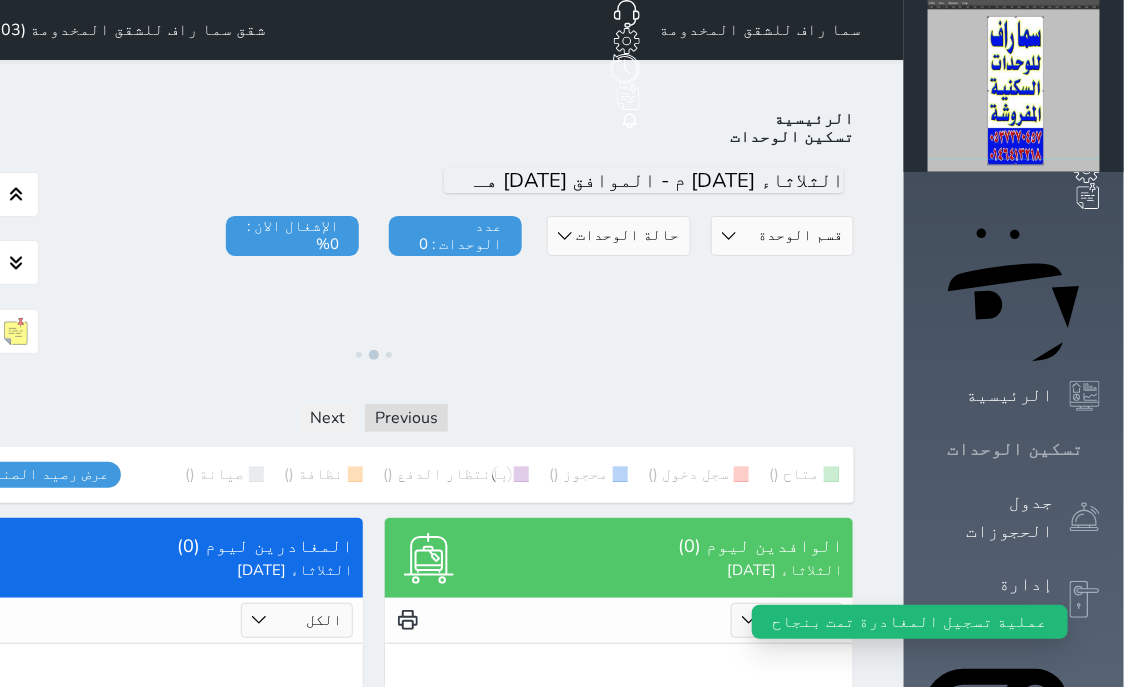 click on "تسكين الوحدات" at bounding box center [1015, 449] 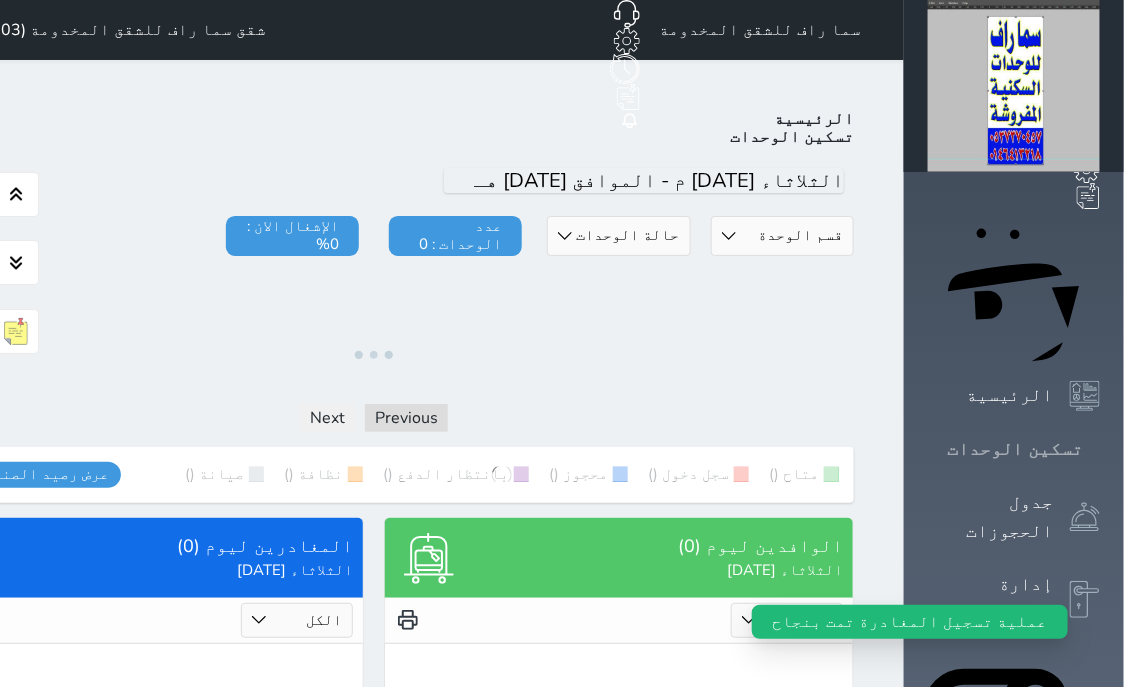 click on "تسكين الوحدات" at bounding box center [1015, 449] 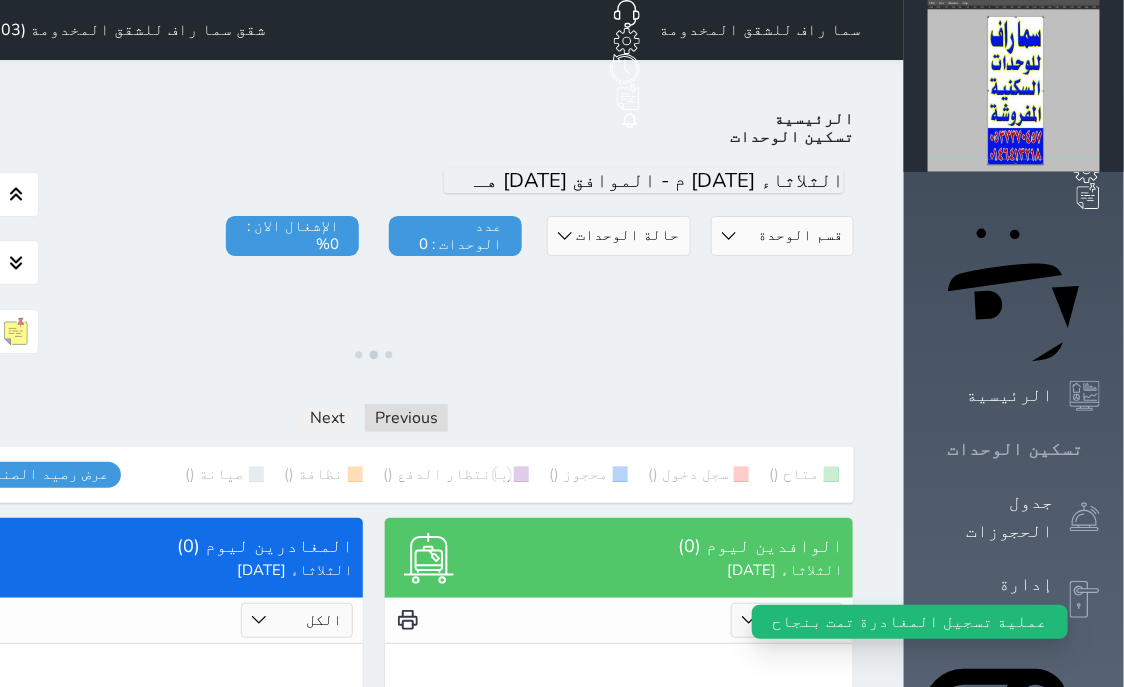 click on "تسكين الوحدات" at bounding box center [1015, 449] 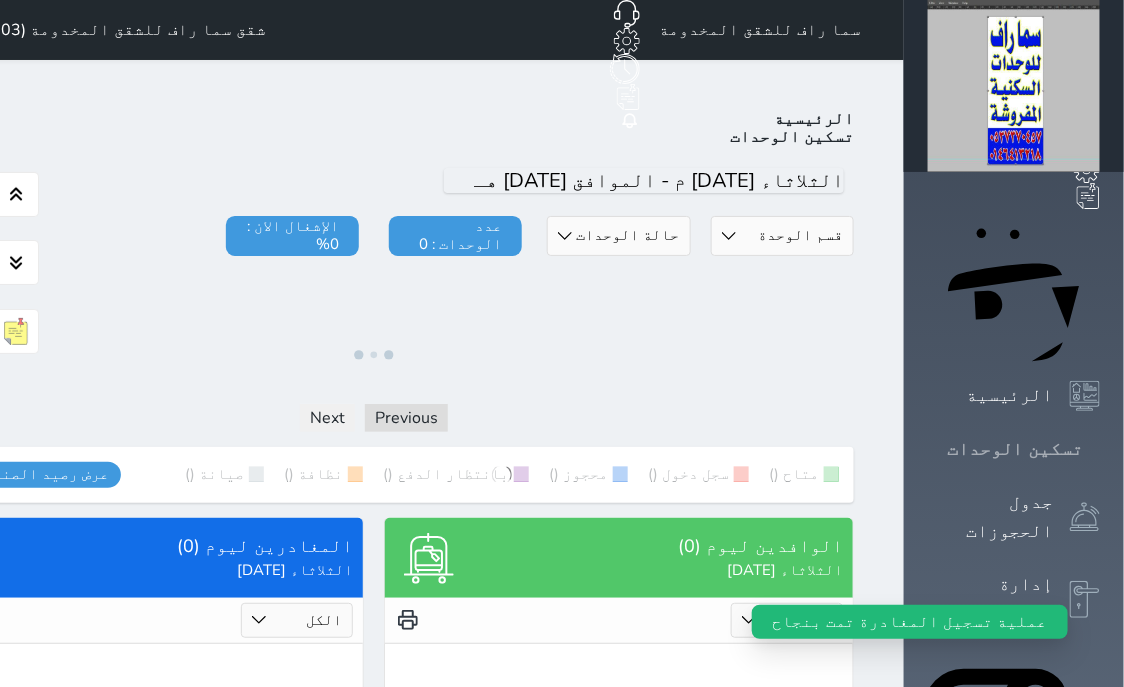 click on "تسكين الوحدات" at bounding box center (1015, 449) 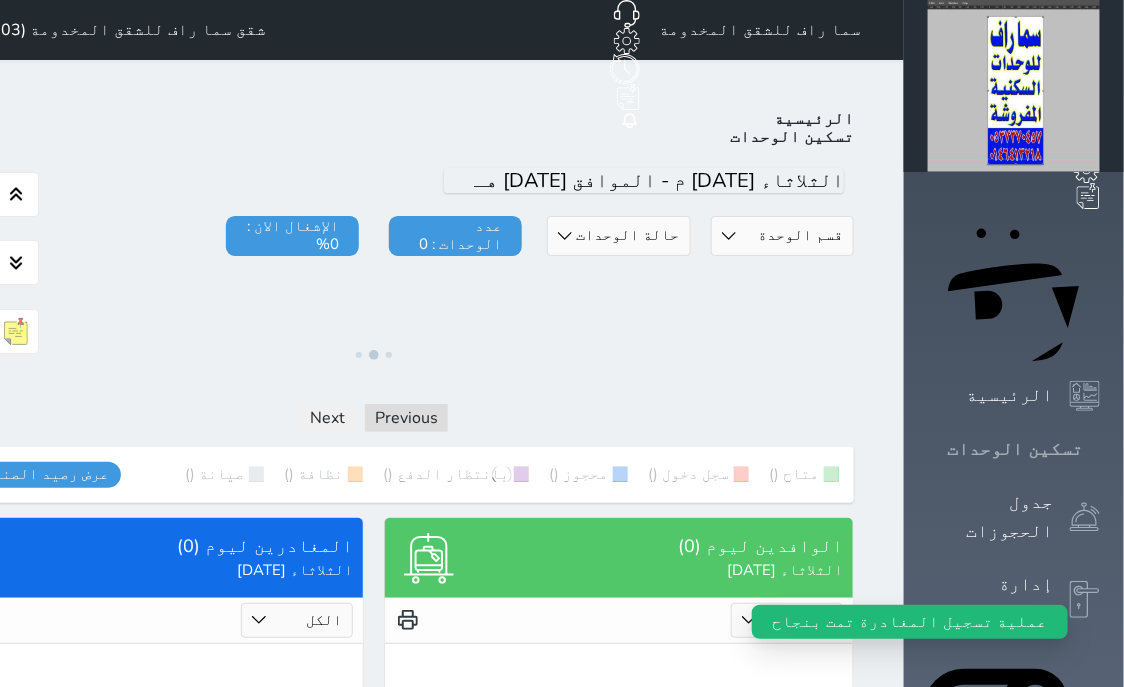 click on "تسكين الوحدات" at bounding box center [1015, 449] 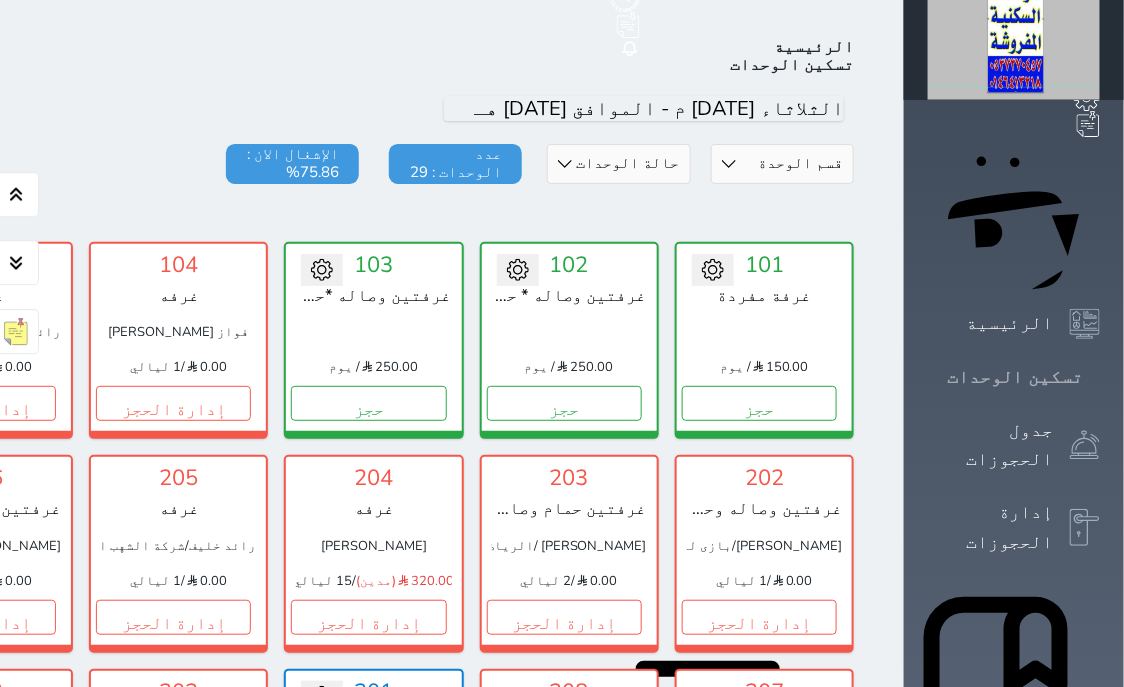scroll, scrollTop: 78, scrollLeft: 0, axis: vertical 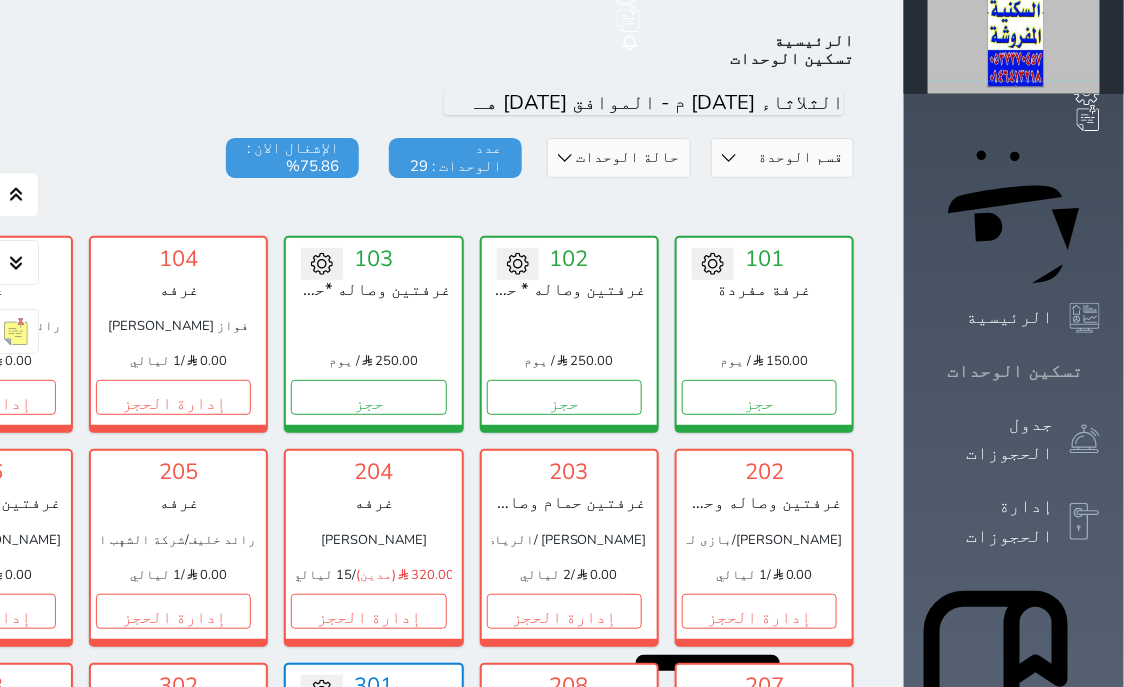 click on "تسكين الوحدات" at bounding box center (1015, 371) 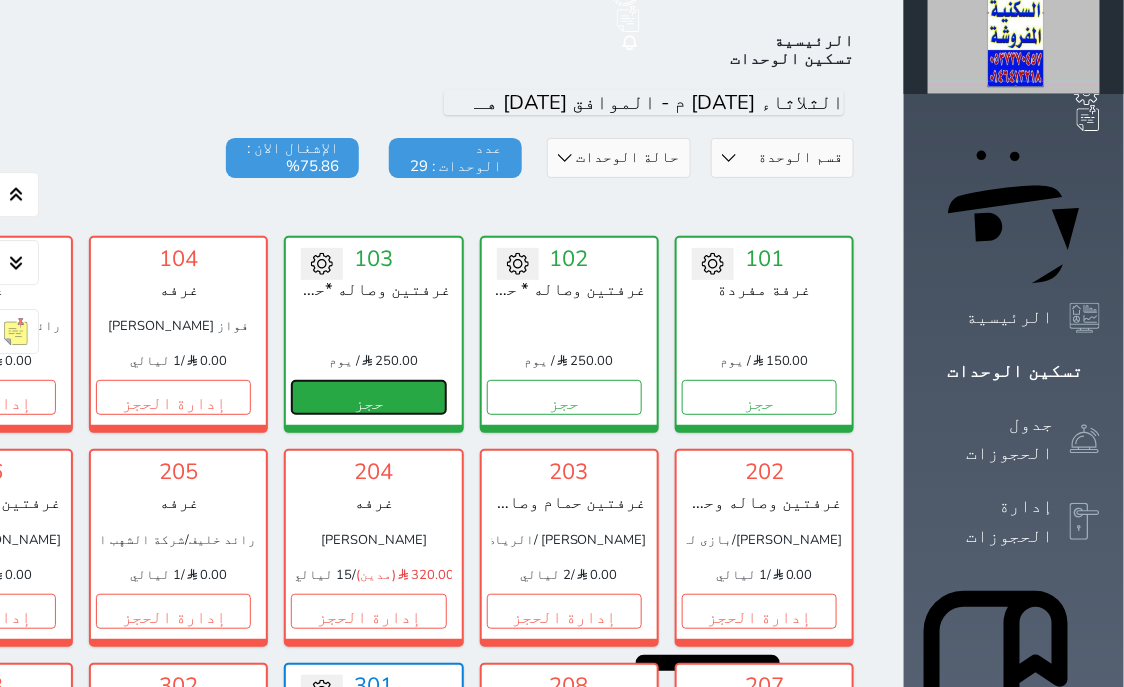 click on "حجز" at bounding box center [368, 397] 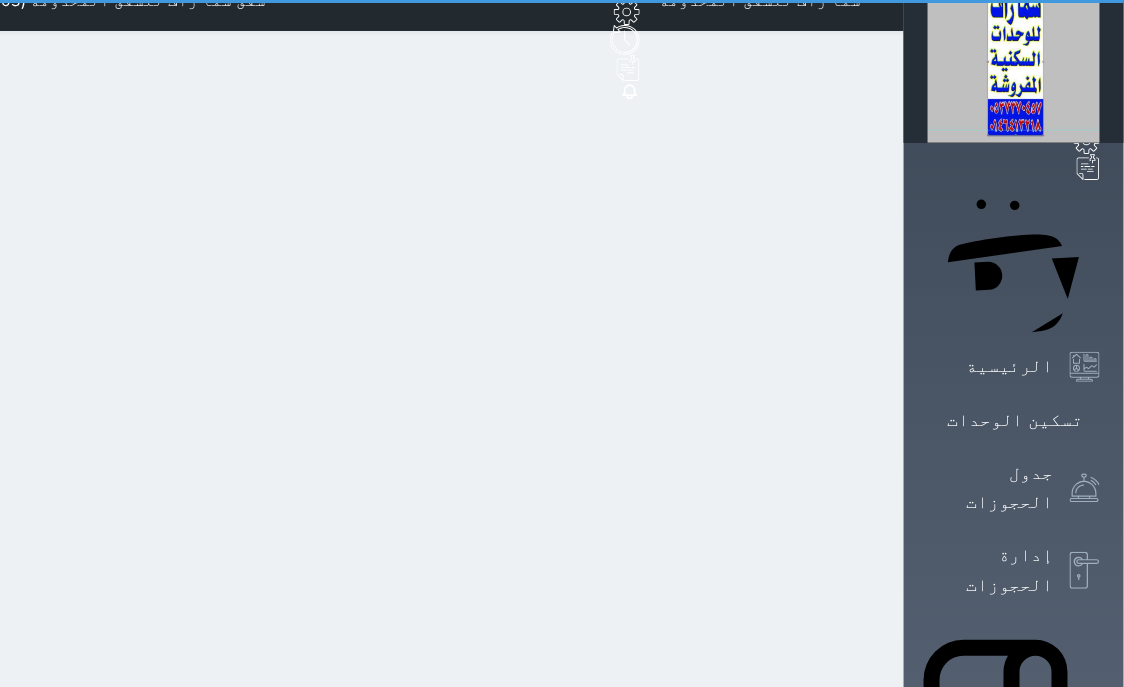scroll, scrollTop: 9, scrollLeft: 0, axis: vertical 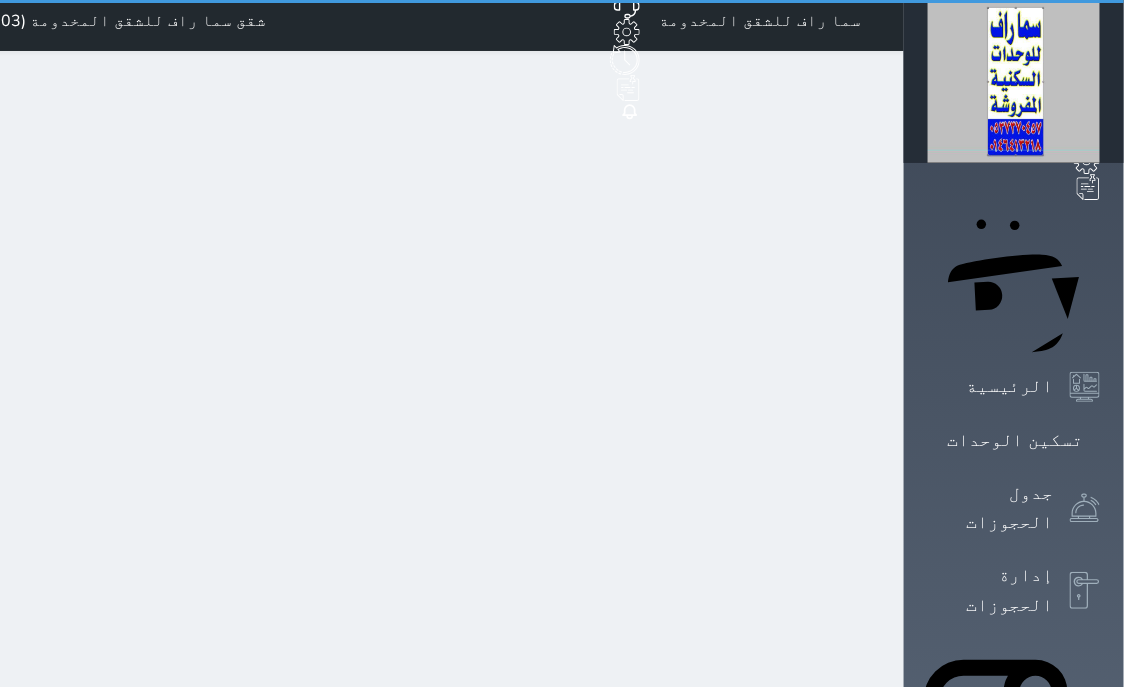 select on "1" 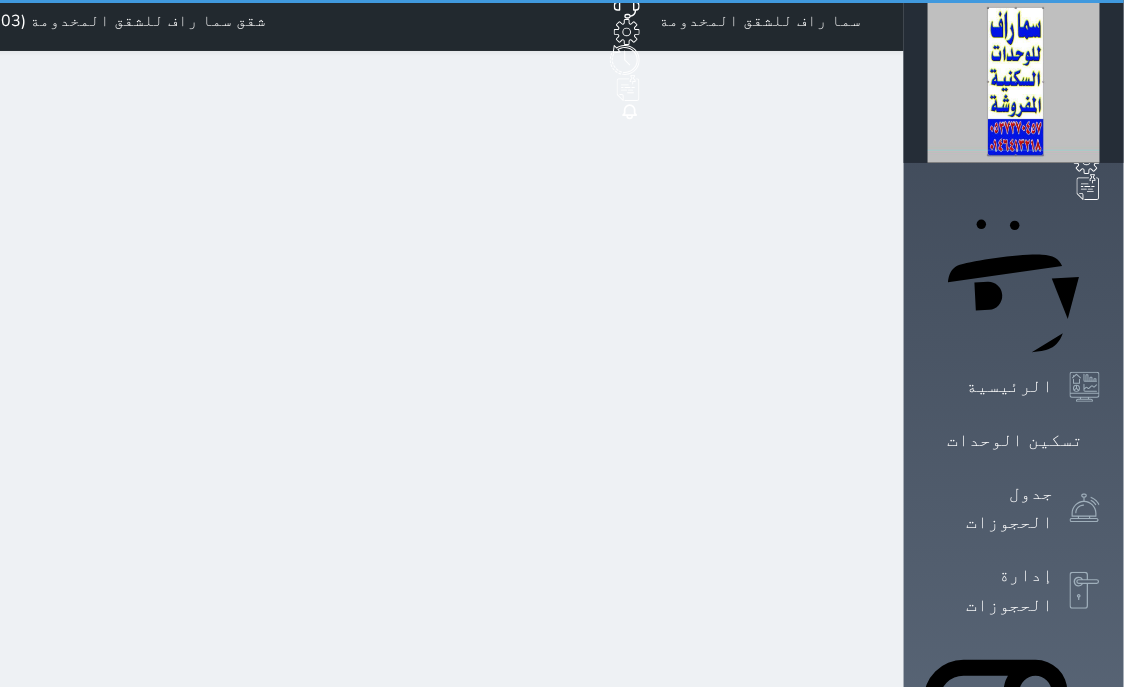 scroll, scrollTop: 0, scrollLeft: 0, axis: both 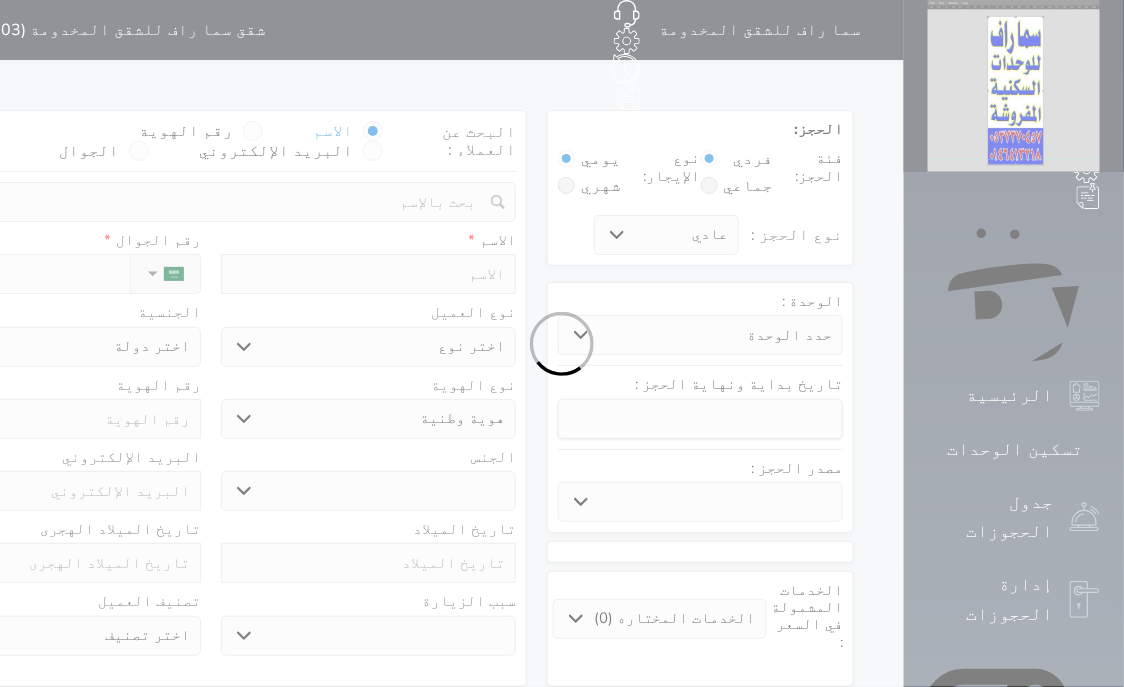 select 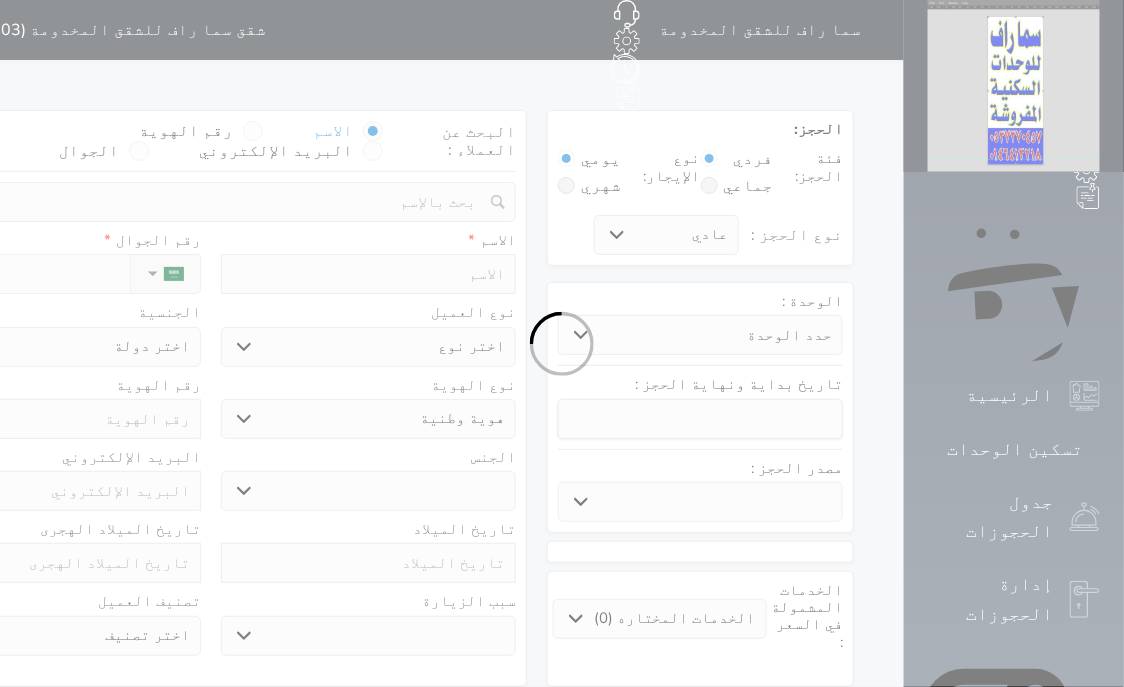 select on "3413" 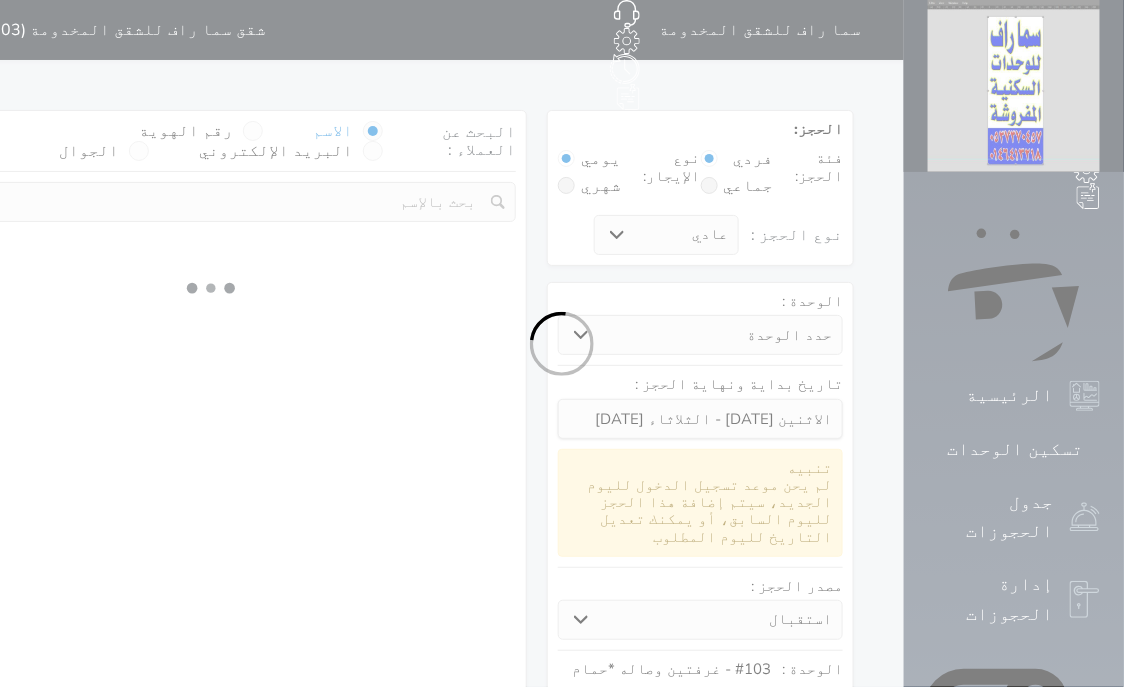 select 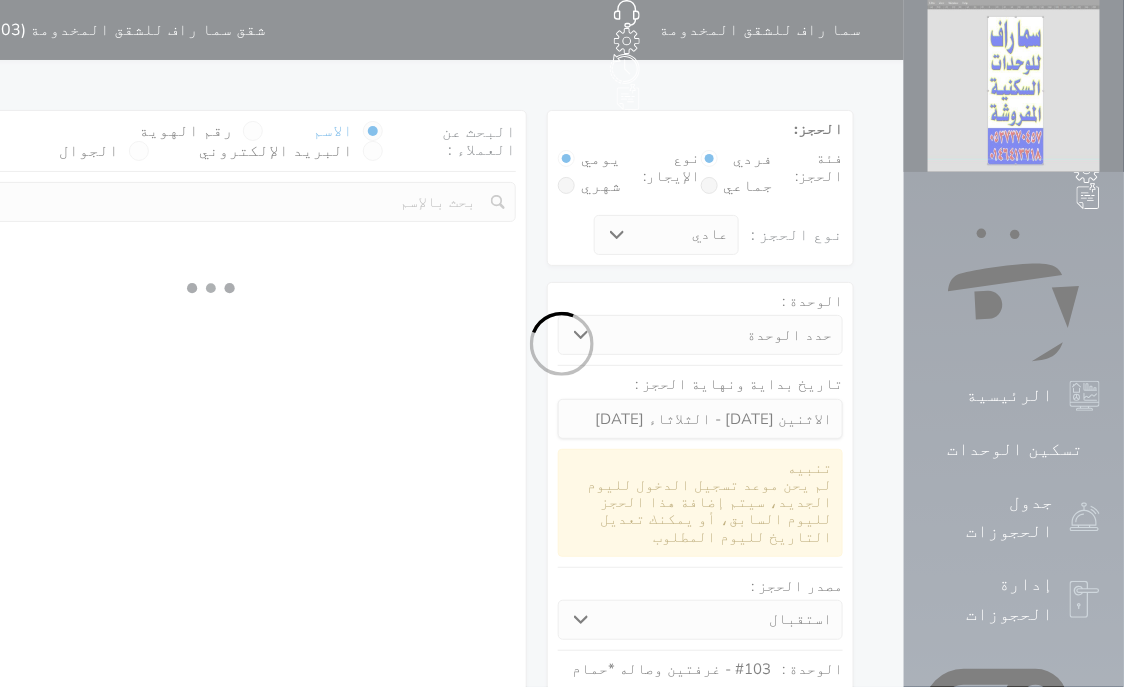 select on "1" 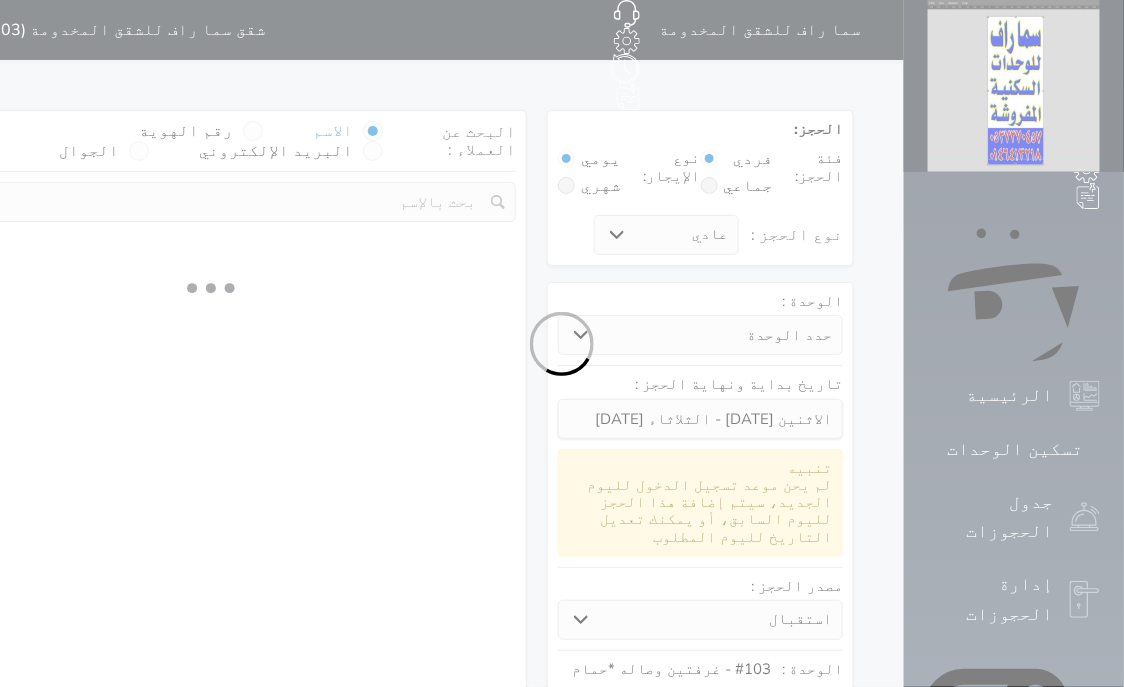 select on "113" 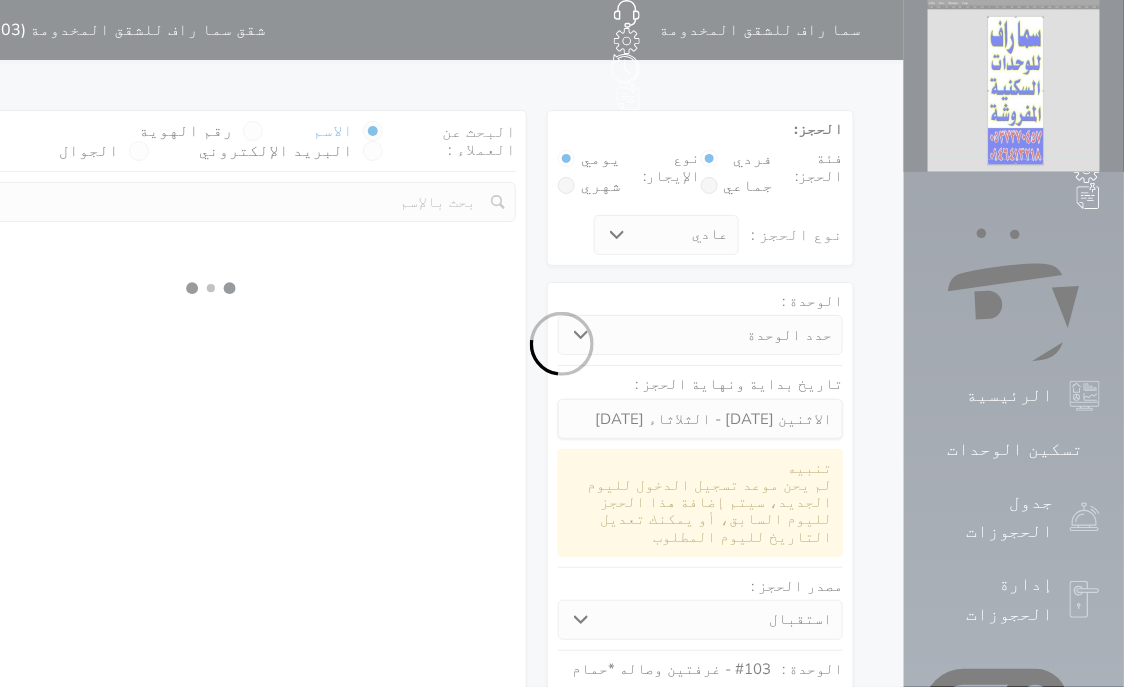 select on "1" 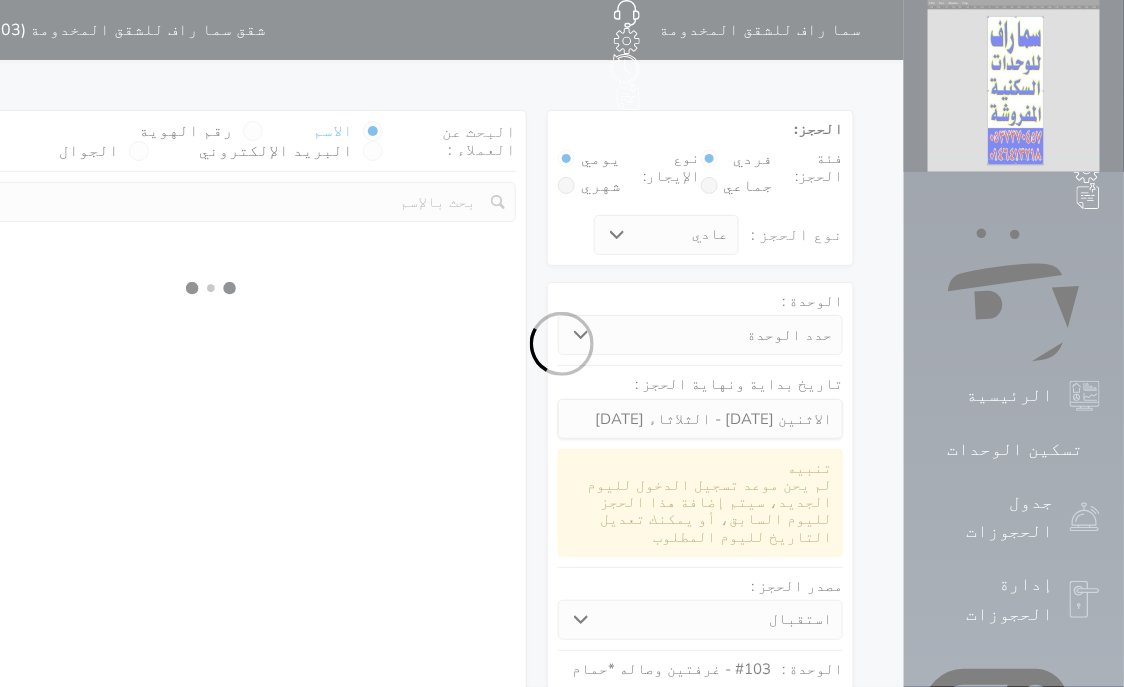 select 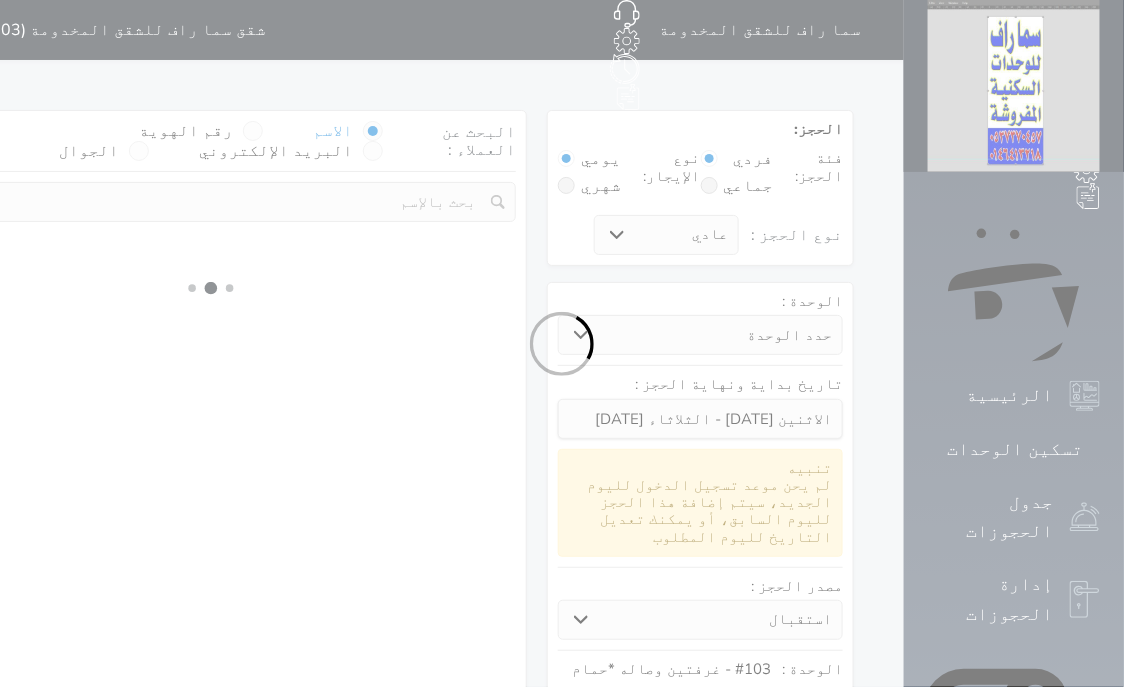 select on "7" 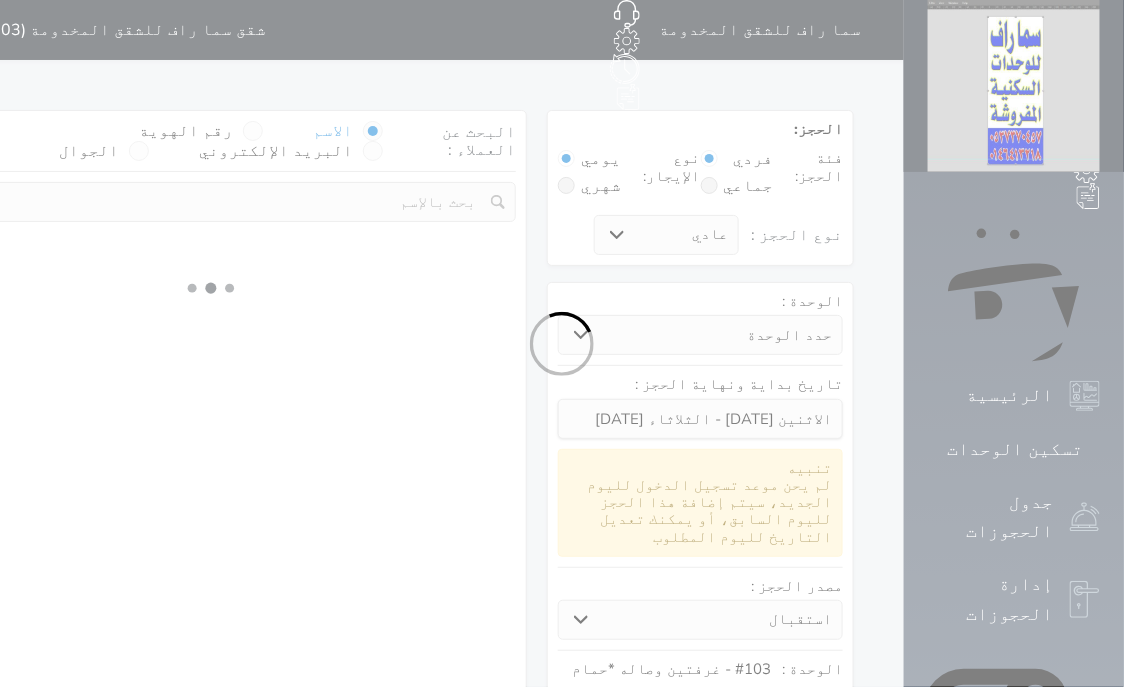 select 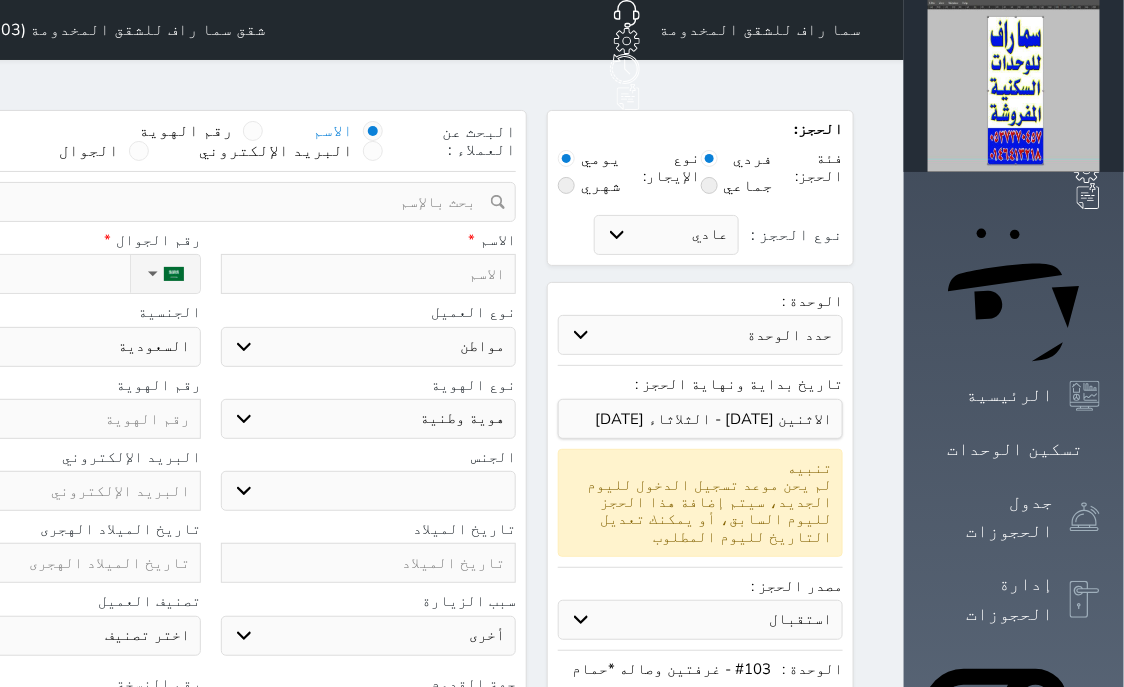 select 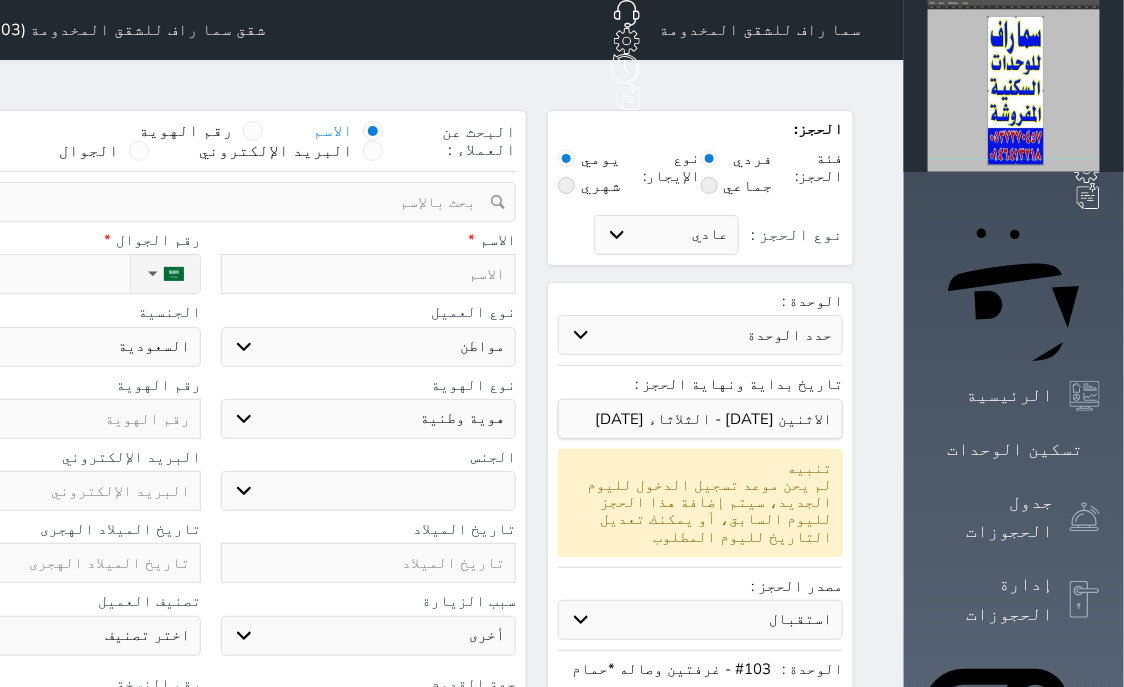 select 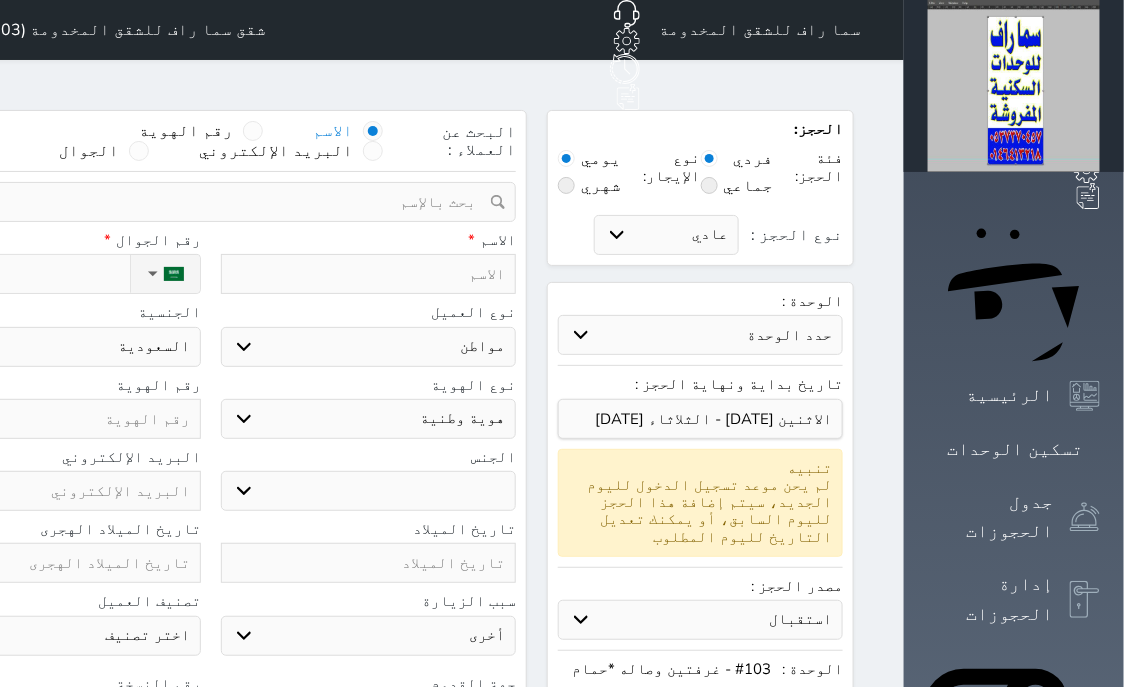 select 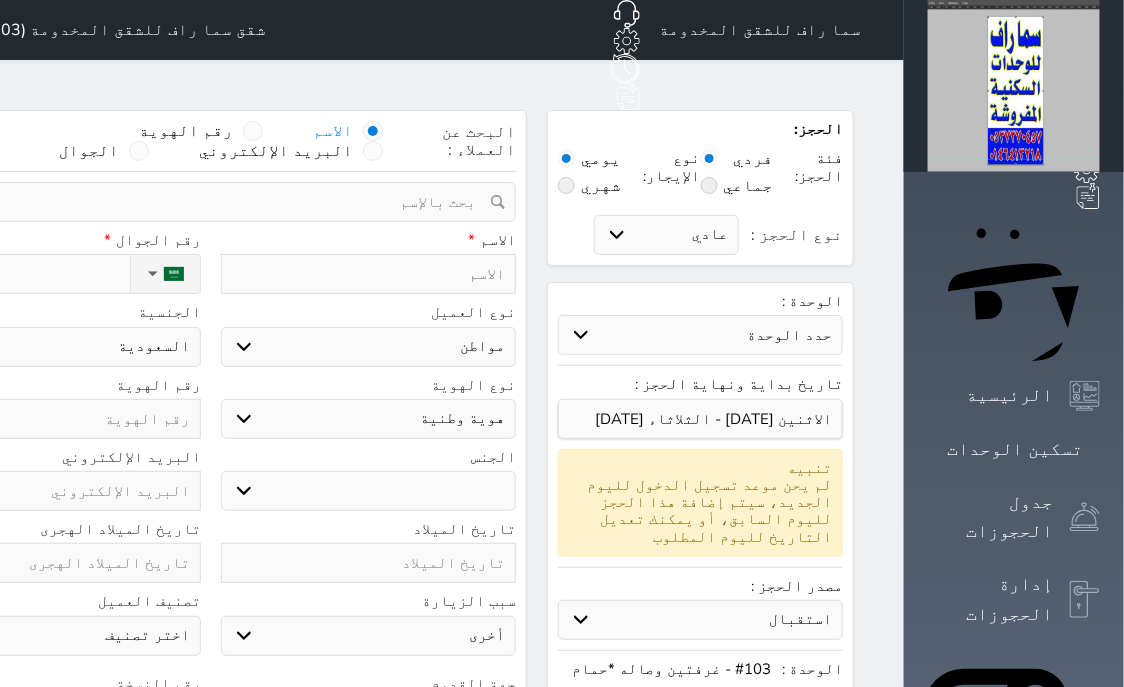 select 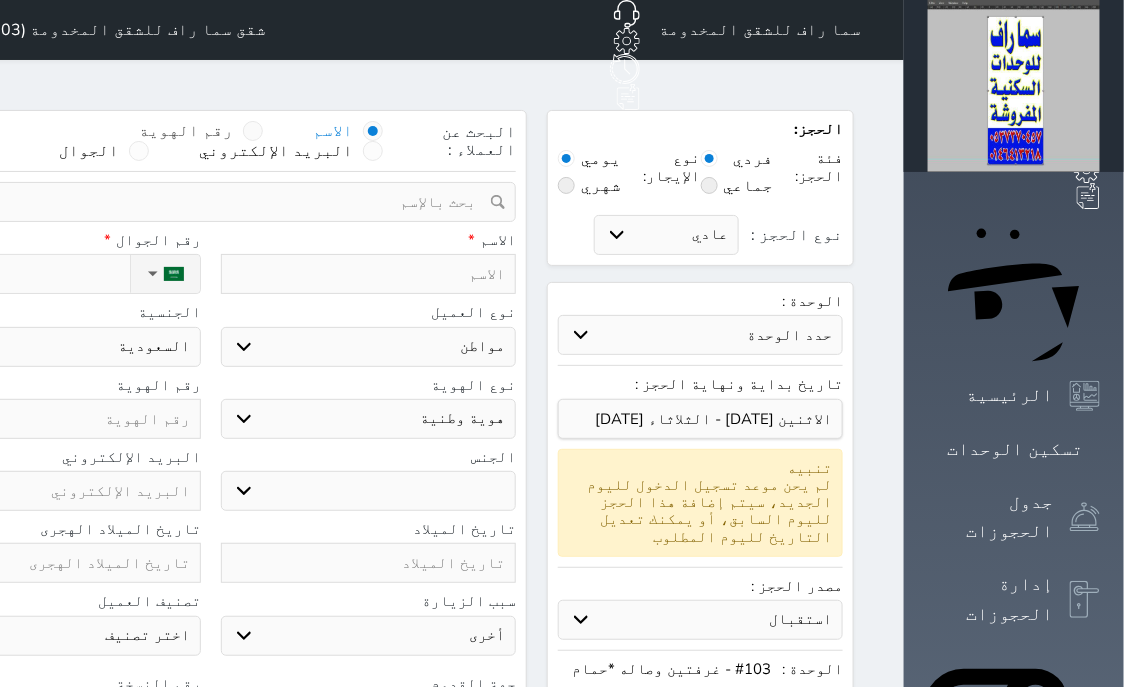 click at bounding box center [253, 131] 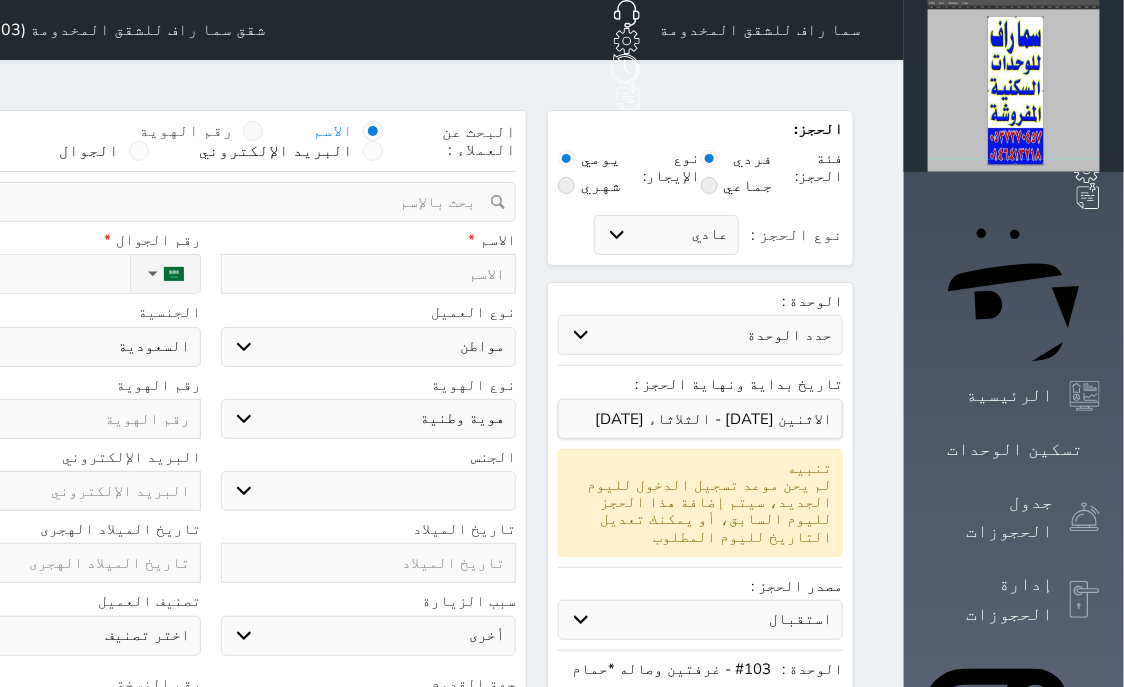 click on "رقم الهوية" at bounding box center [233, 141] 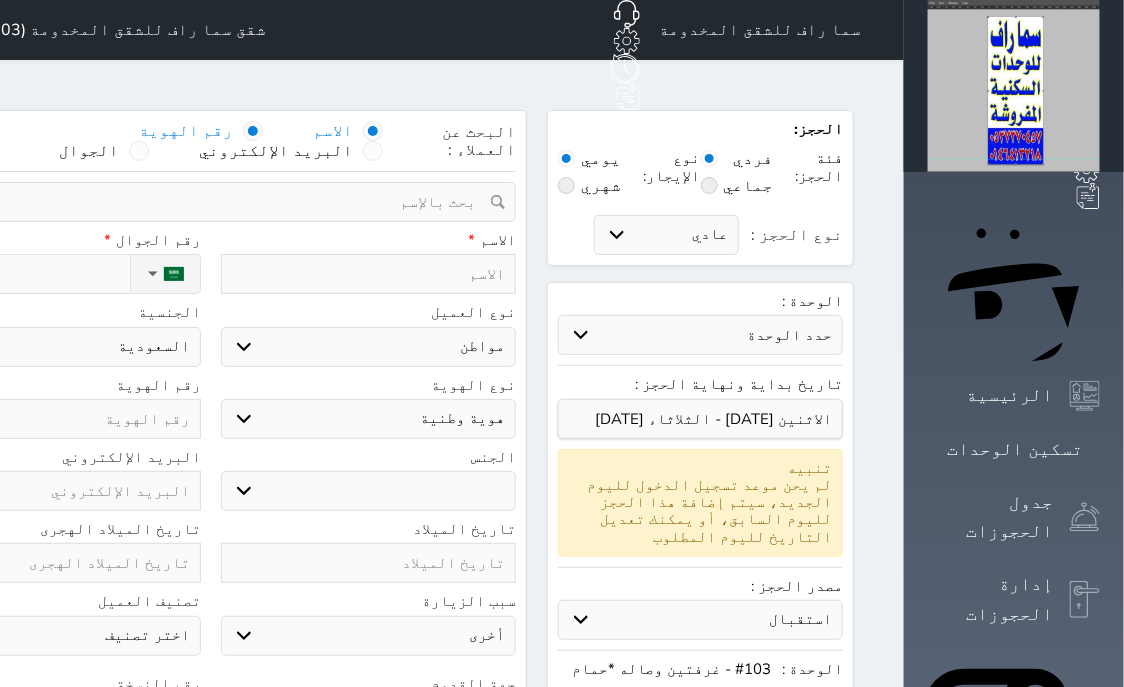 select 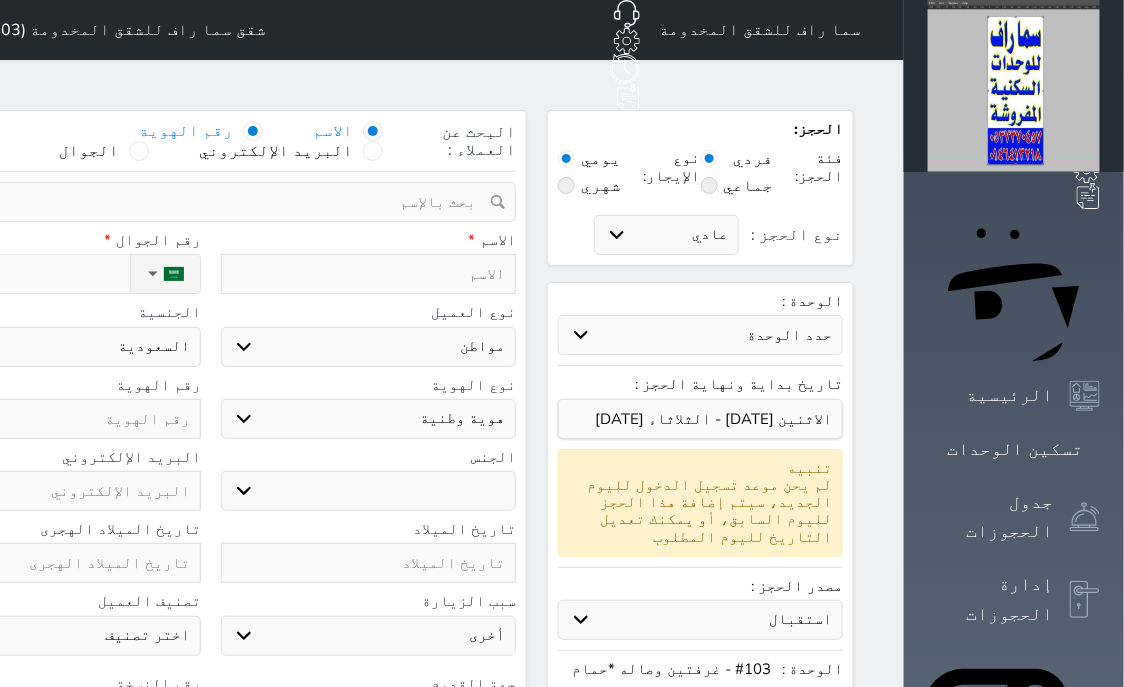 select 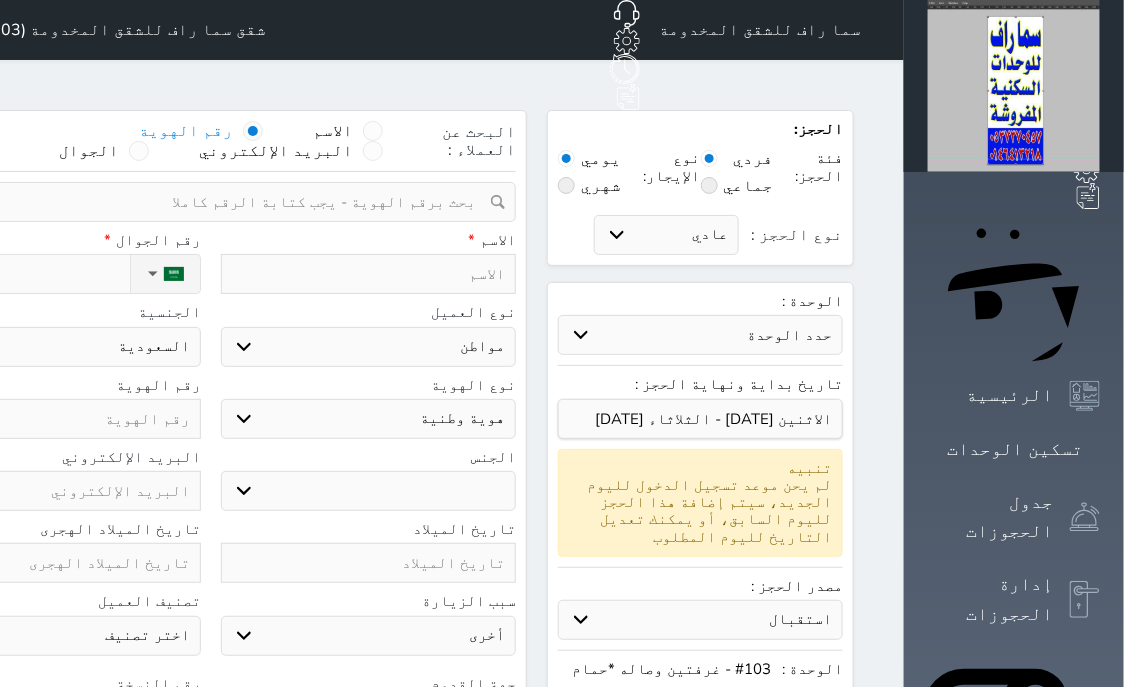click at bounding box center (203, 202) 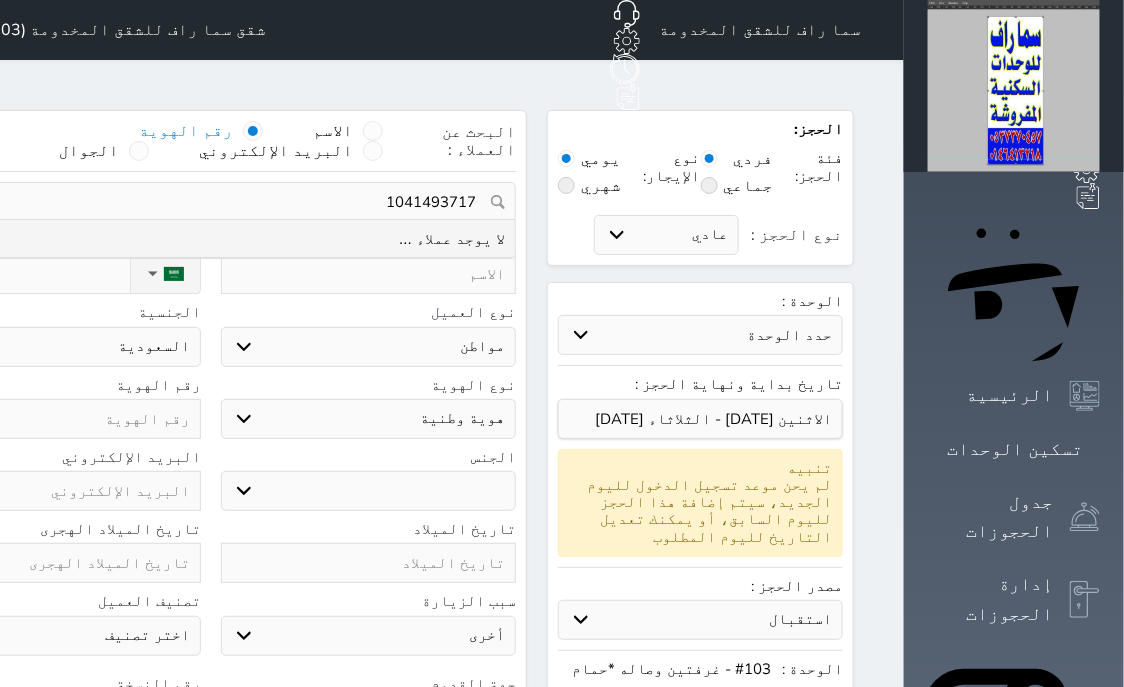 click on "1041493717" at bounding box center [210, 202] 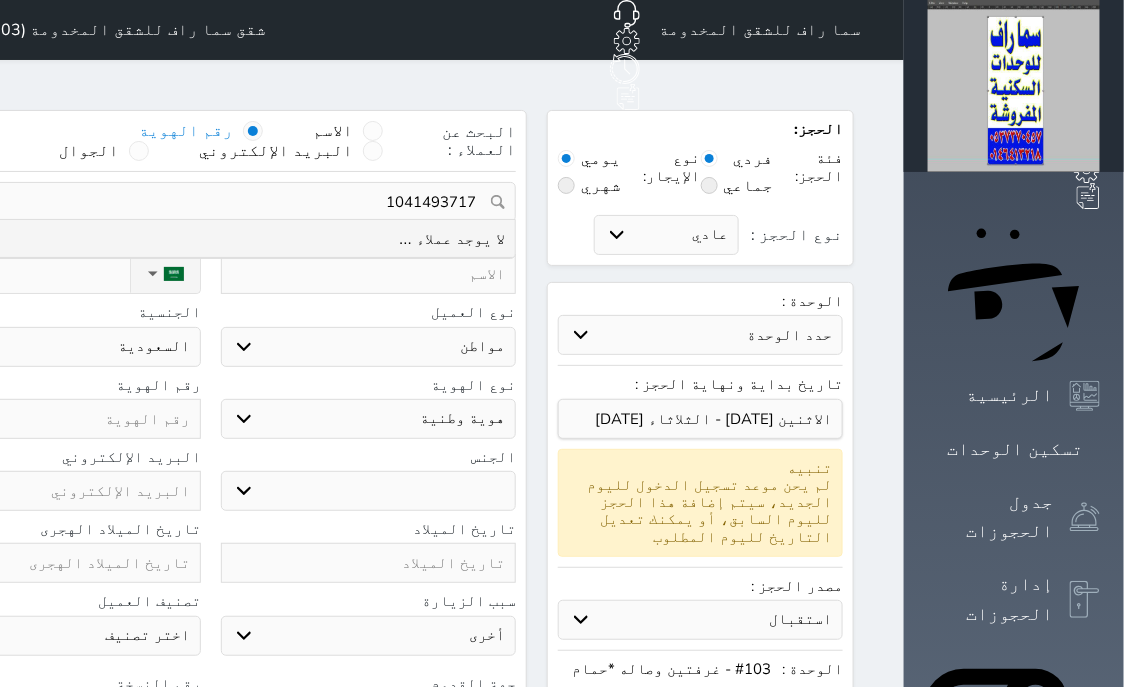 click on "1041493717" at bounding box center (210, 202) 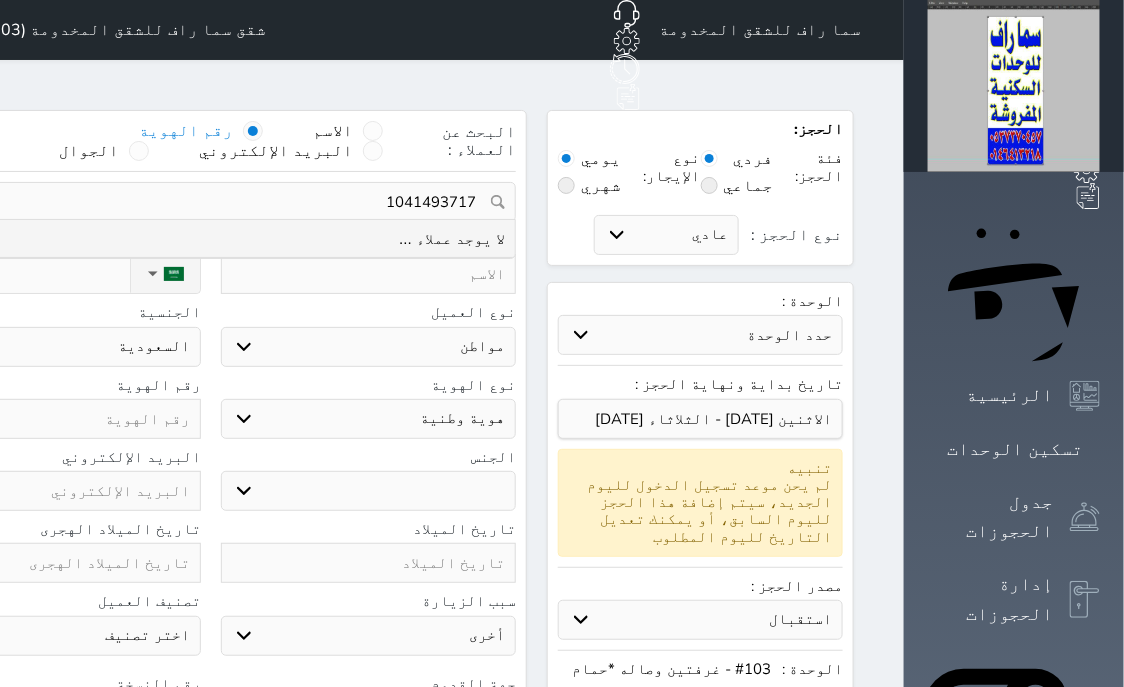 click on "1041493717" at bounding box center [210, 202] 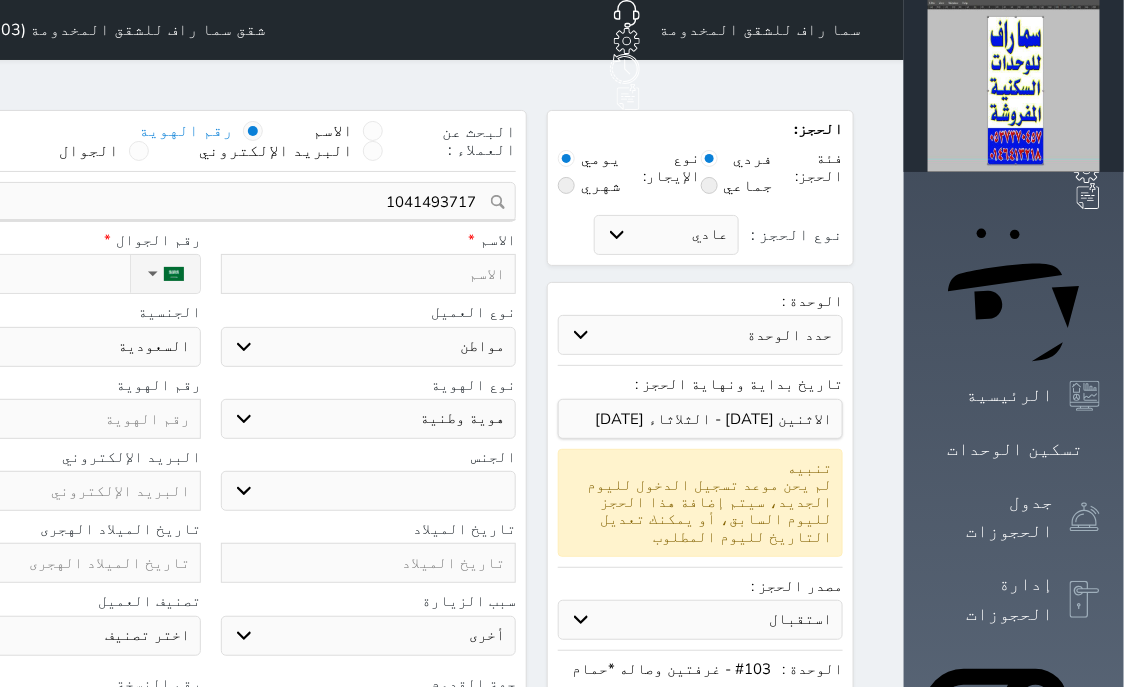 click at bounding box center (369, 274) 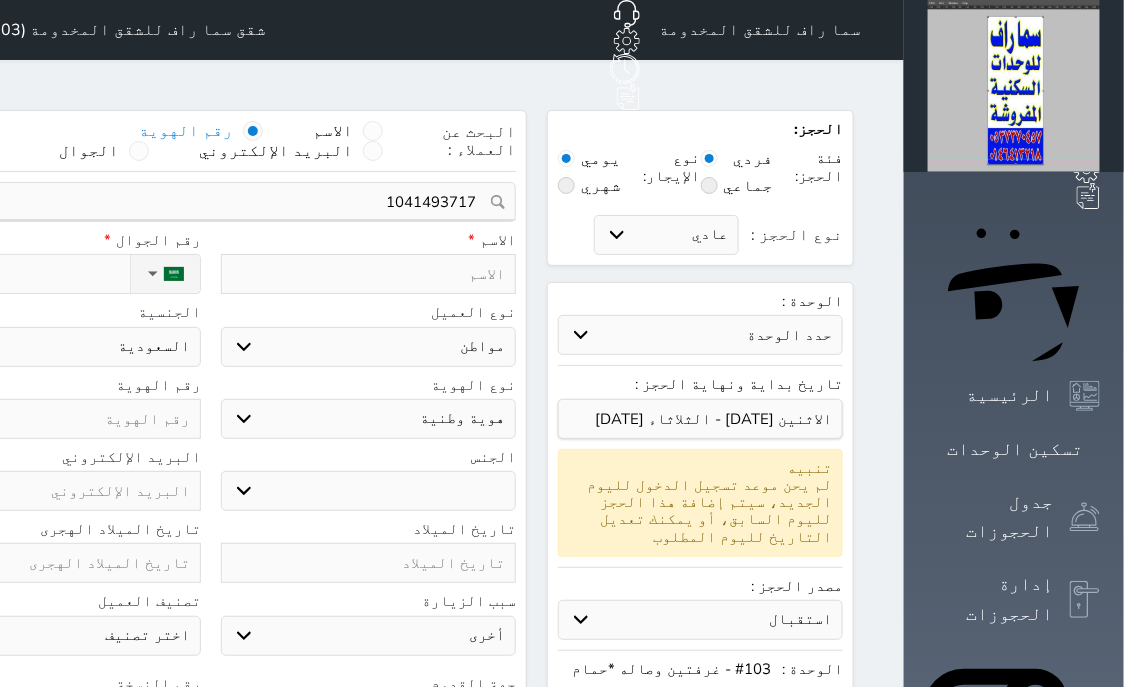 type 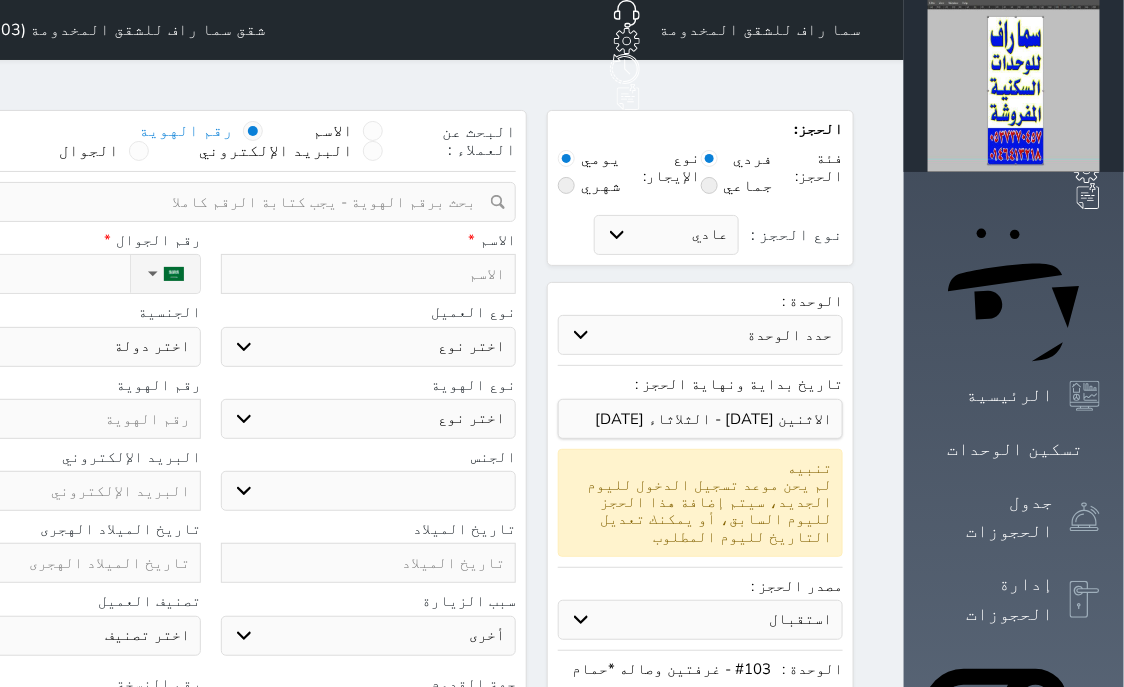 click at bounding box center (369, 274) 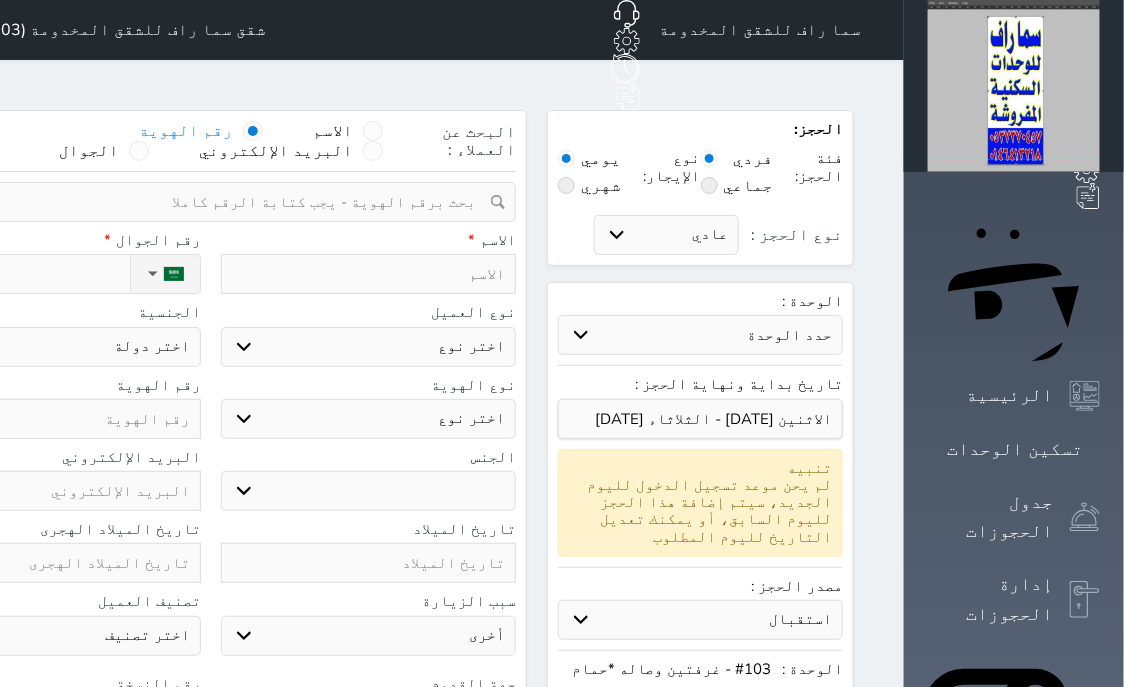 click at bounding box center [369, 274] 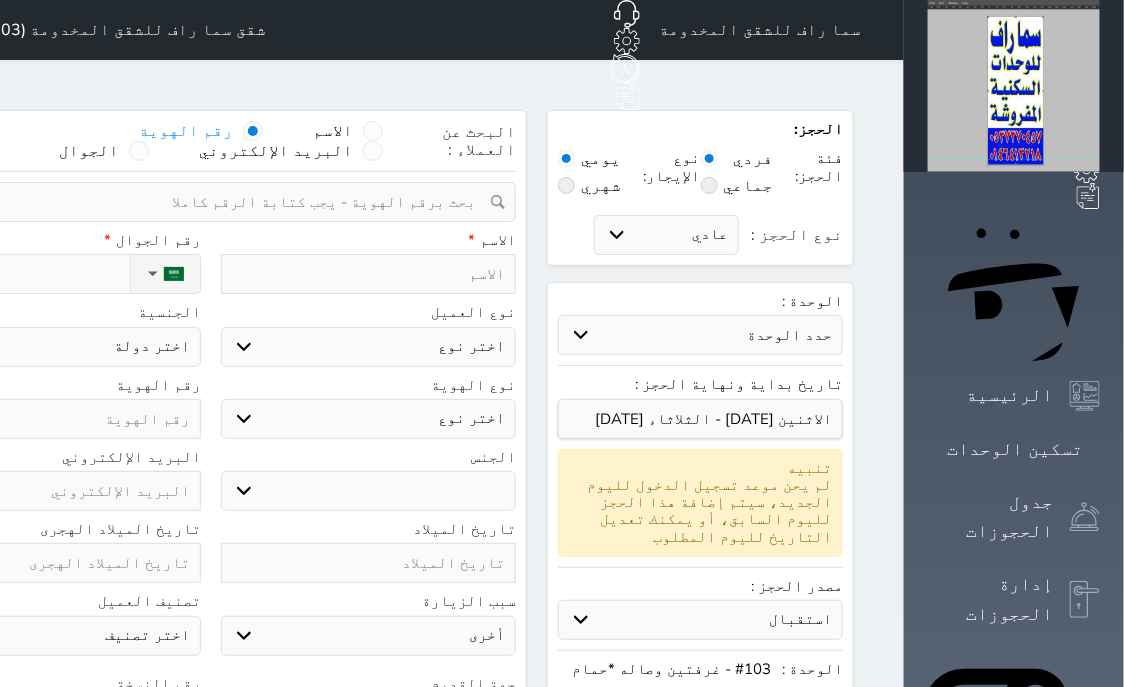 type on "ق" 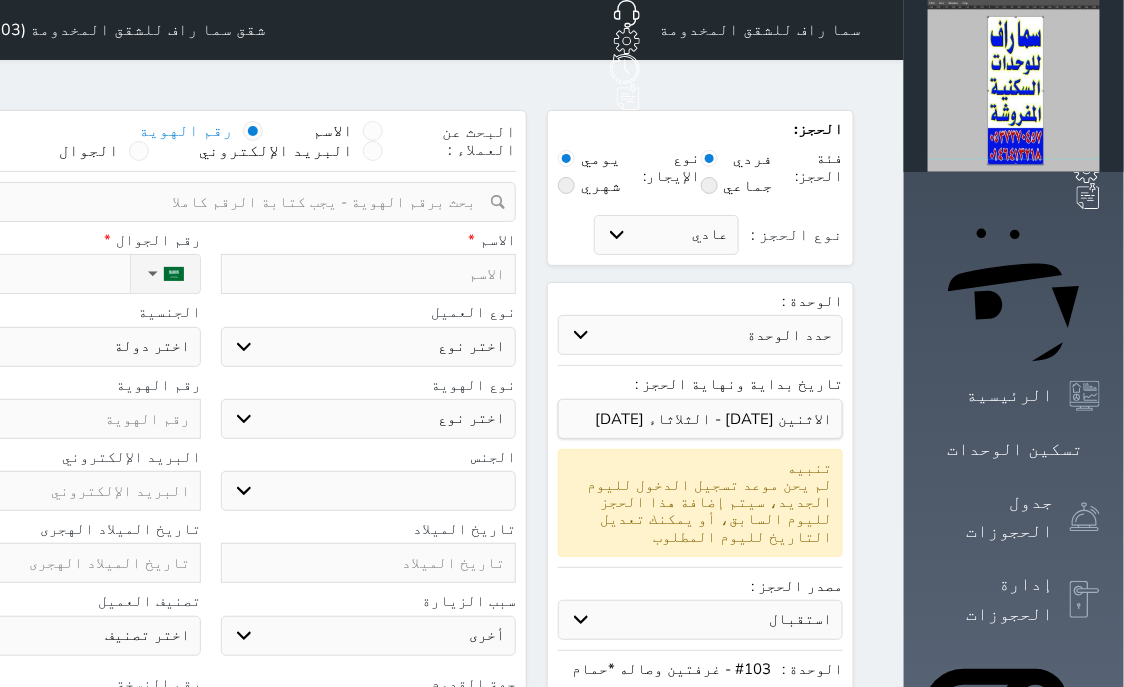 select 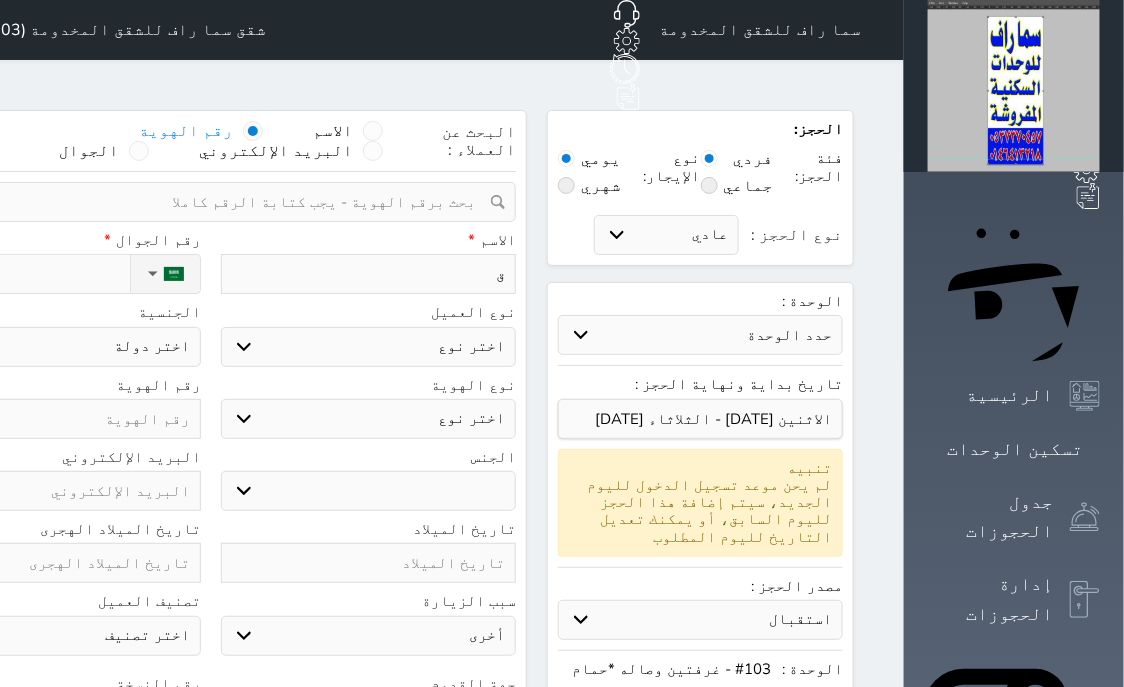 type on "قب" 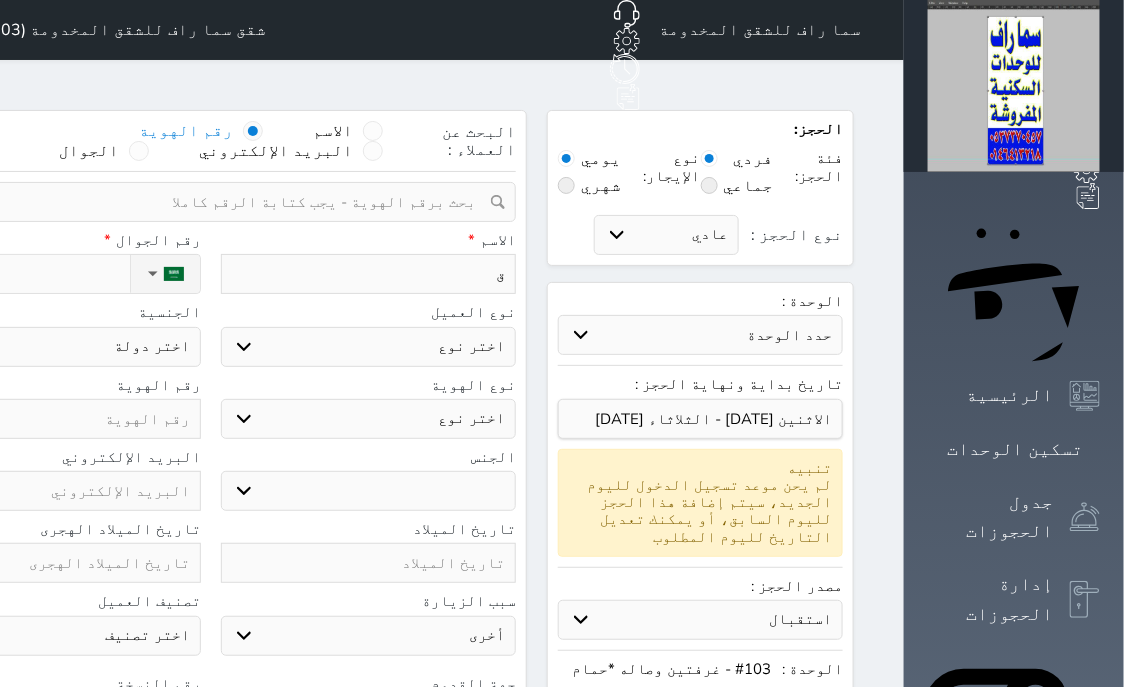 select 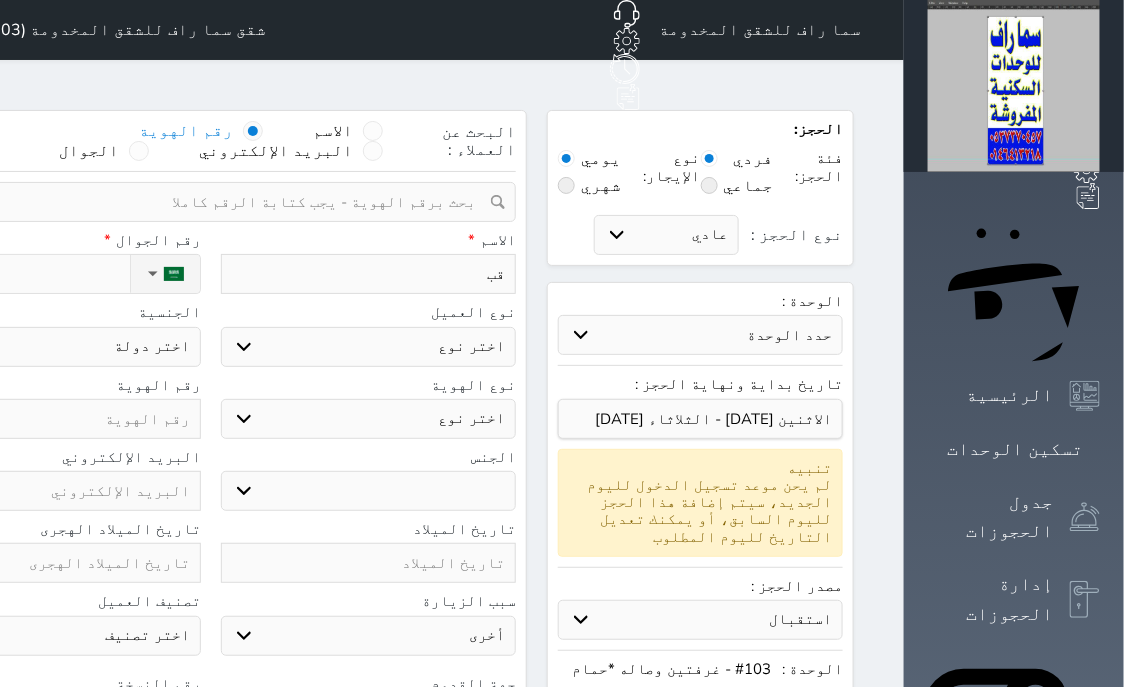 type on "قبل" 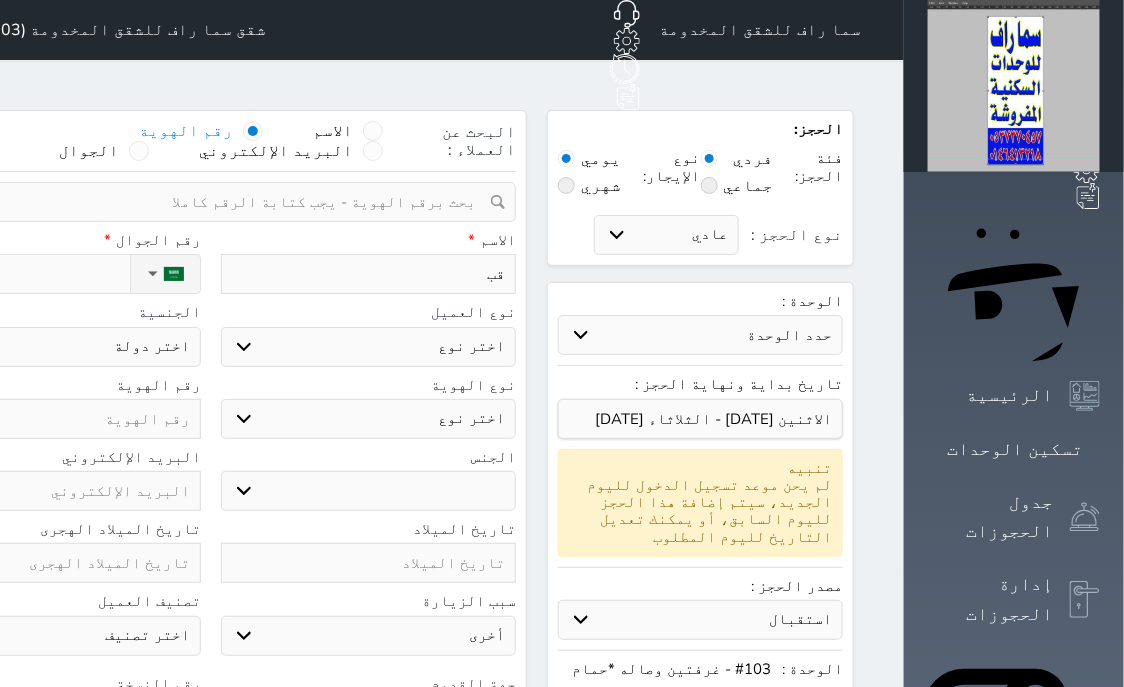 select 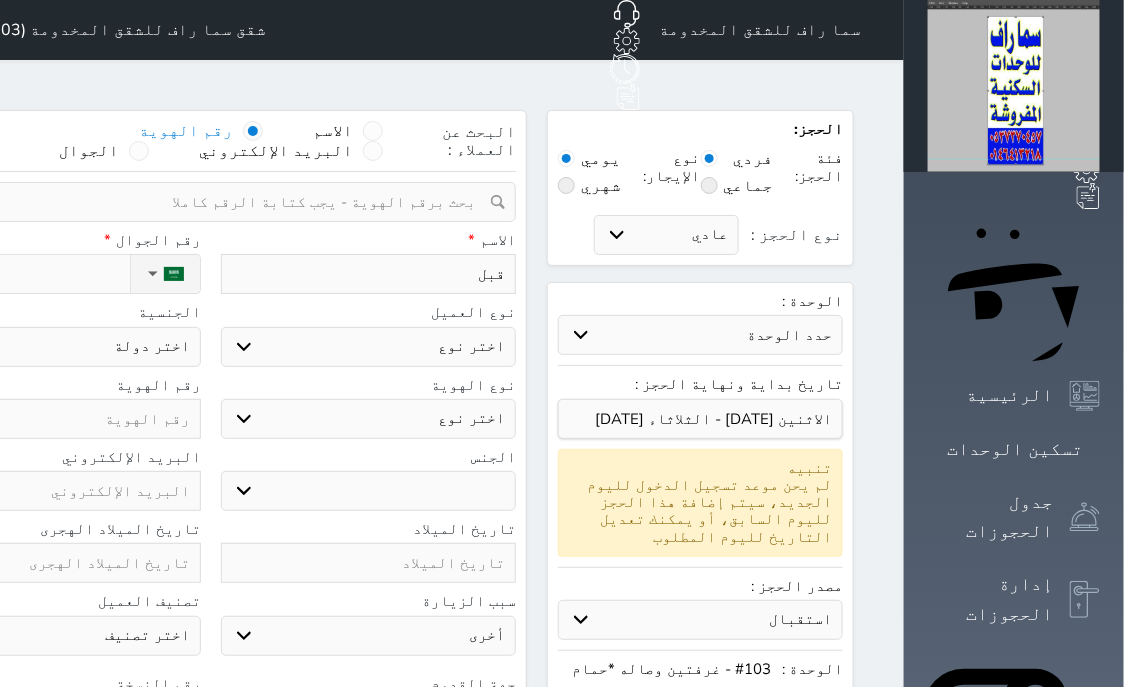type on "قبلا" 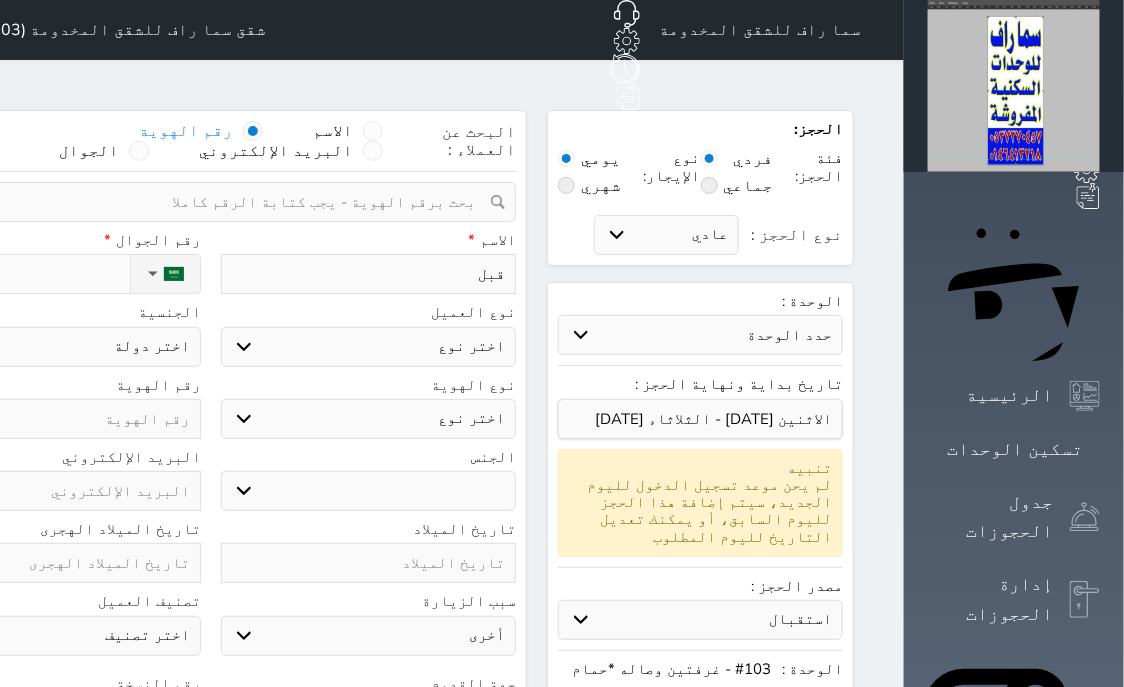 select 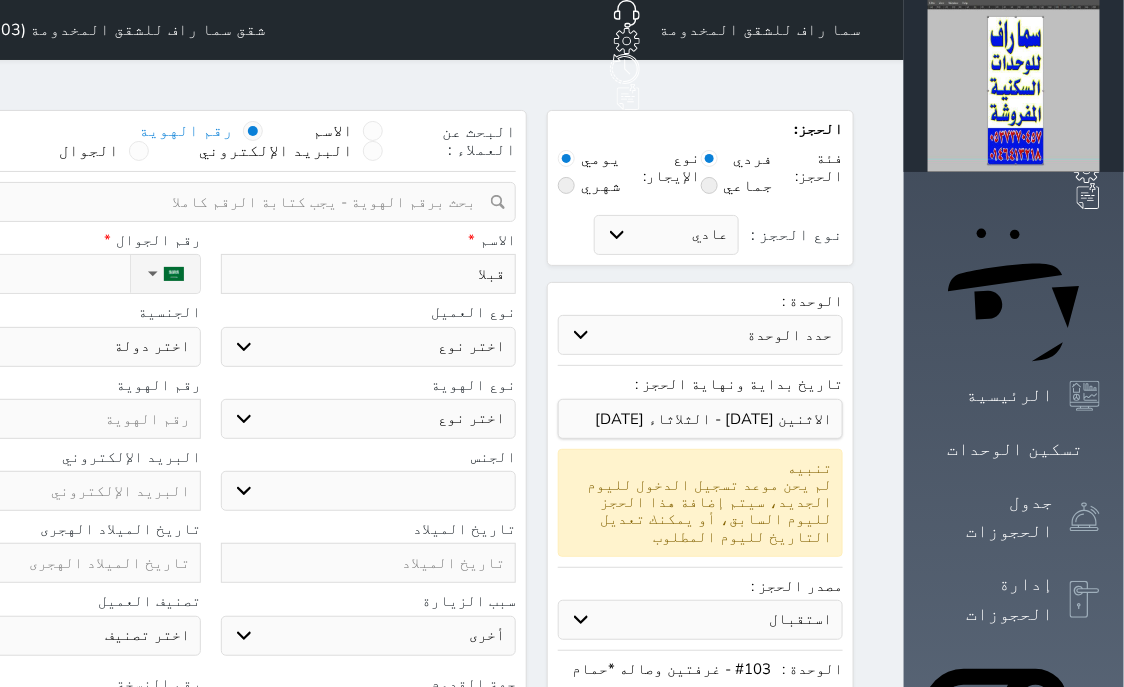 type on "قبلان" 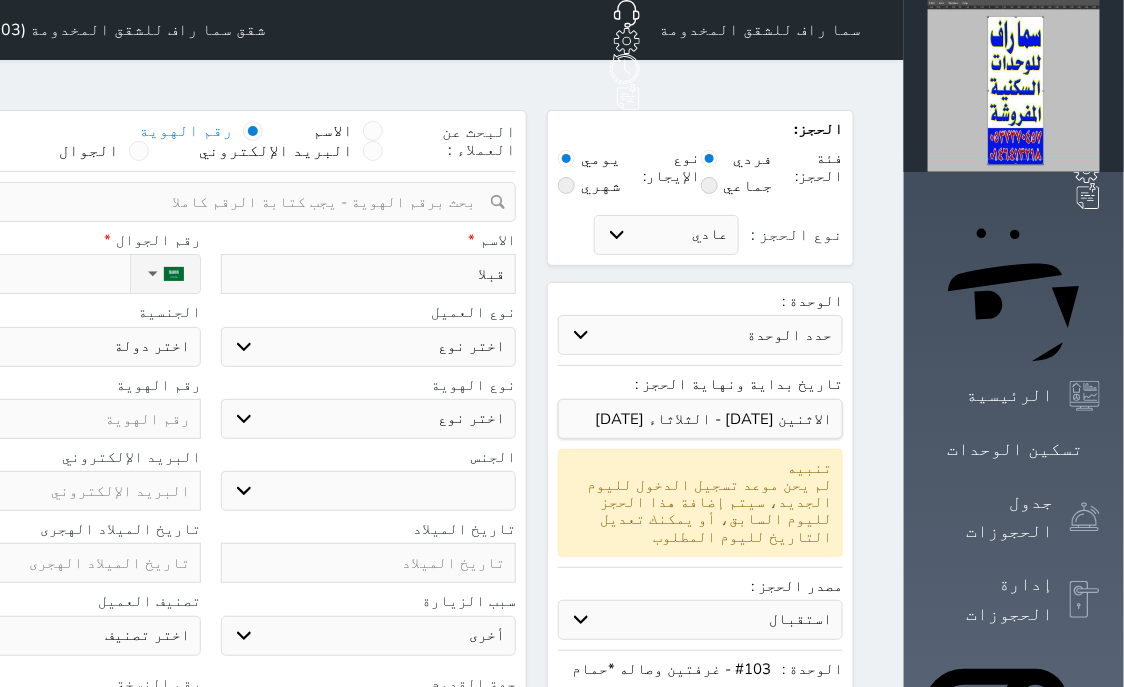 select 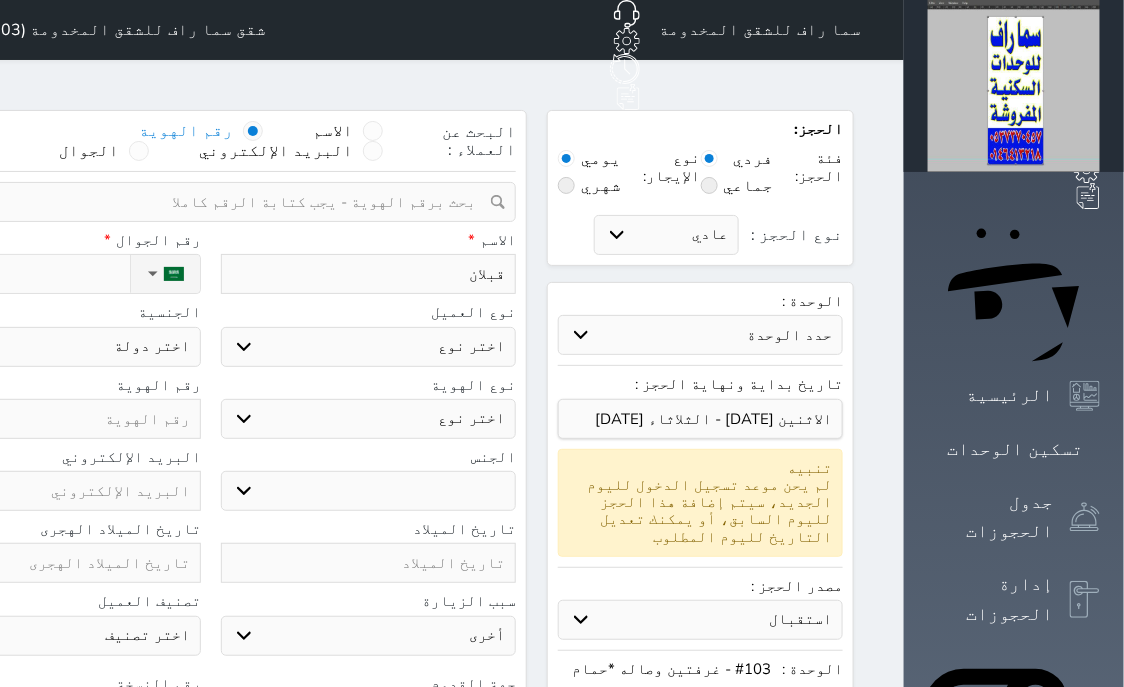 type on "قبلان" 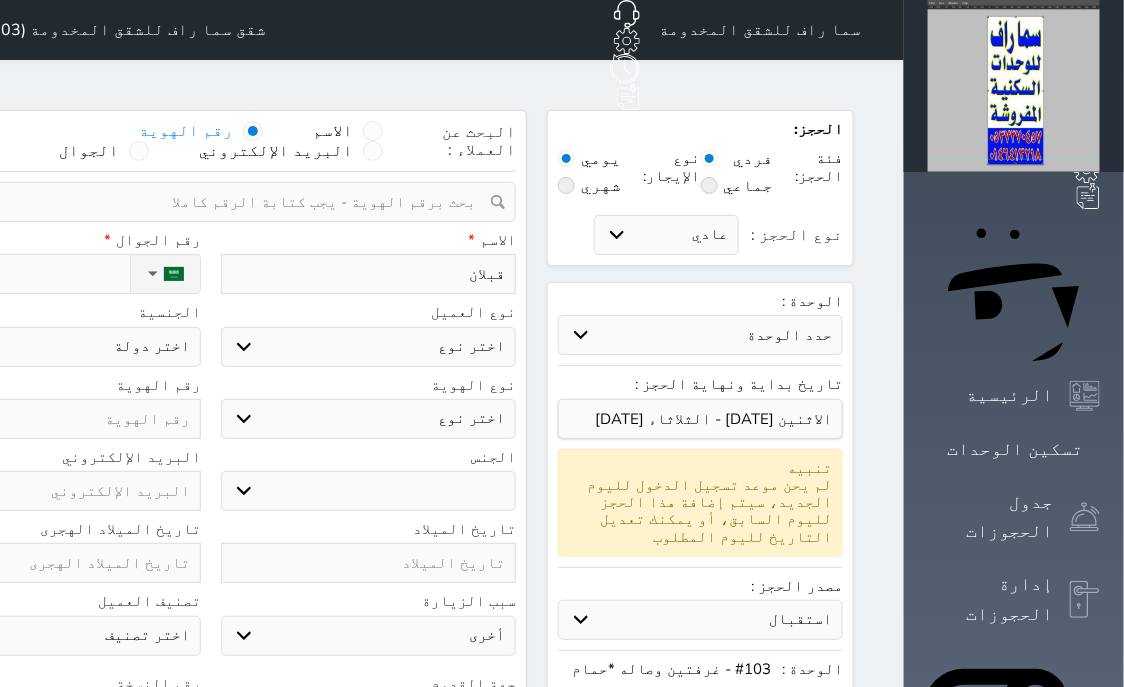 select 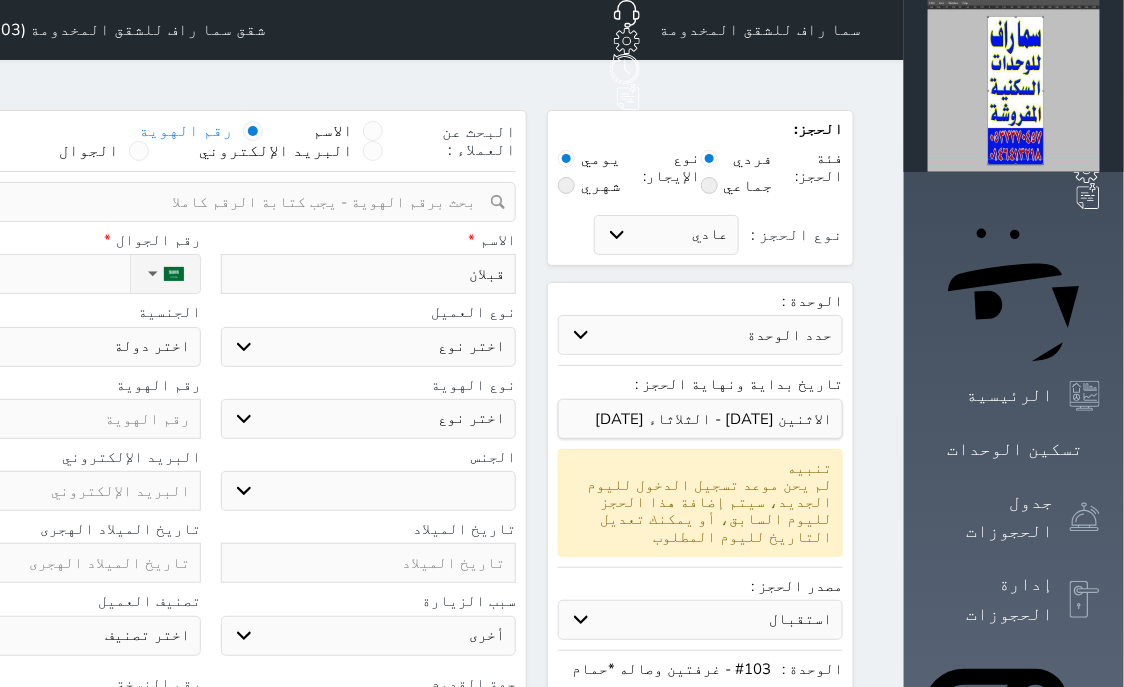 type on "قبلان م" 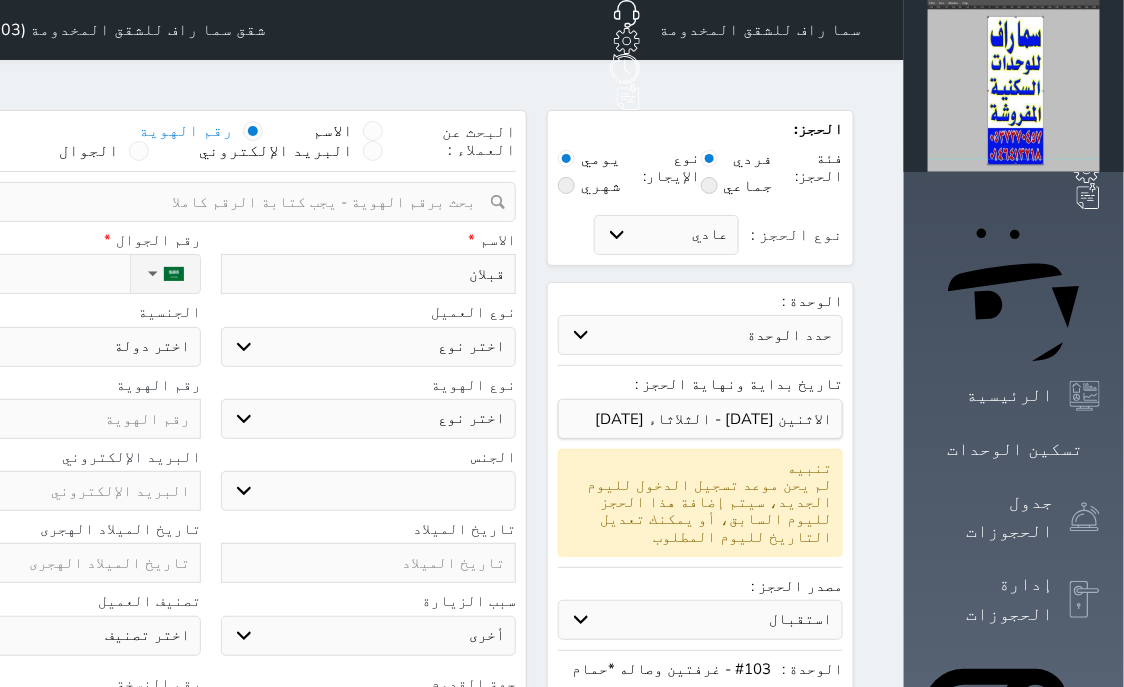 select 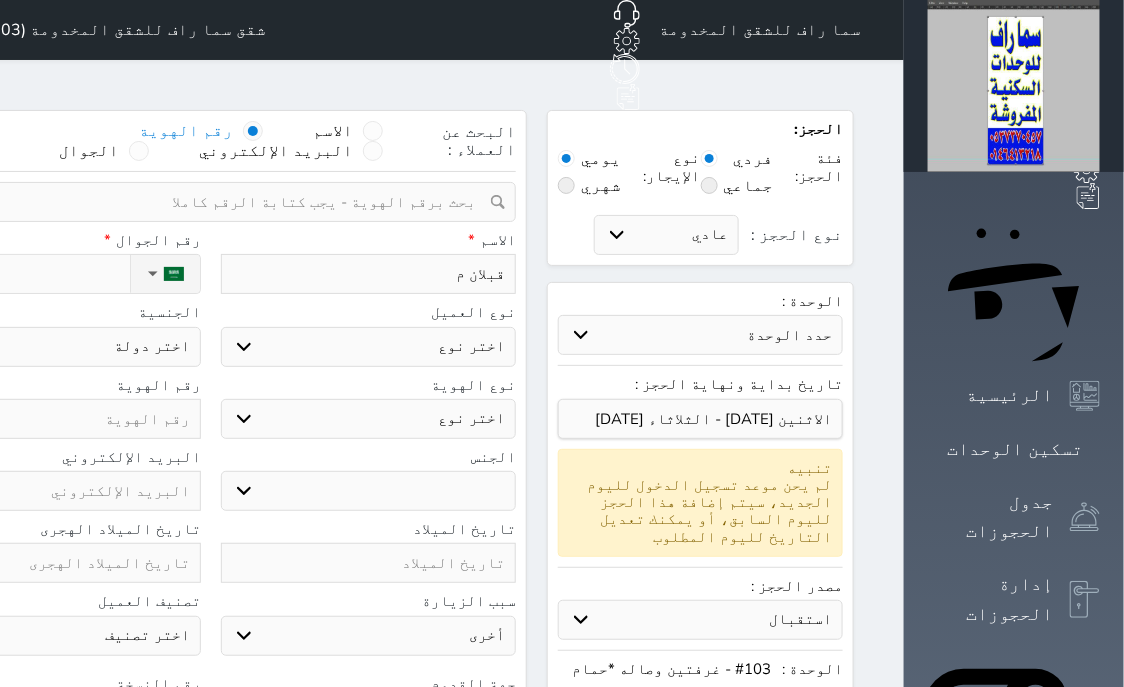 type on "قبلان مت" 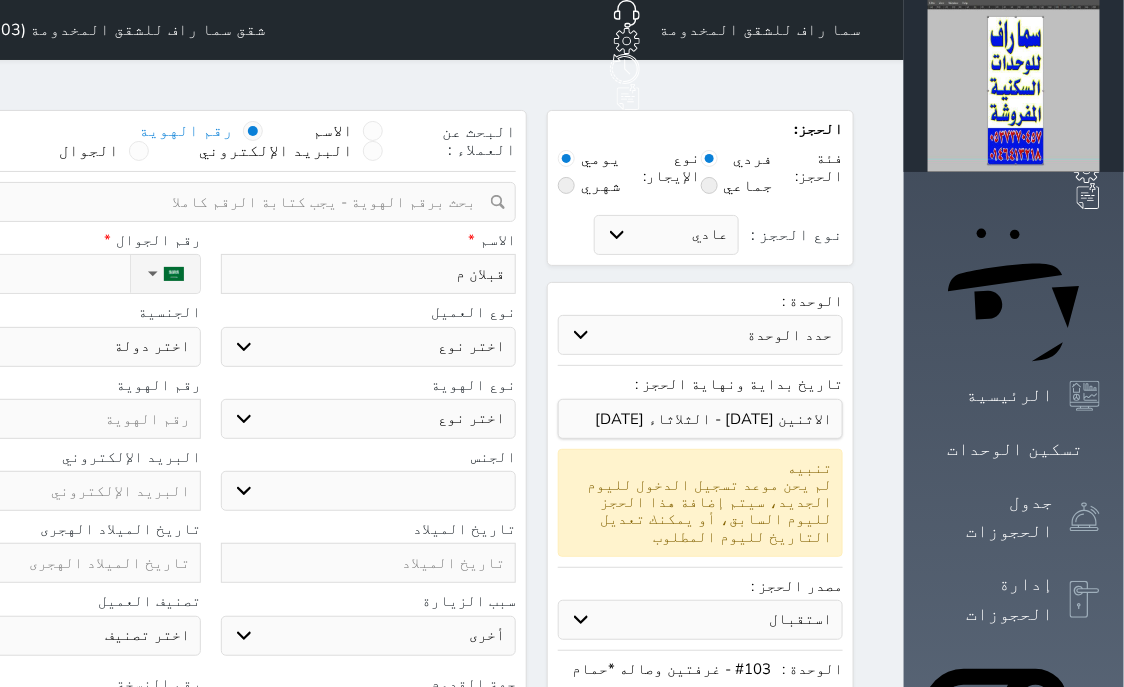 select 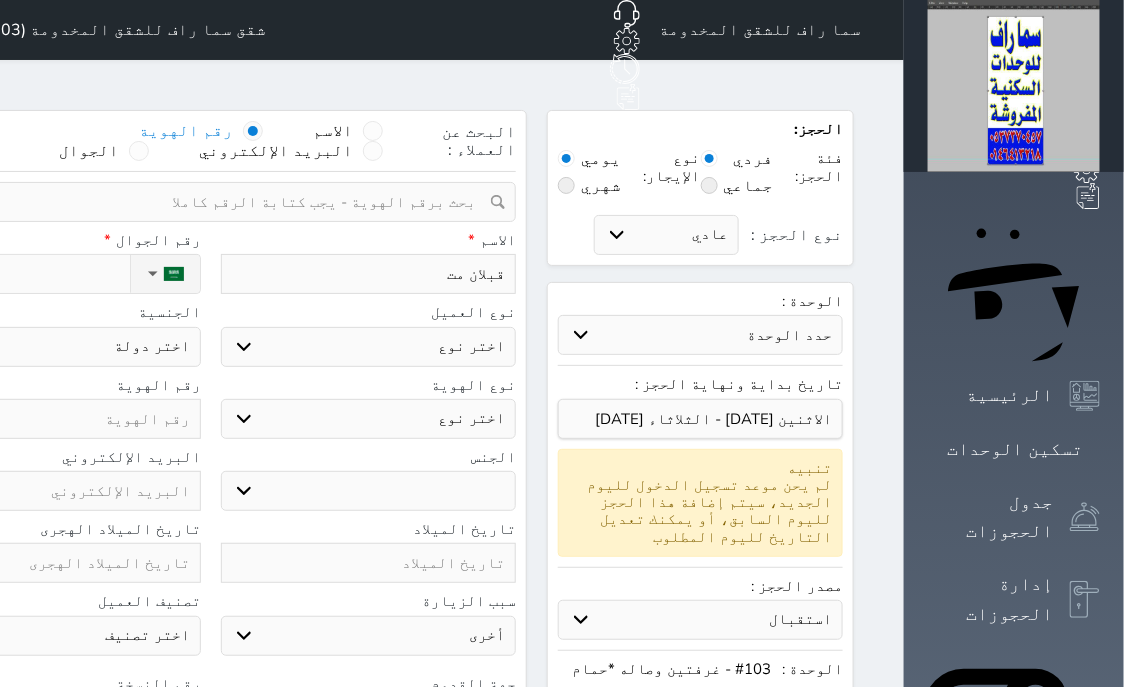 type on "قبلان متع" 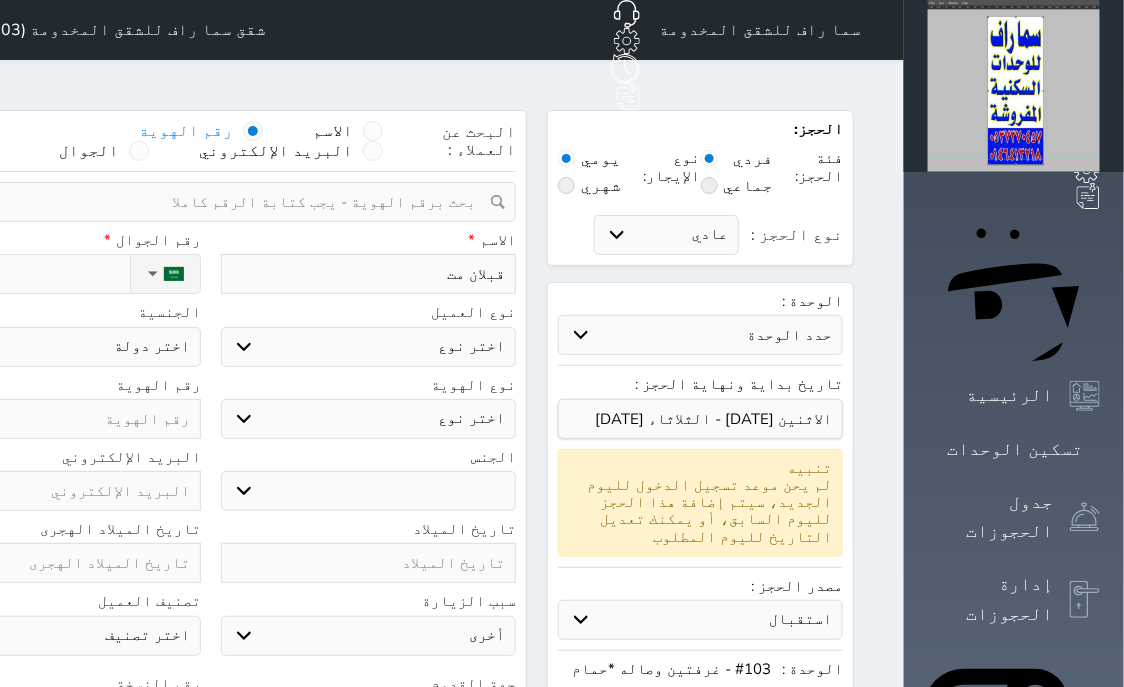 select 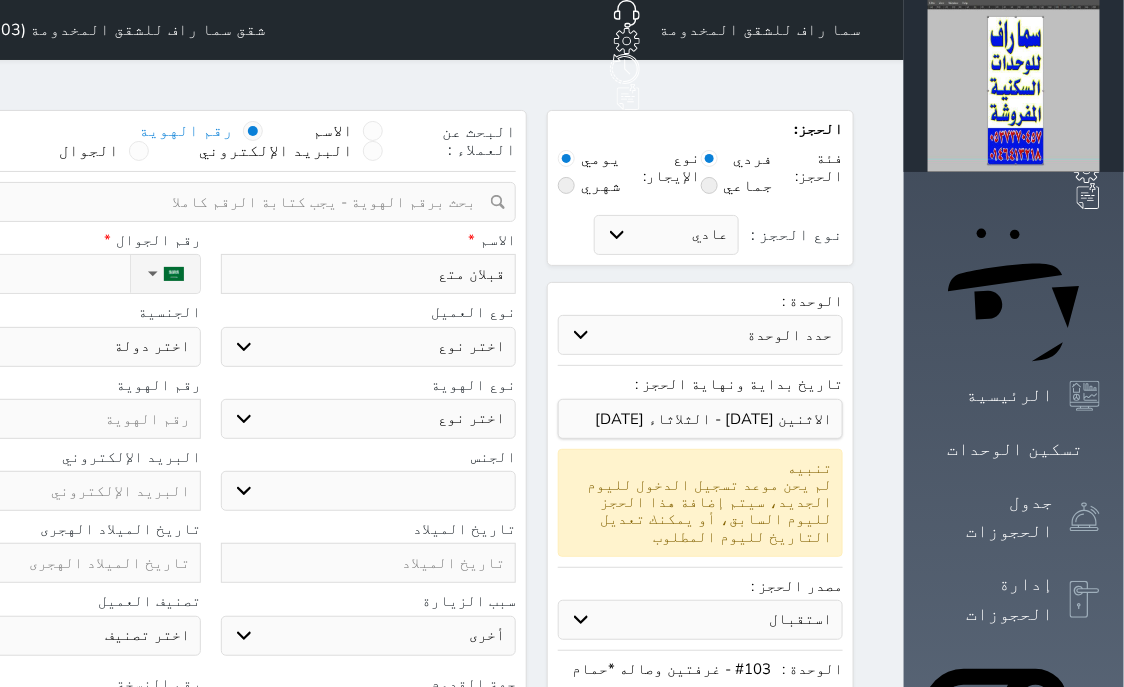 type on "قبلان متعب" 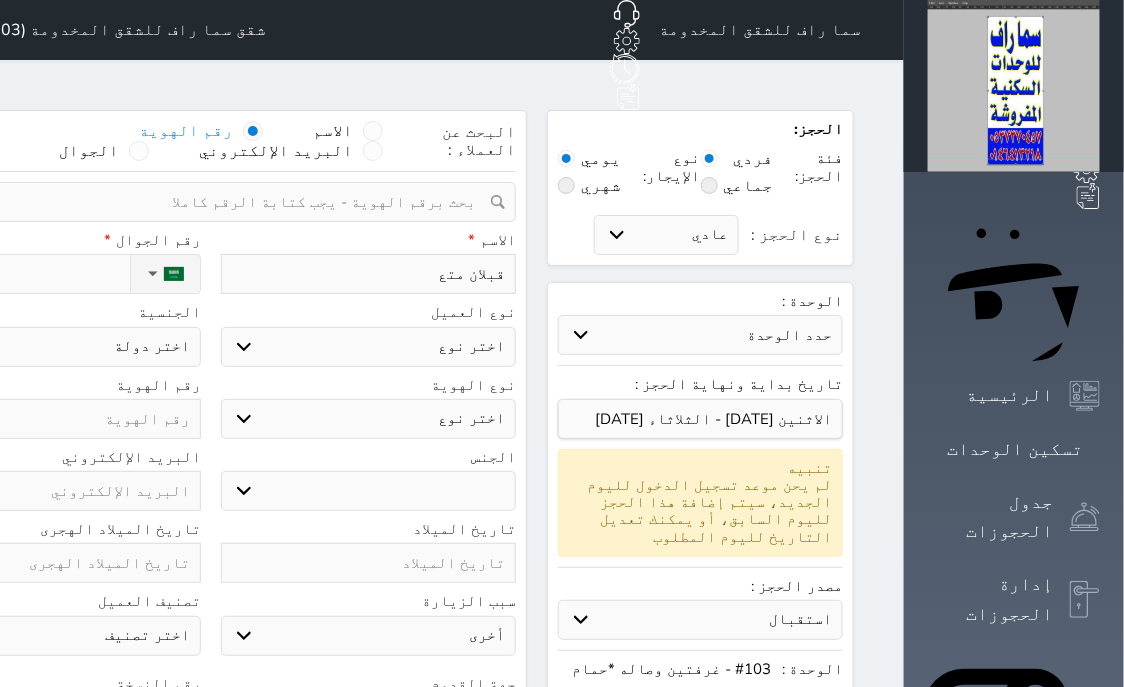 select 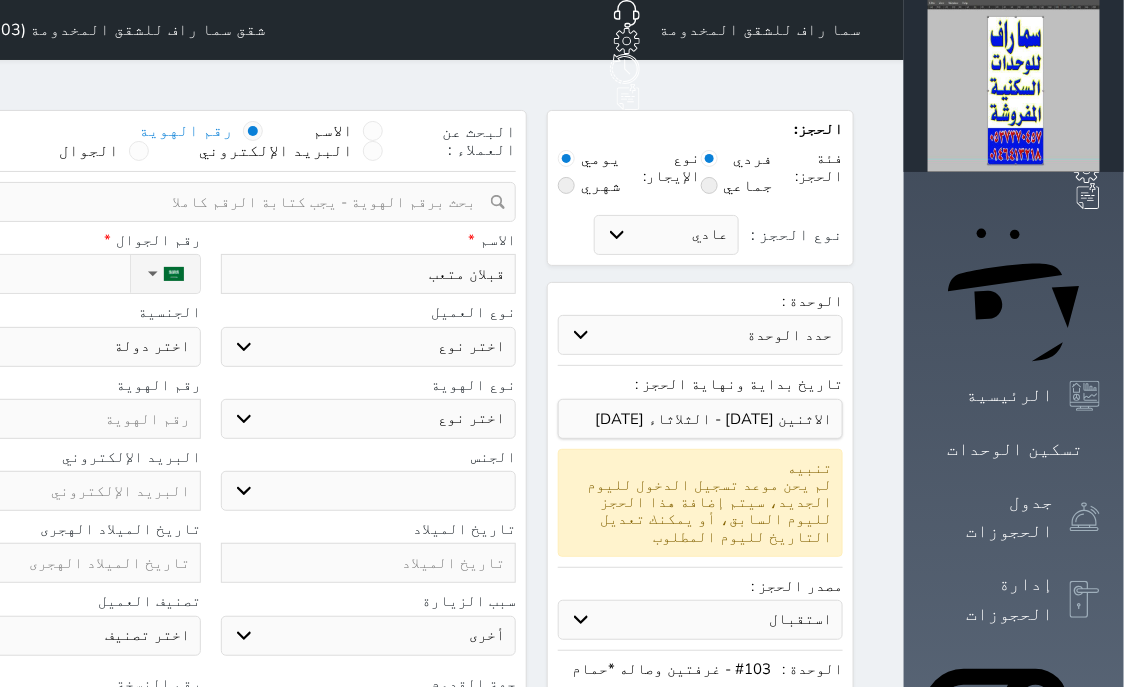 type on "قبلان متعب" 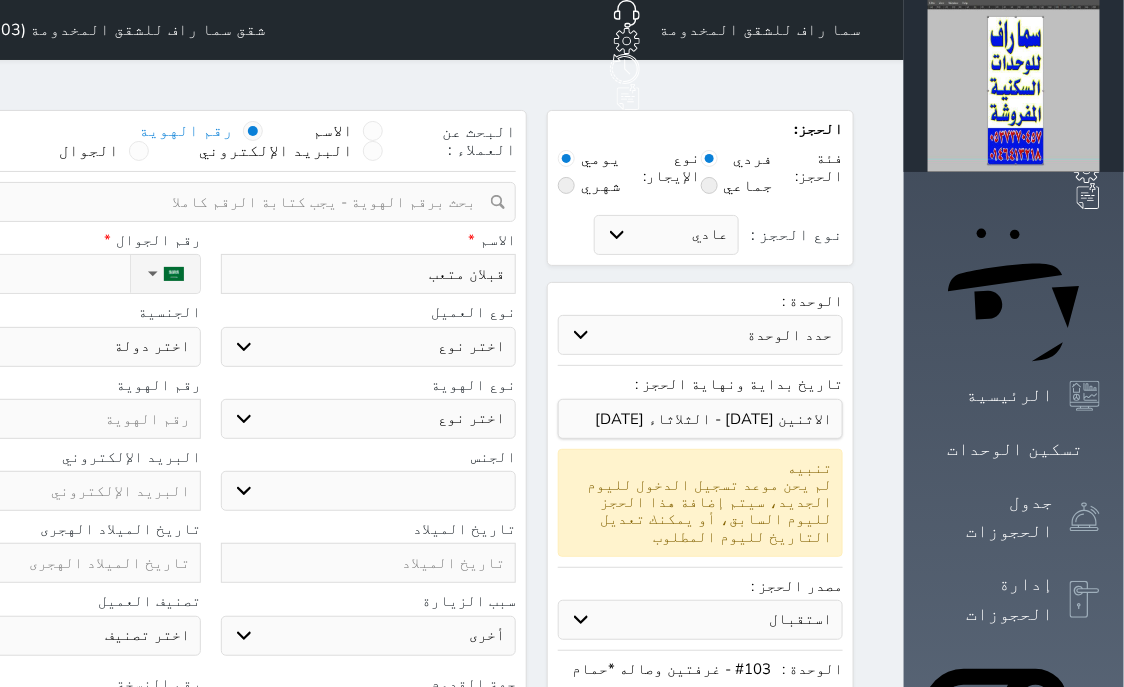 click on "اختر نوع   مواطن مواطن خليجي زائر مقيم" at bounding box center [369, 347] 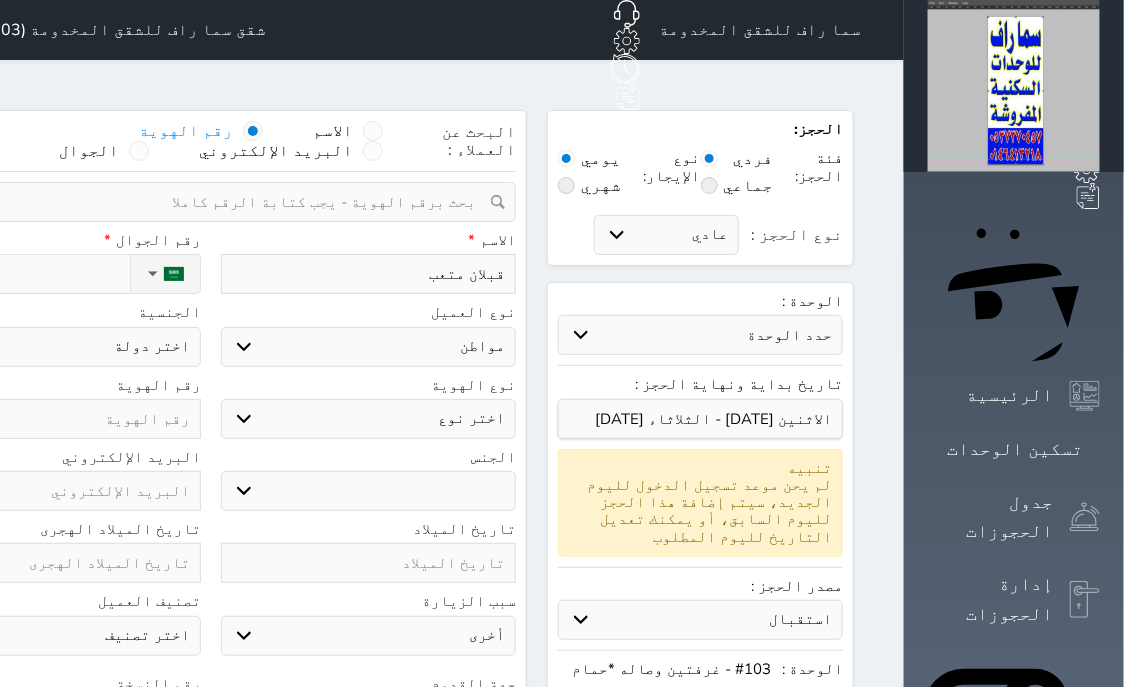 click on "مواطن" at bounding box center (0, 0) 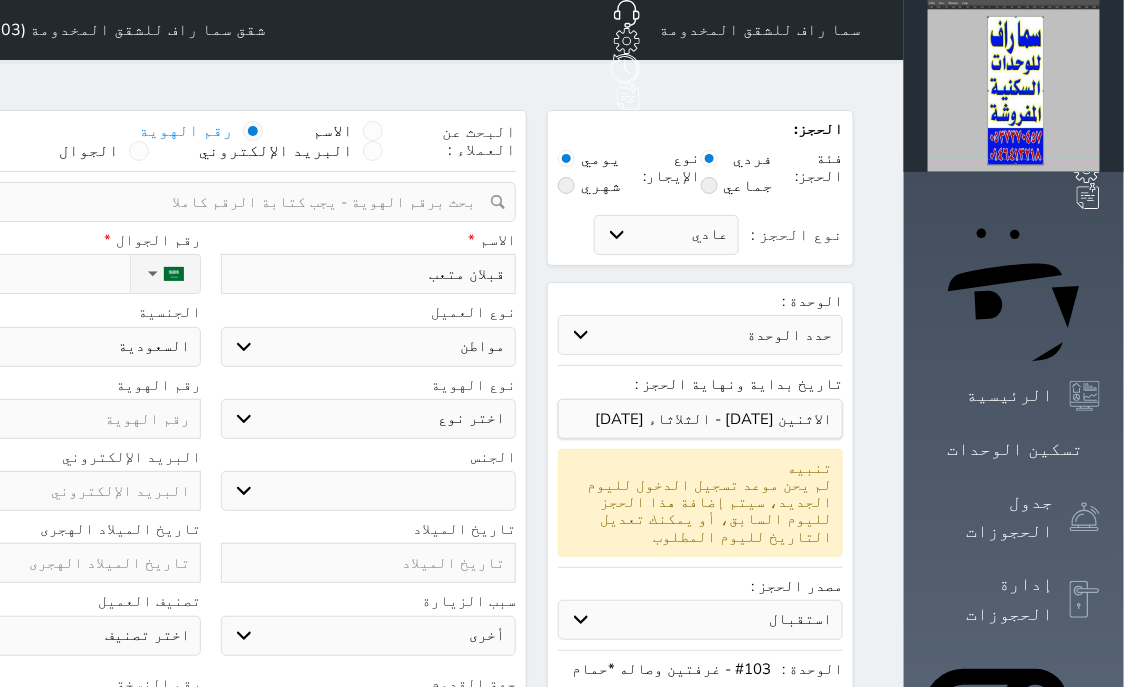 click on "اختر نوع   هوية وطنية هوية عائلية جواز السفر" at bounding box center (369, 419) 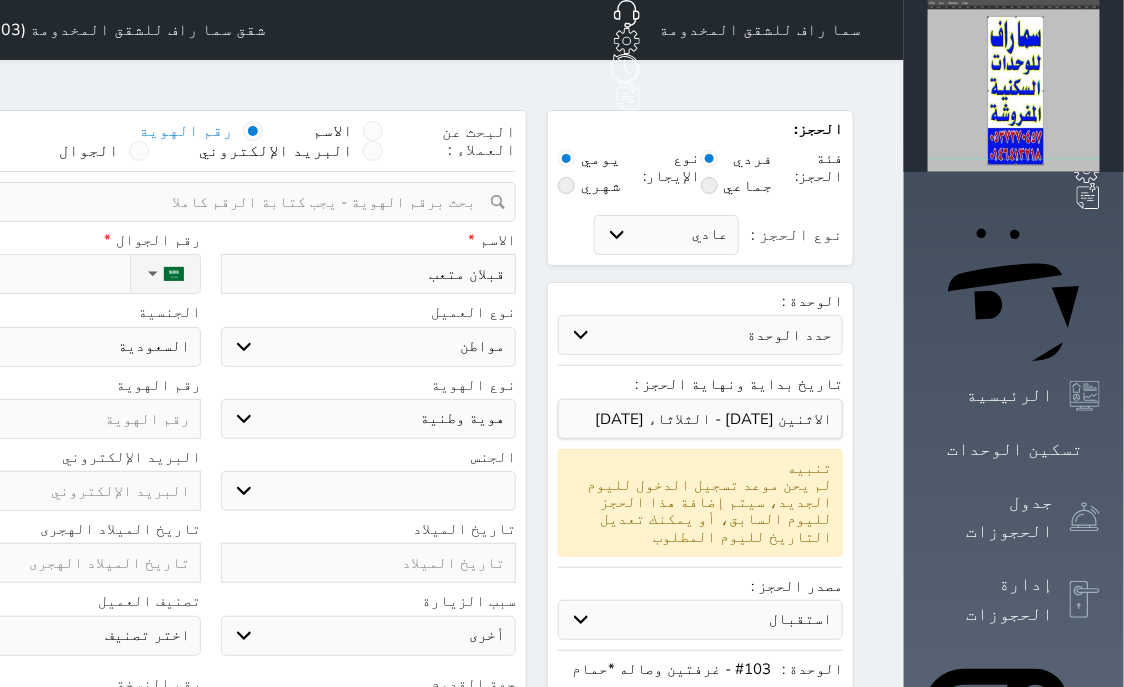 select 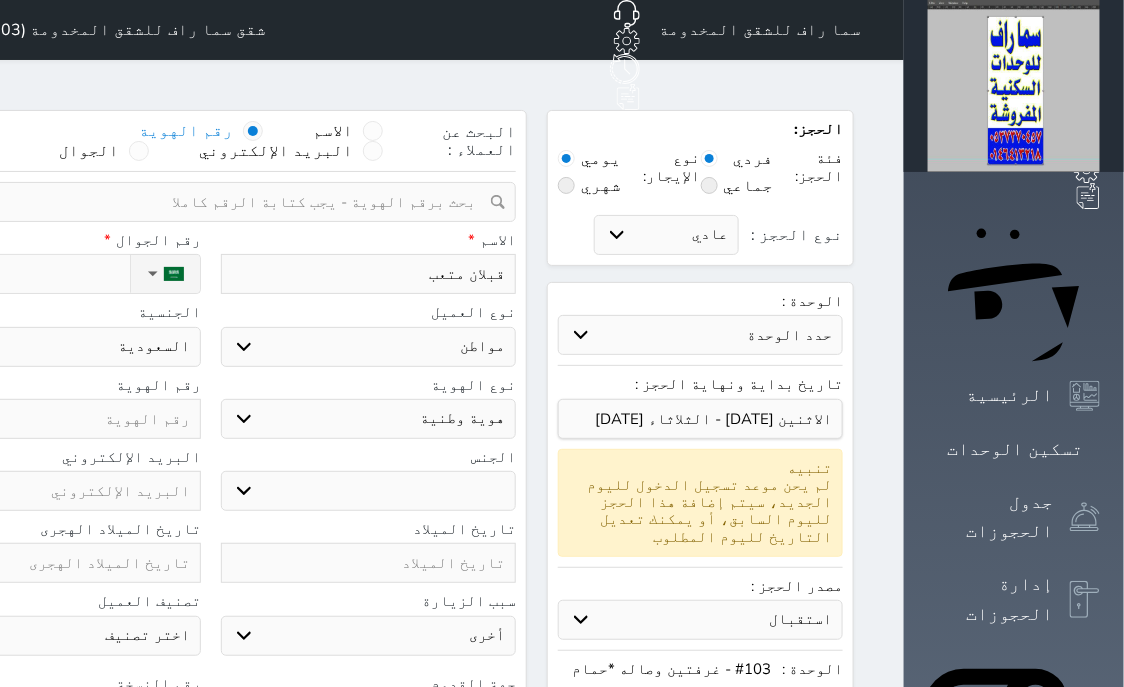 drag, startPoint x: 261, startPoint y: 365, endPoint x: 277, endPoint y: 339, distance: 30.528675 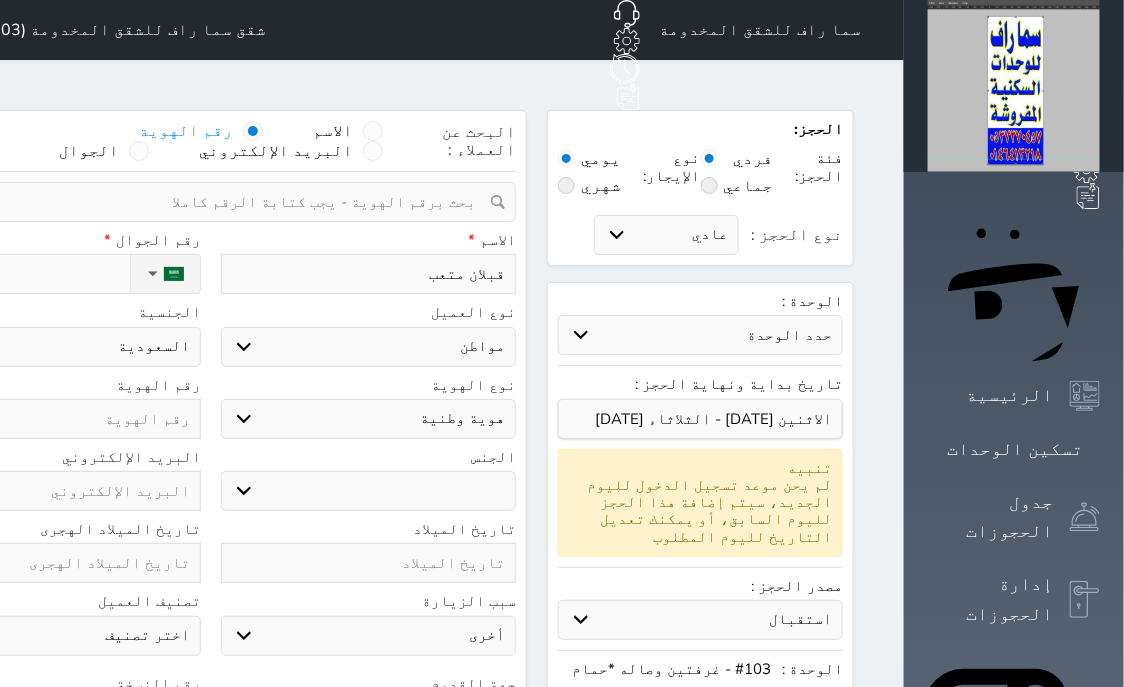 paste on "1041493717" 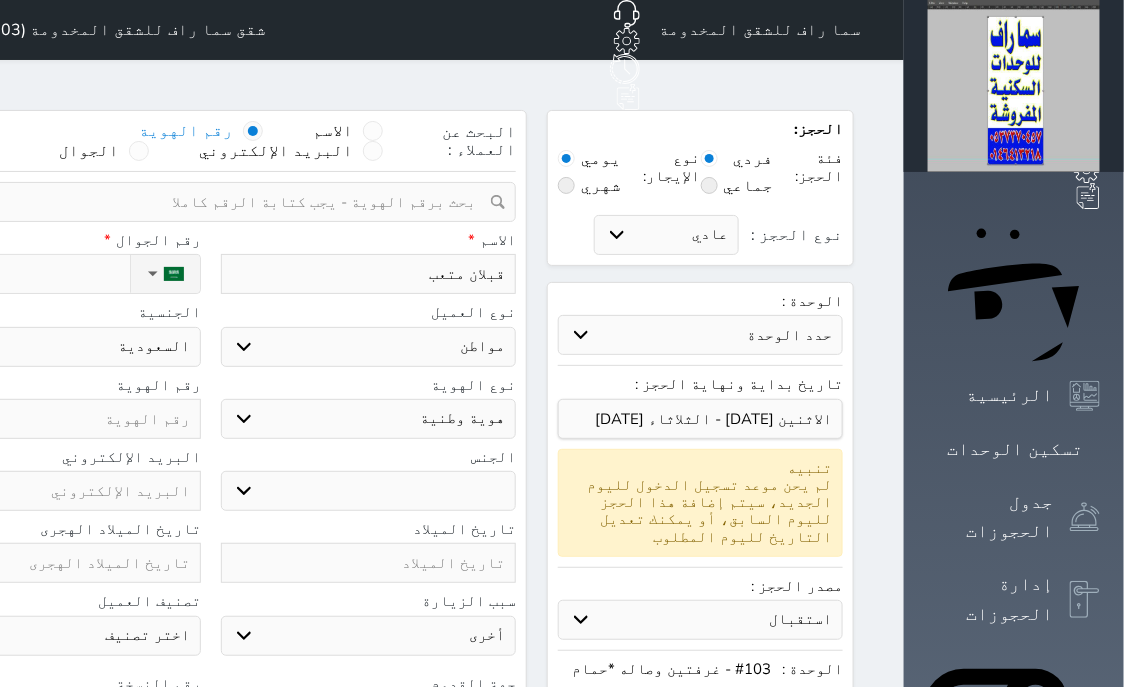 type on "1041493717" 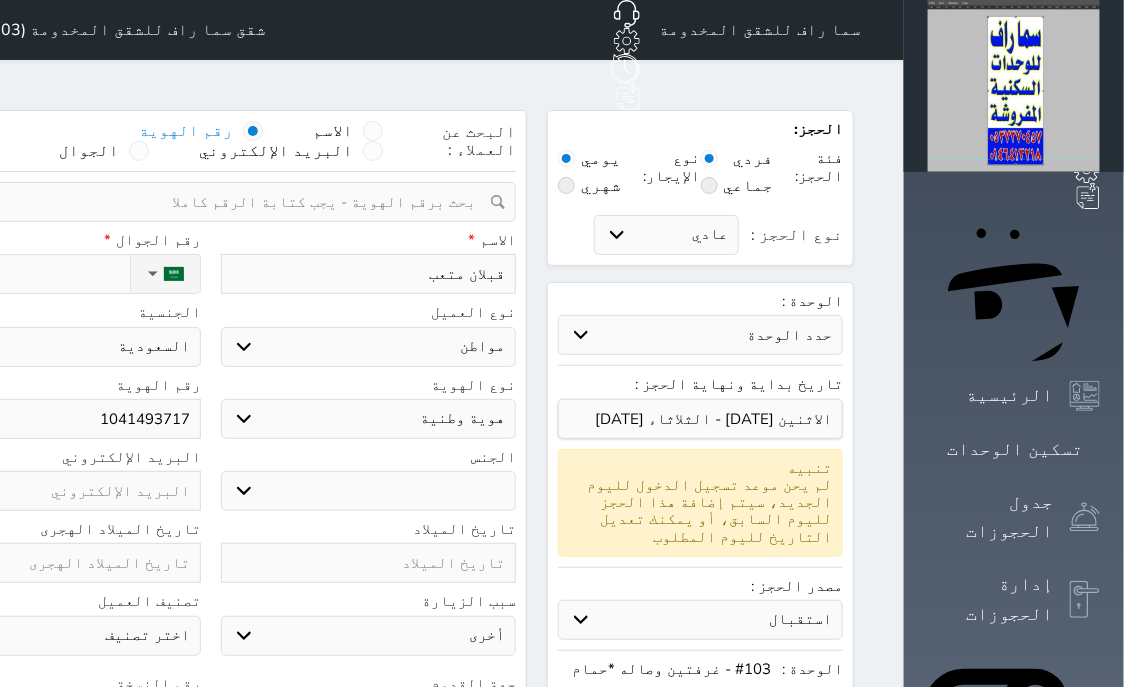 type on "1041493717" 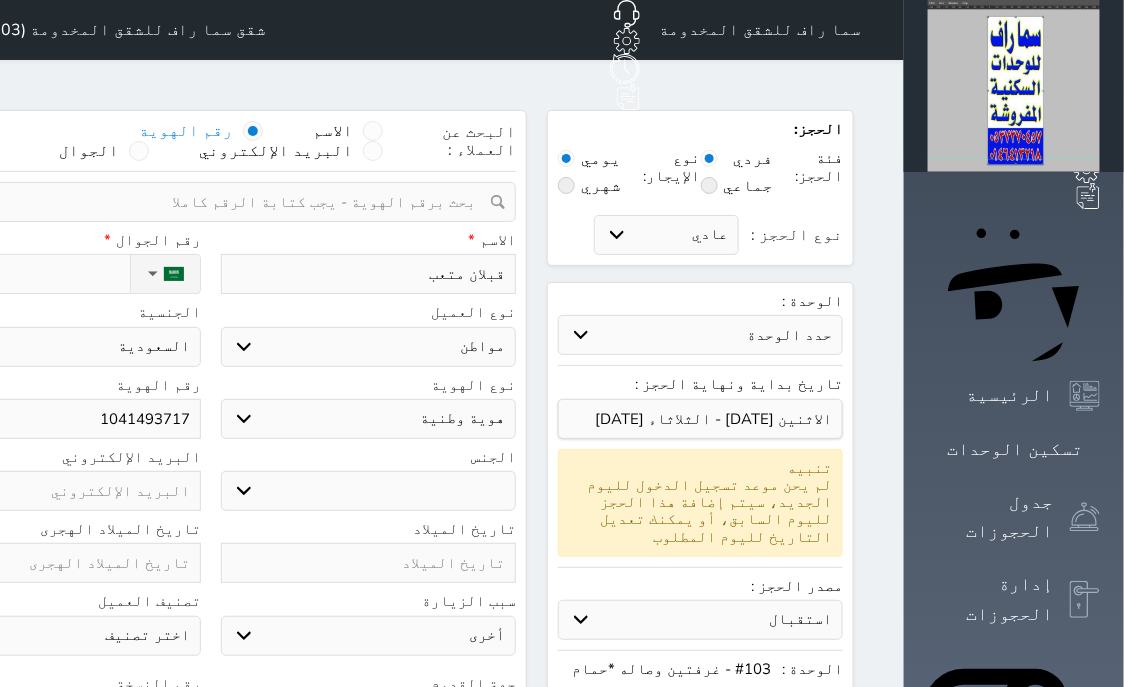 click on "نوع الحجز :" at bounding box center (17, 274) 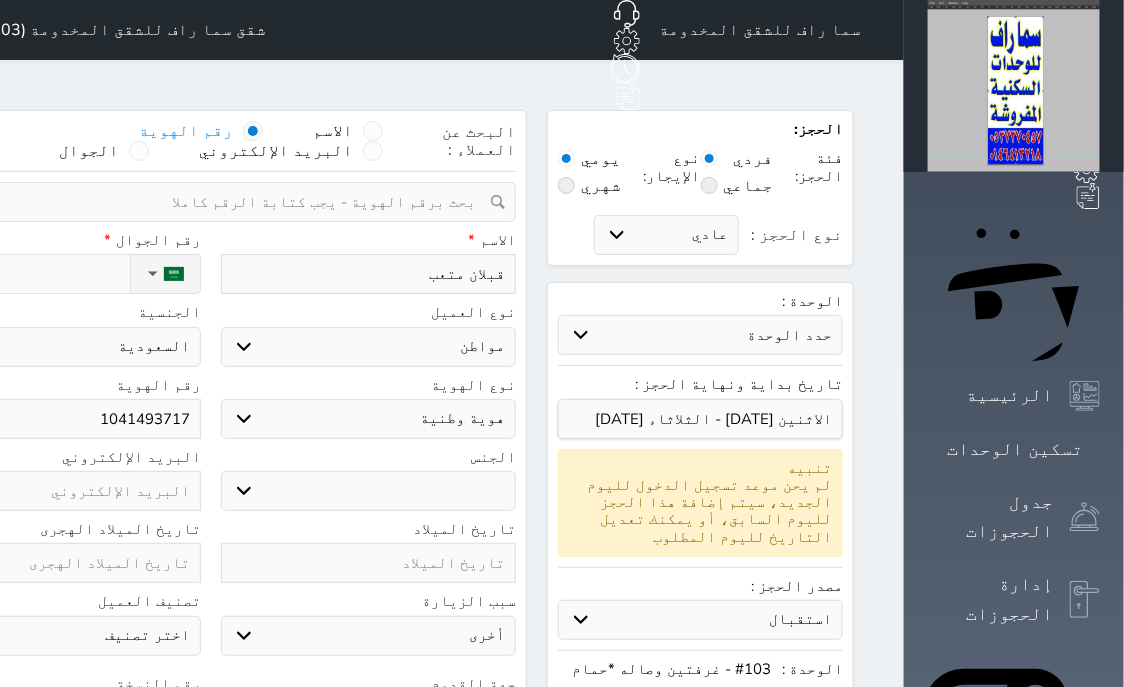 type on "+" 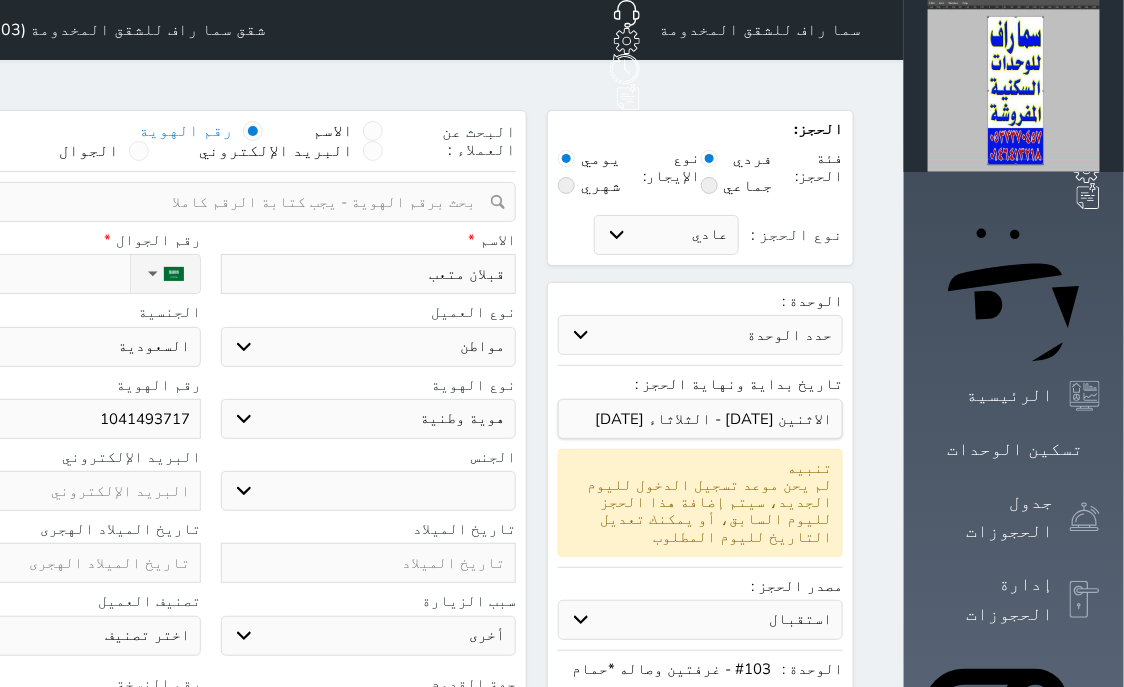 select 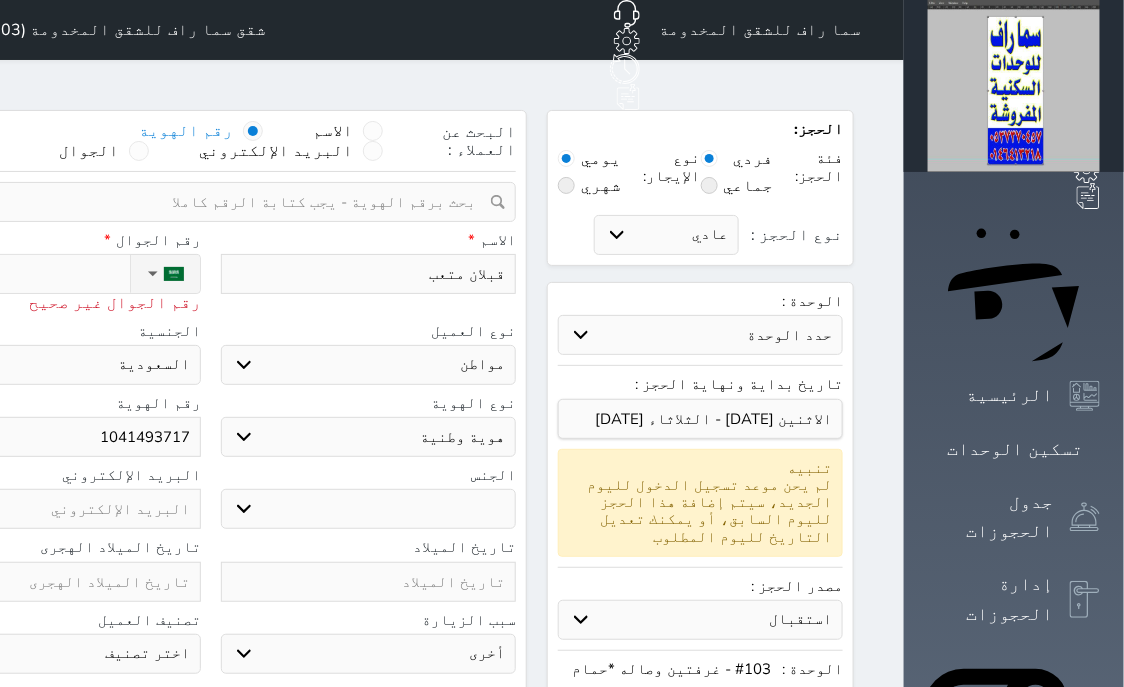 type on "+9" 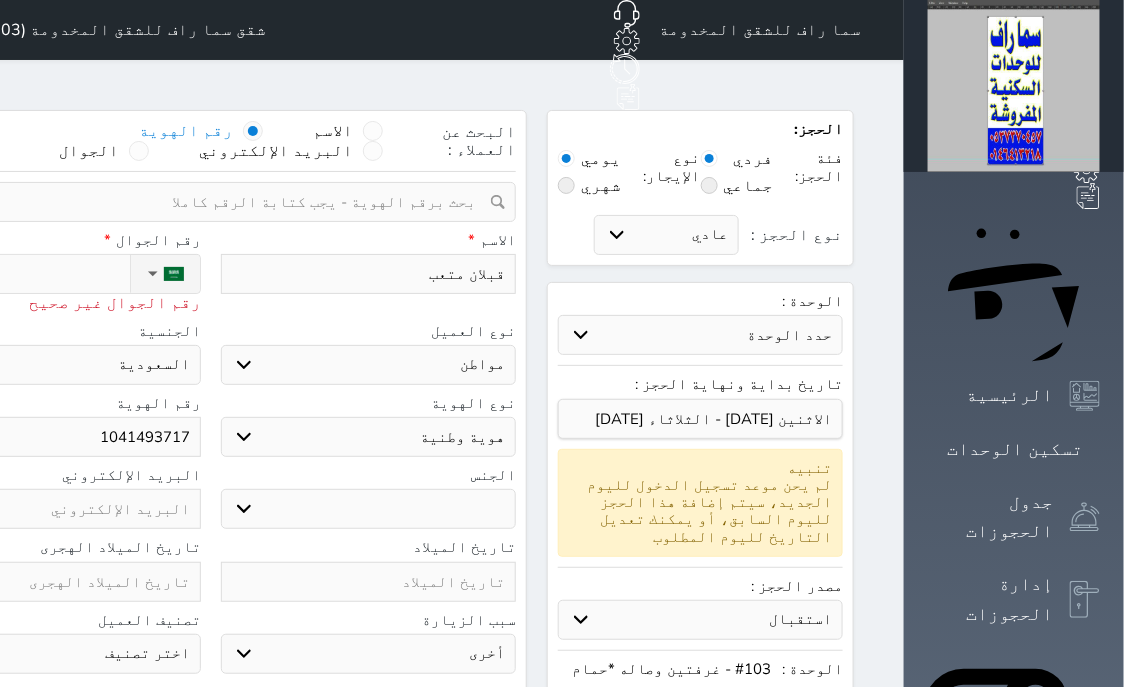 select 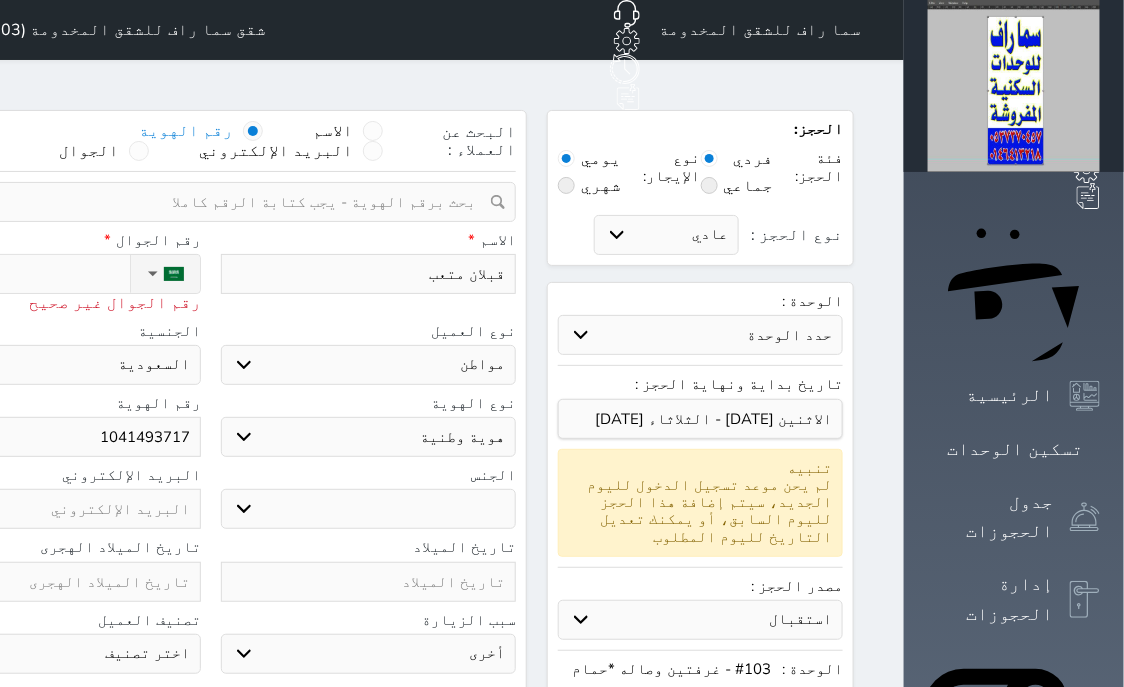 type on "+96" 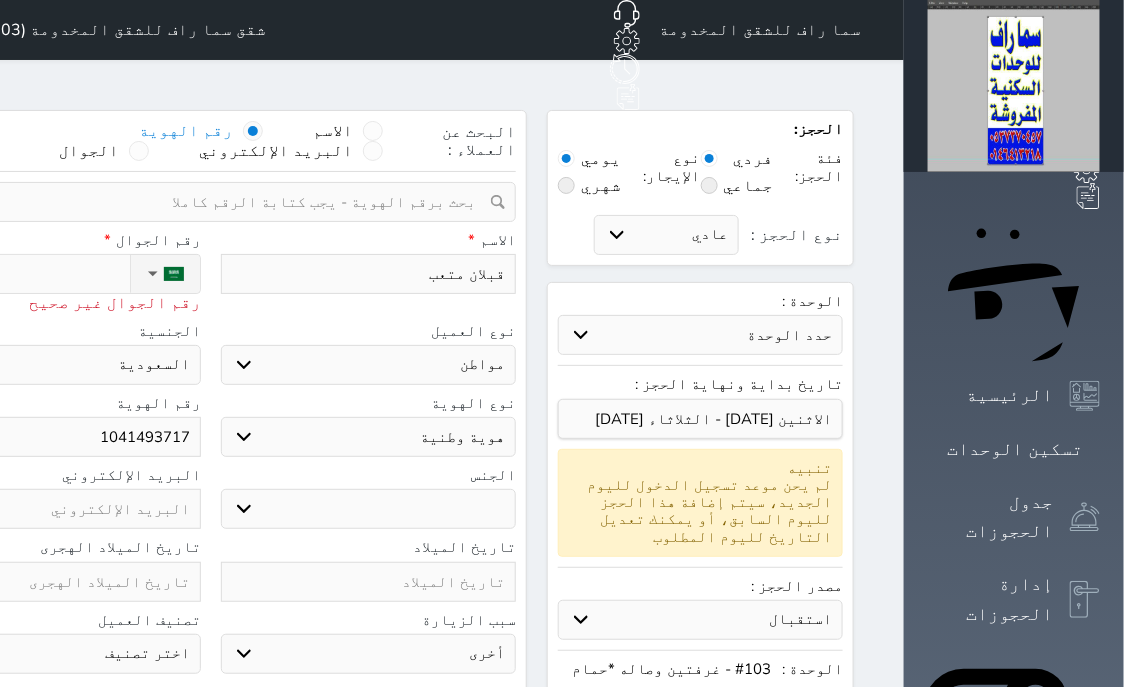 select 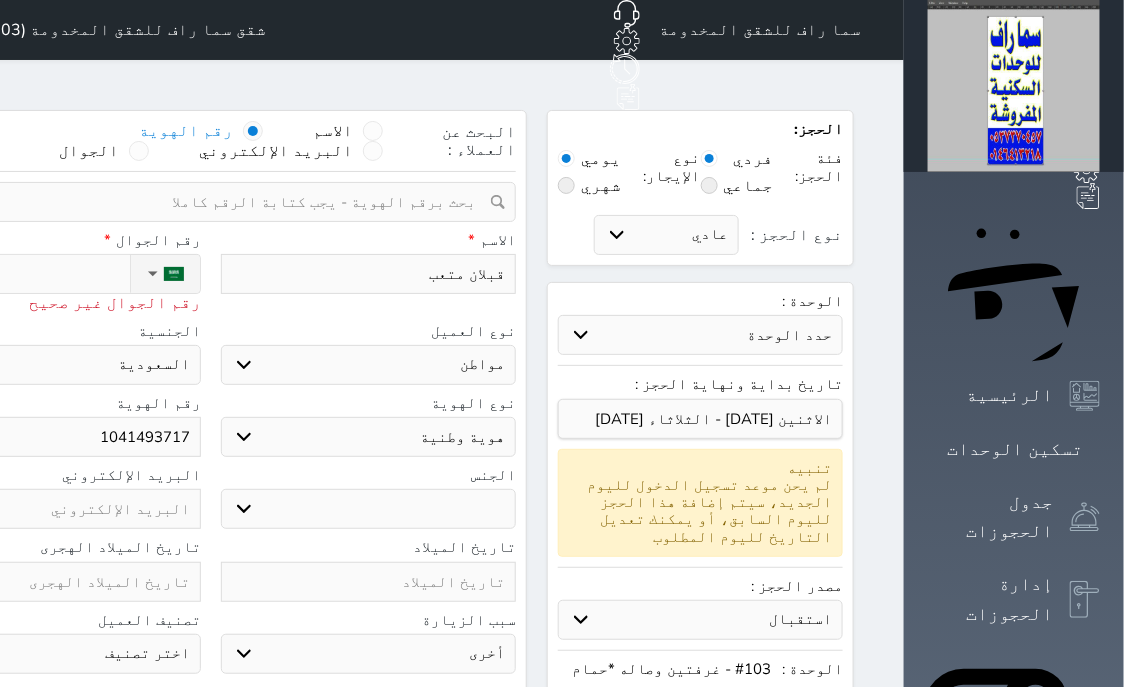 select 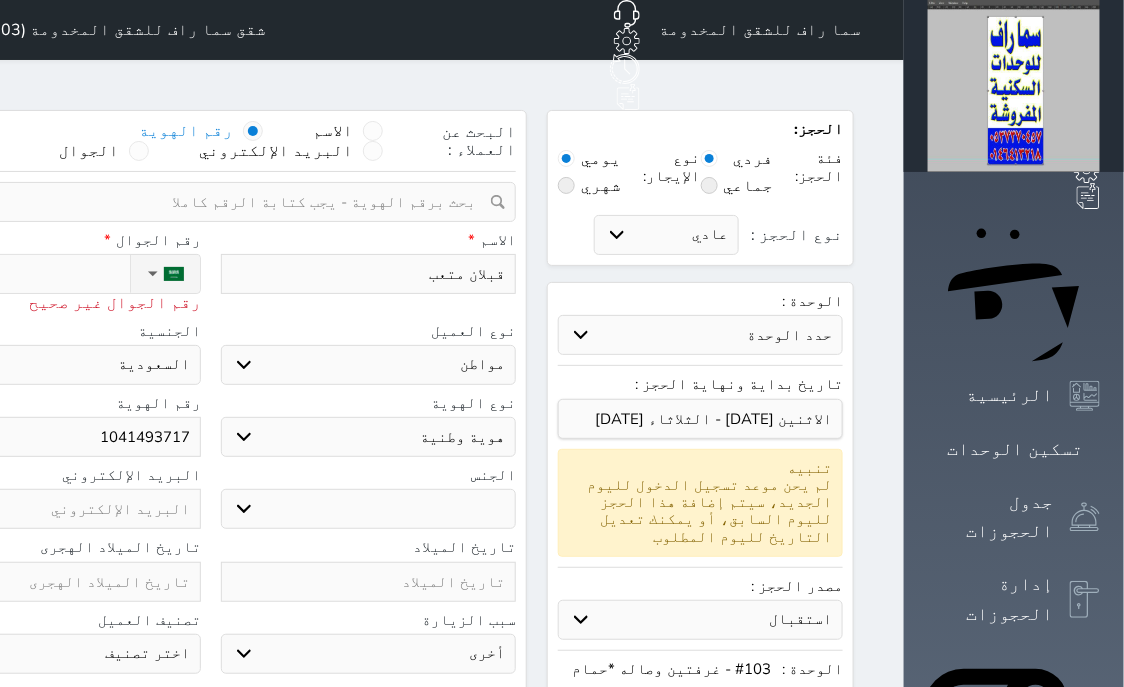 type on "+966" 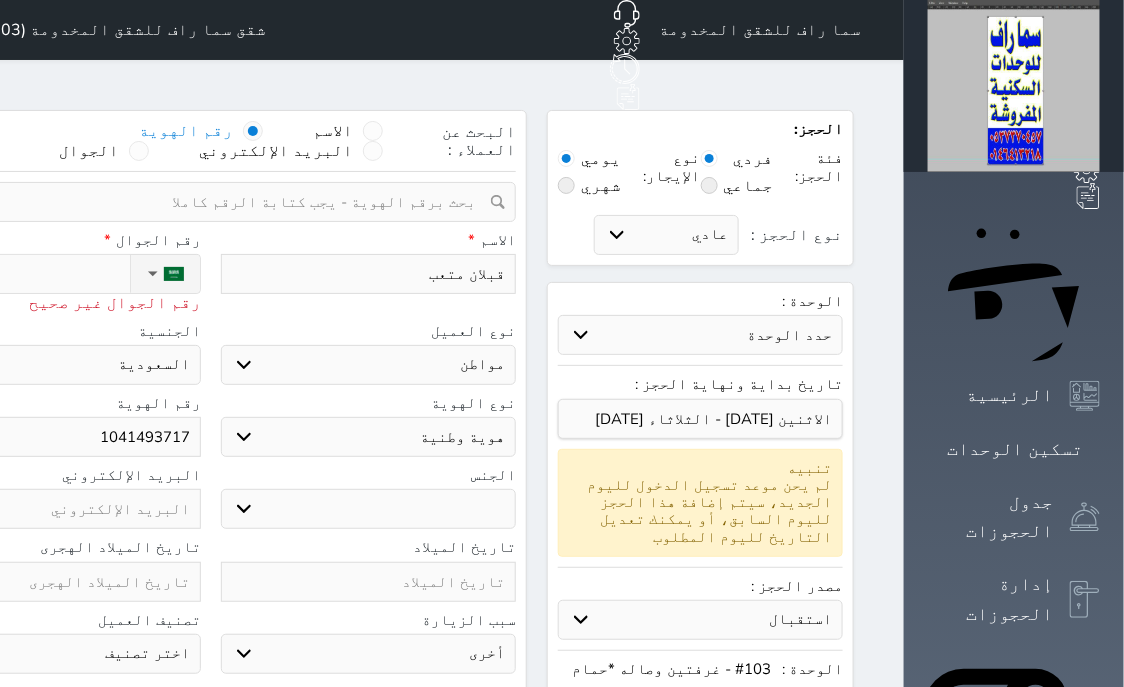 select 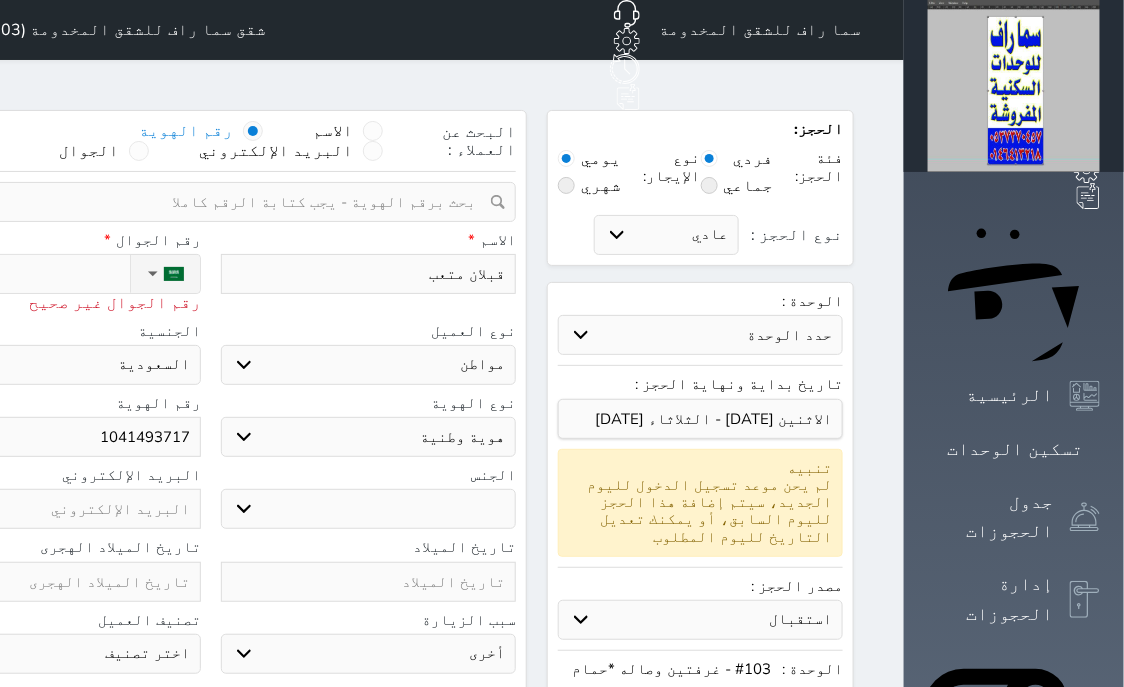 type on "+9665" 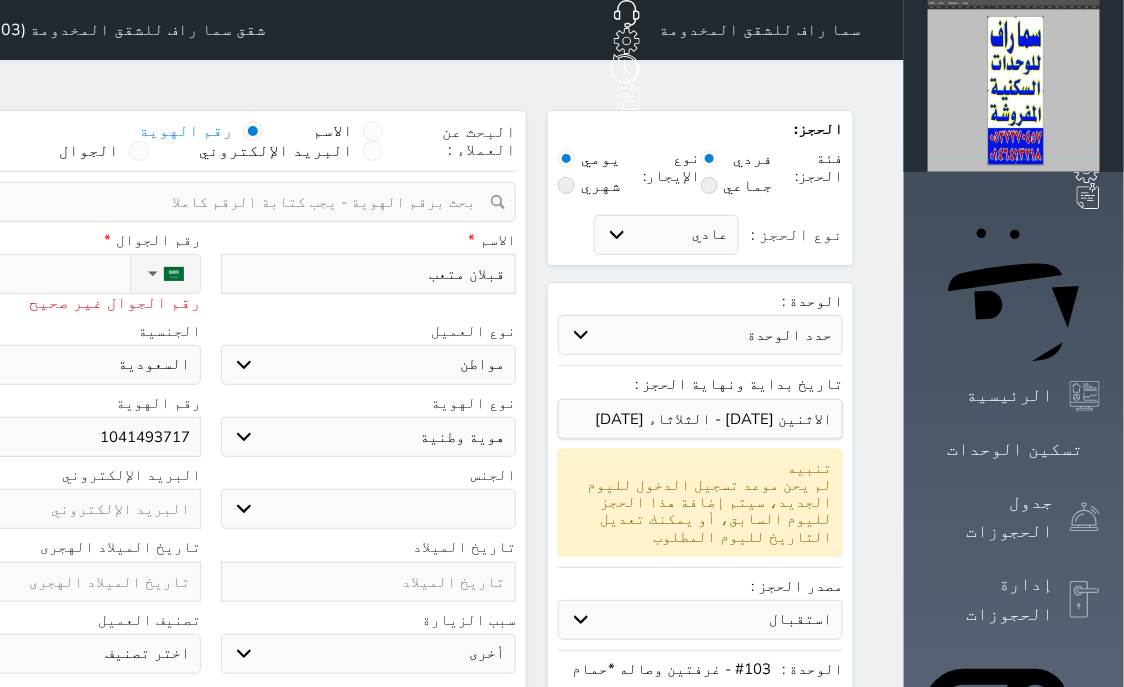 select 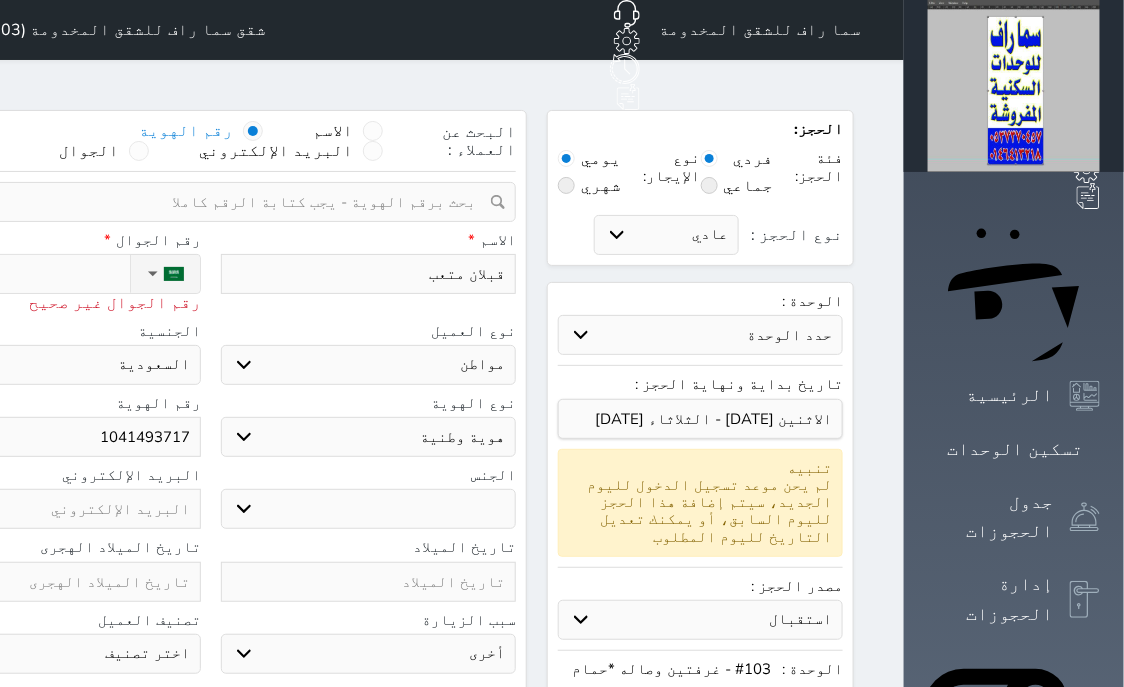 select 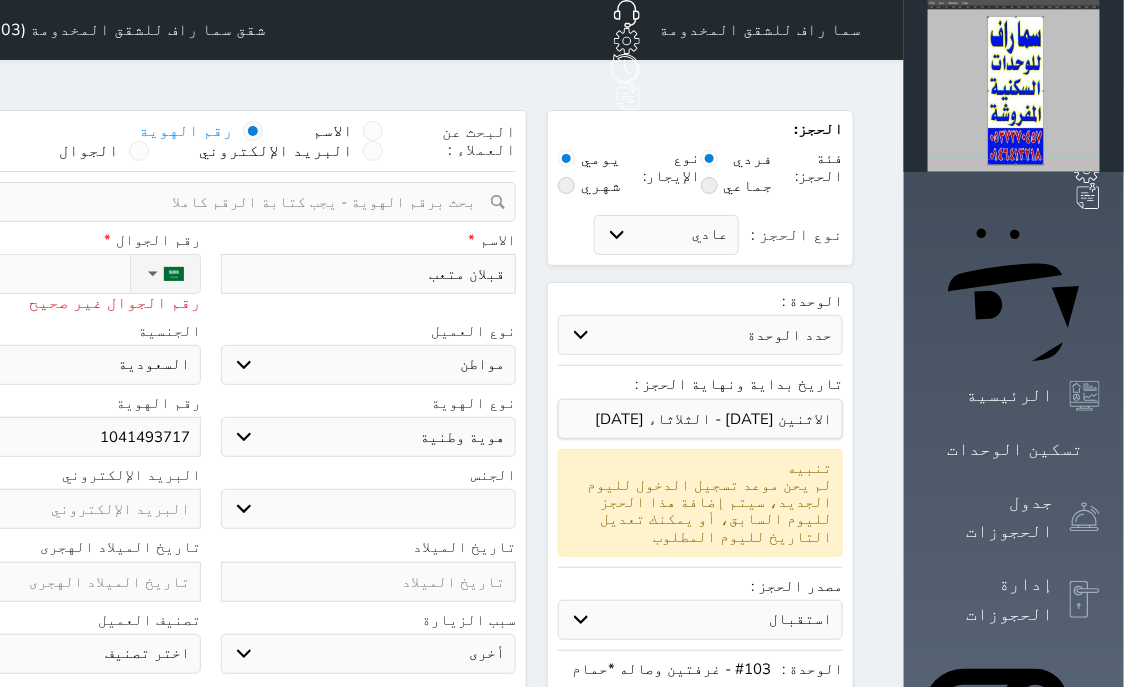 type on "+96650" 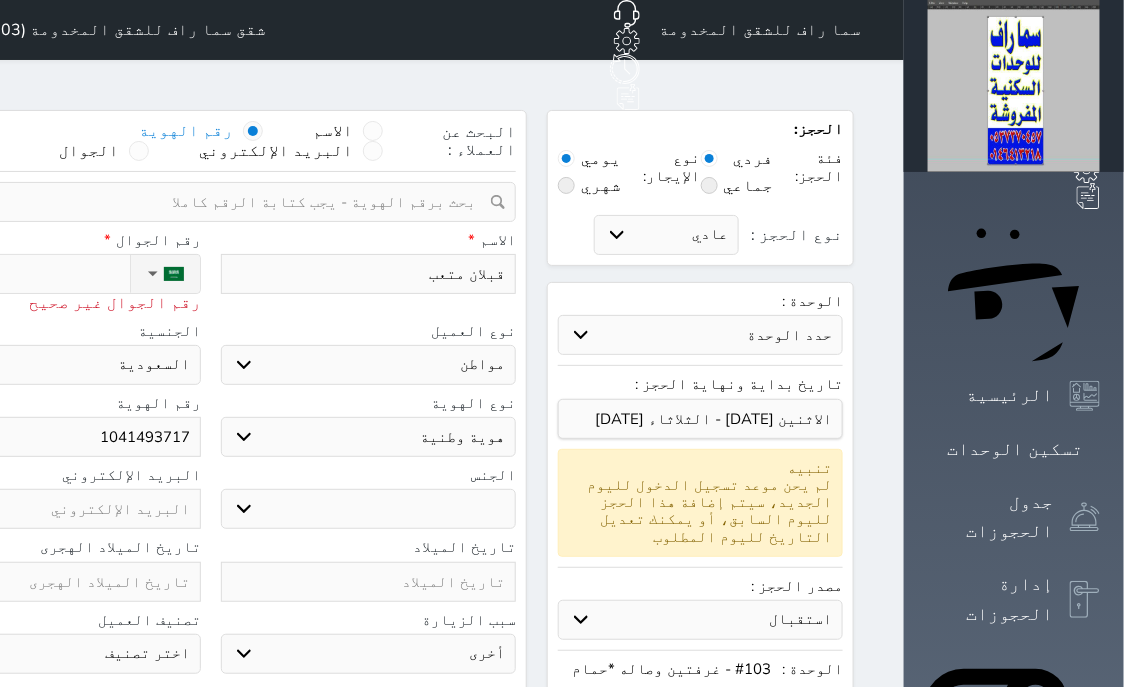 select 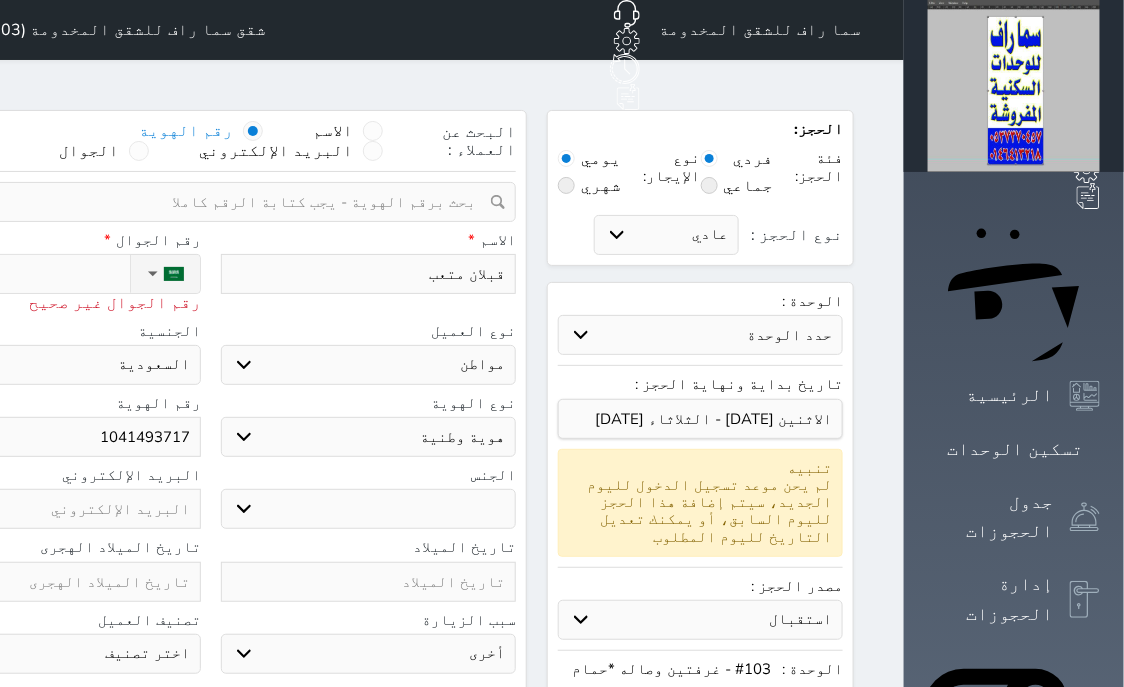select 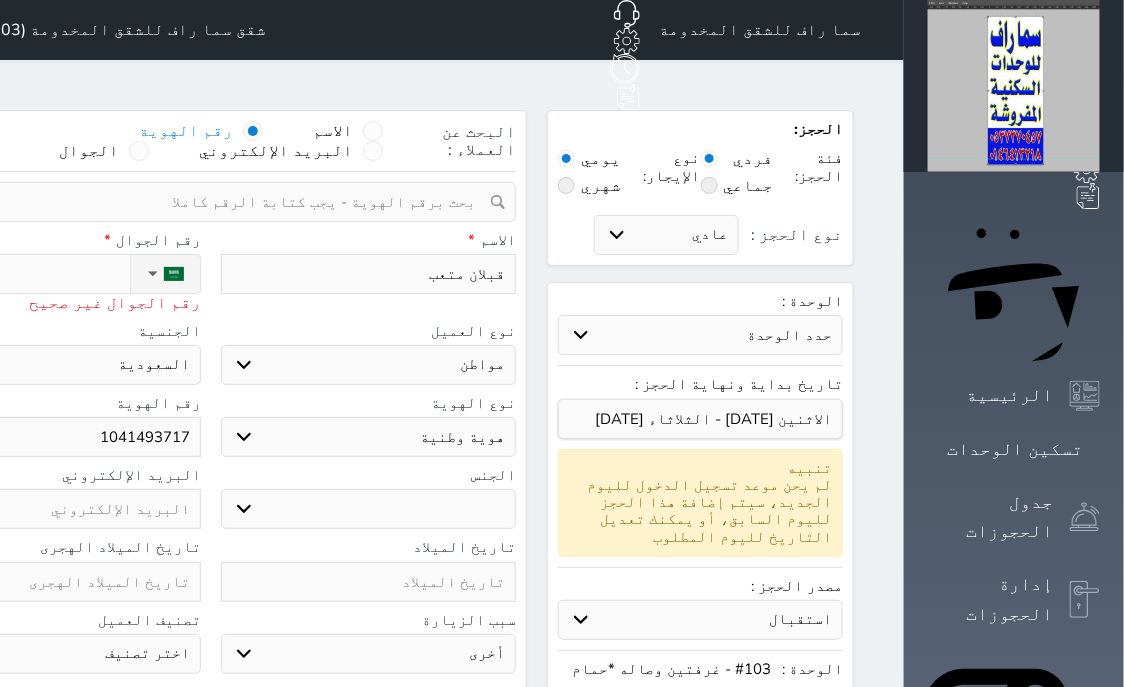 type on "+966506" 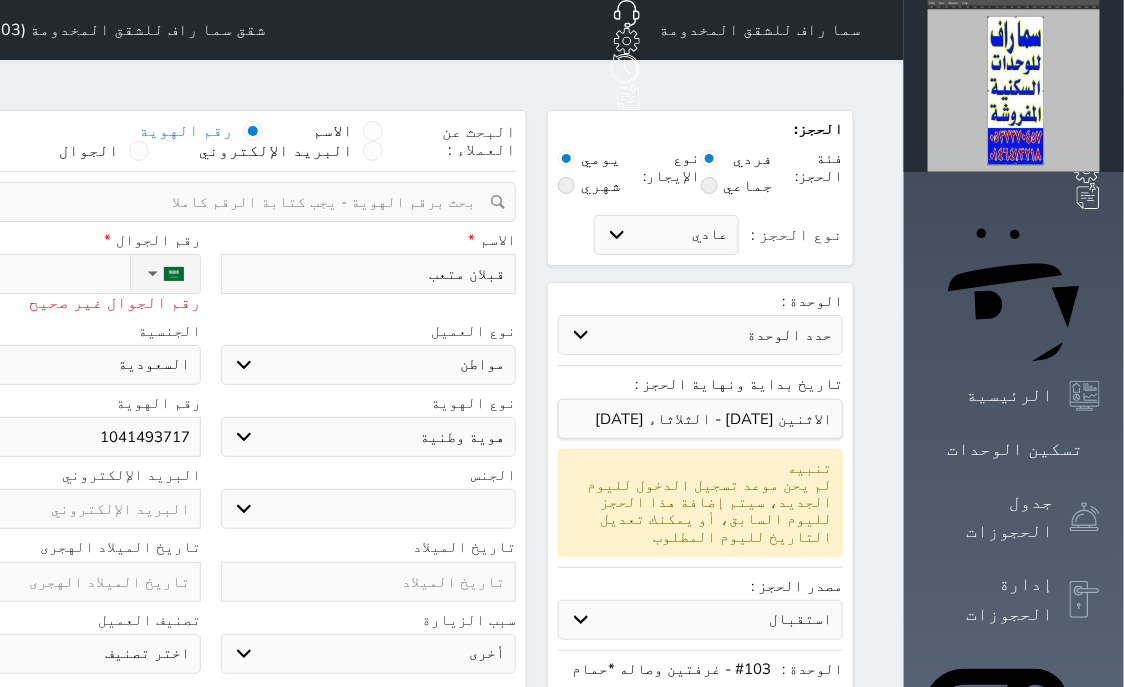 select 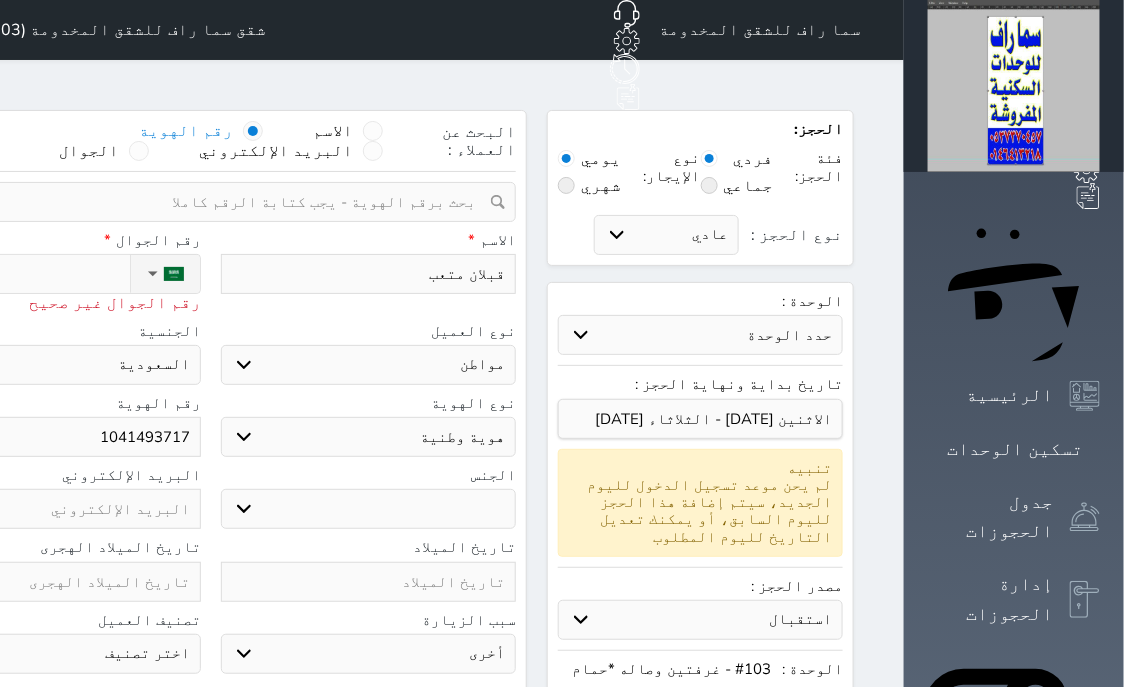 type on "+9665064" 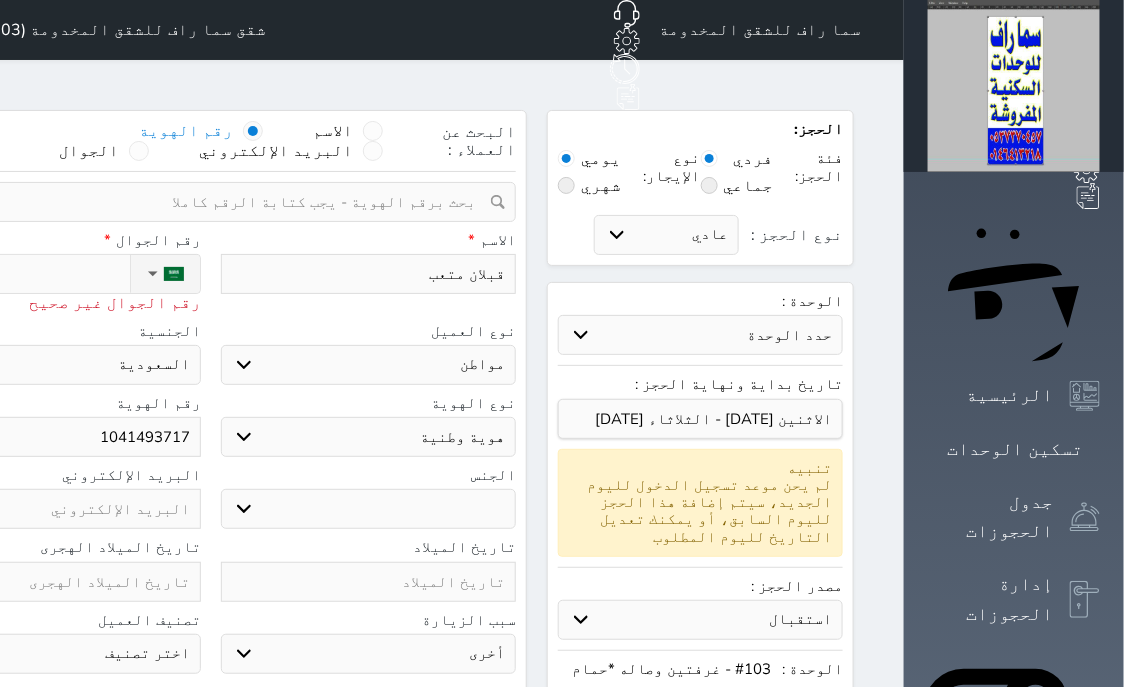 select 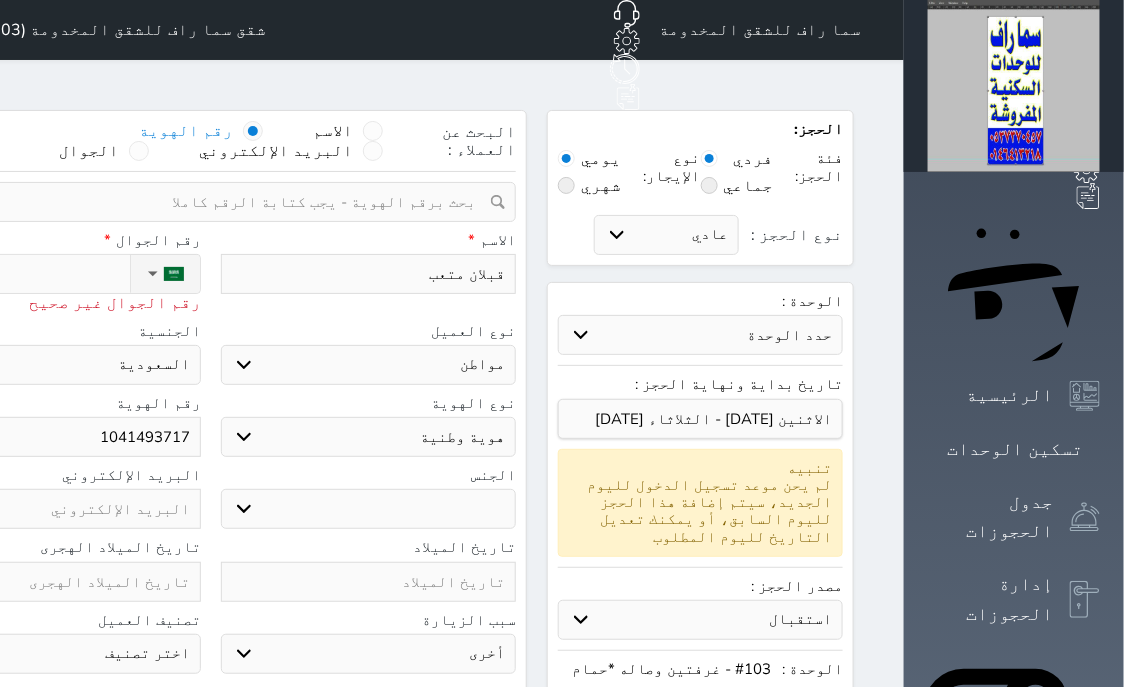 type on "+96650644" 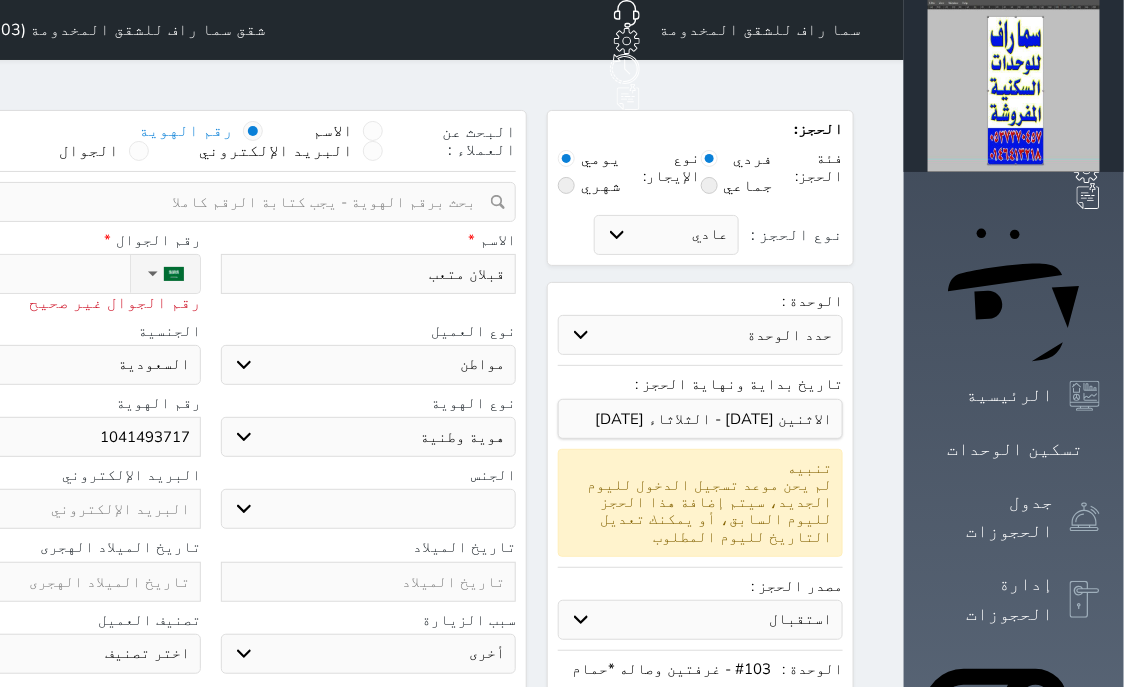 select 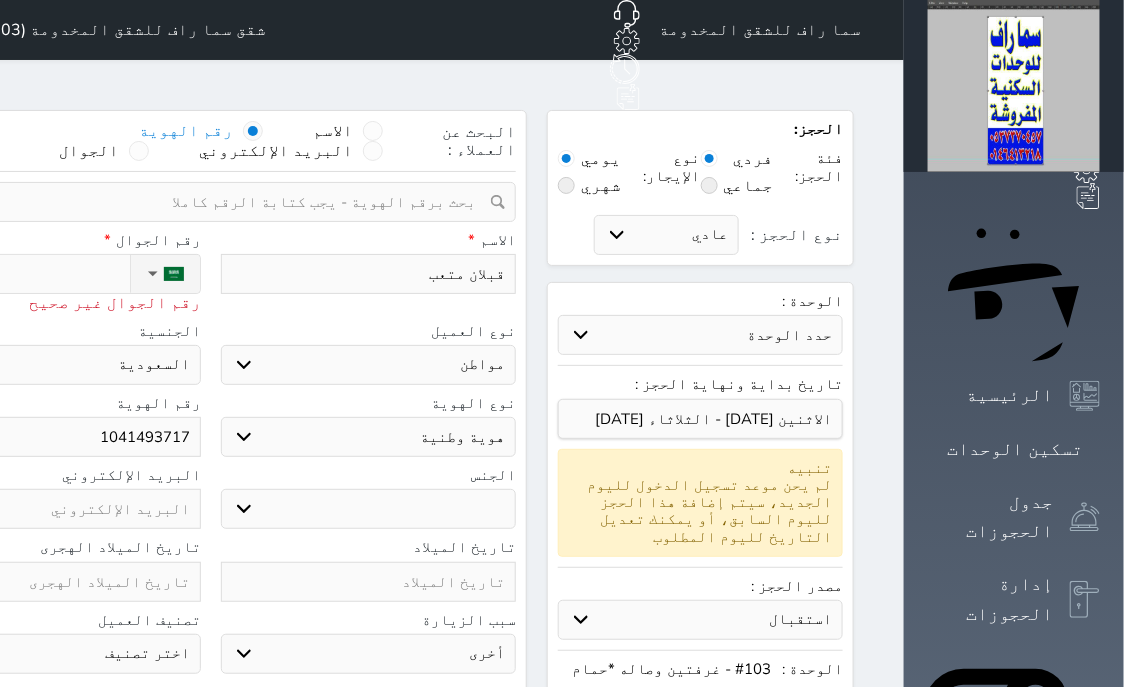type on "+966506445" 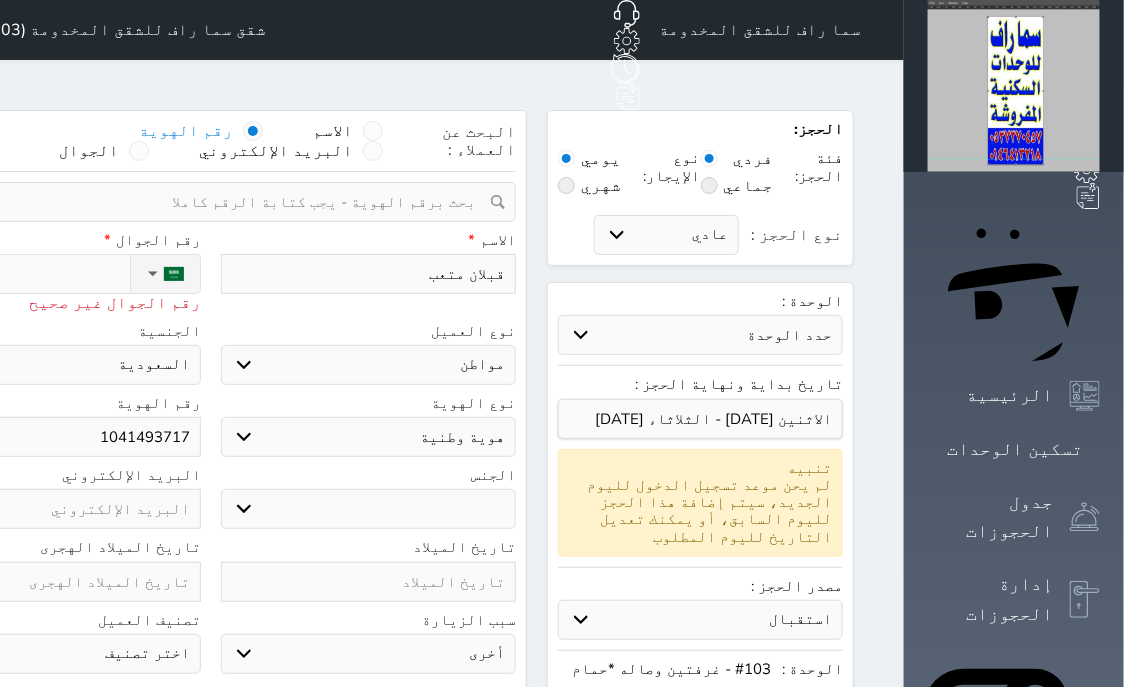 select 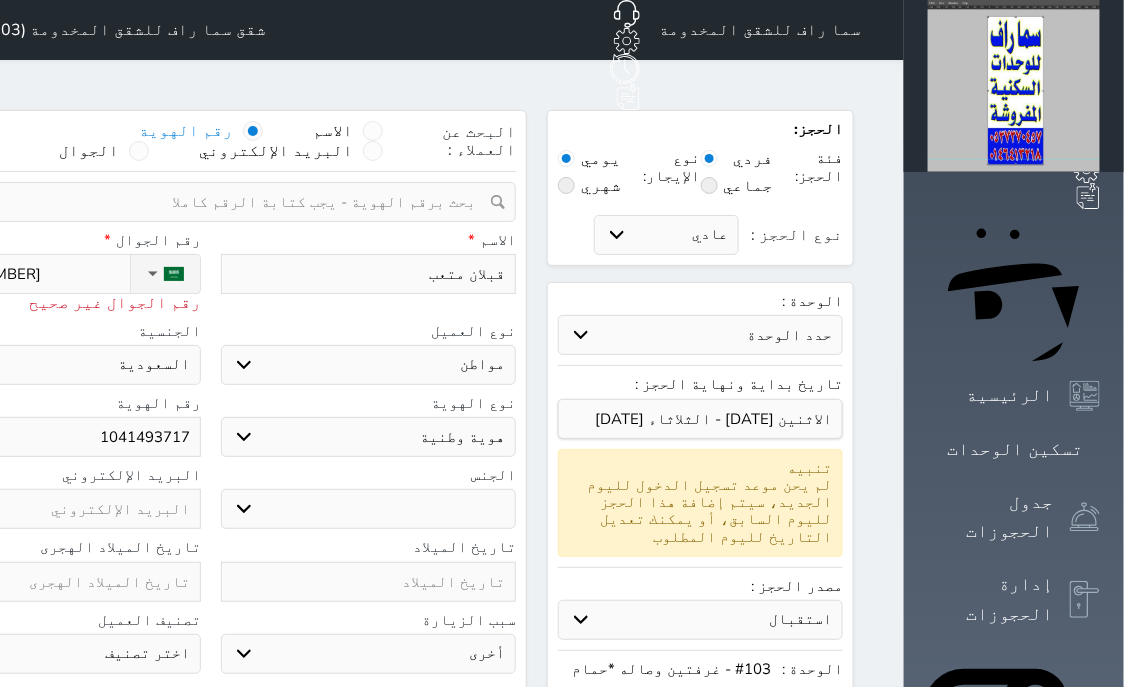type on "+9665064455" 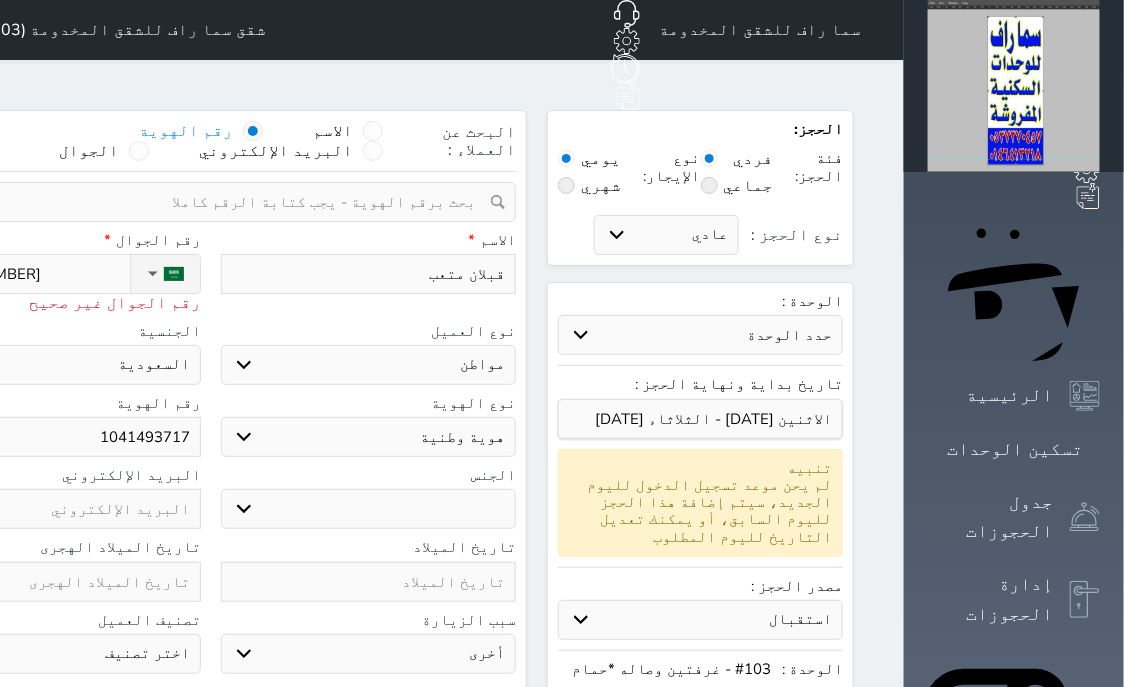 select 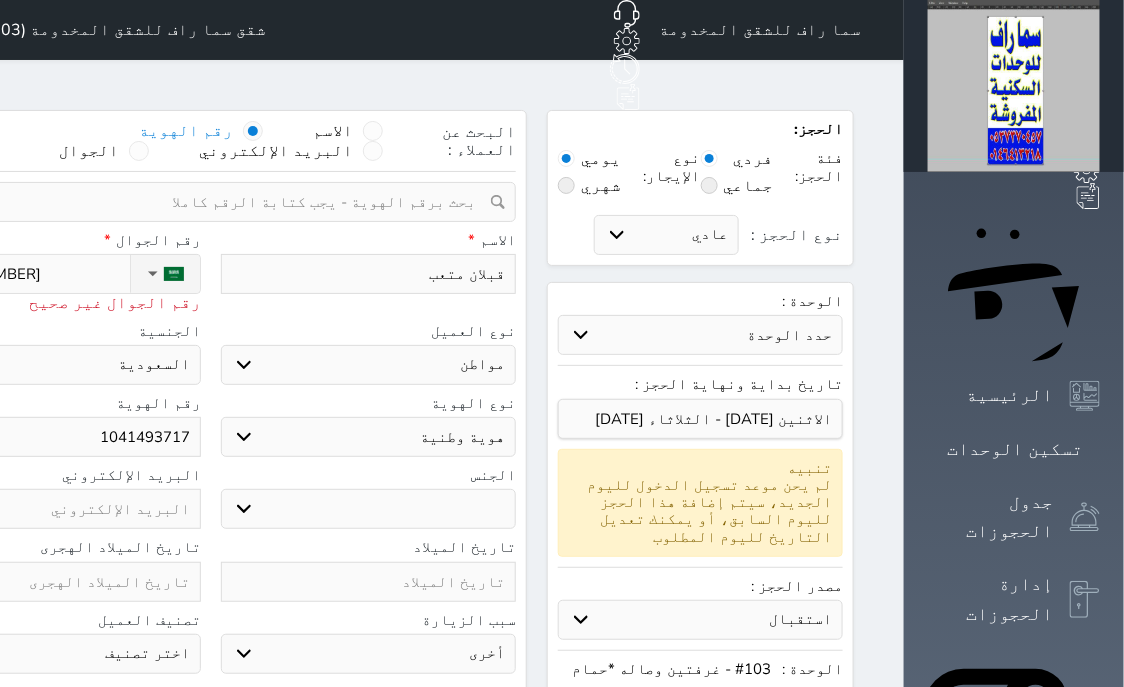 select 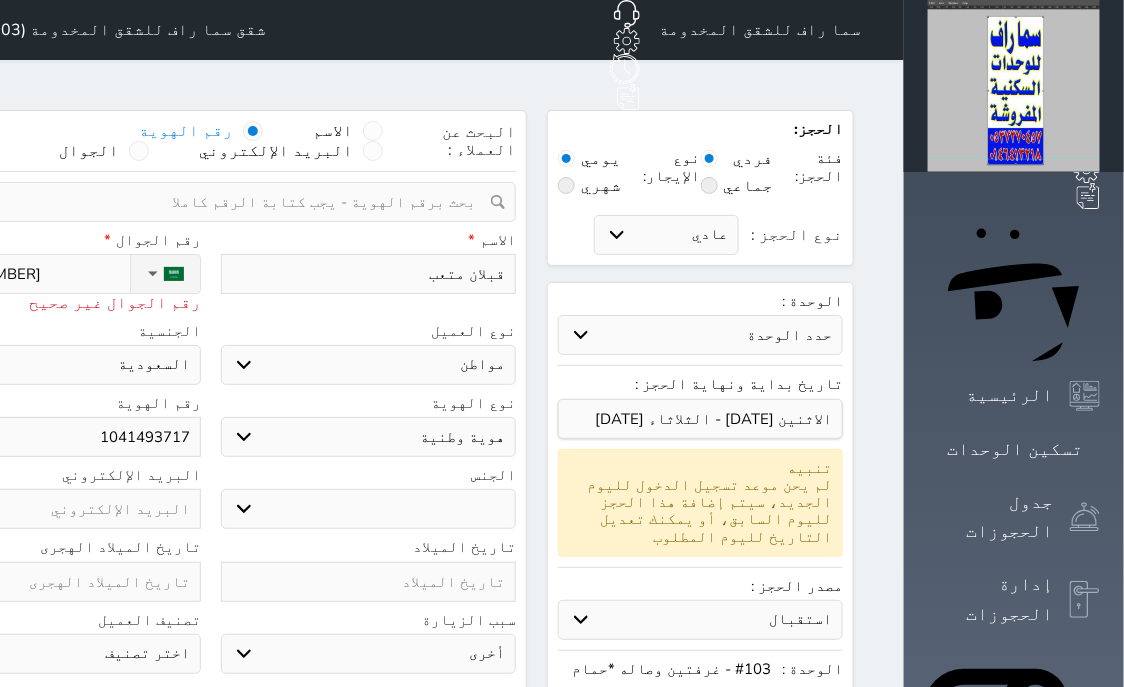 type on "+96650644551" 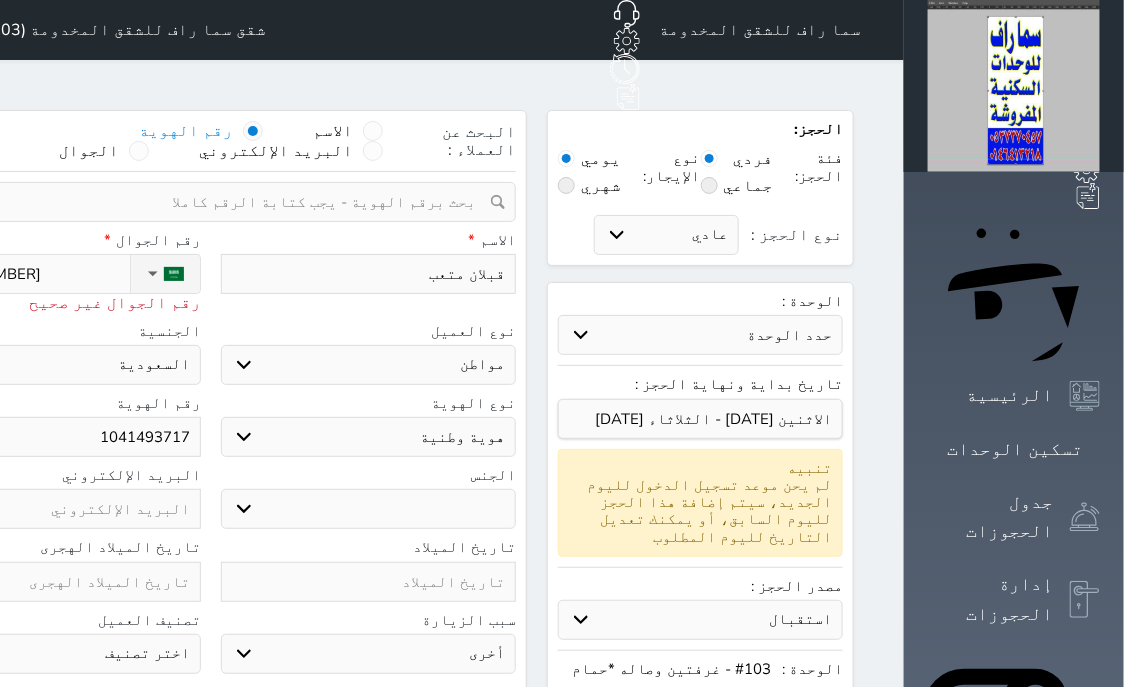 select 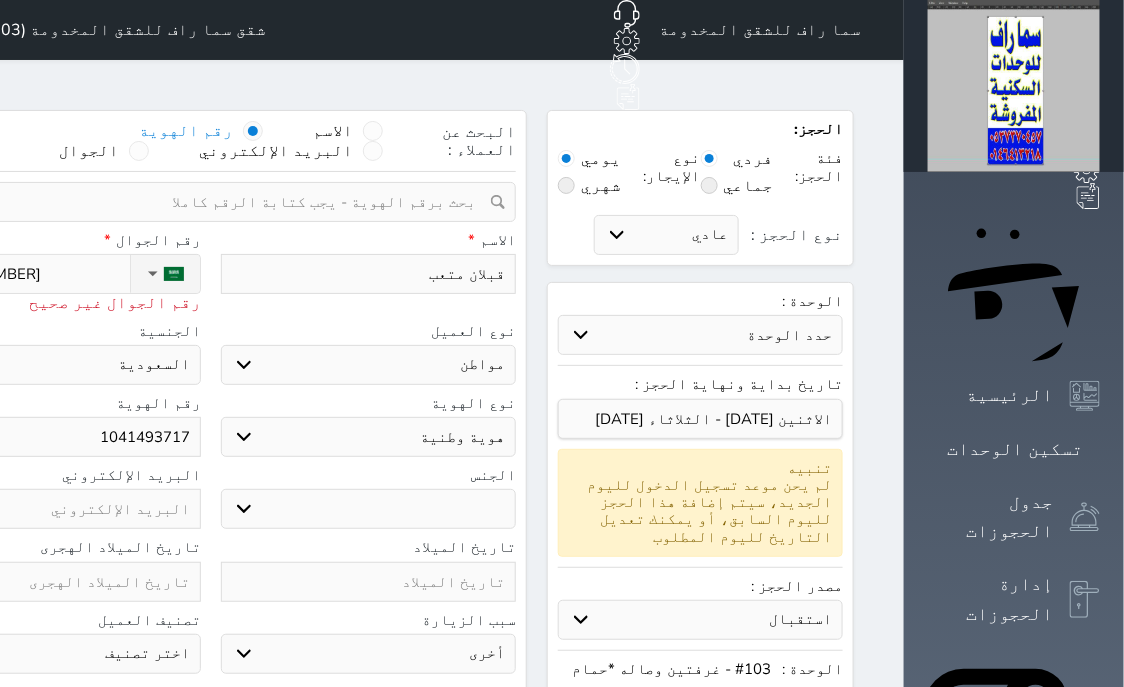 select 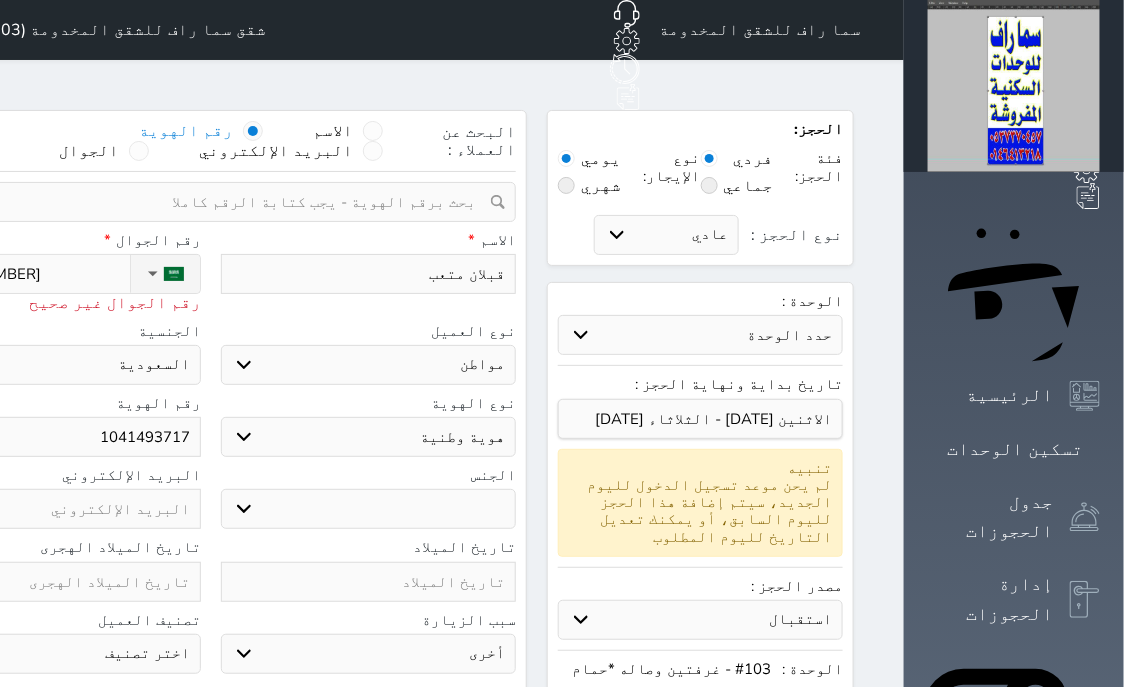 type on "+966 50 644 5515" 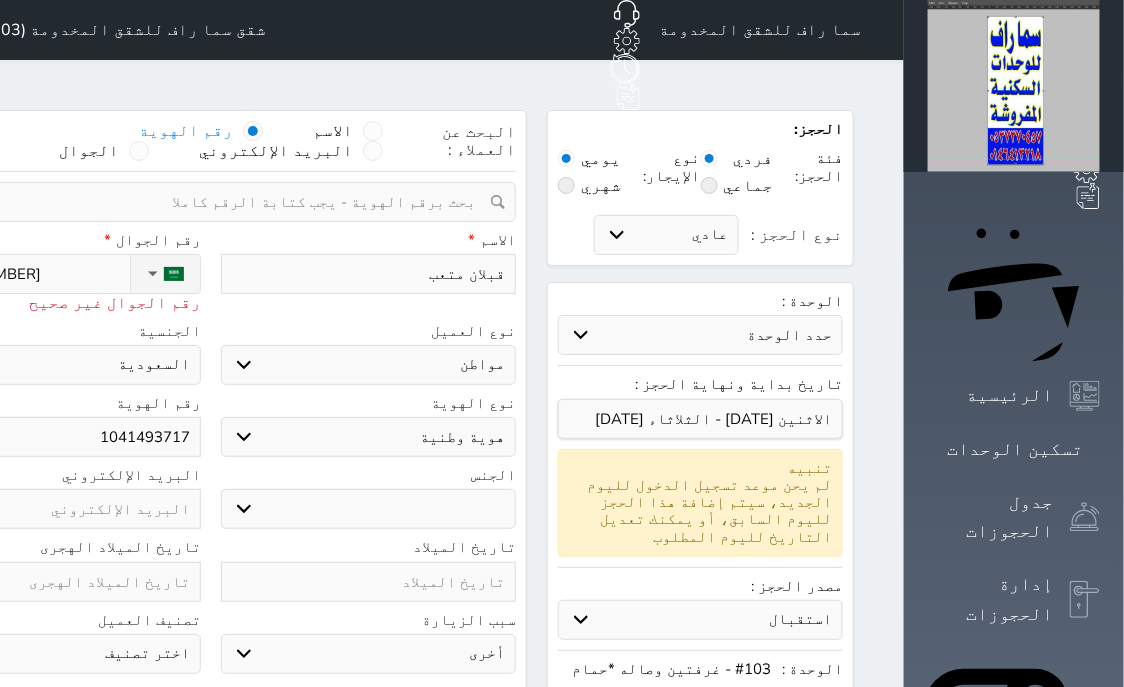 select 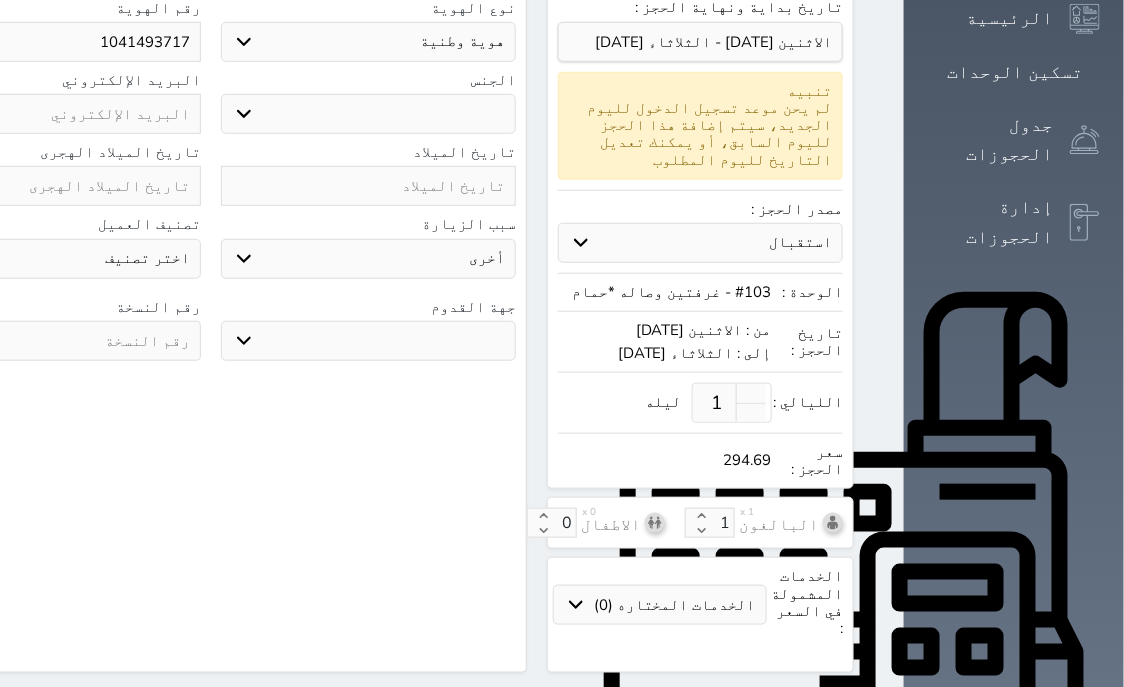 scroll, scrollTop: 254, scrollLeft: 0, axis: vertical 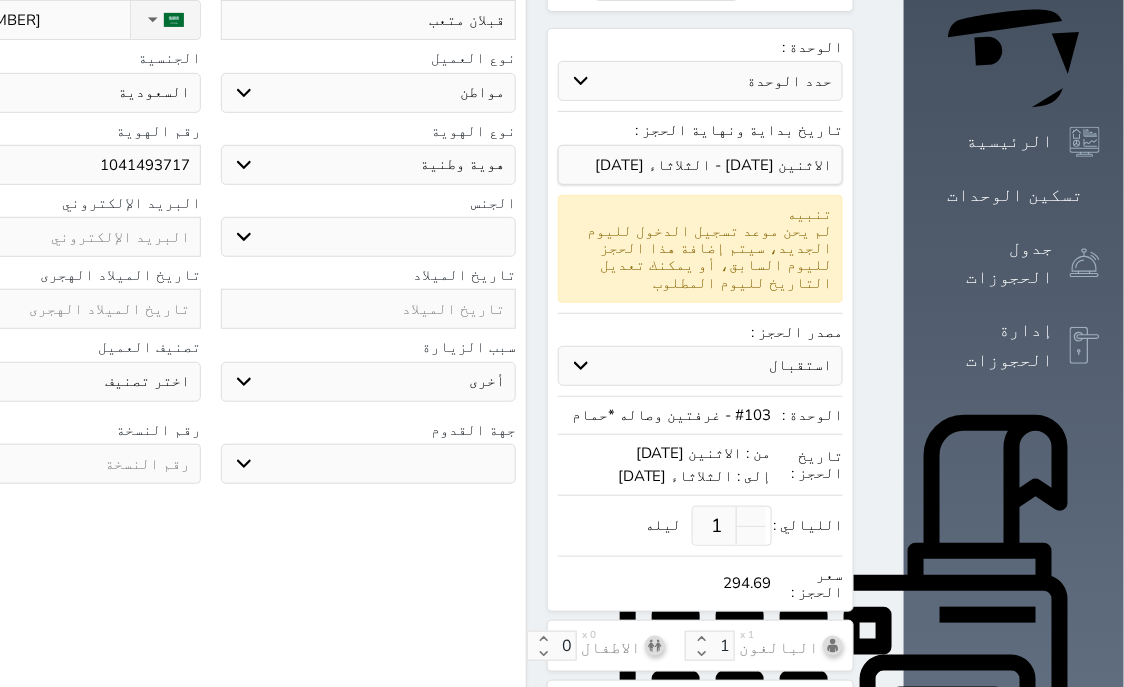 type on "+966 50 644 5515" 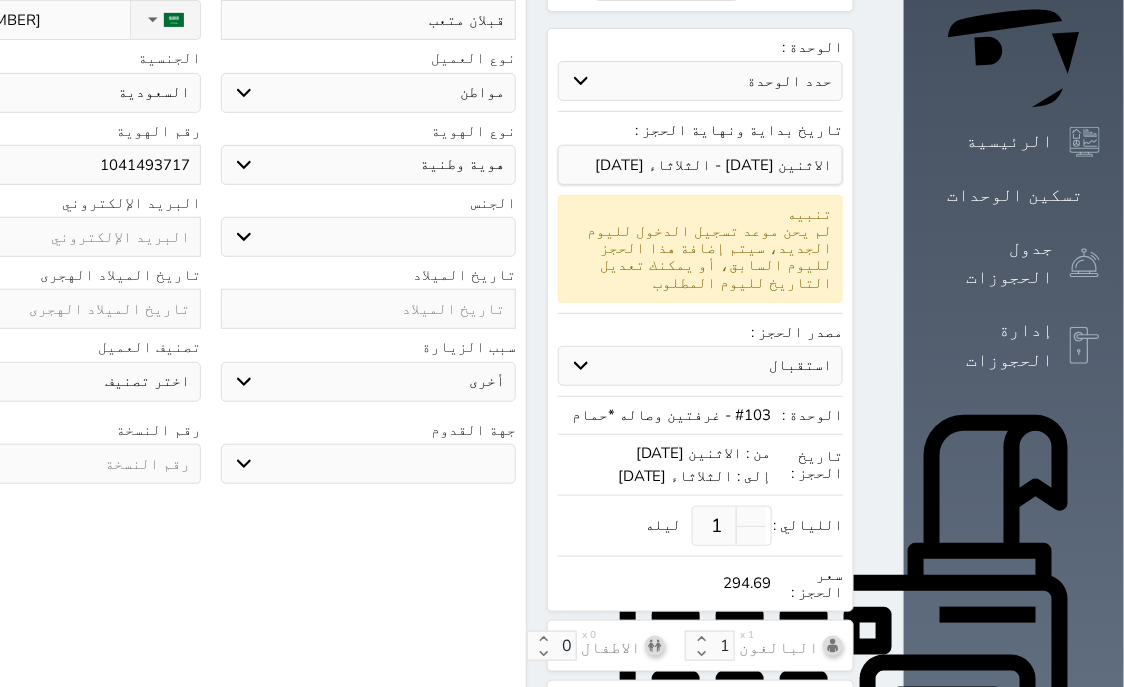 click on "ذكر   انثى" at bounding box center (369, 237) 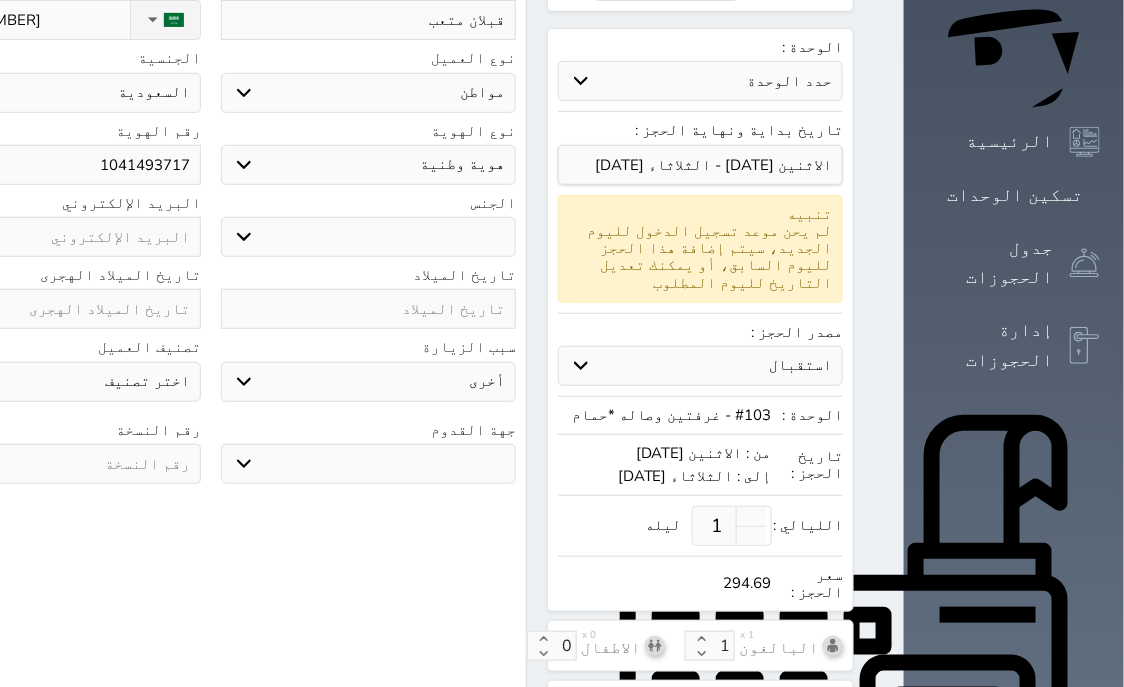 select on "[DEMOGRAPHIC_DATA]" 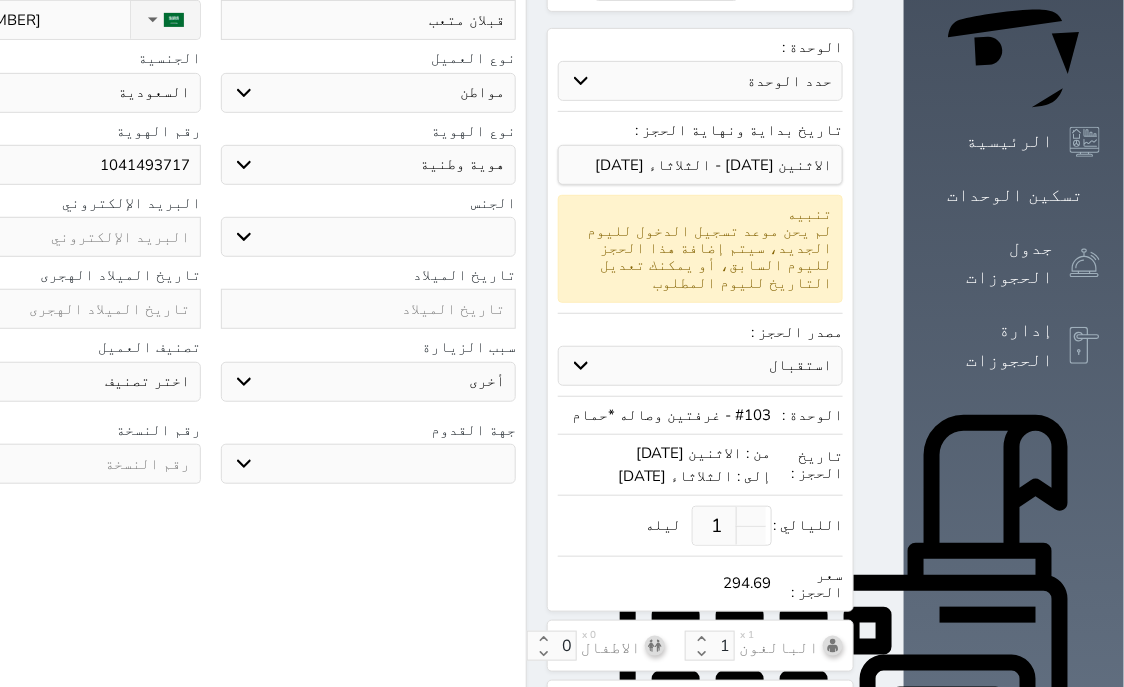 click on "ذكر" at bounding box center (0, 0) 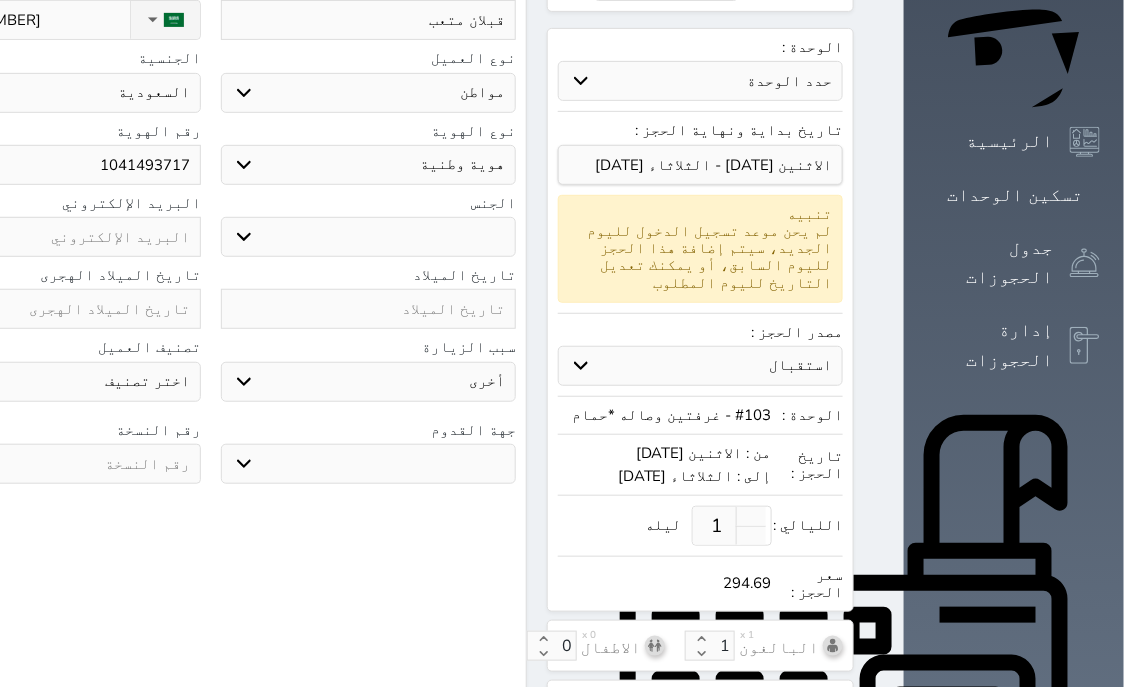 select 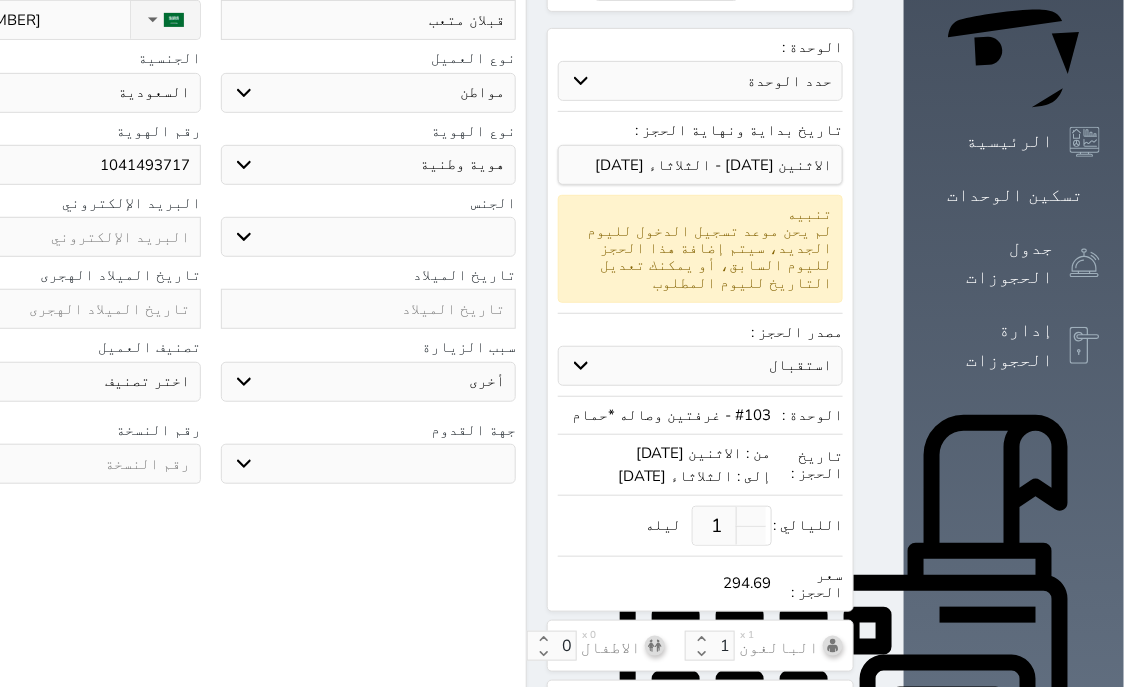 scroll, scrollTop: 665, scrollLeft: 0, axis: vertical 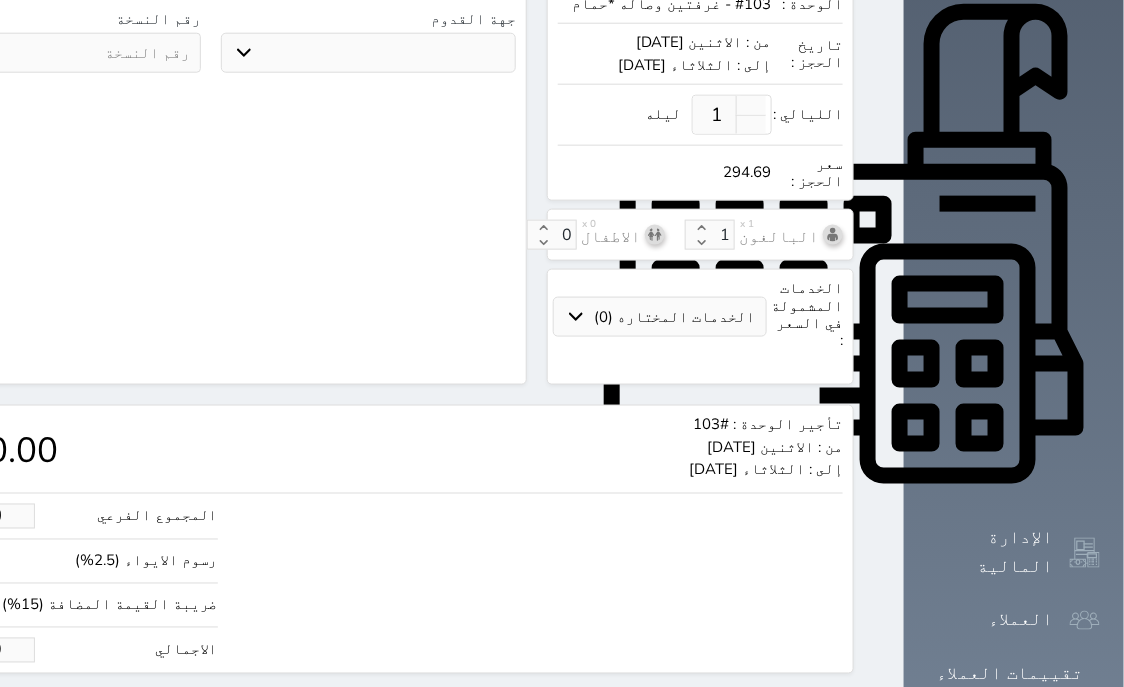 drag, startPoint x: 138, startPoint y: 584, endPoint x: 0, endPoint y: 583, distance: 138.00362 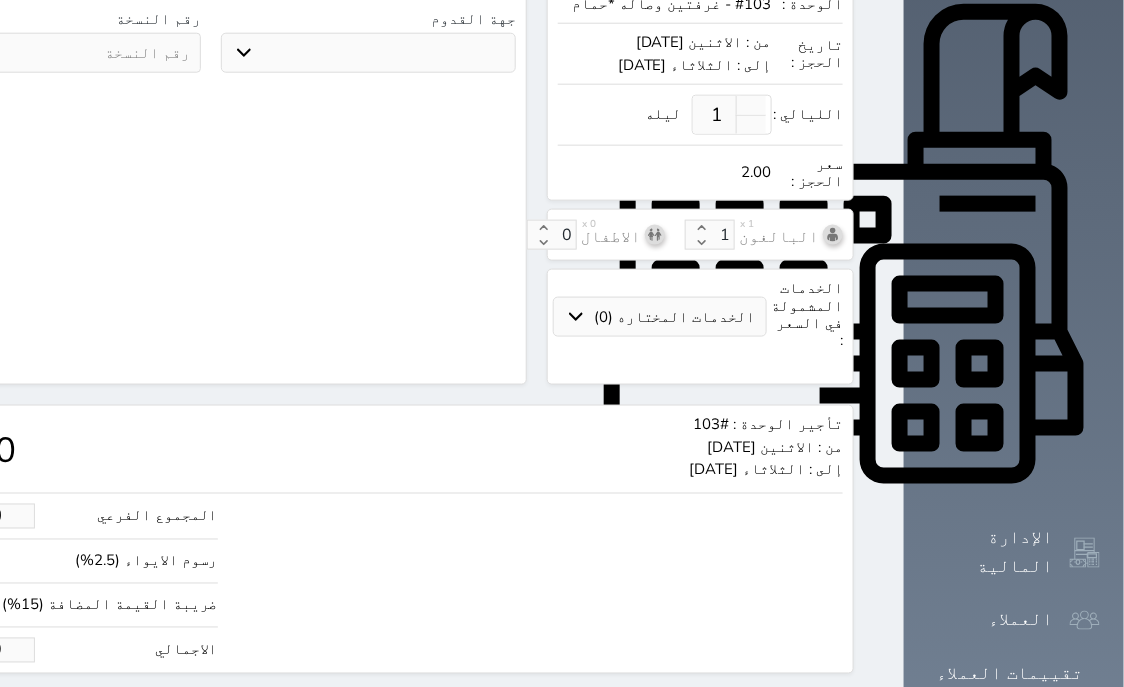 type on "1.70" 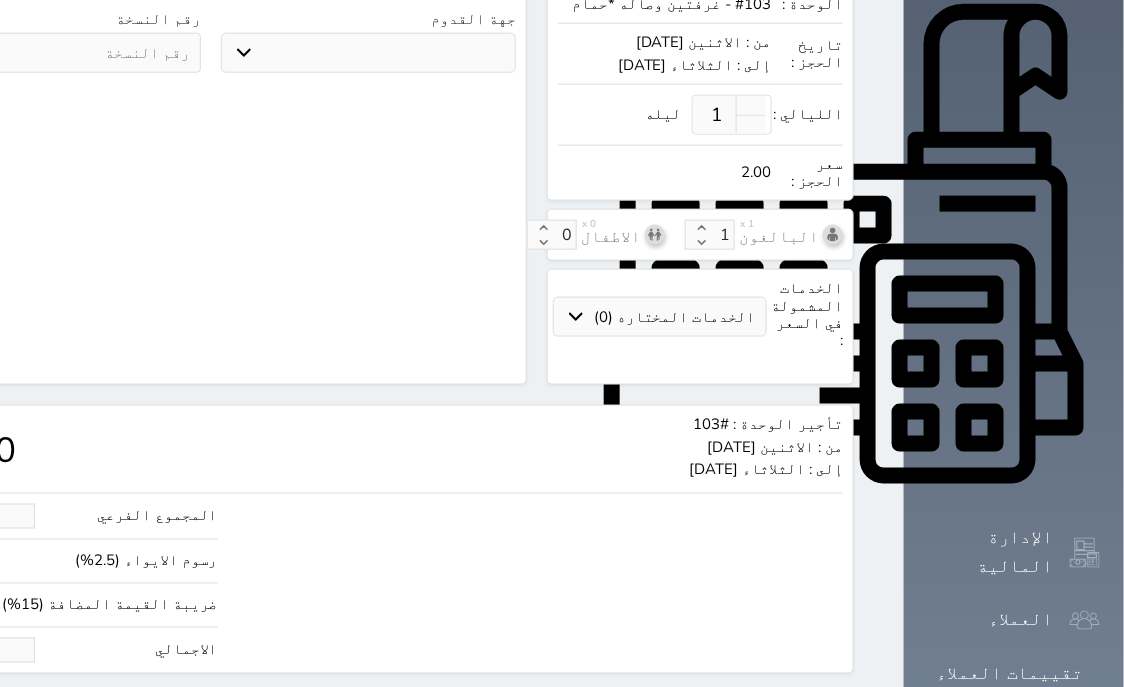 type on "16.97" 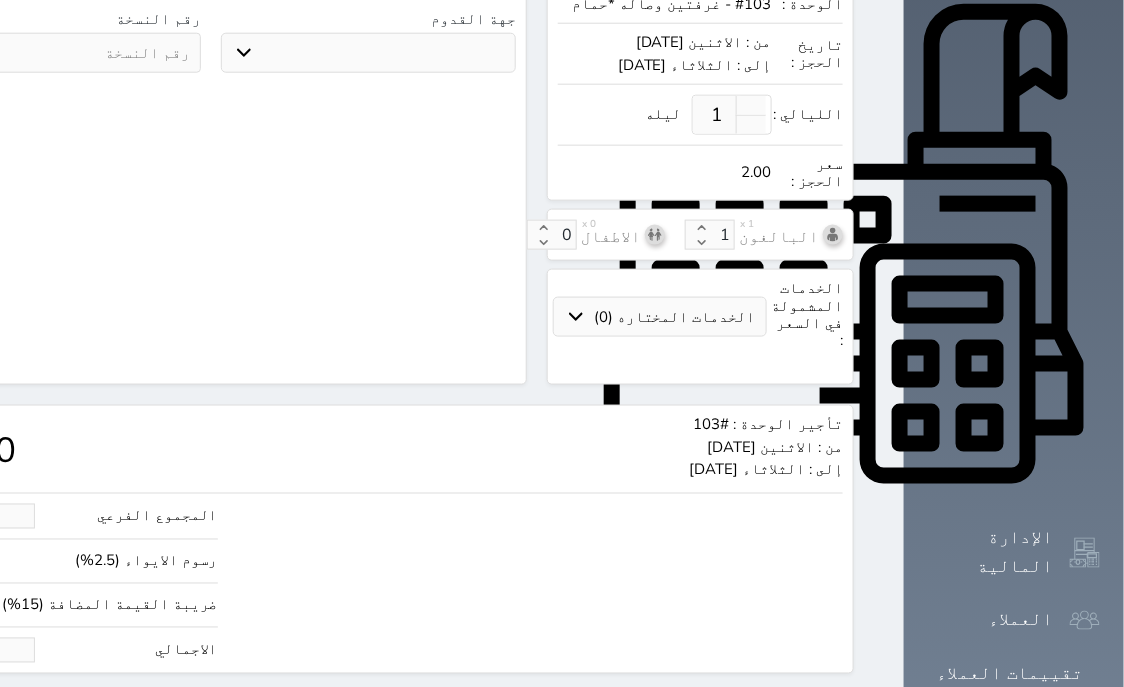 type on "20" 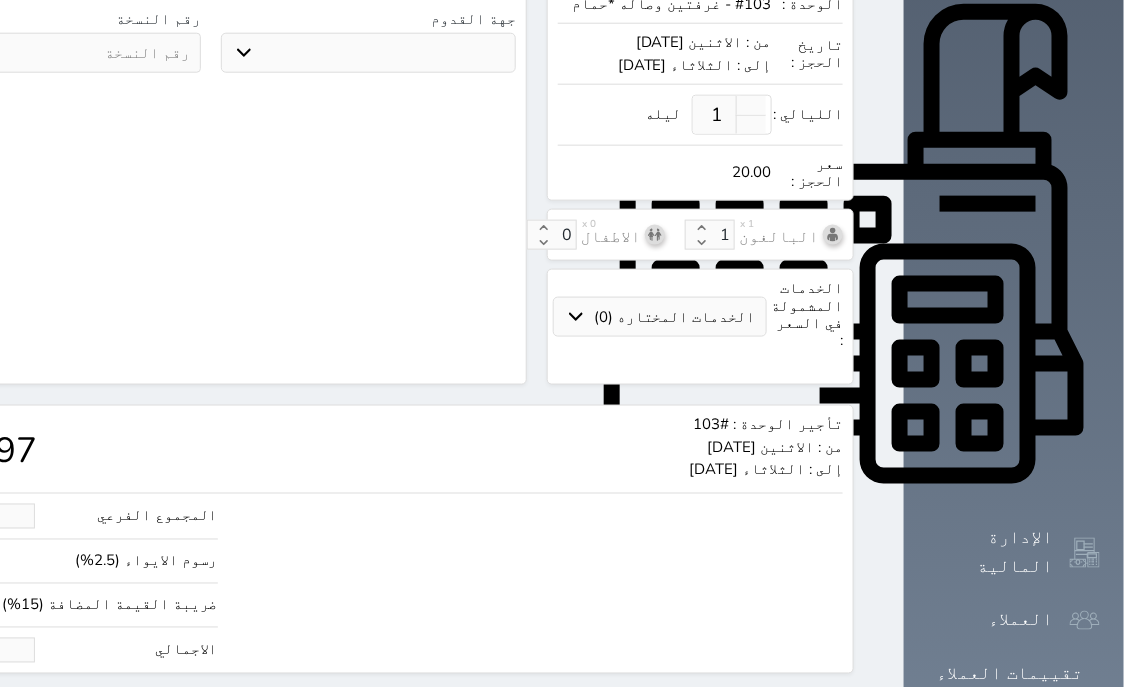 type on "169.67" 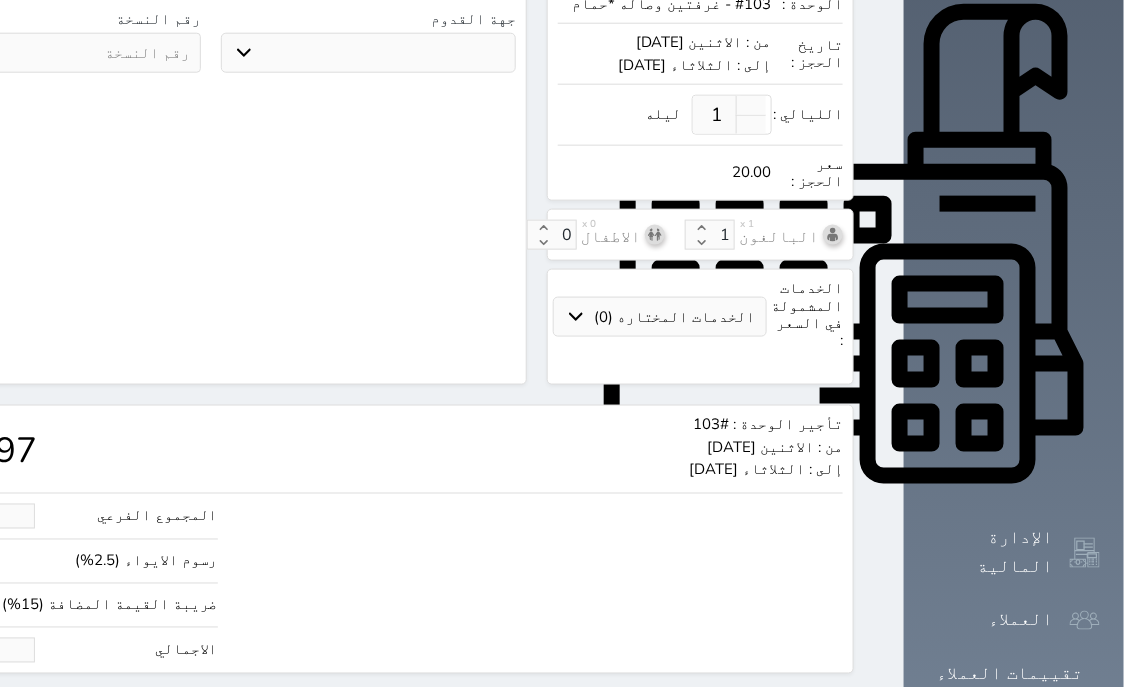 type on "200" 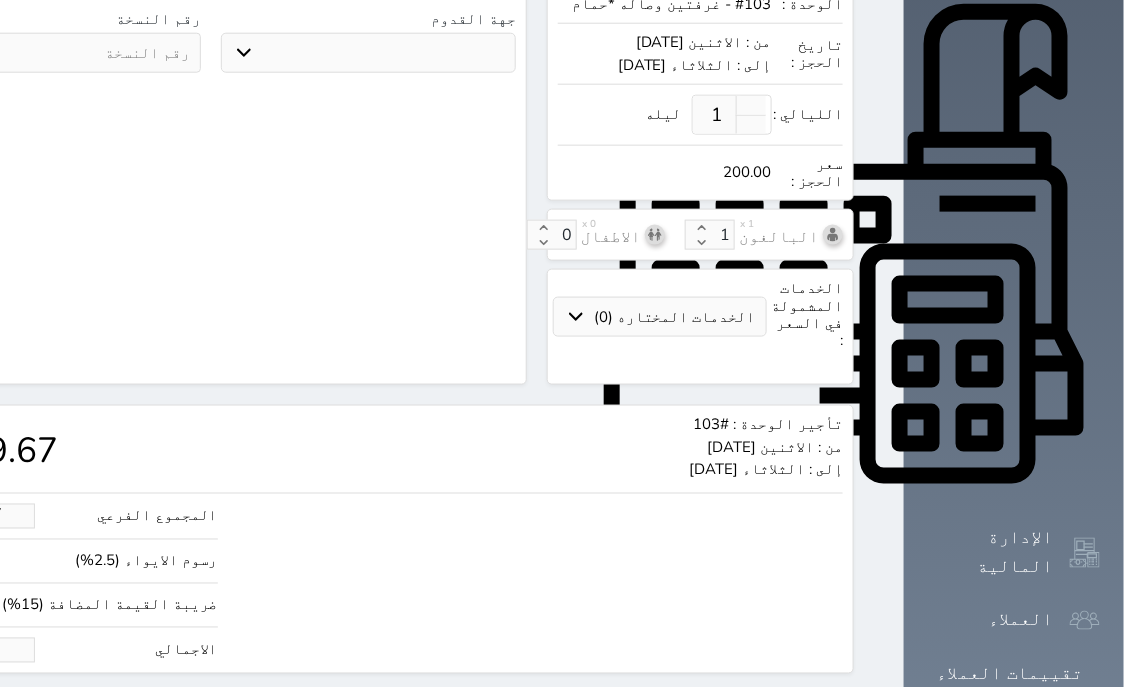 type on "200.00" 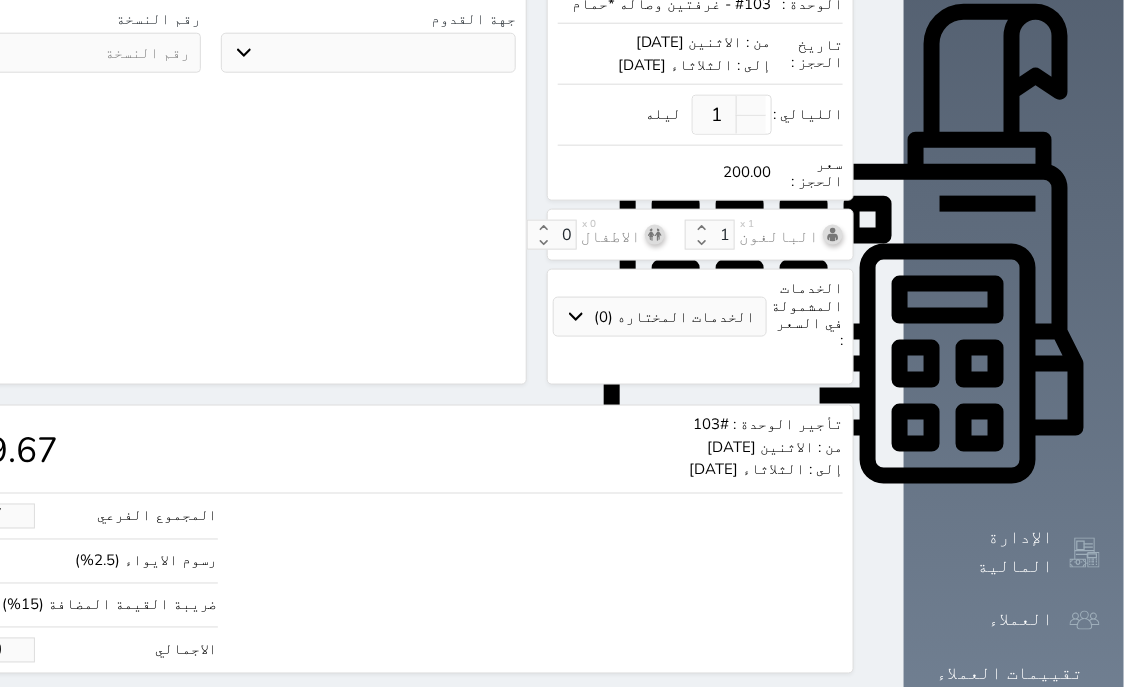 click on "حجز" at bounding box center (-13, 711) 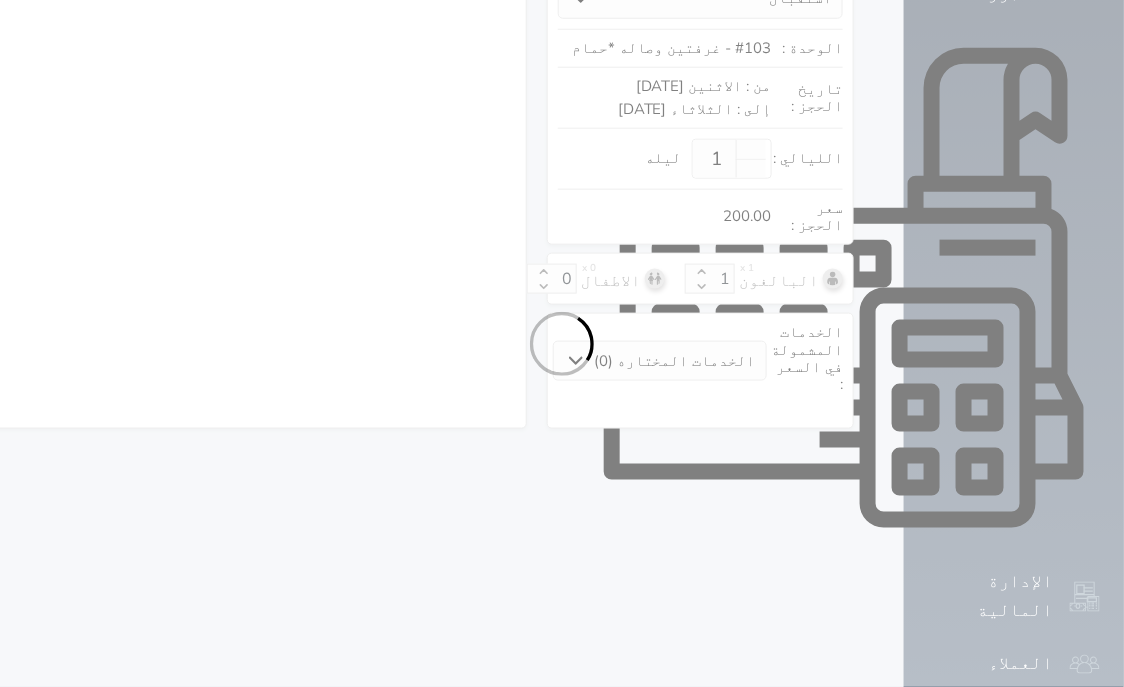 select on "1" 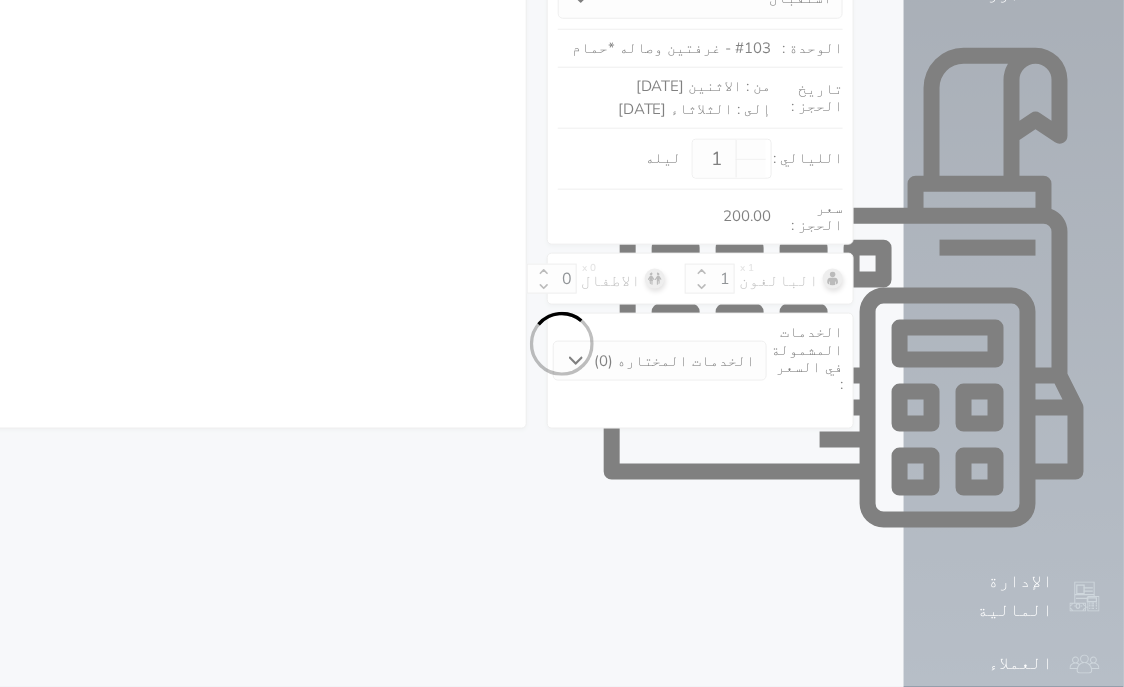 select on "113" 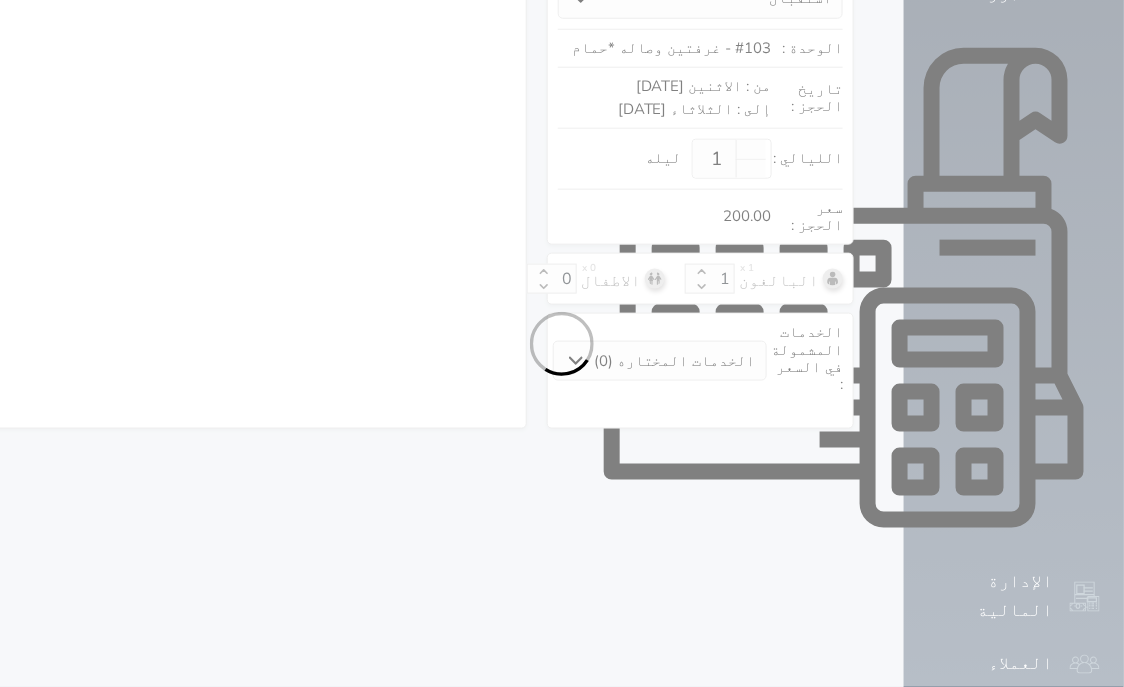 select on "1" 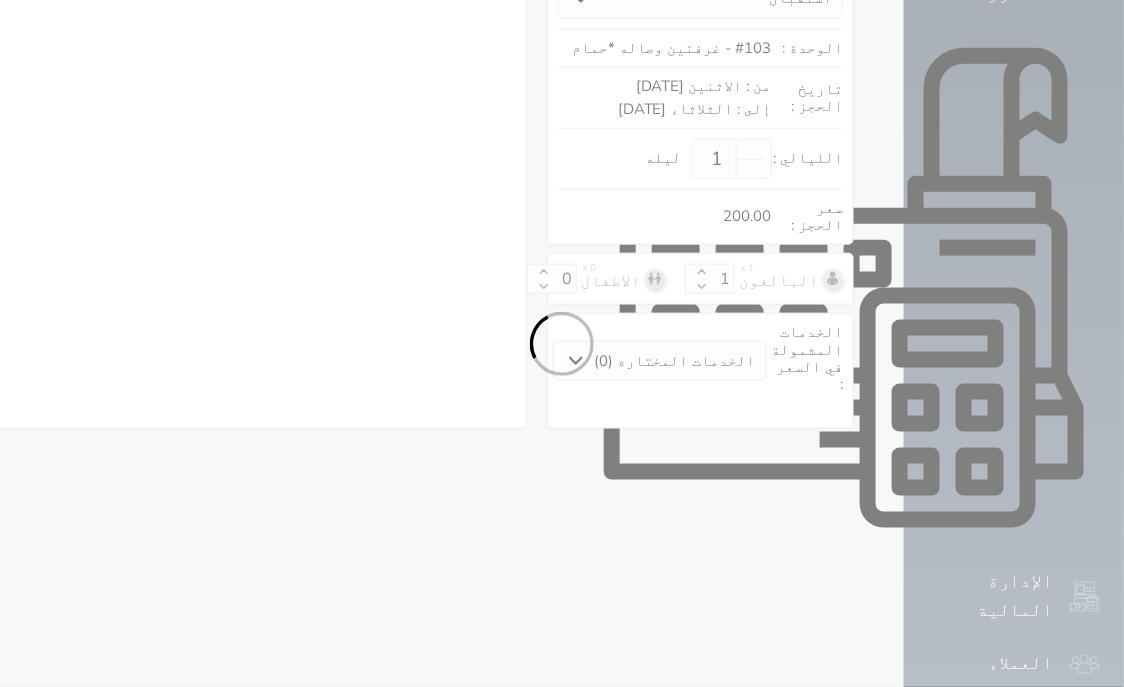 select on "7" 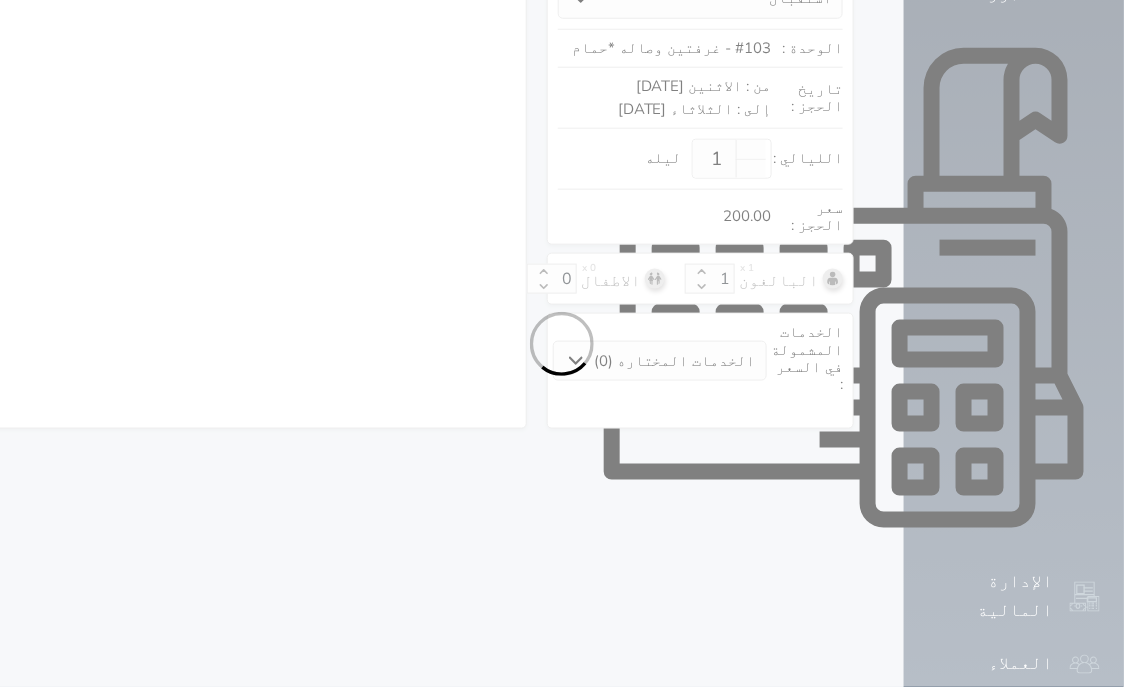 select 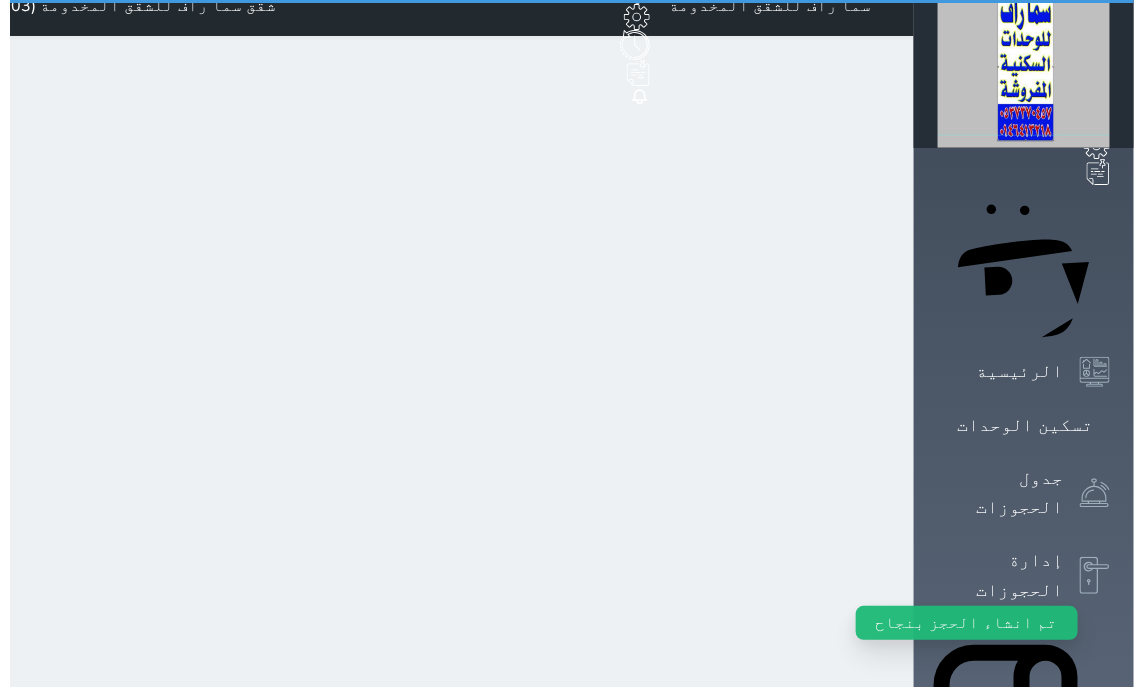 scroll, scrollTop: 0, scrollLeft: 0, axis: both 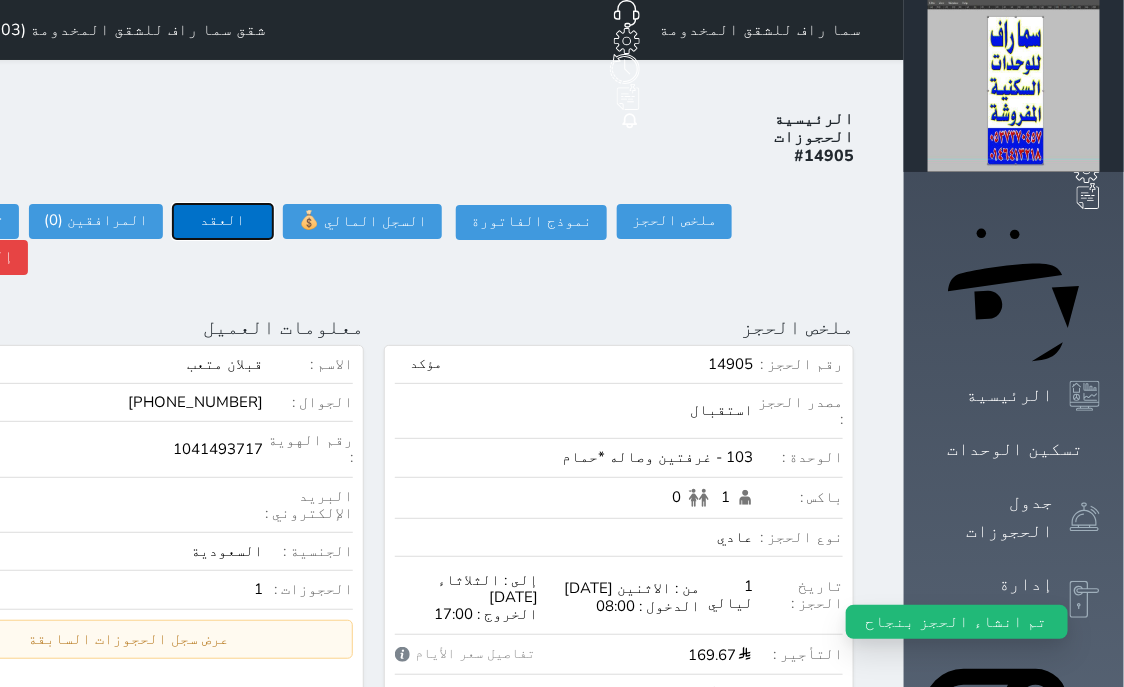 click on "العقد" at bounding box center [223, 221] 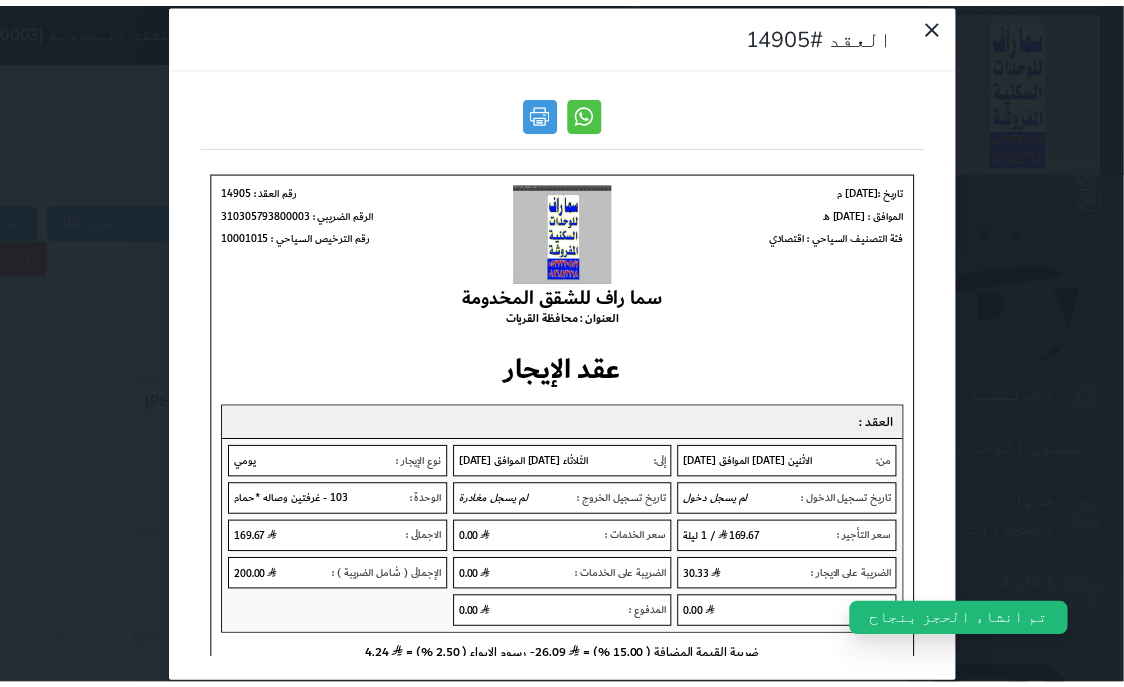 scroll, scrollTop: 0, scrollLeft: 0, axis: both 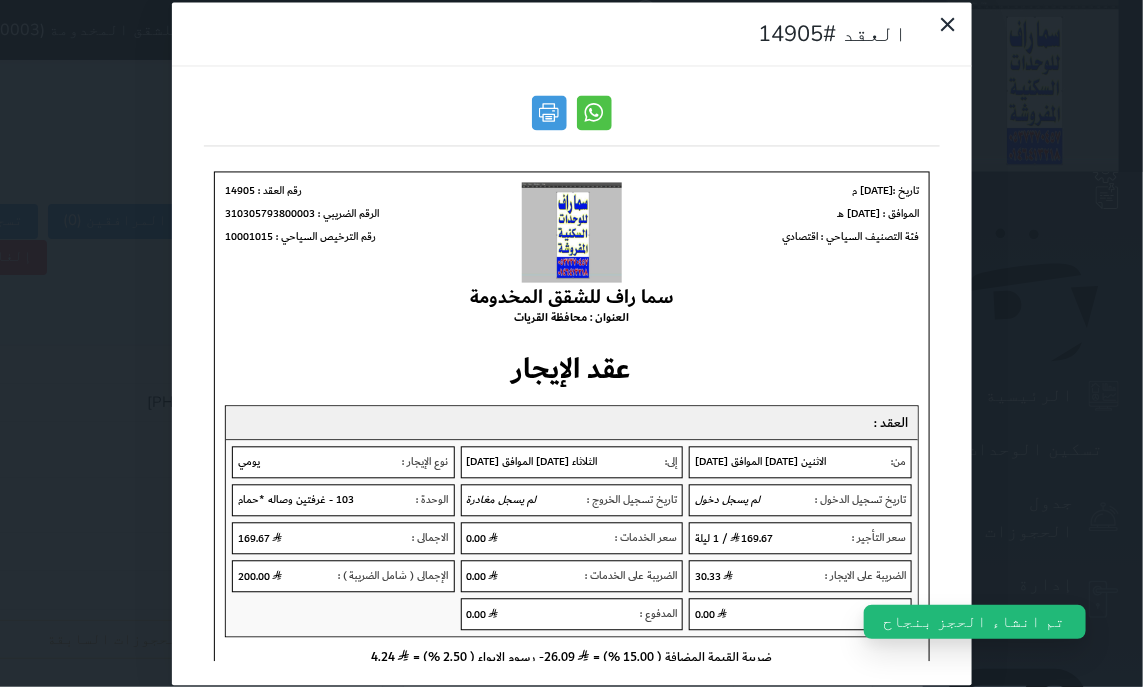 click at bounding box center [571, 118] 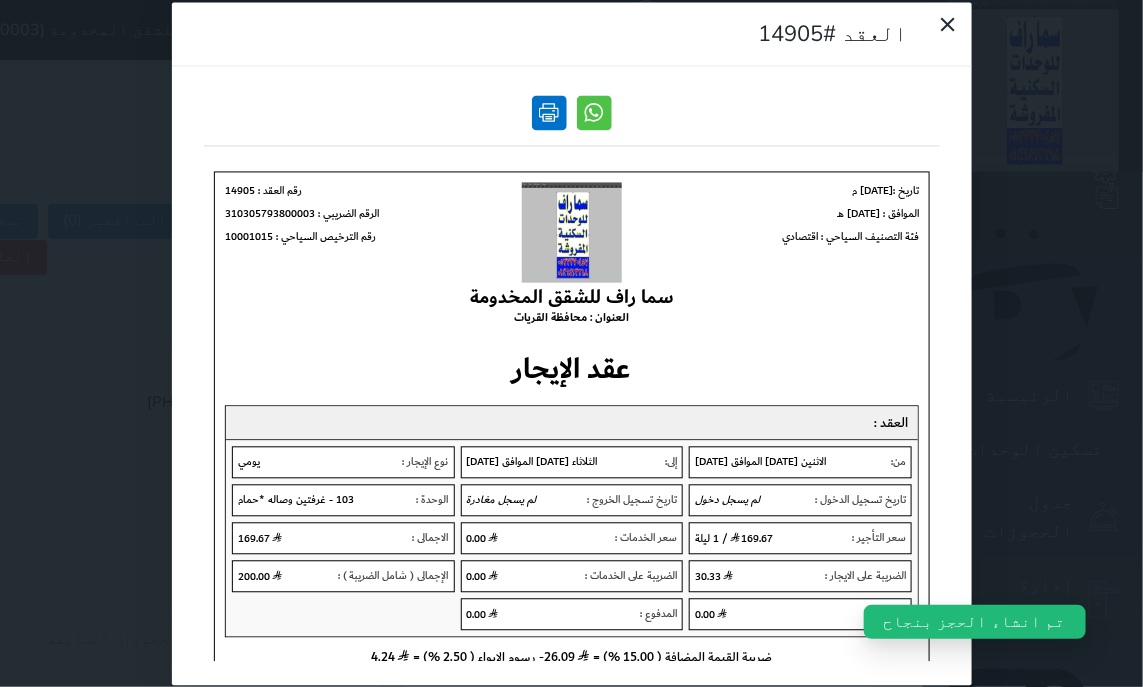 click at bounding box center (549, 112) 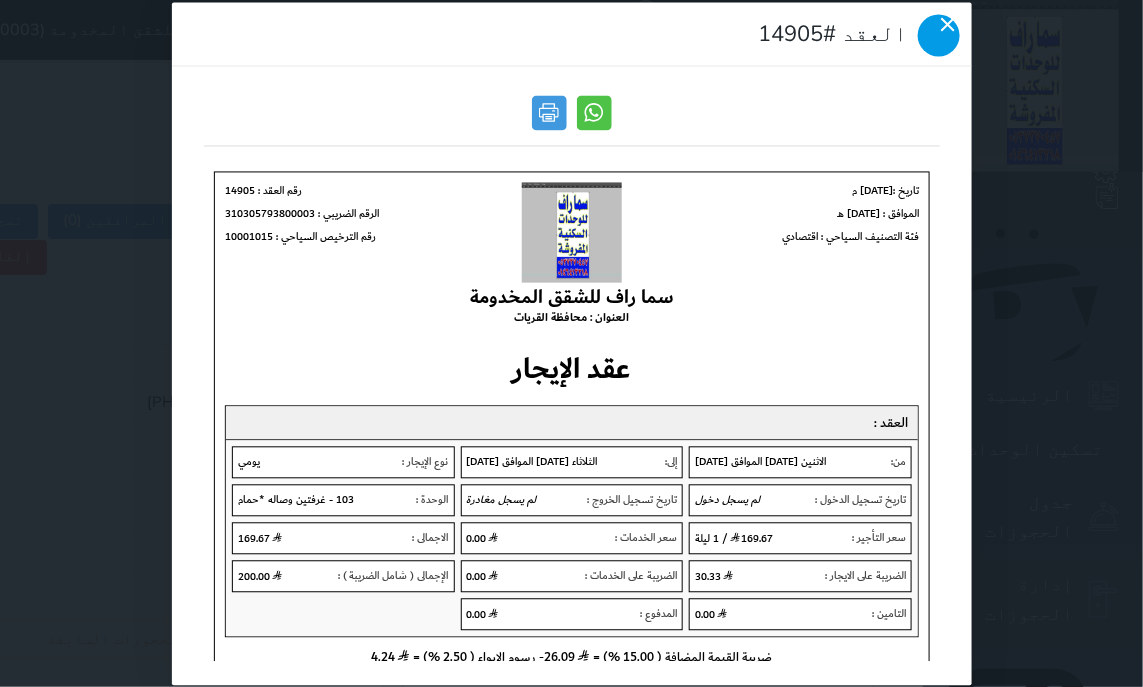 click at bounding box center (939, 35) 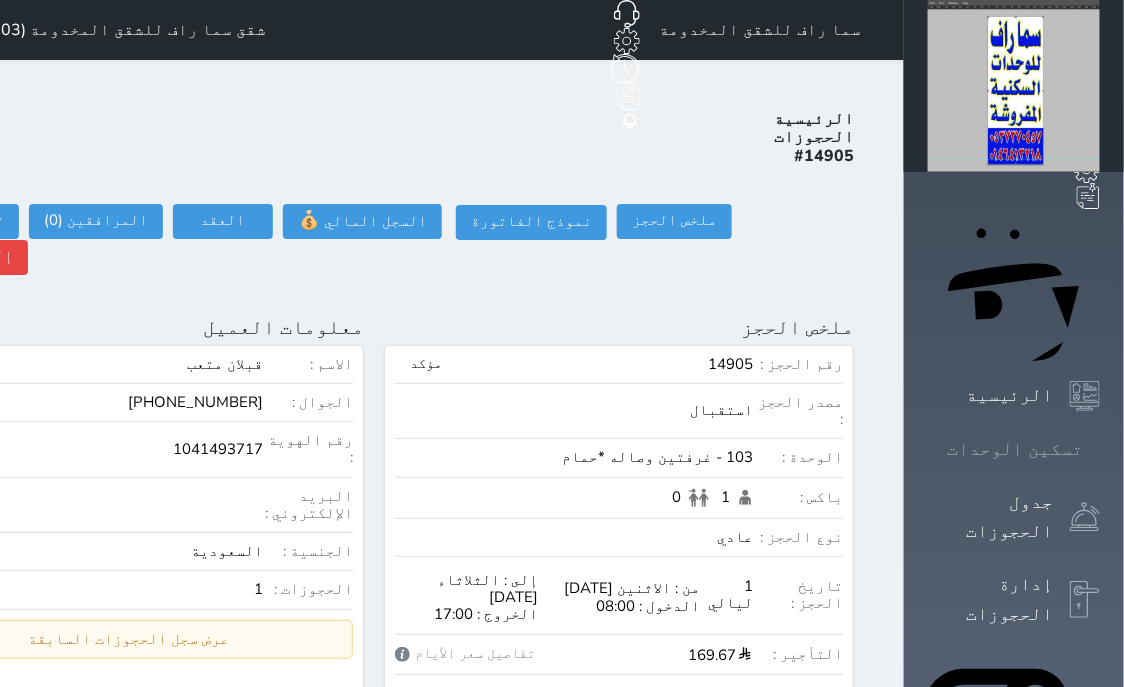 click 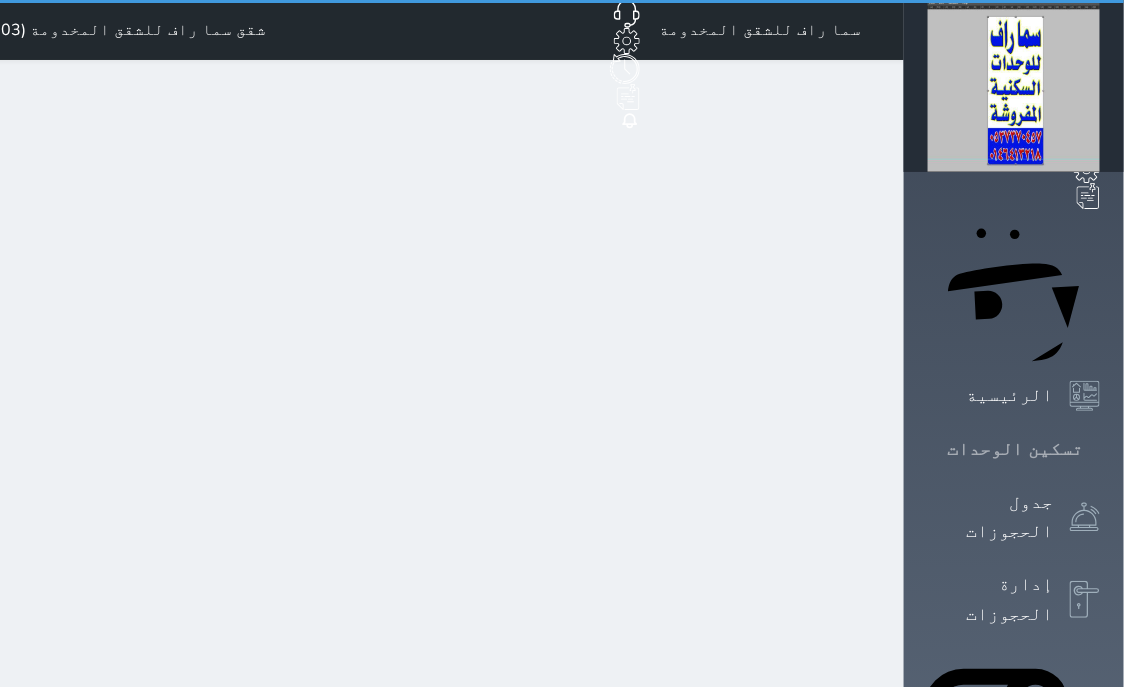 click 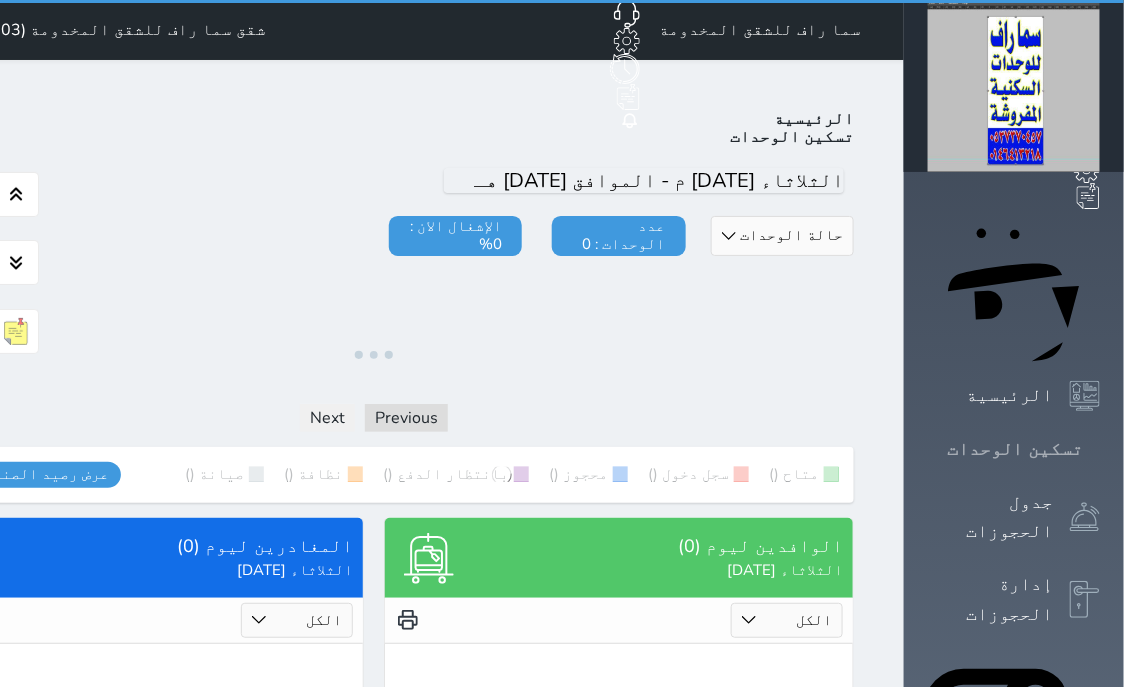 drag, startPoint x: 1069, startPoint y: 219, endPoint x: 1078, endPoint y: 190, distance: 30.364452 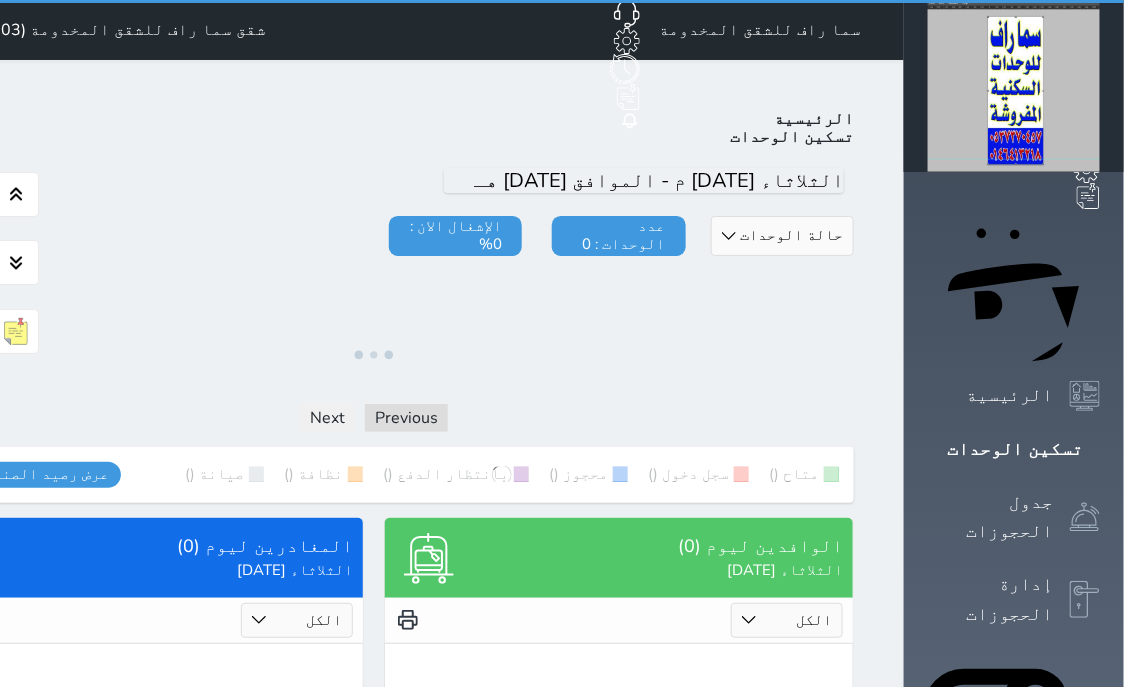 click 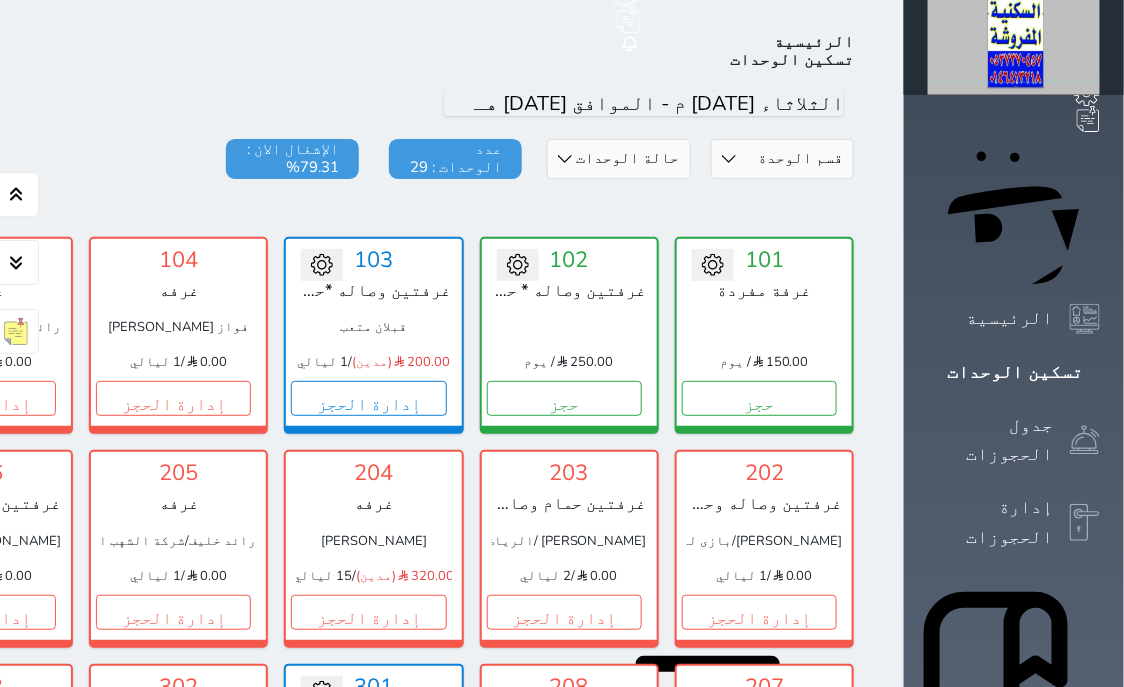 scroll, scrollTop: 78, scrollLeft: 0, axis: vertical 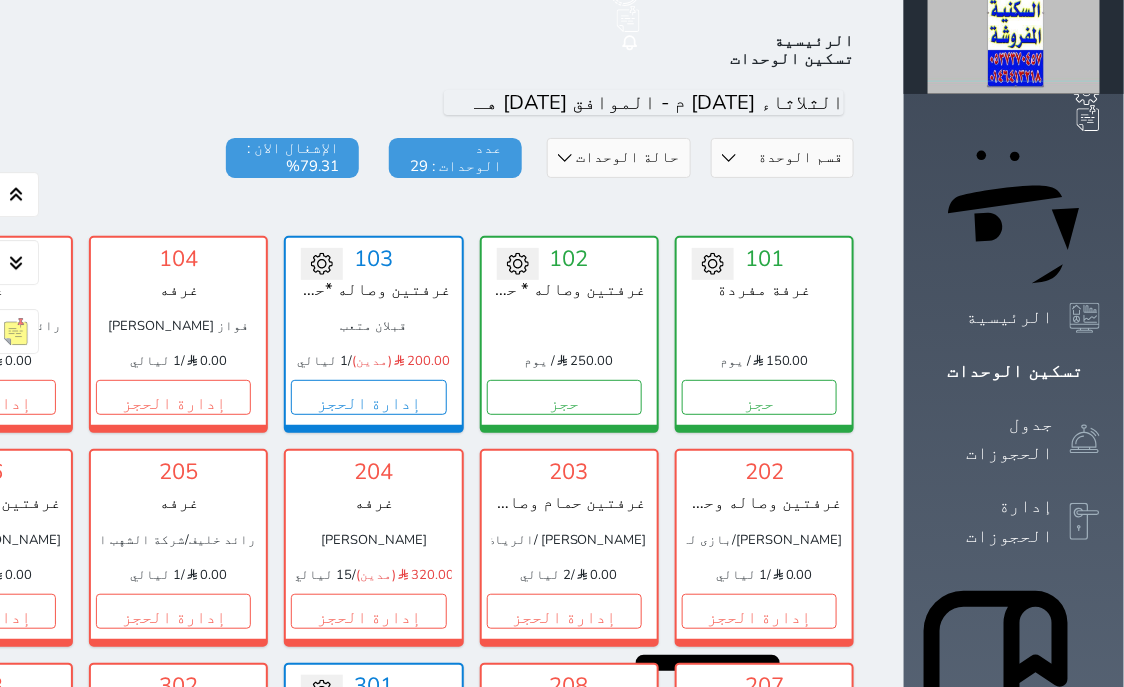 click on "[PERSON_NAME] /الرياض طريق خريص حي النسيم الشرقي شركه الدريس للخدمات البتروليه والنقليات 300056462300003" at bounding box center [-17, 540] 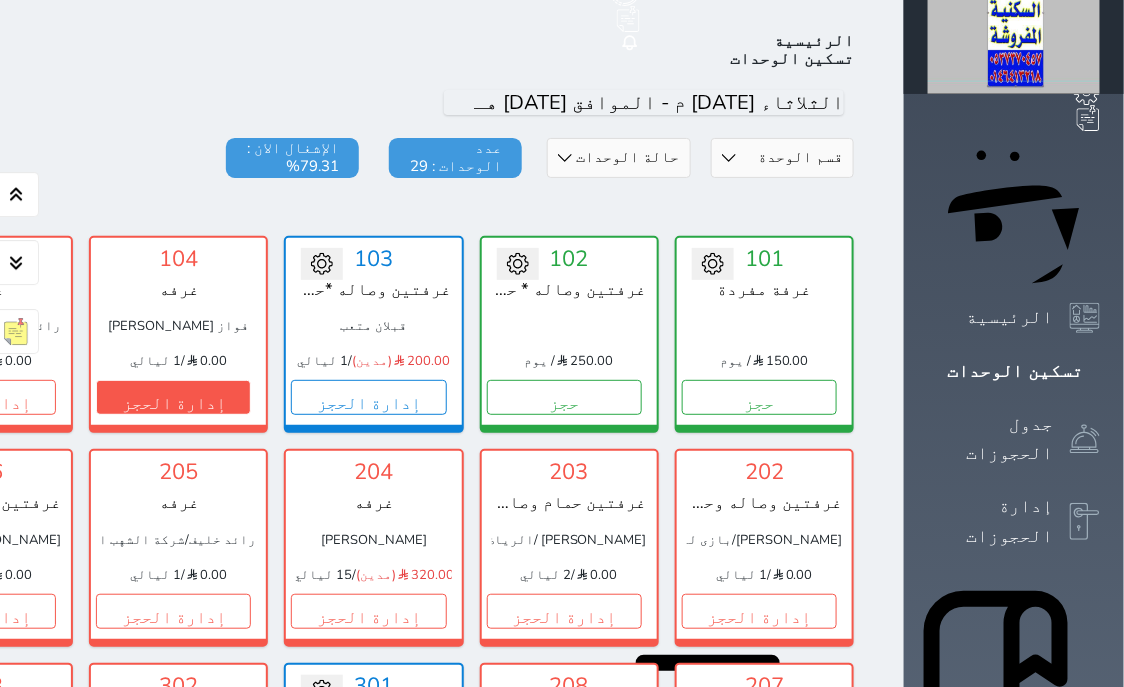 scroll, scrollTop: 587, scrollLeft: 0, axis: vertical 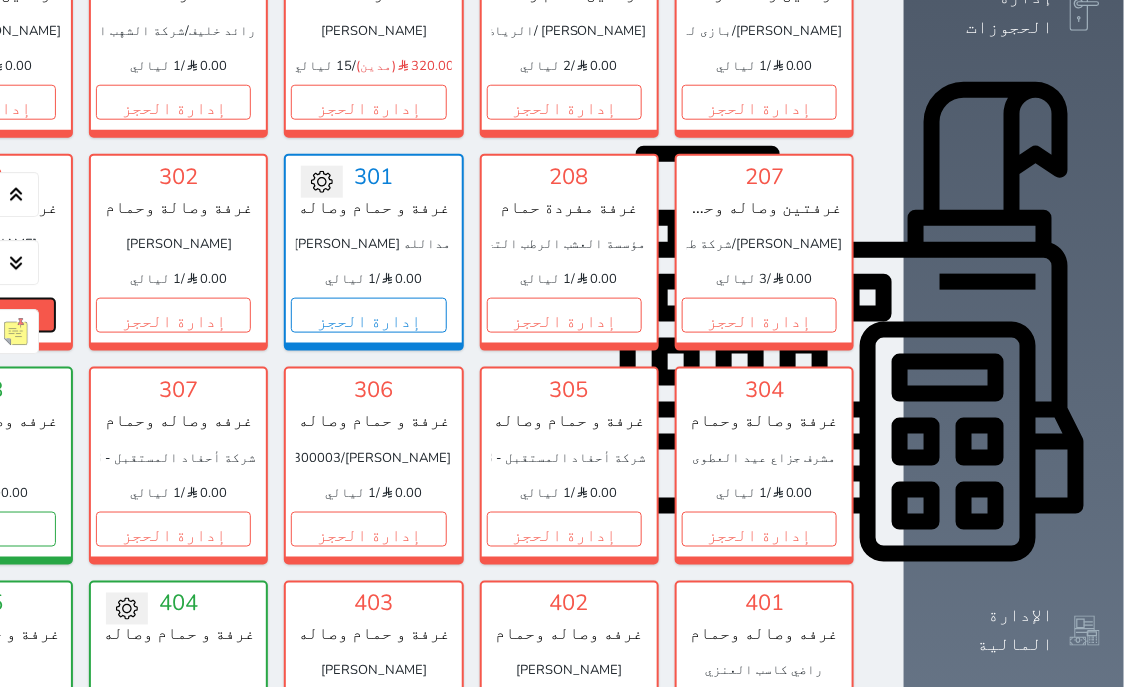click on "إدارة الحجز" at bounding box center [-22, 315] 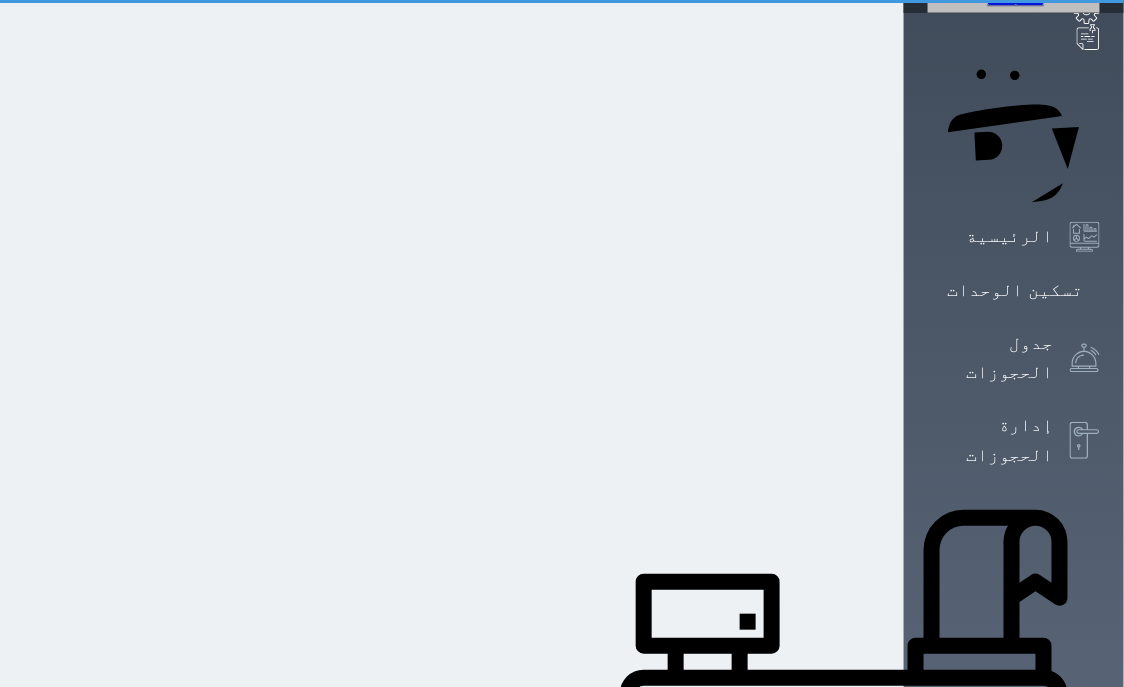 scroll, scrollTop: 0, scrollLeft: 0, axis: both 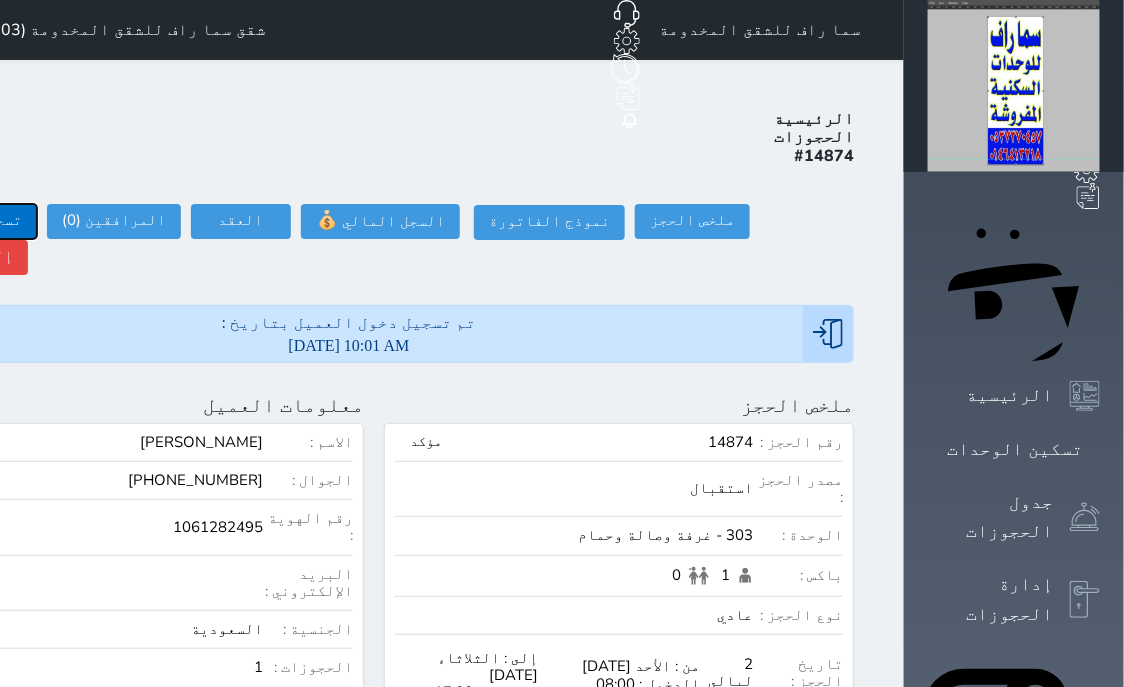 click on "تسجيل مغادرة" at bounding box center (-30, 221) 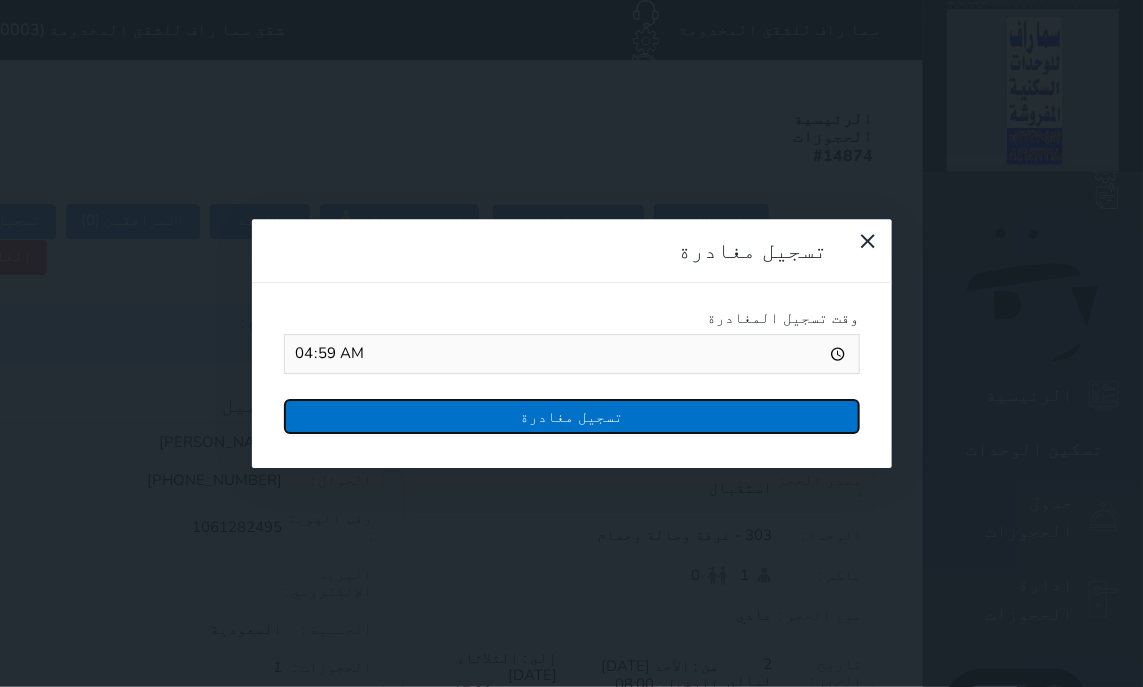click on "تسجيل مغادرة" at bounding box center (572, 416) 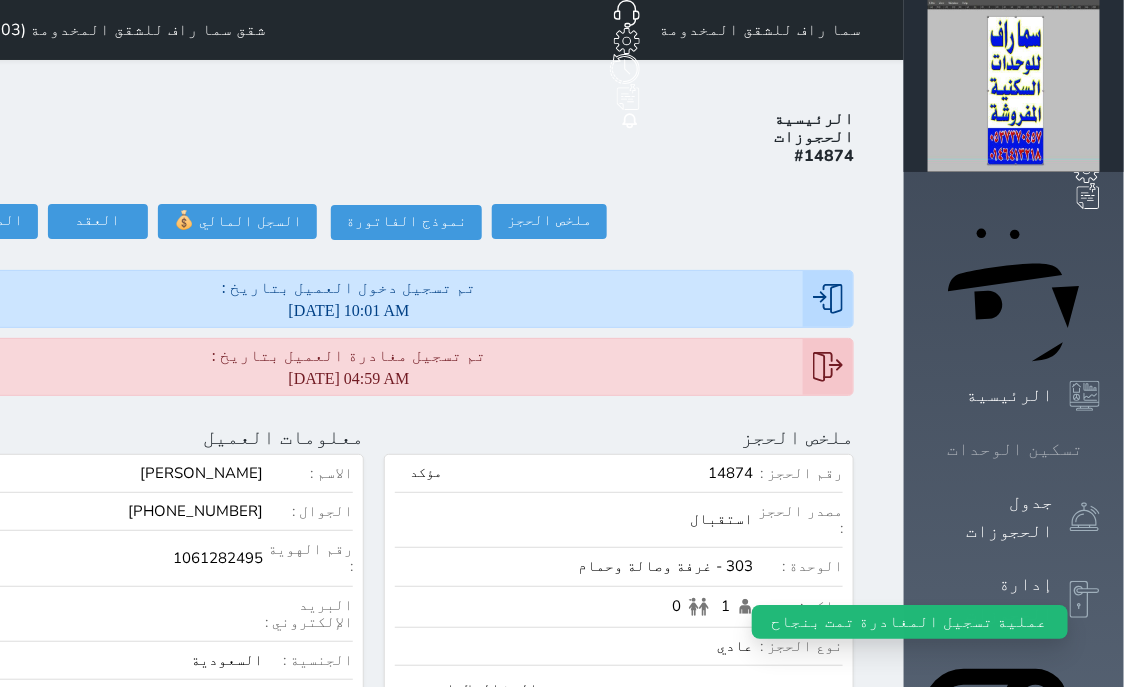 click at bounding box center (1100, 449) 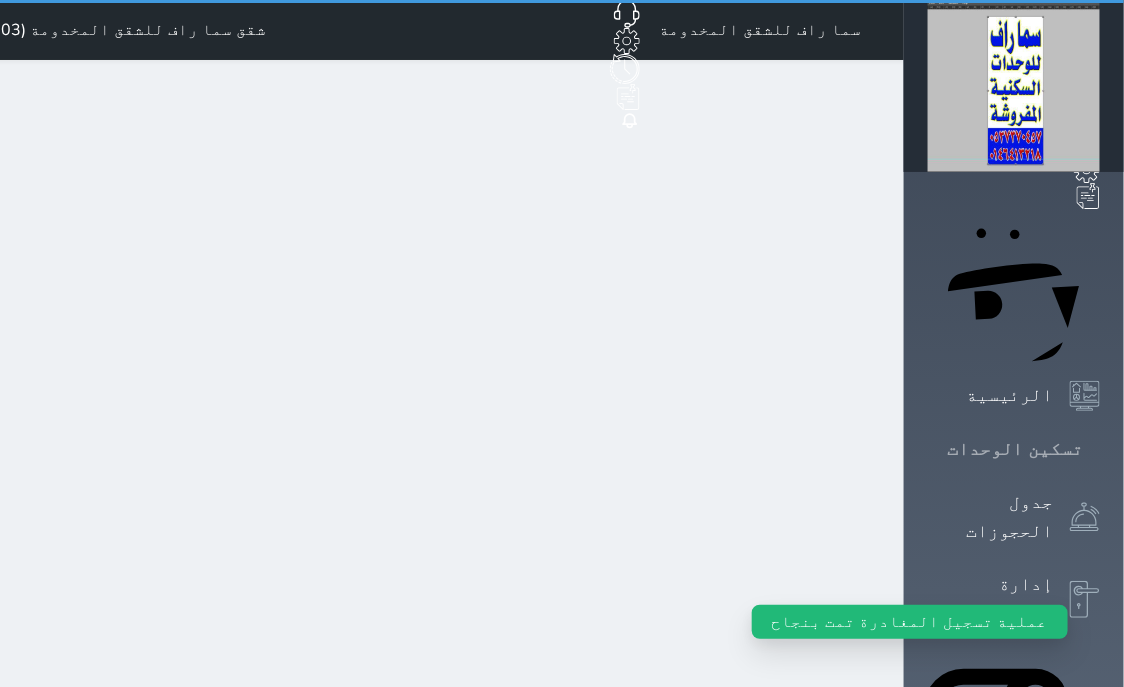 click at bounding box center [1100, 449] 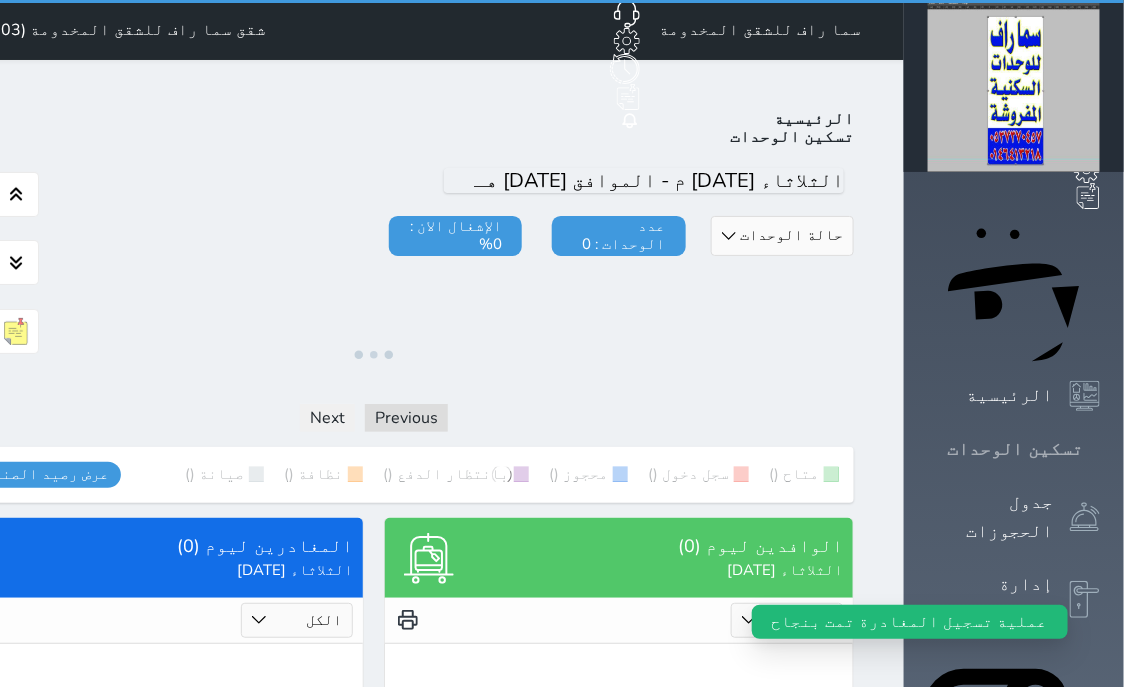 click at bounding box center (1100, 449) 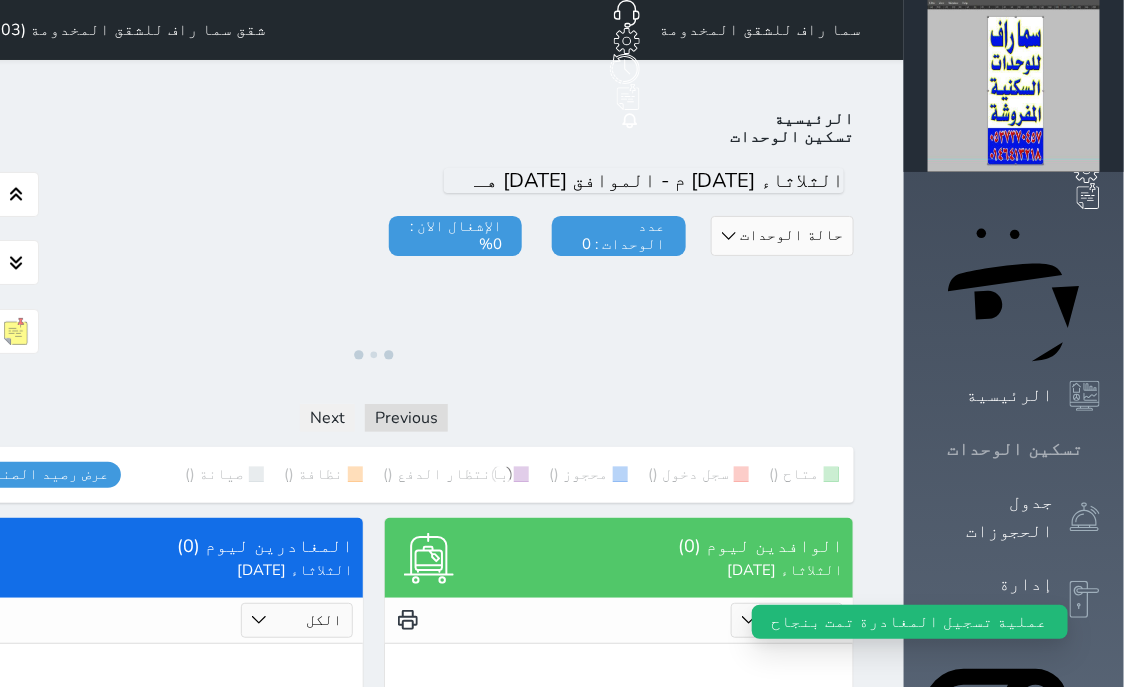 click at bounding box center (1100, 449) 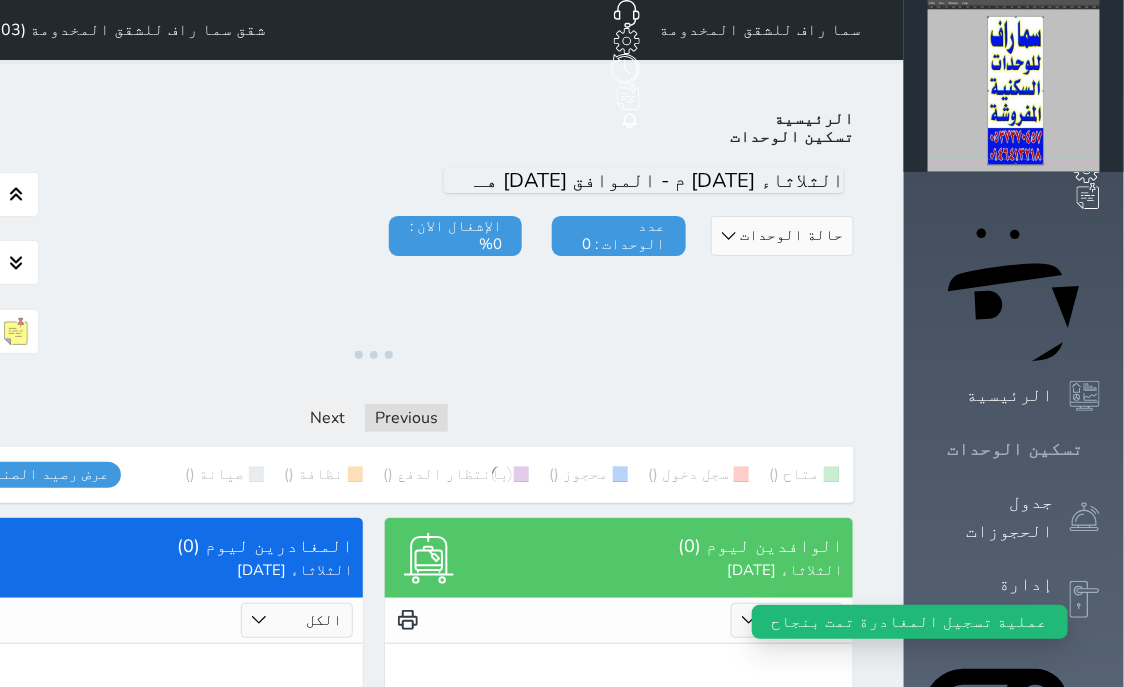 click at bounding box center (1100, 449) 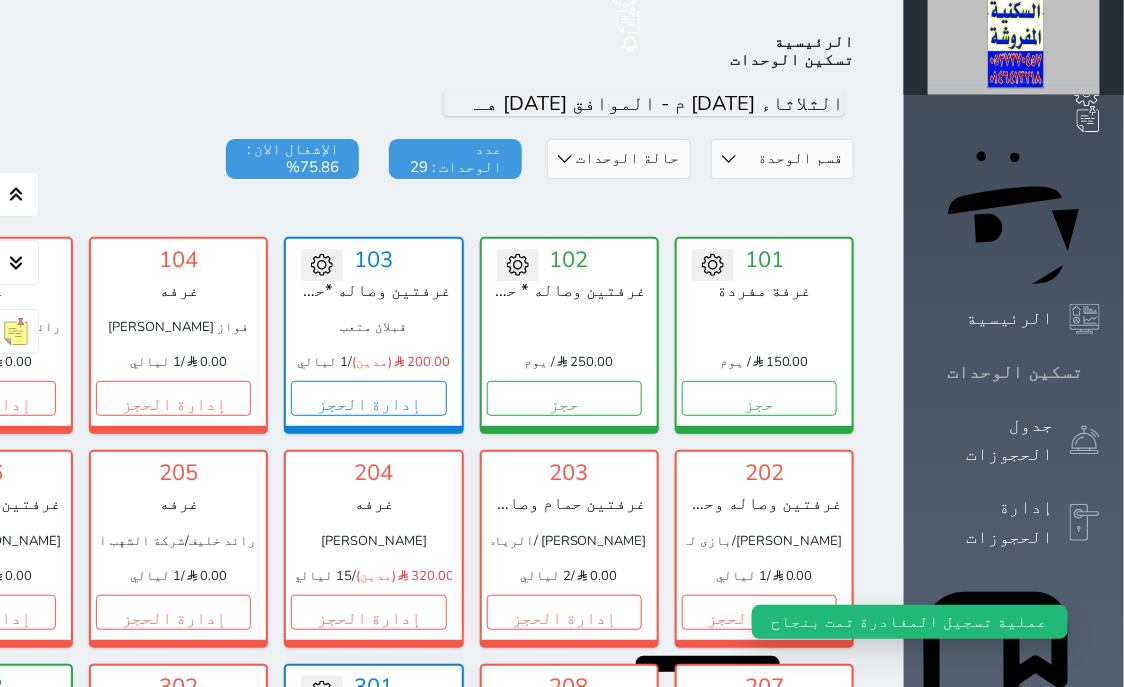 scroll, scrollTop: 78, scrollLeft: 0, axis: vertical 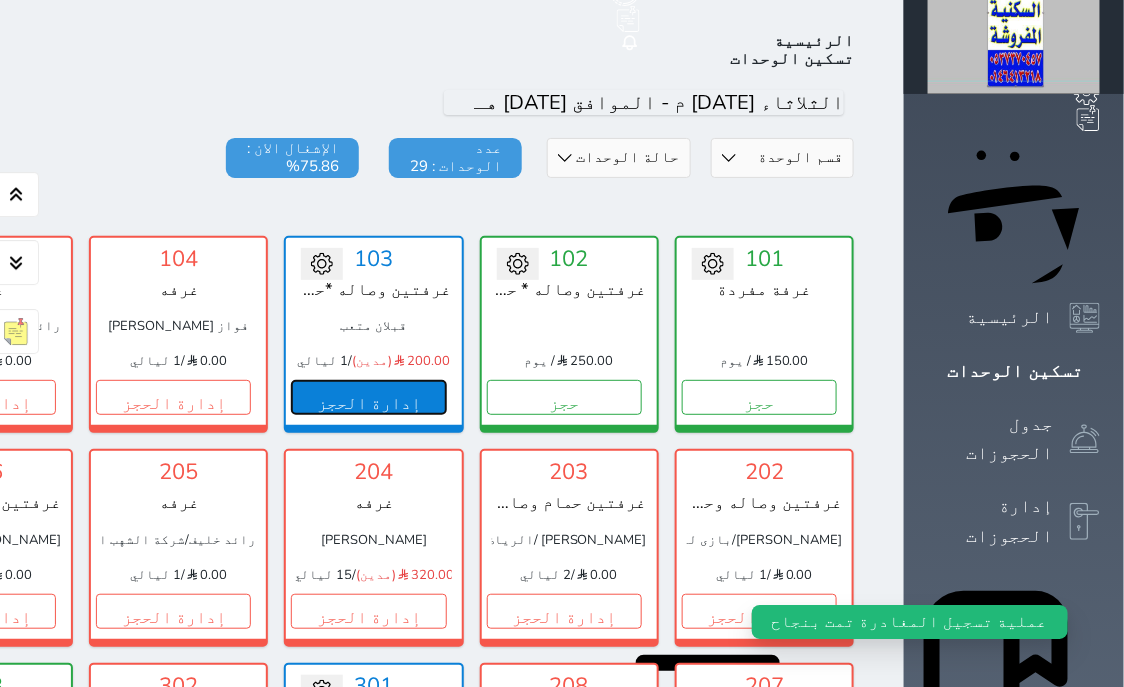 click on "إدارة الحجز" at bounding box center (368, 397) 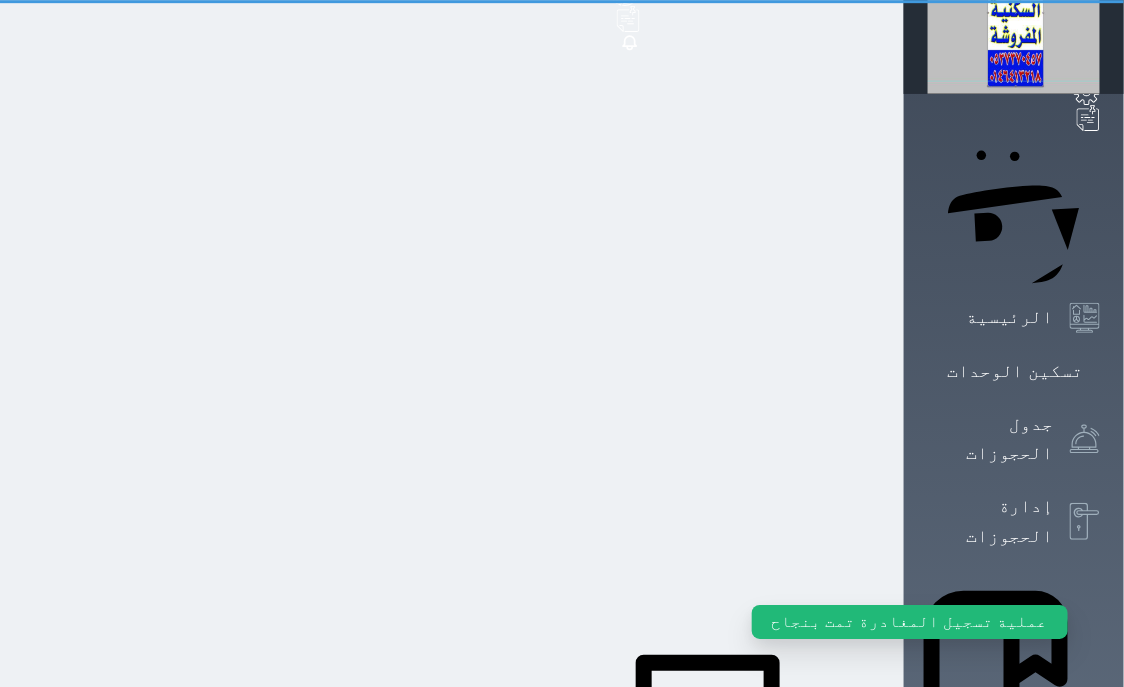 scroll, scrollTop: 0, scrollLeft: 0, axis: both 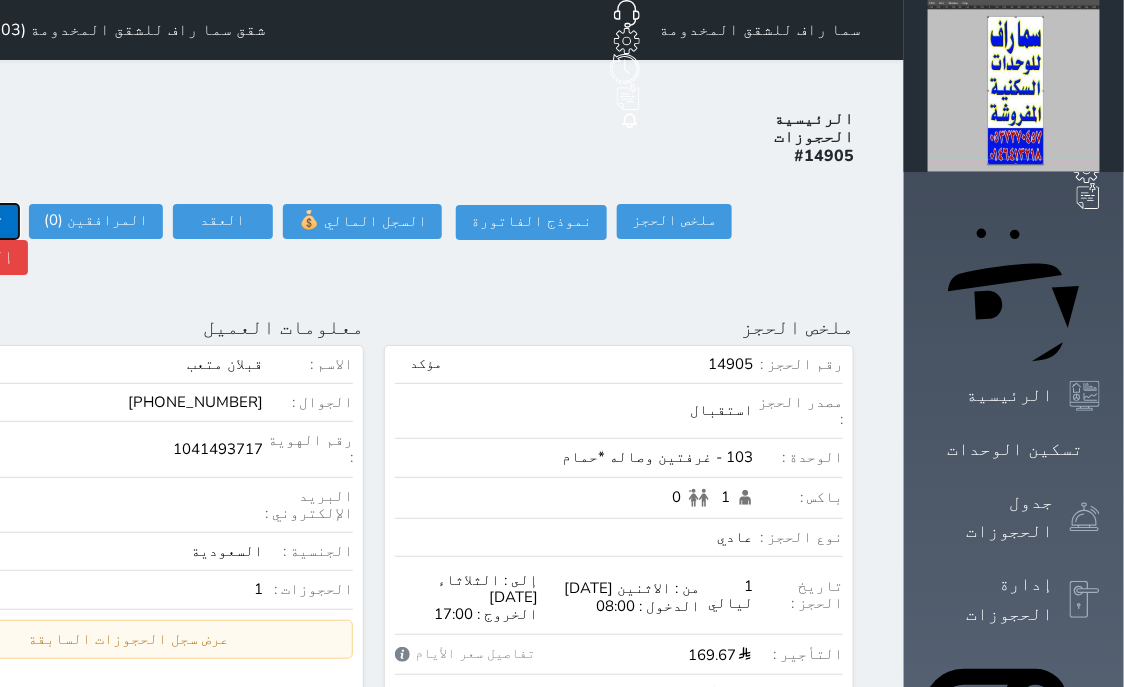 click on "تسجيل دخول" at bounding box center [-39, 221] 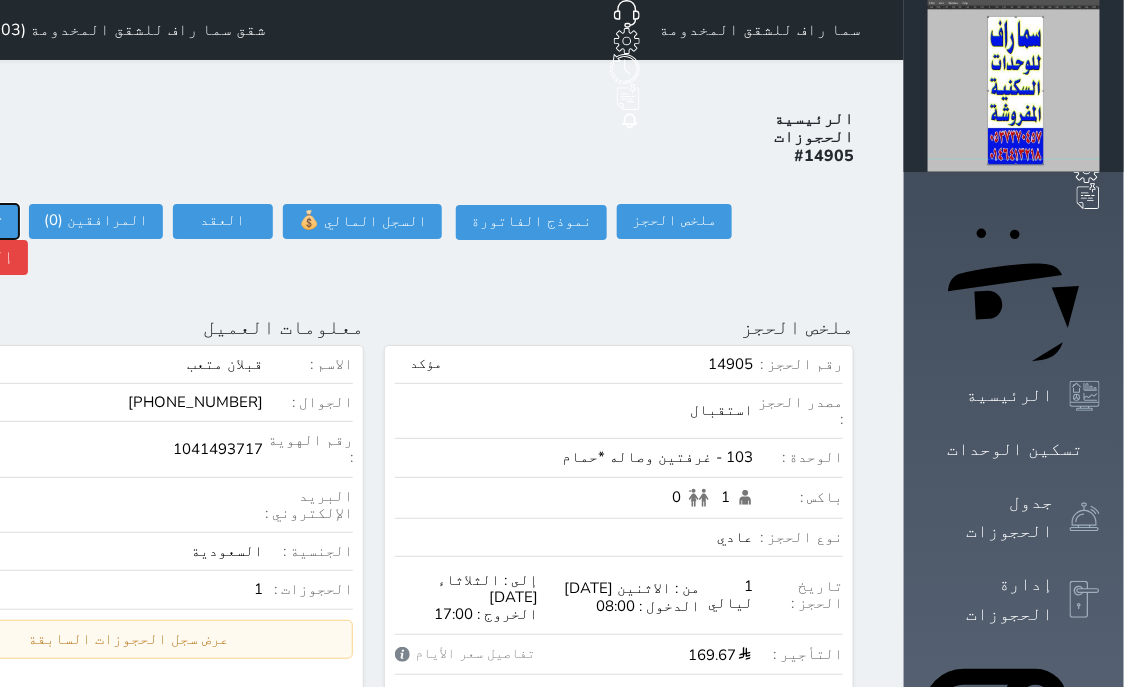 type on "05:00" 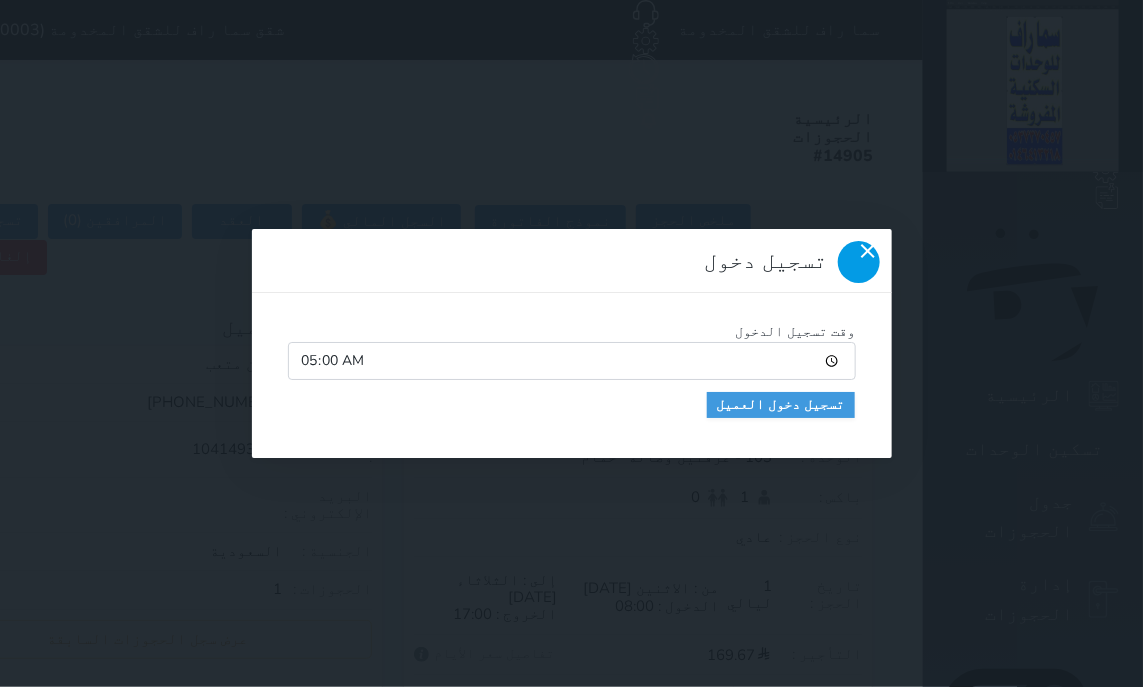 click 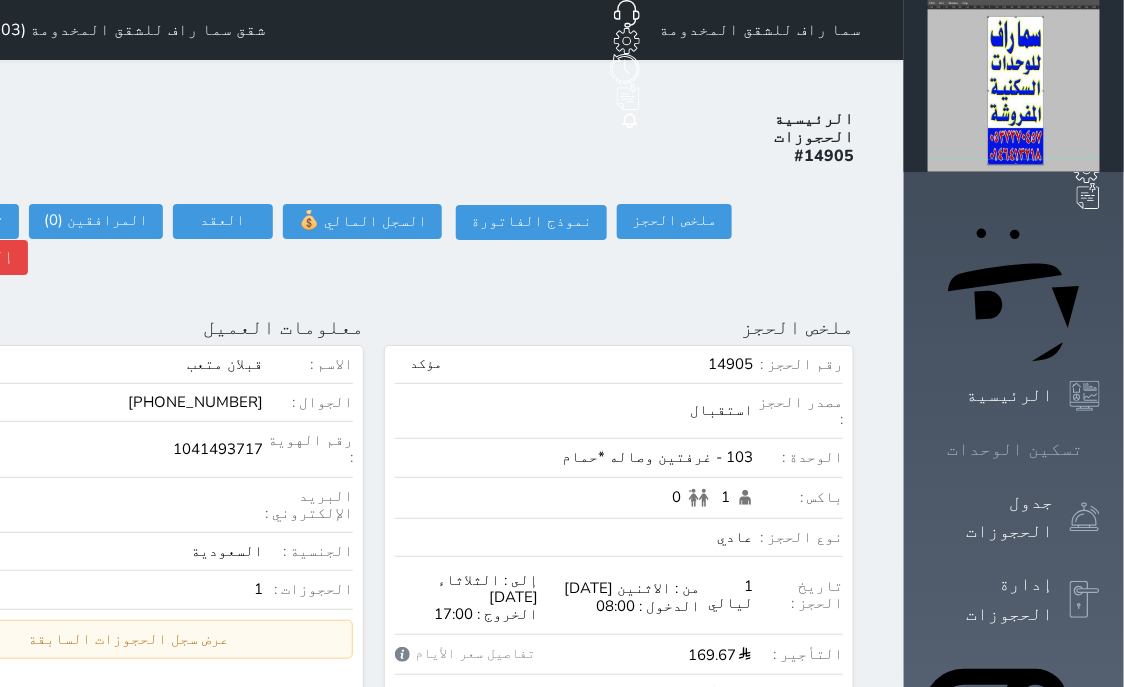 click 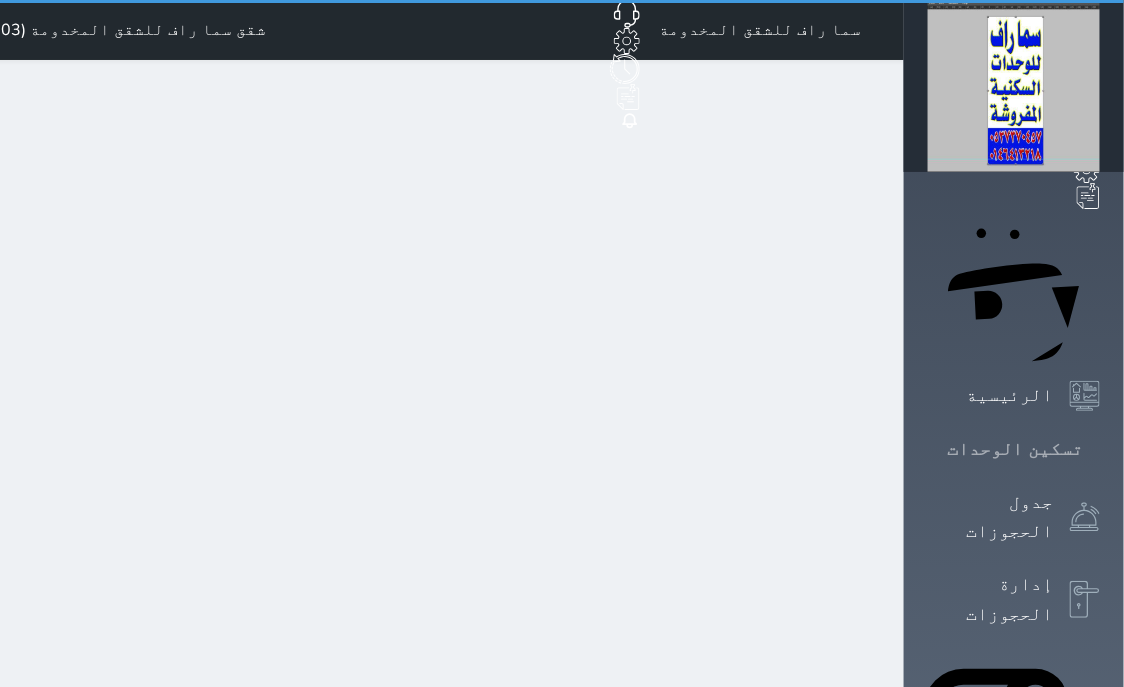 click 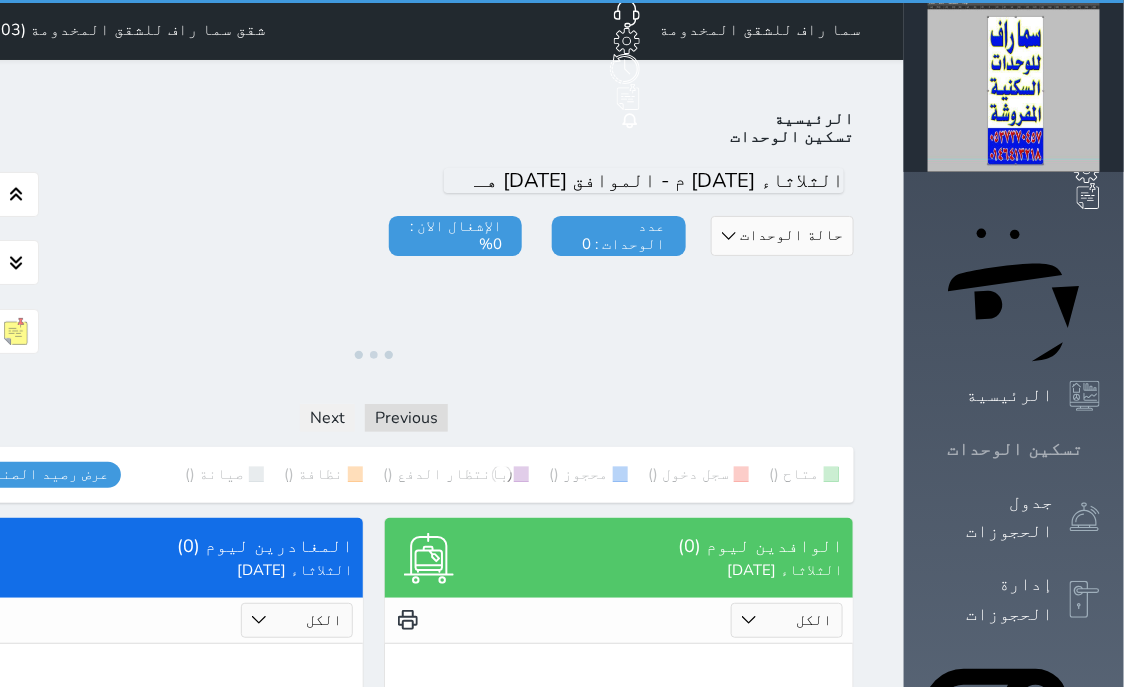 click 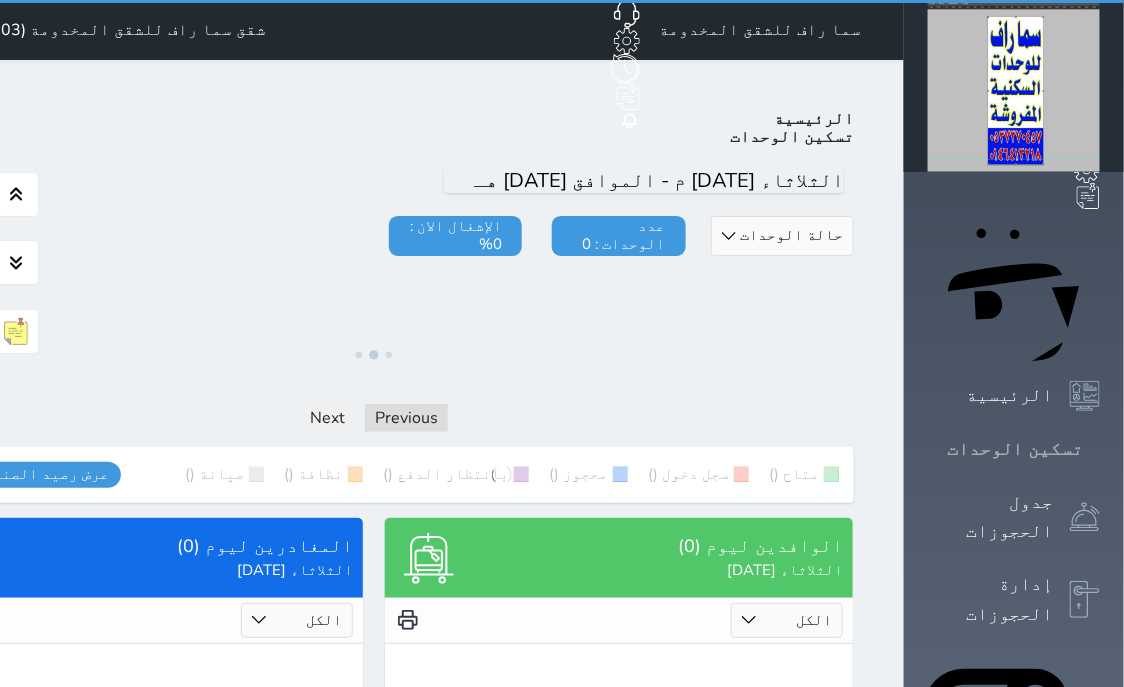 click 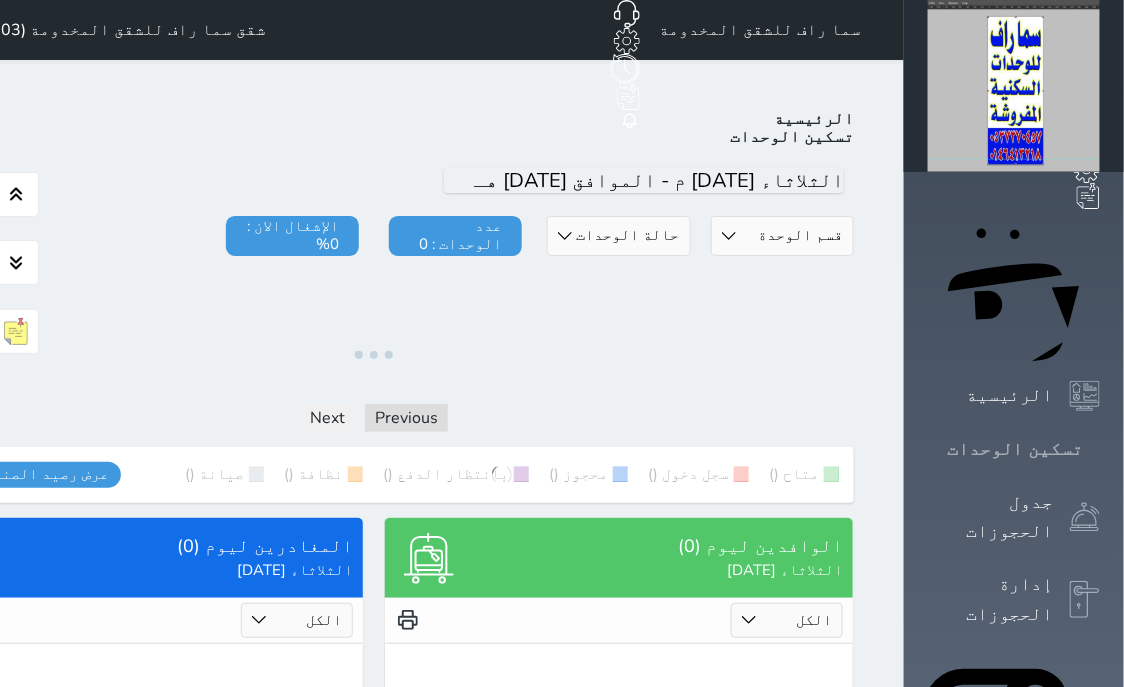 click 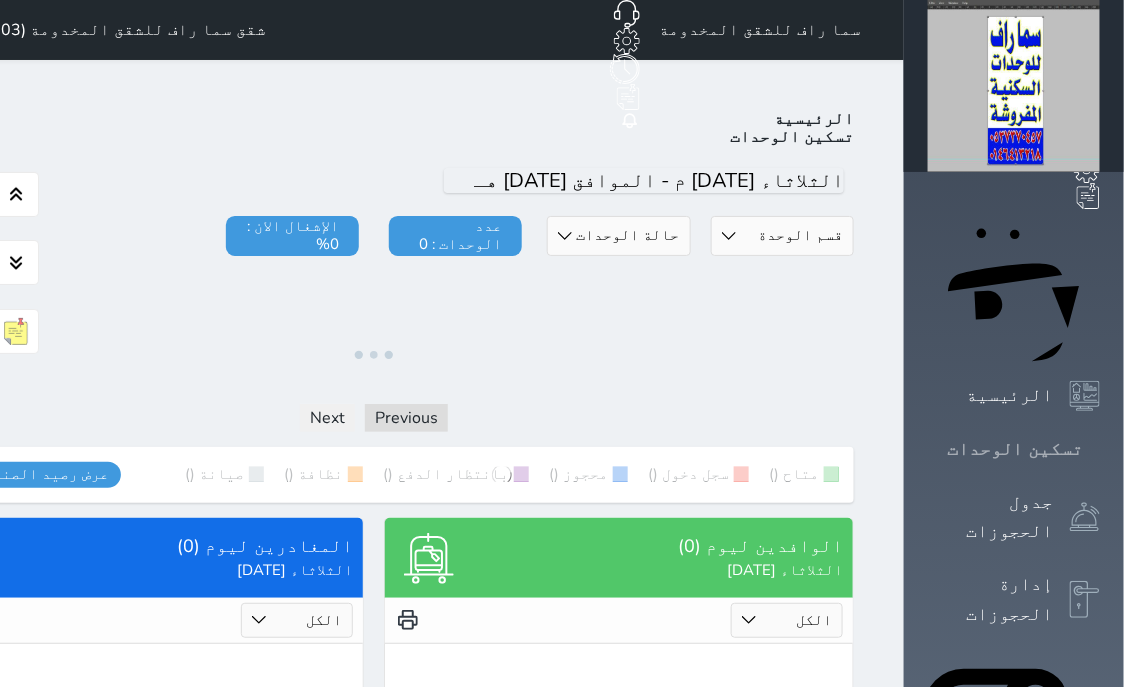 click 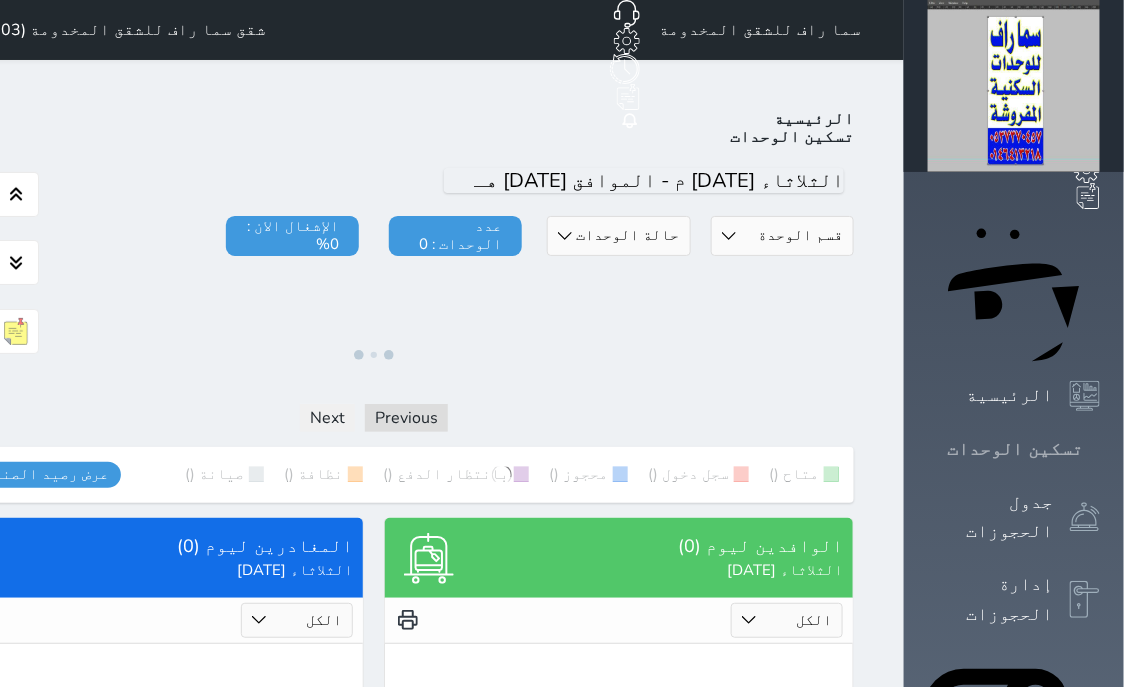 click 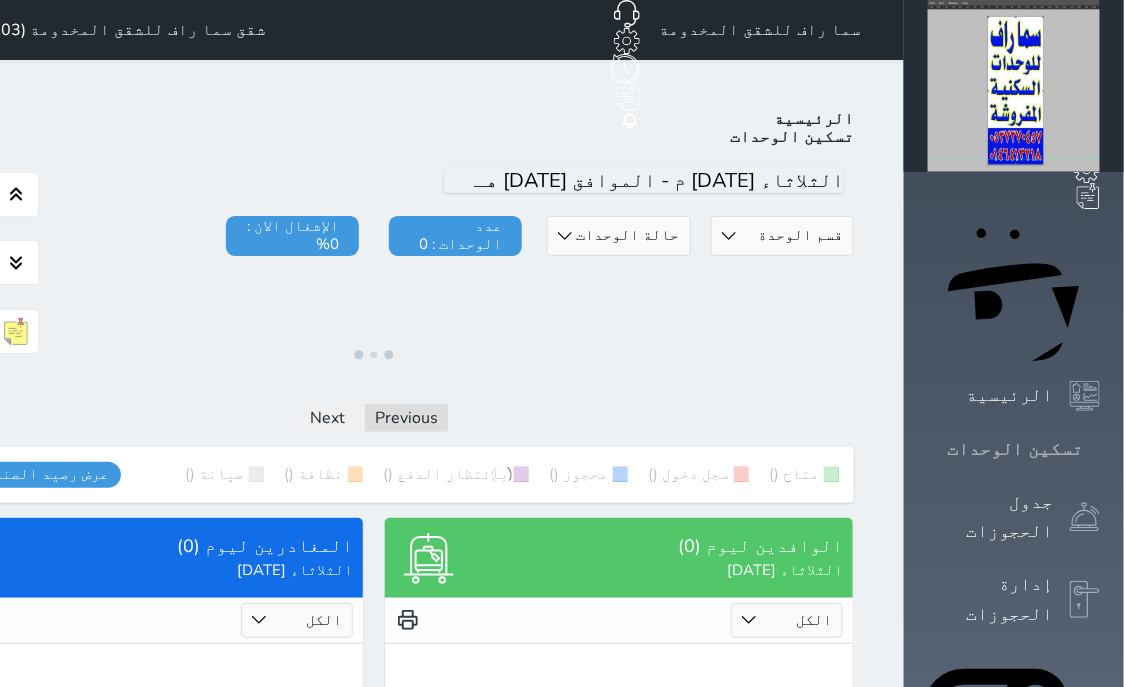 click 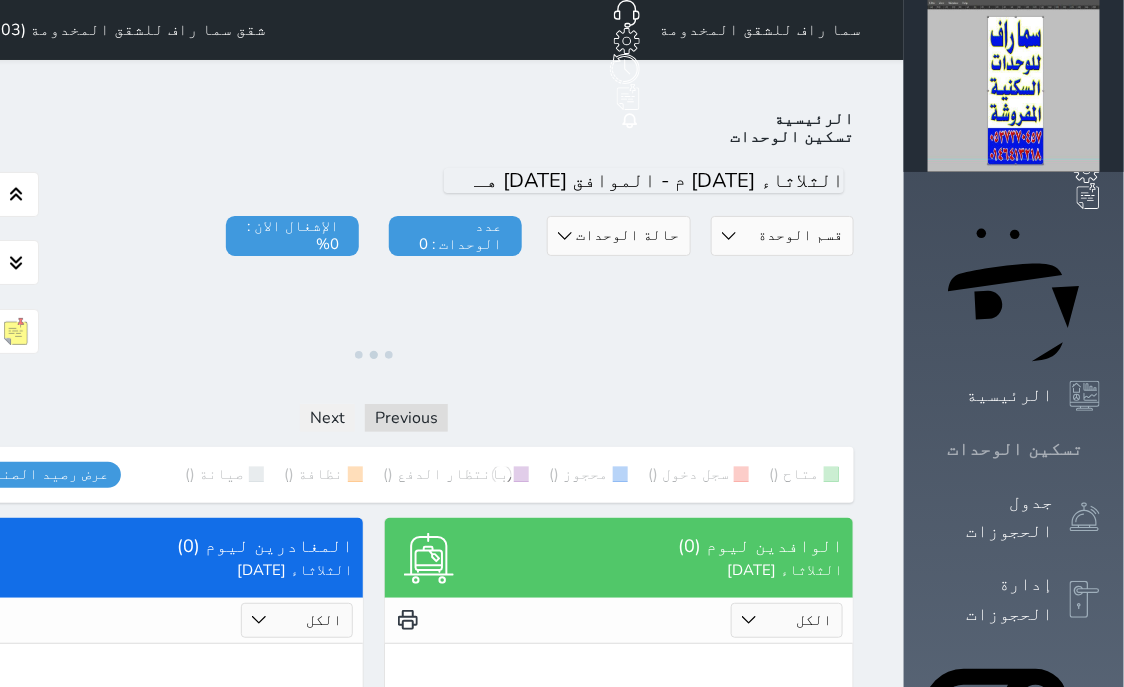 click 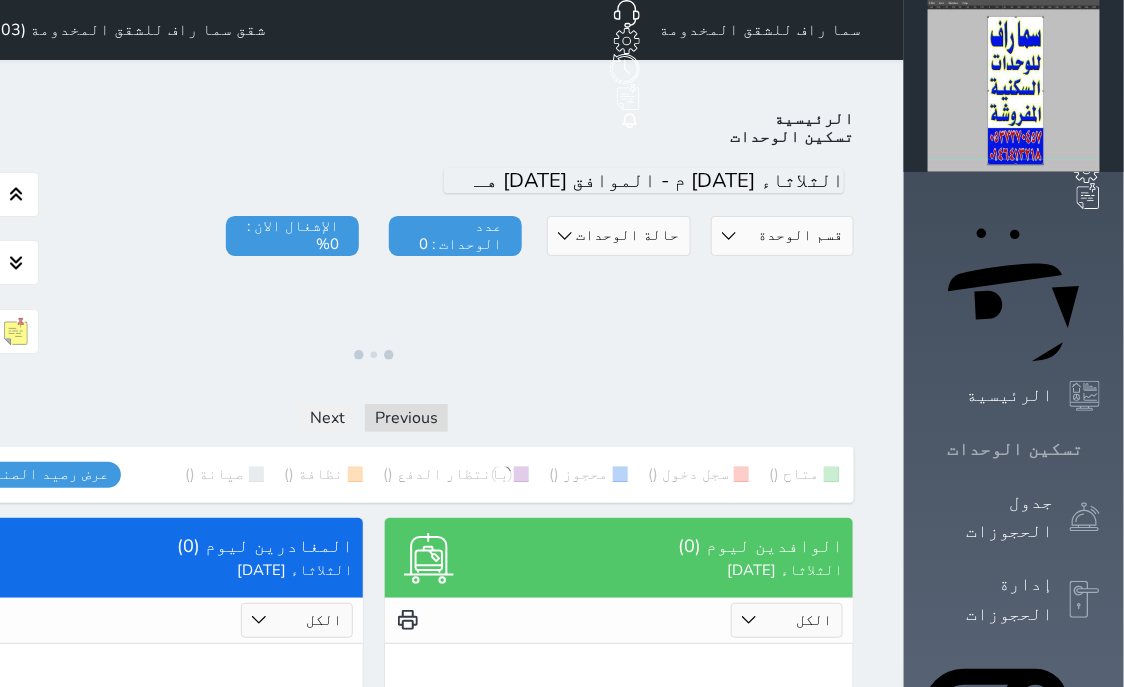 click 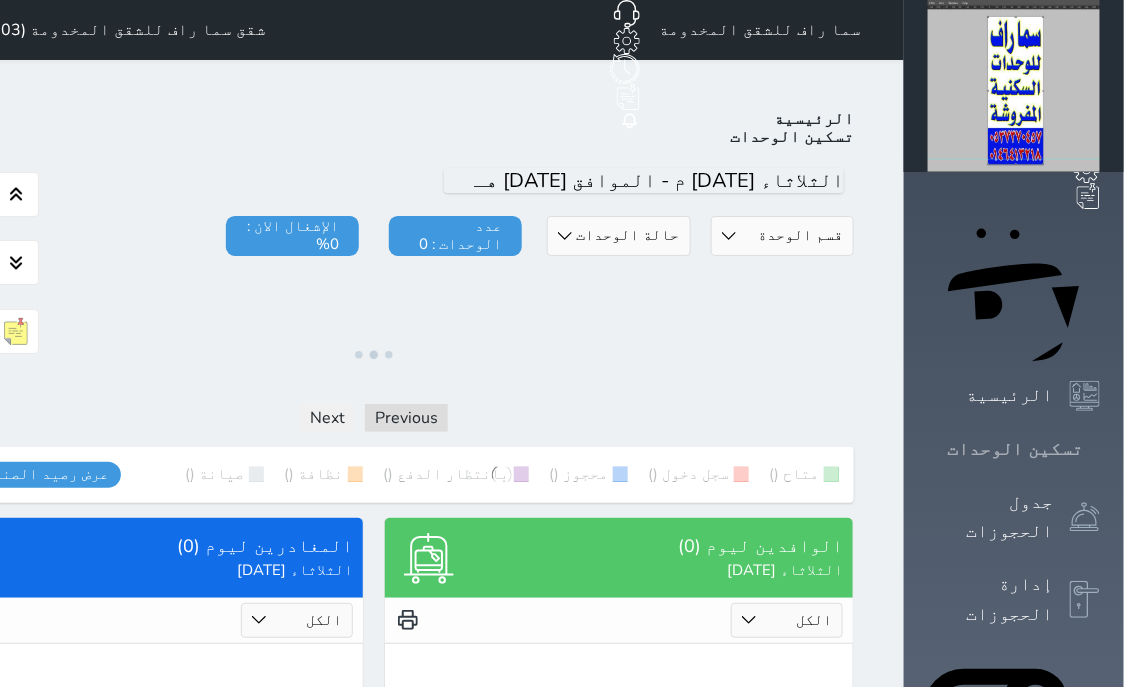 click 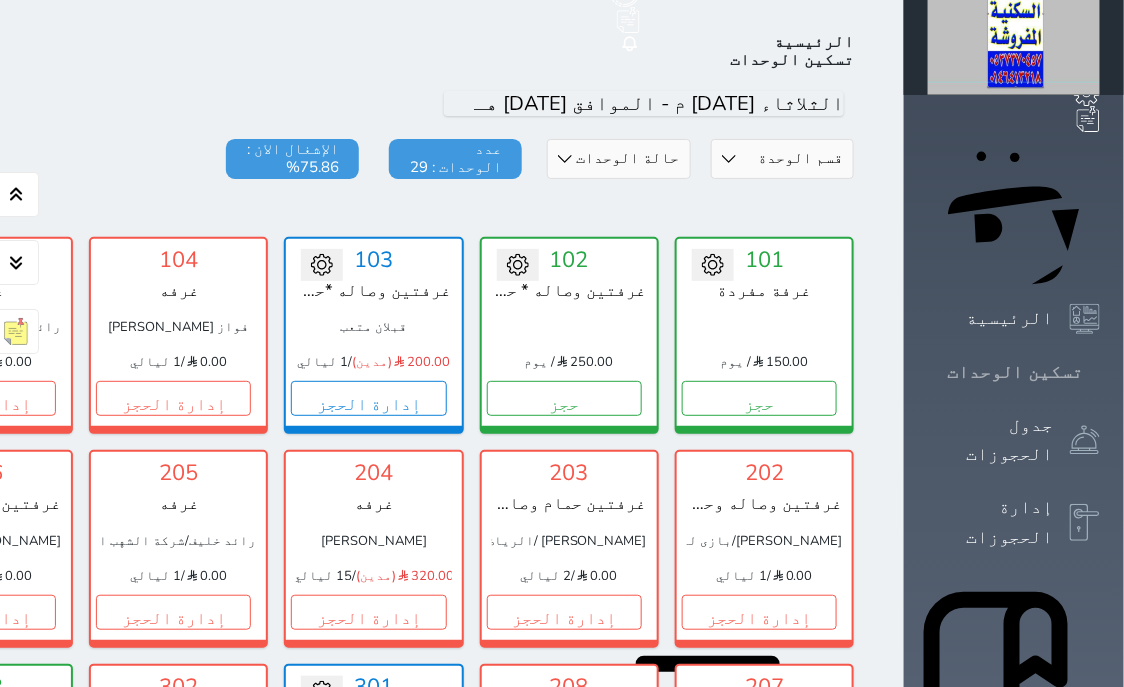 scroll, scrollTop: 78, scrollLeft: 0, axis: vertical 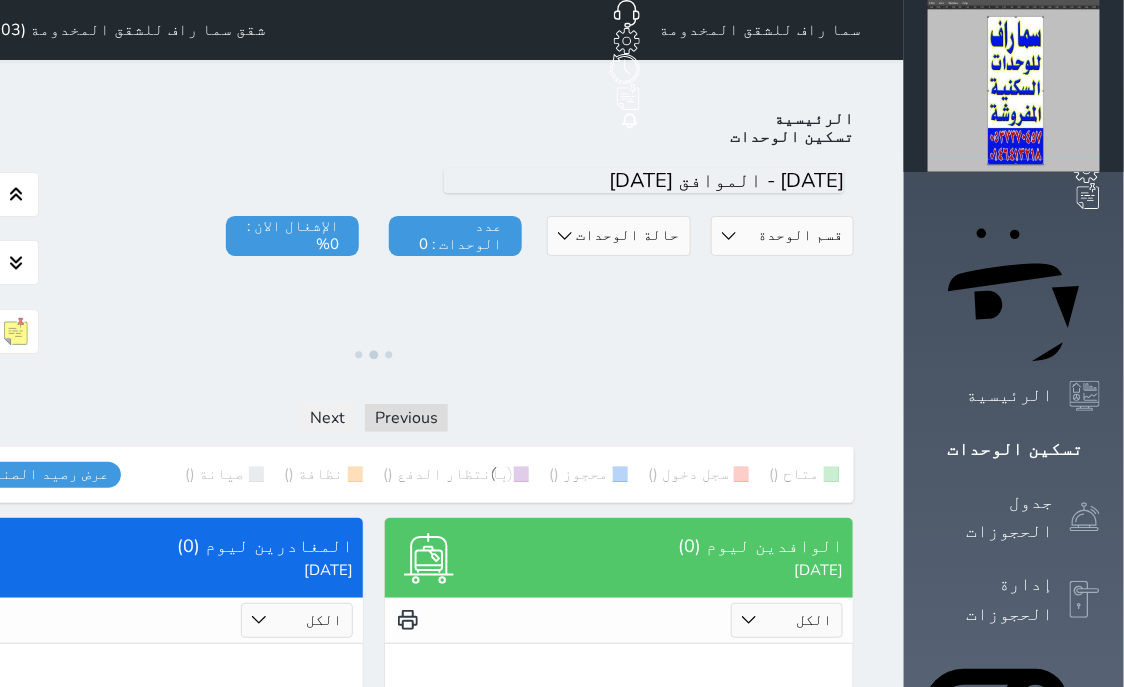 click on "تسكين الوحدات" at bounding box center (1015, 449) 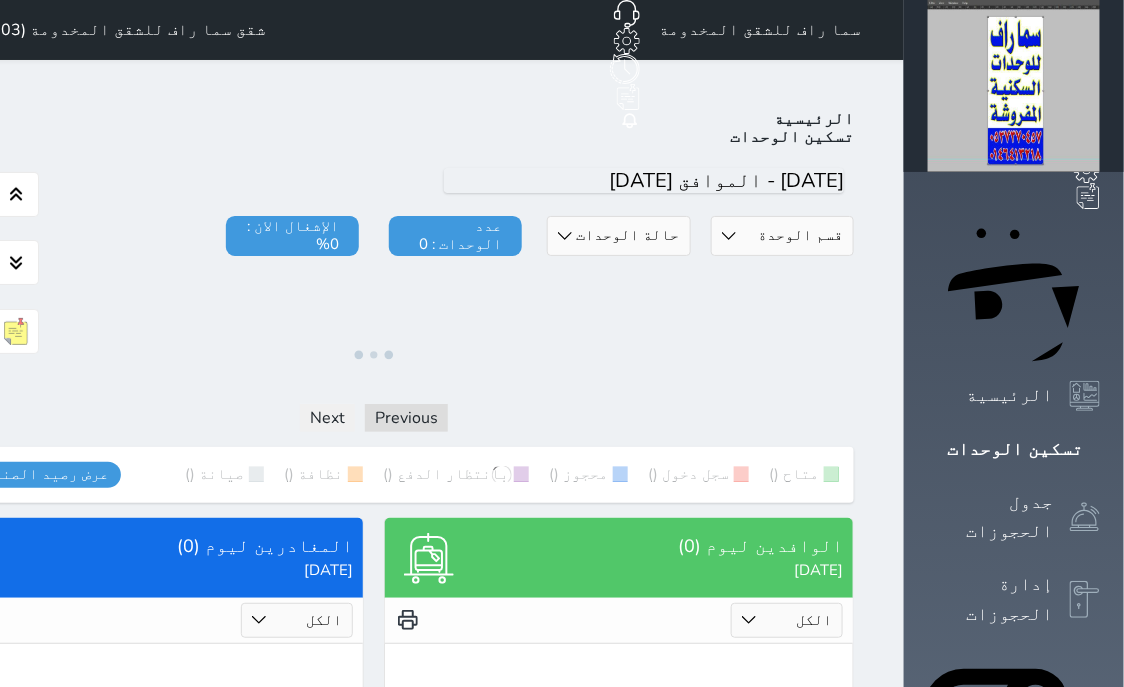 click on "تسكين الوحدات" at bounding box center [1015, 449] 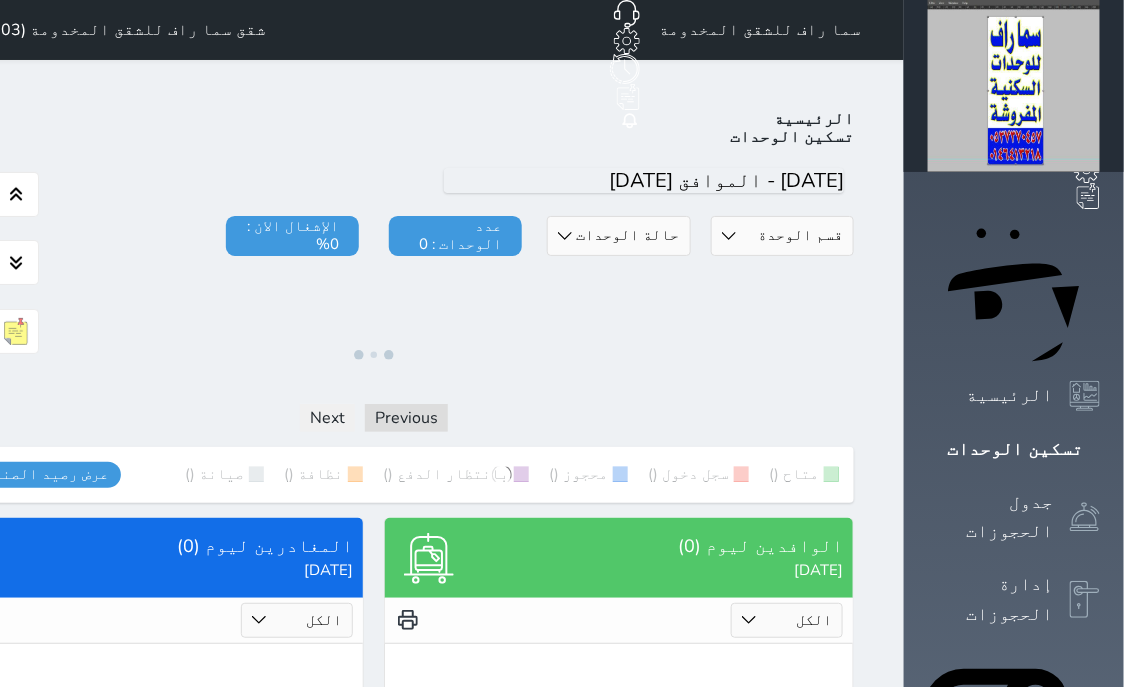 click on "تسكين الوحدات" at bounding box center [1015, 449] 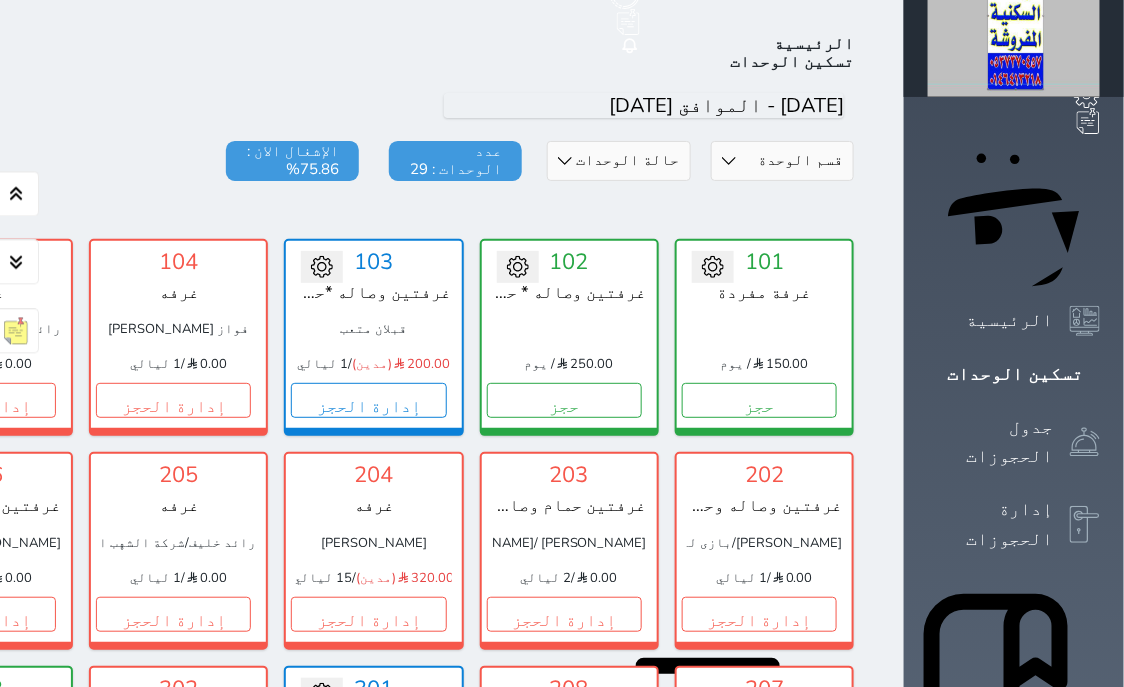 scroll, scrollTop: 78, scrollLeft: 0, axis: vertical 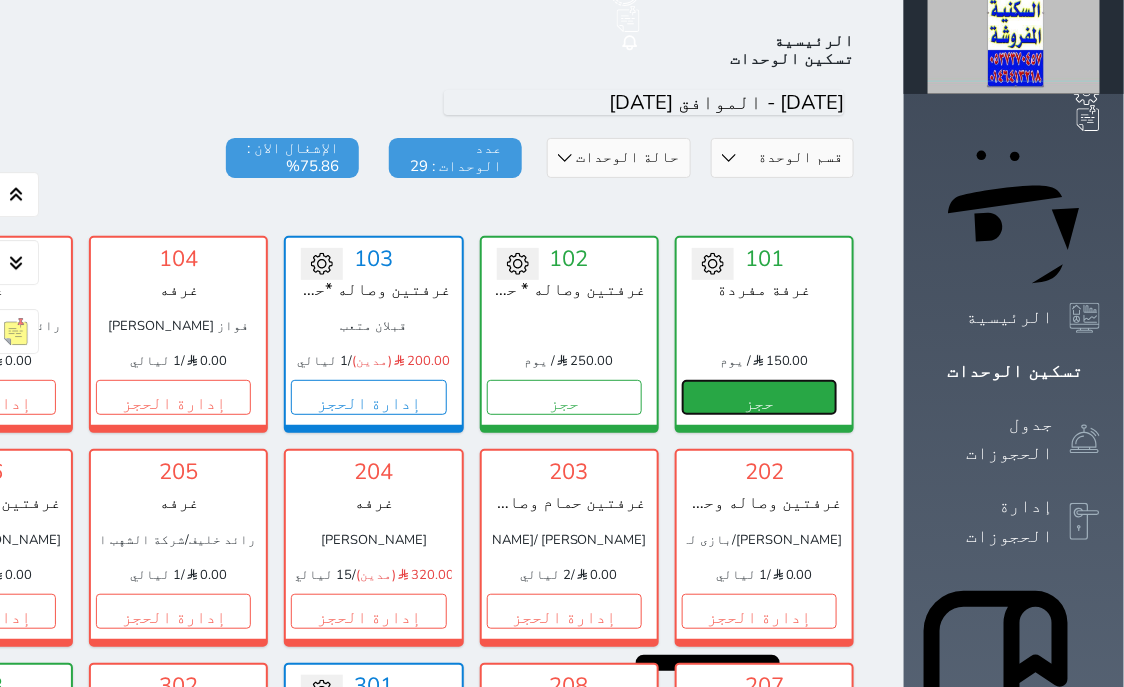 click on "حجز" at bounding box center [759, 397] 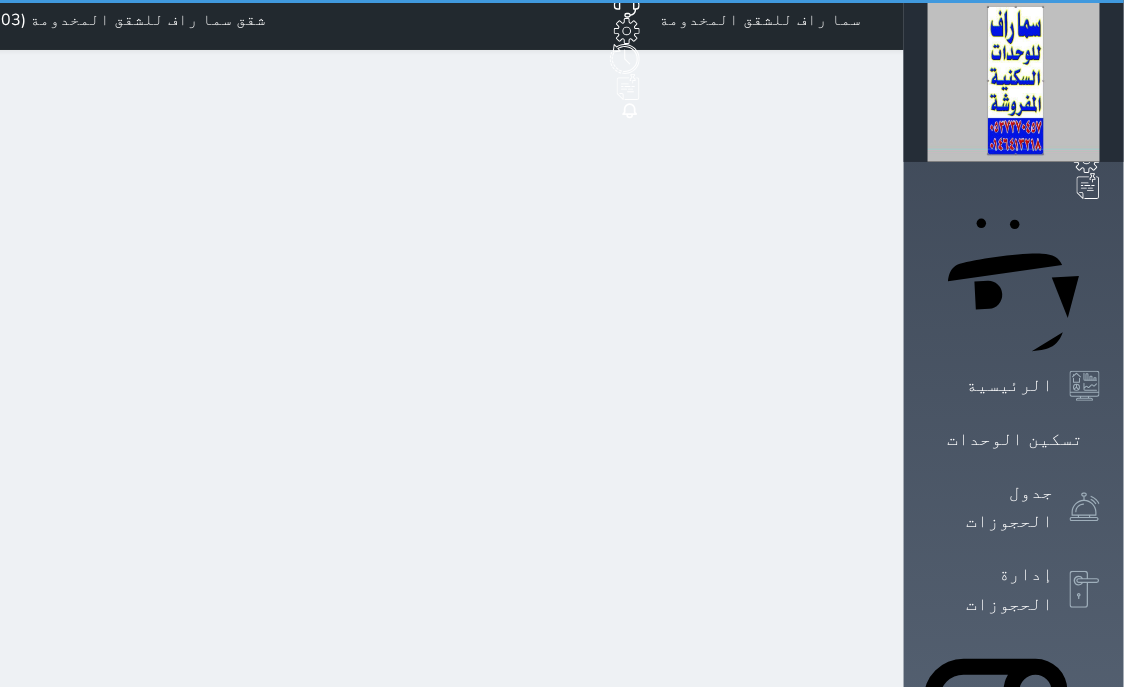 scroll, scrollTop: 0, scrollLeft: 0, axis: both 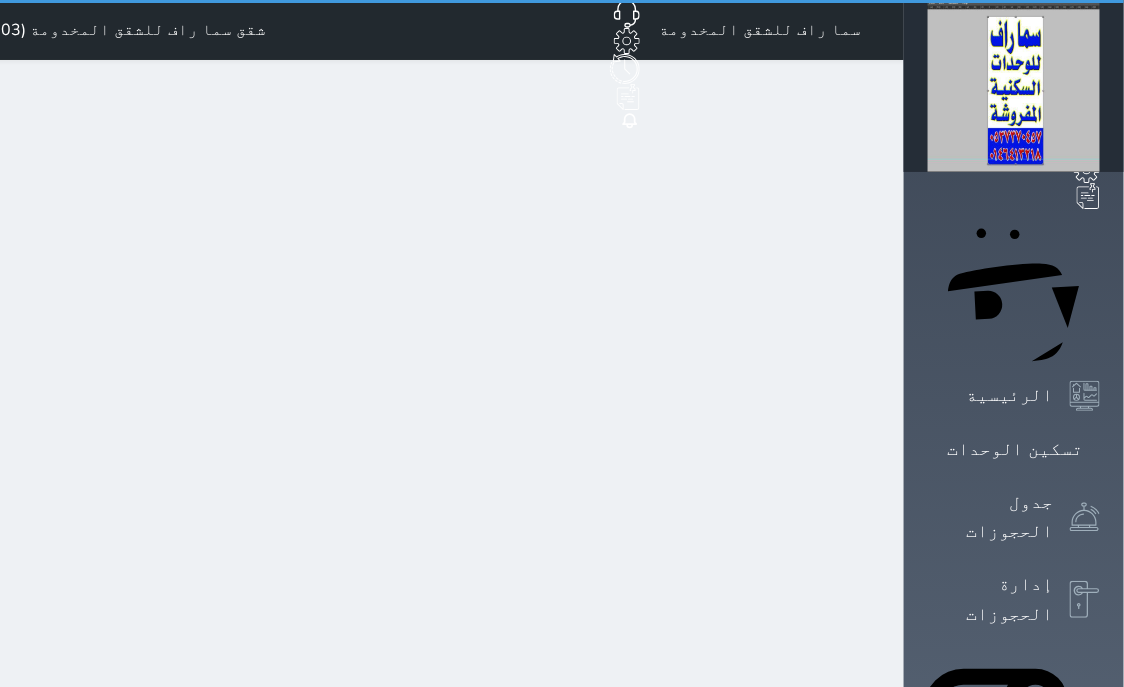 select on "1" 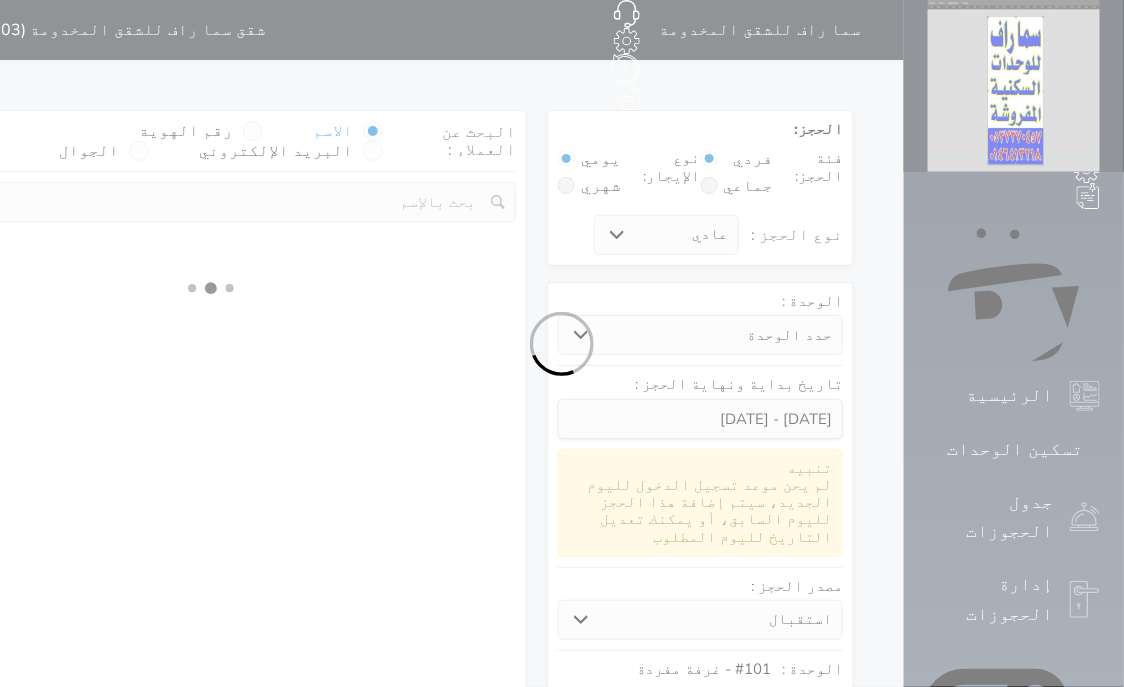 select 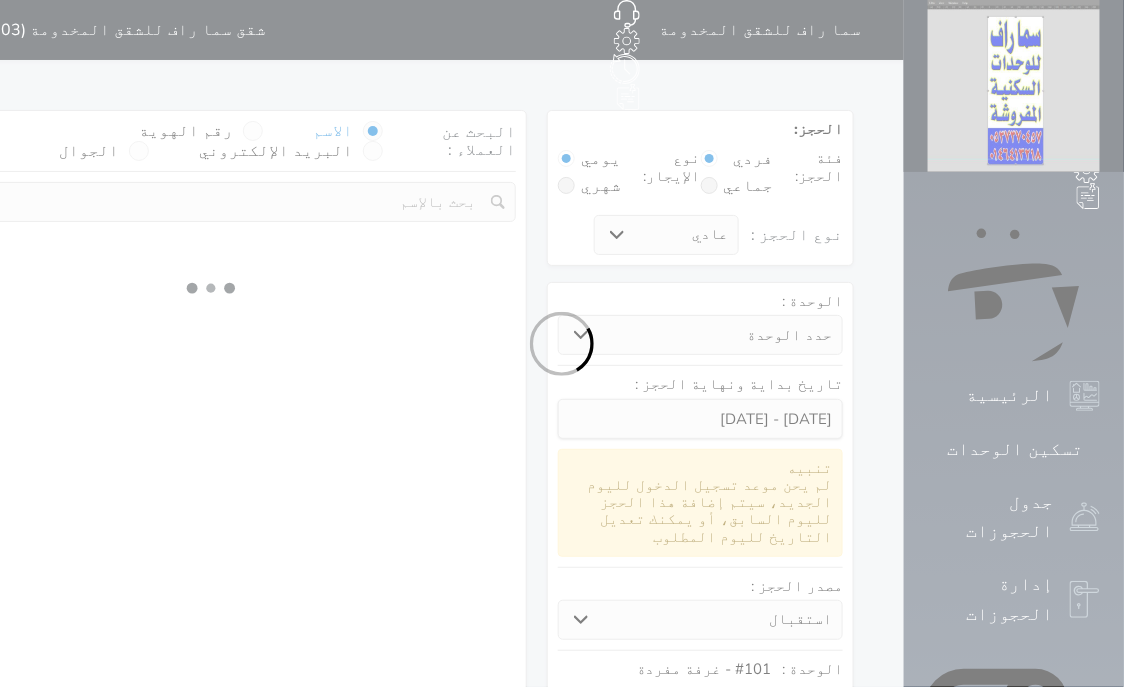 select on "1" 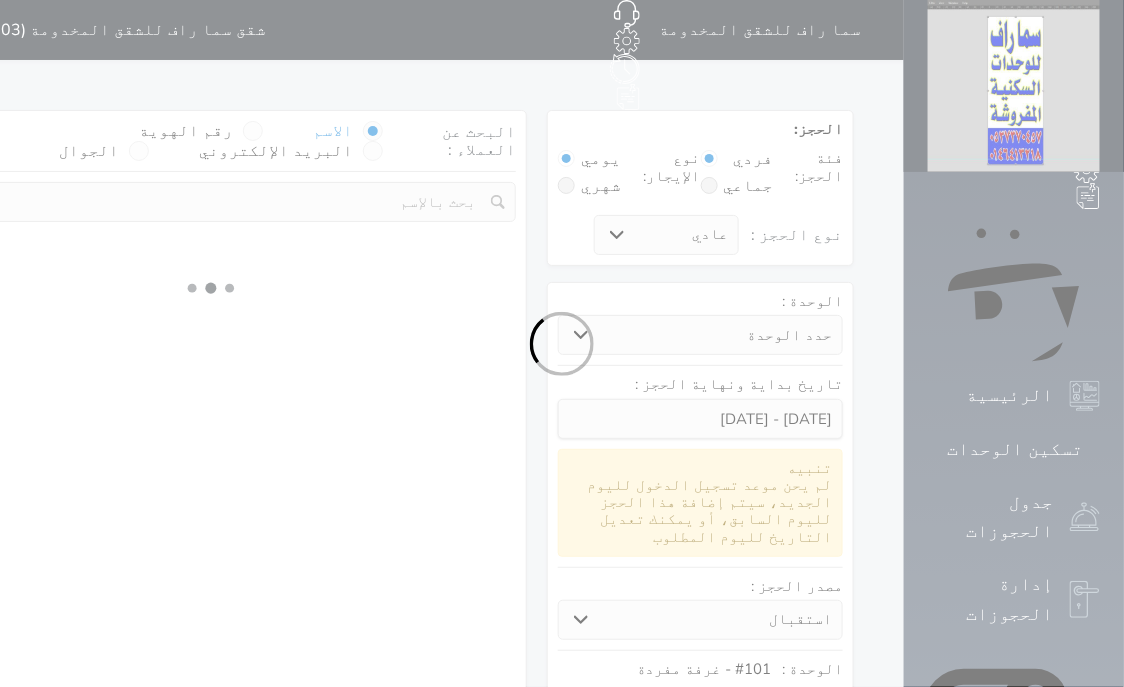select on "113" 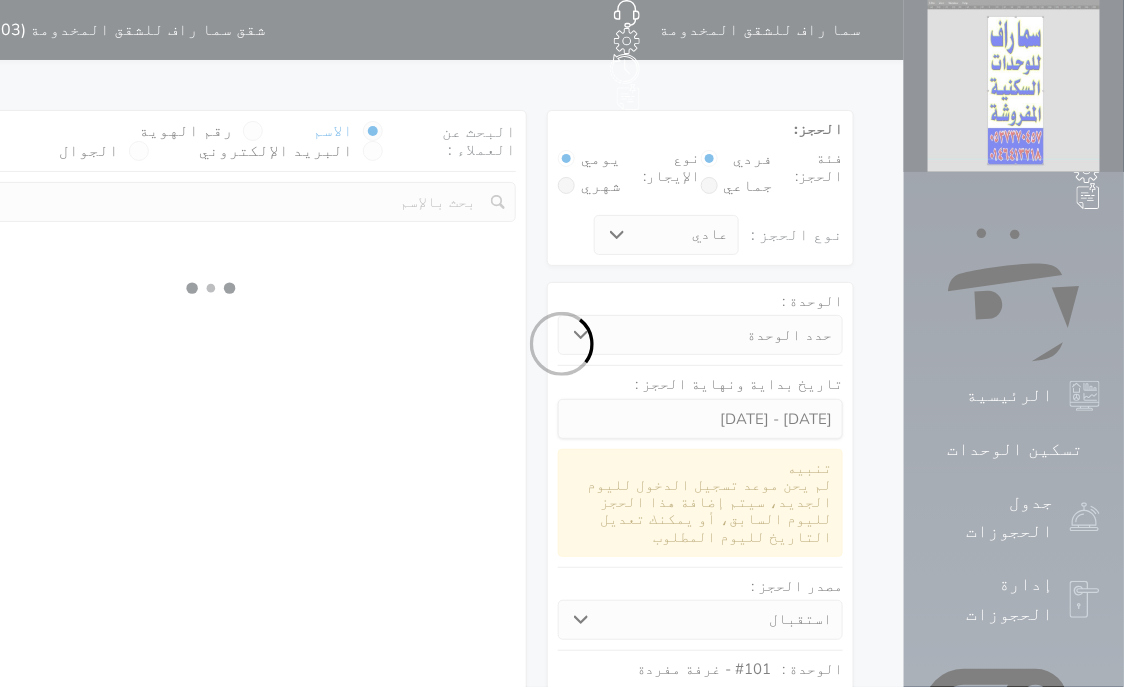 select on "1" 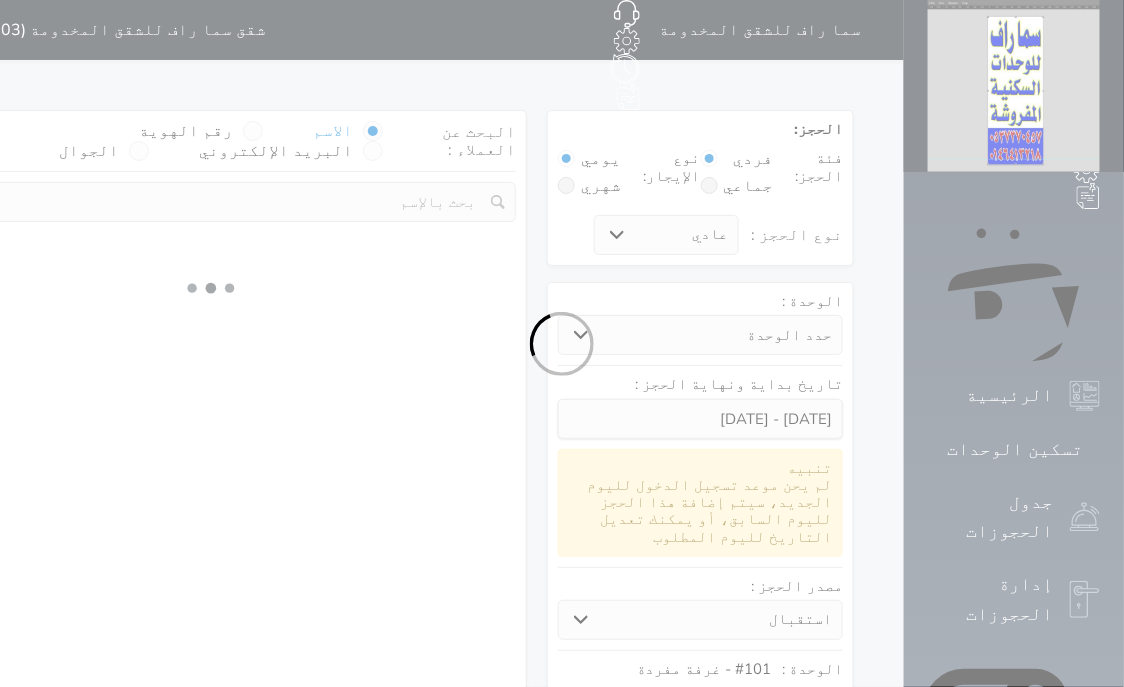 select 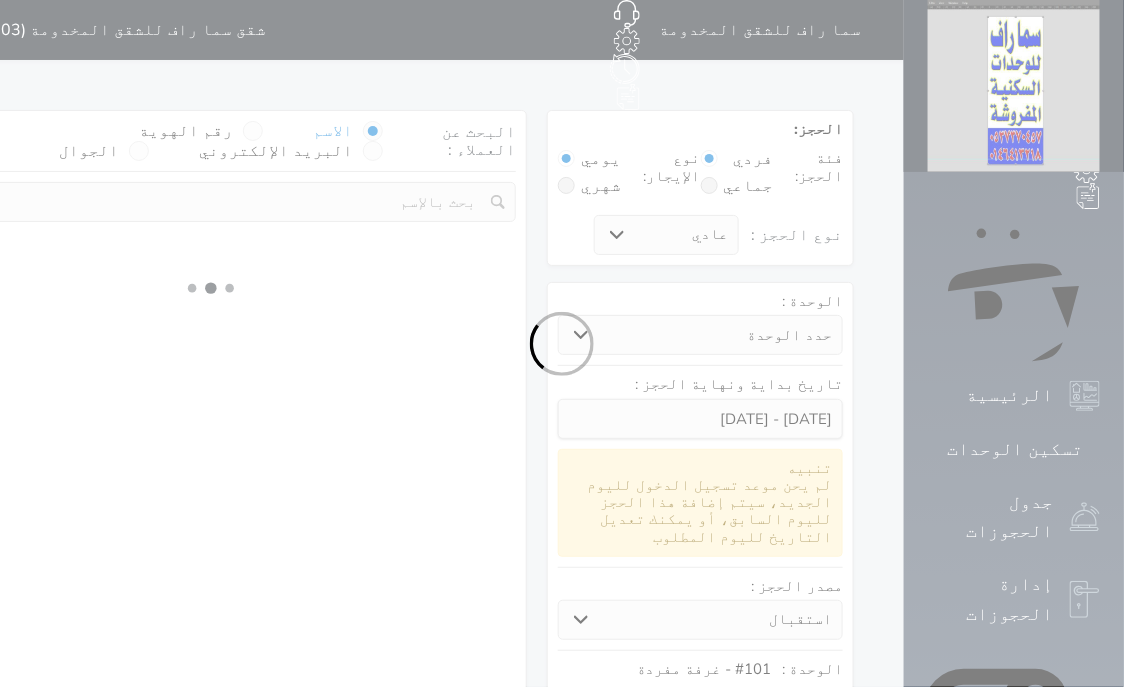 select on "7" 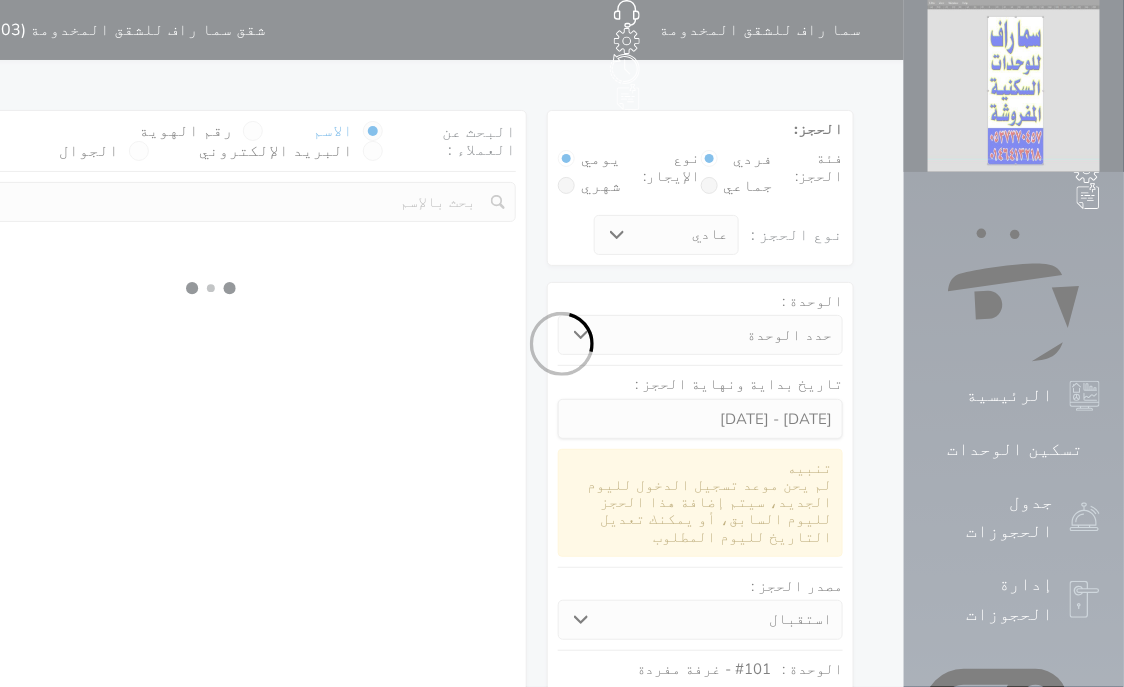 select 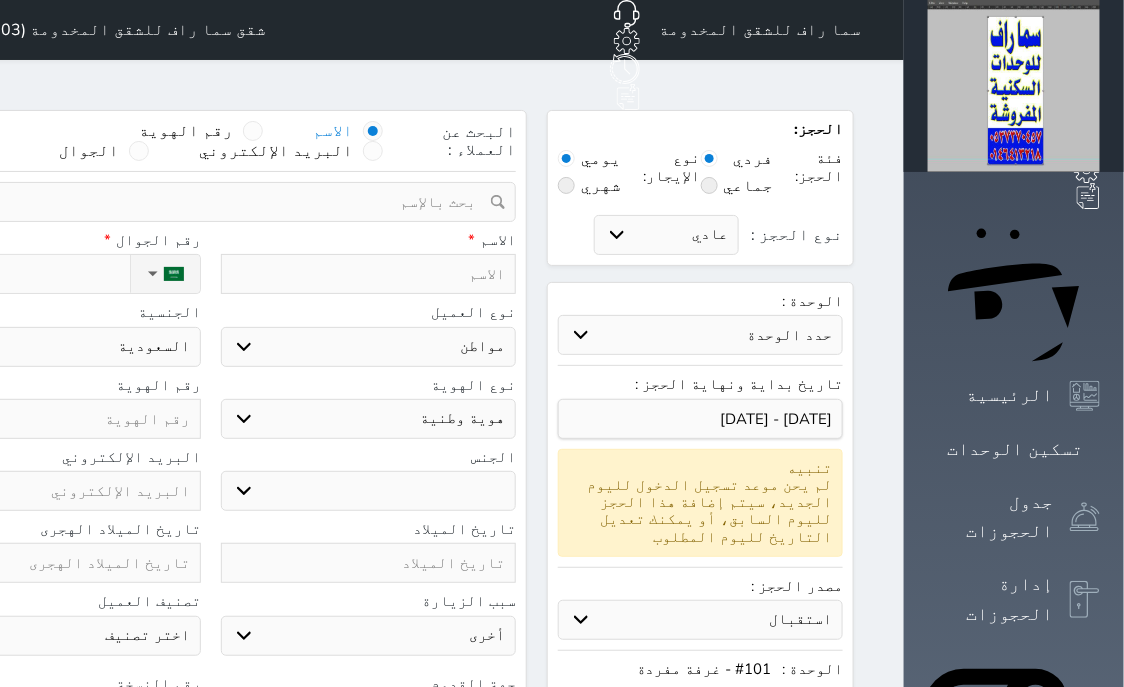 select 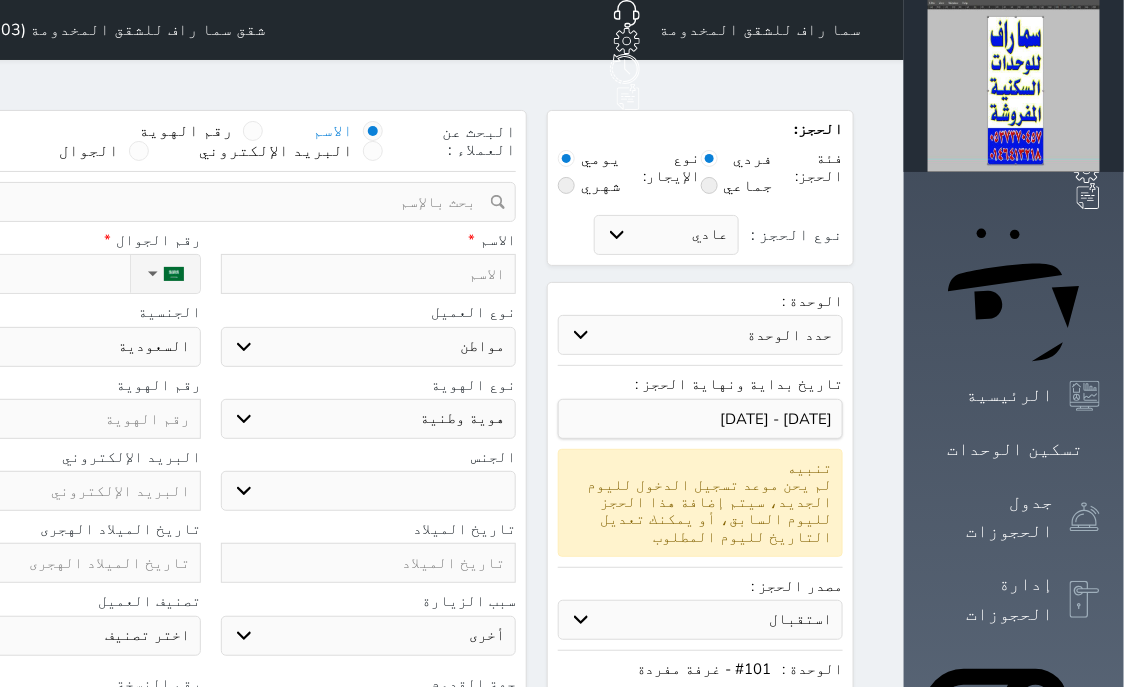 select 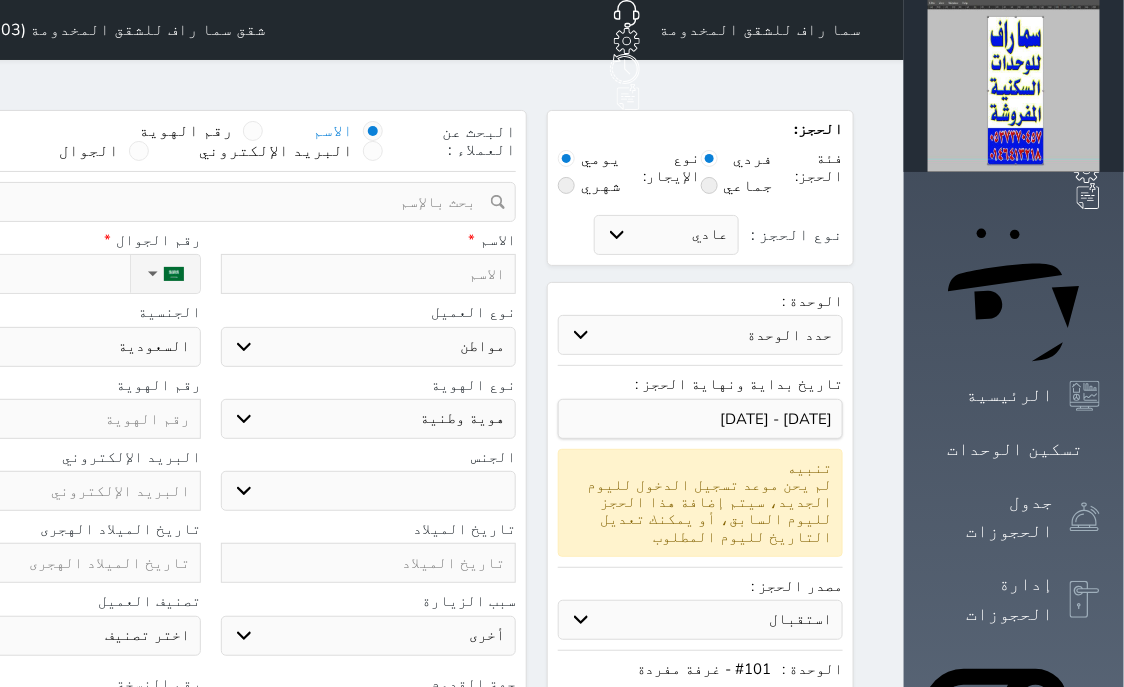 select 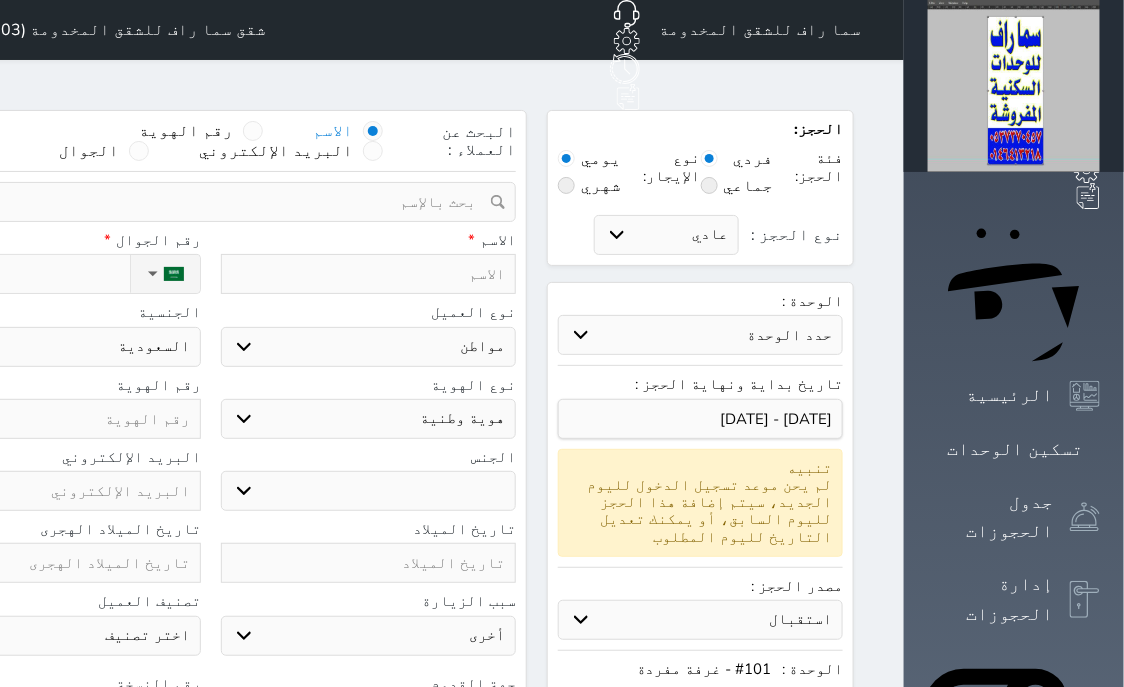 select 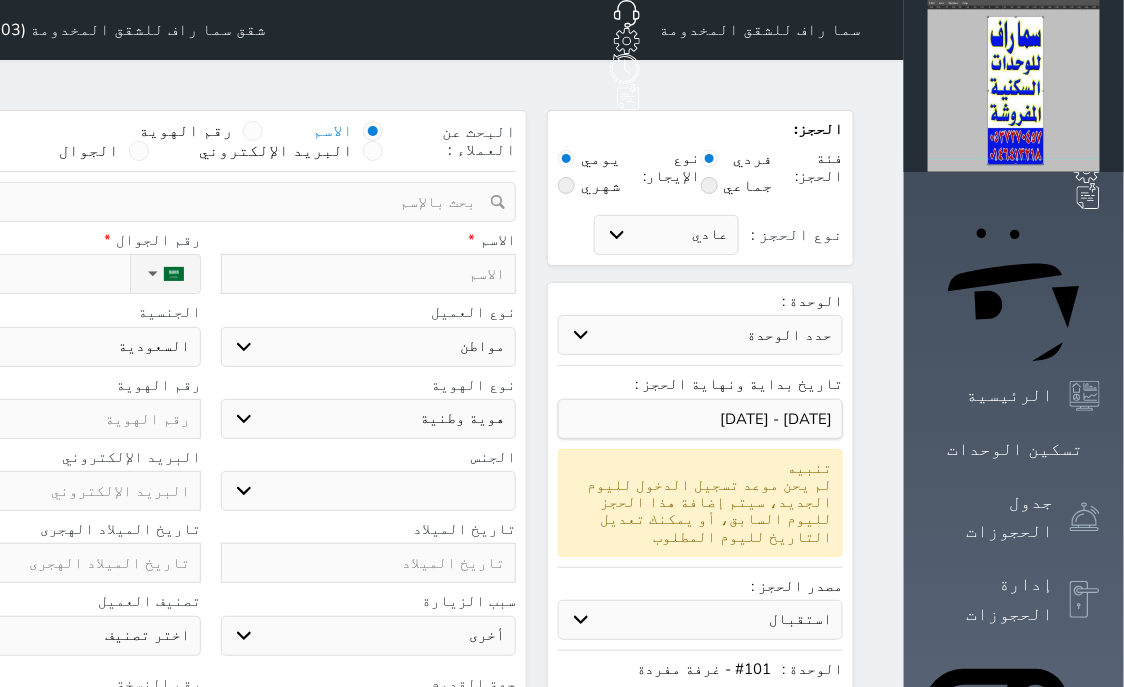 click at bounding box center [203, 202] 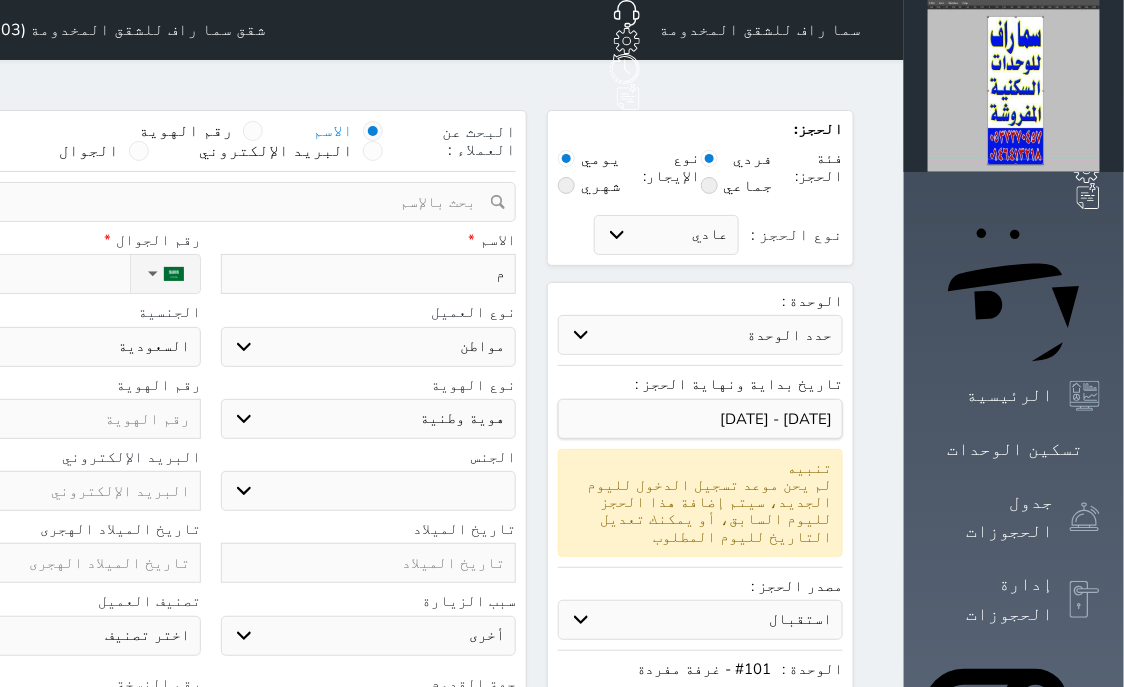 type on "مع" 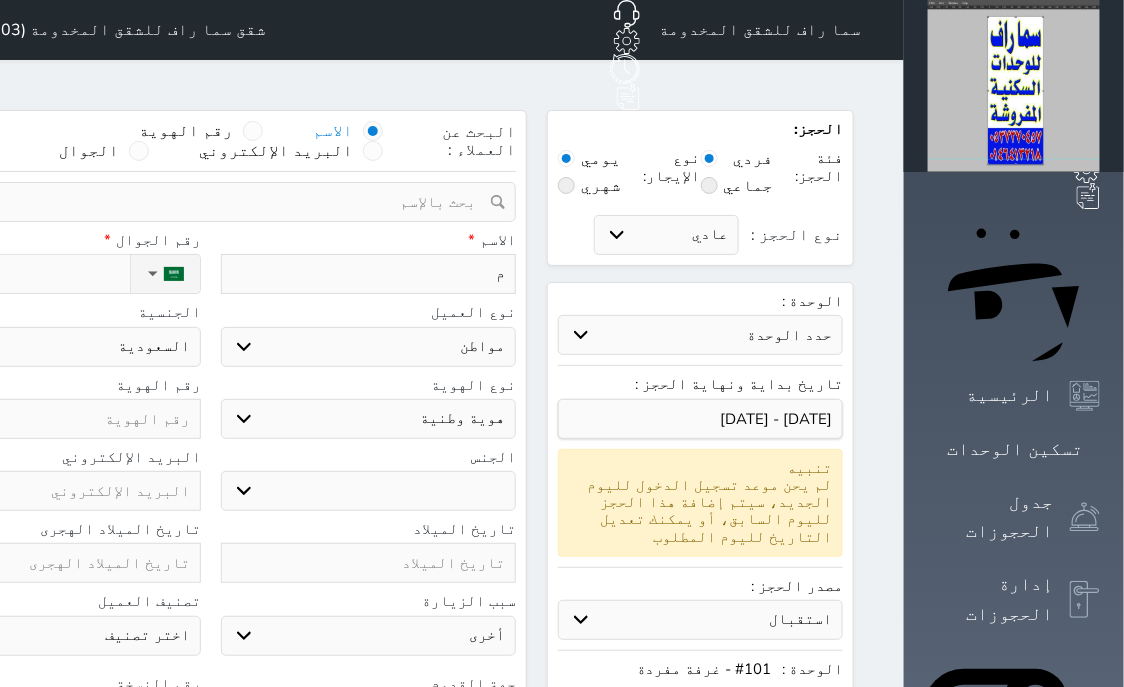 select 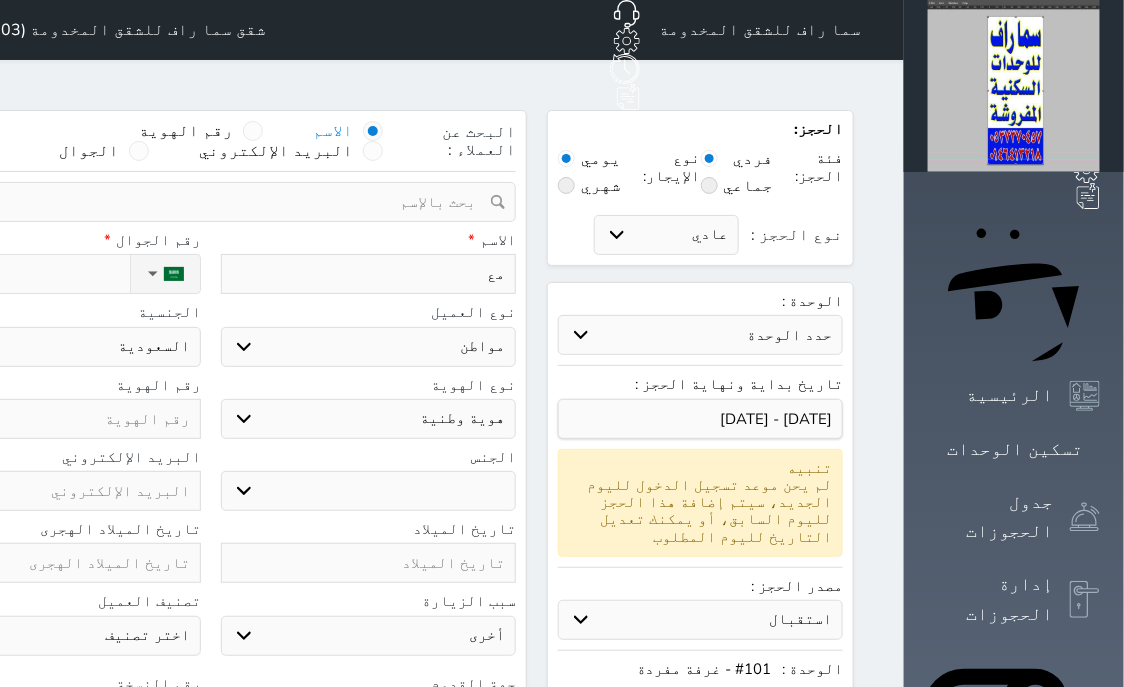 type on "معت" 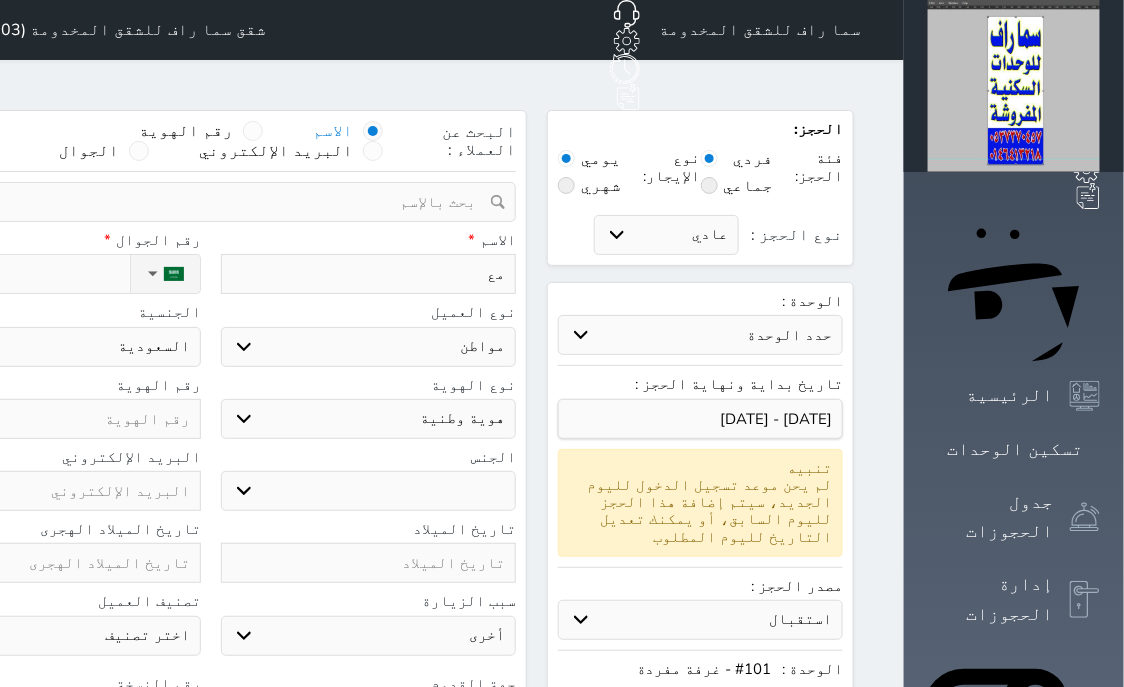 select 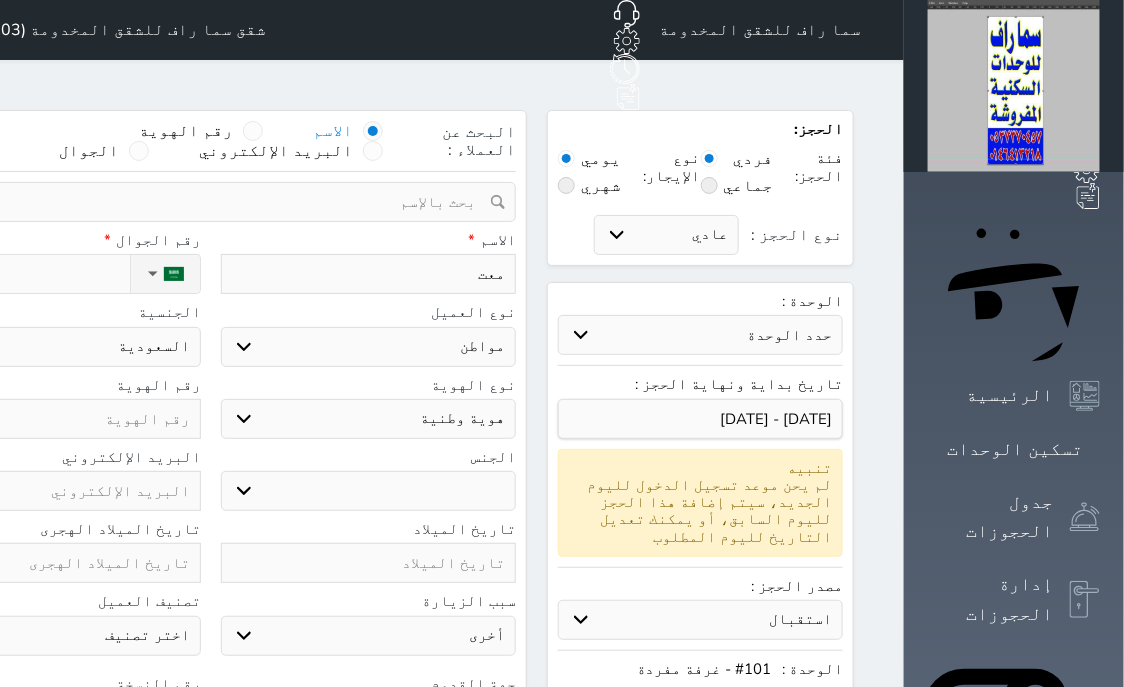 type on "معتز" 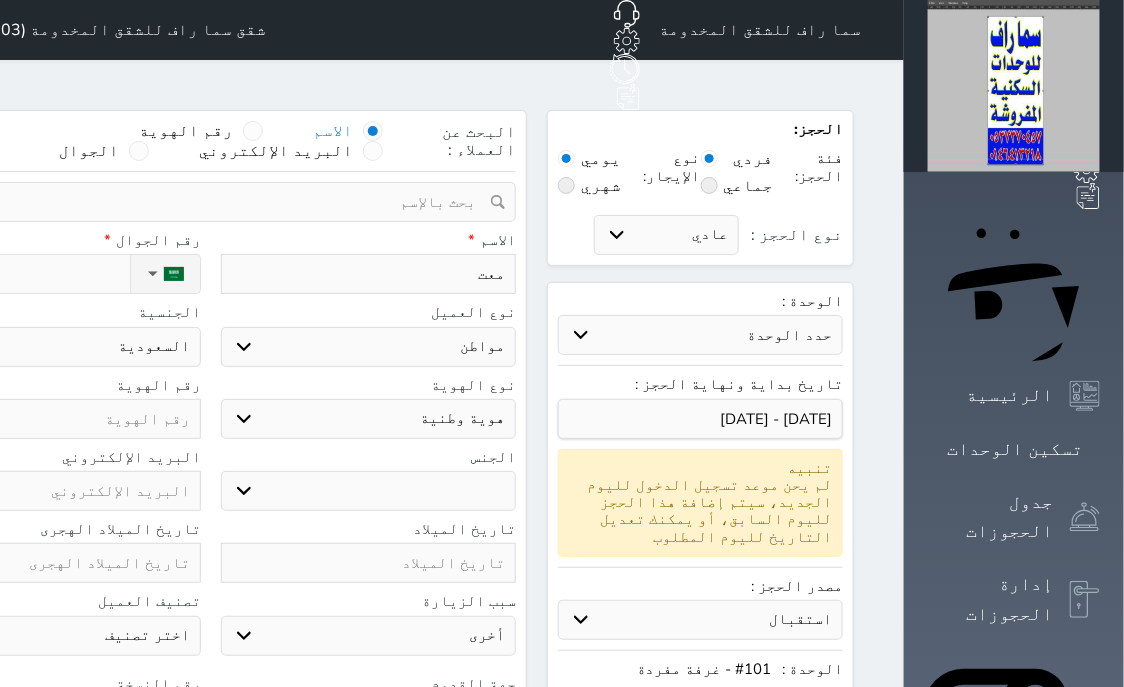 select 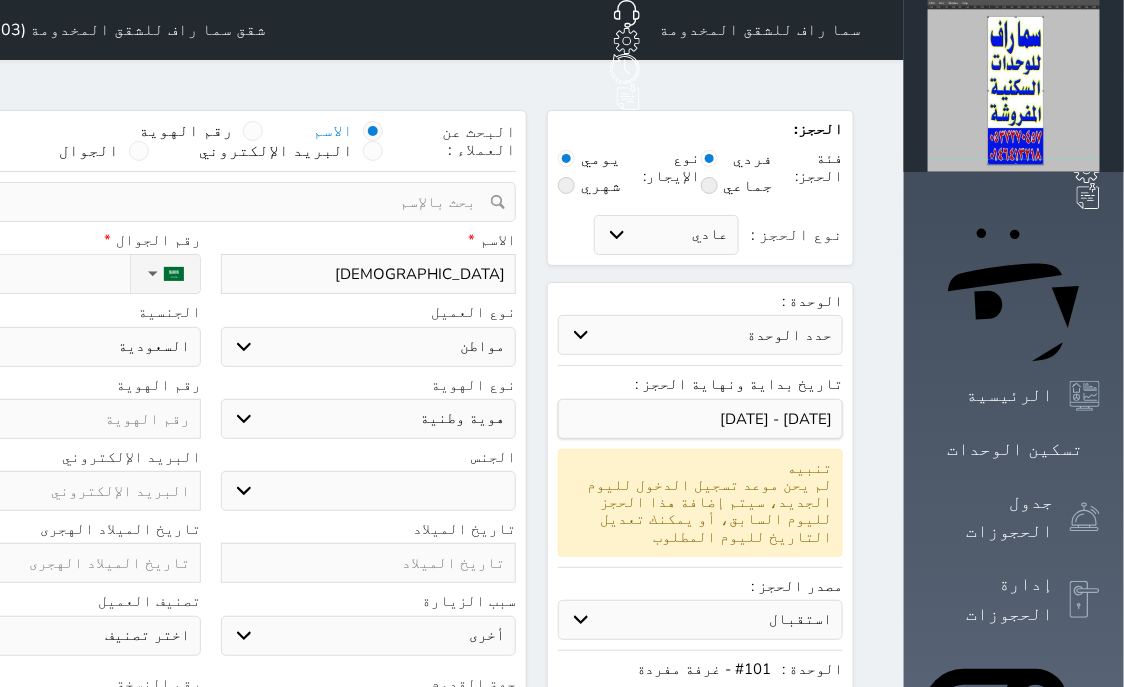 type on "معتز" 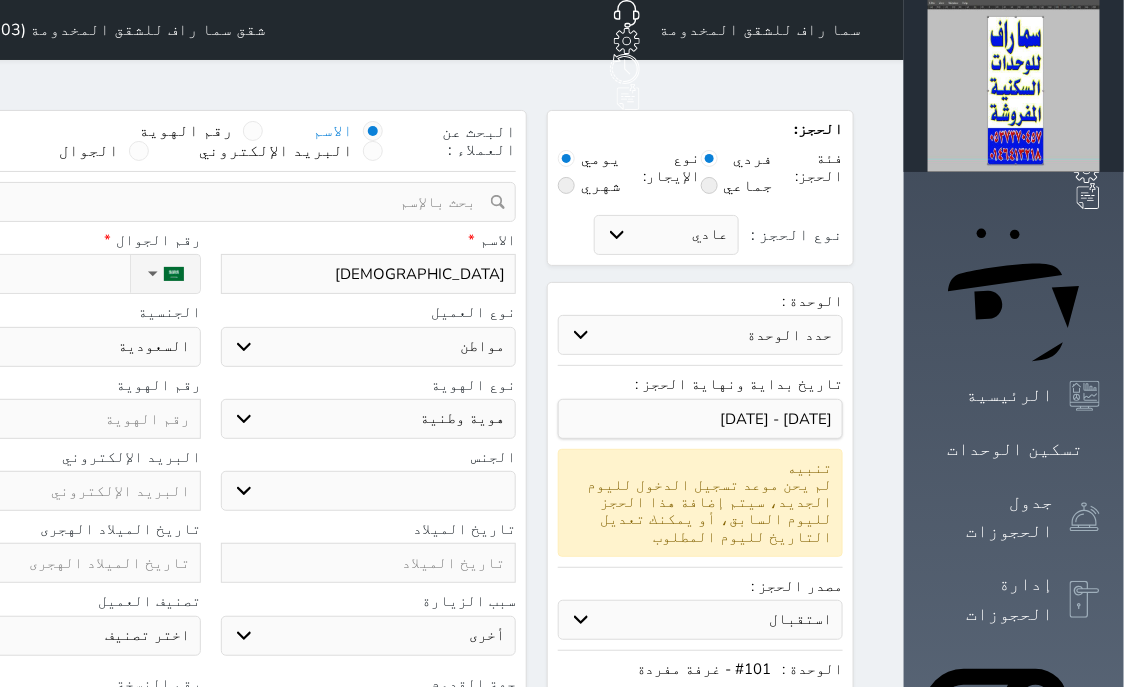 select 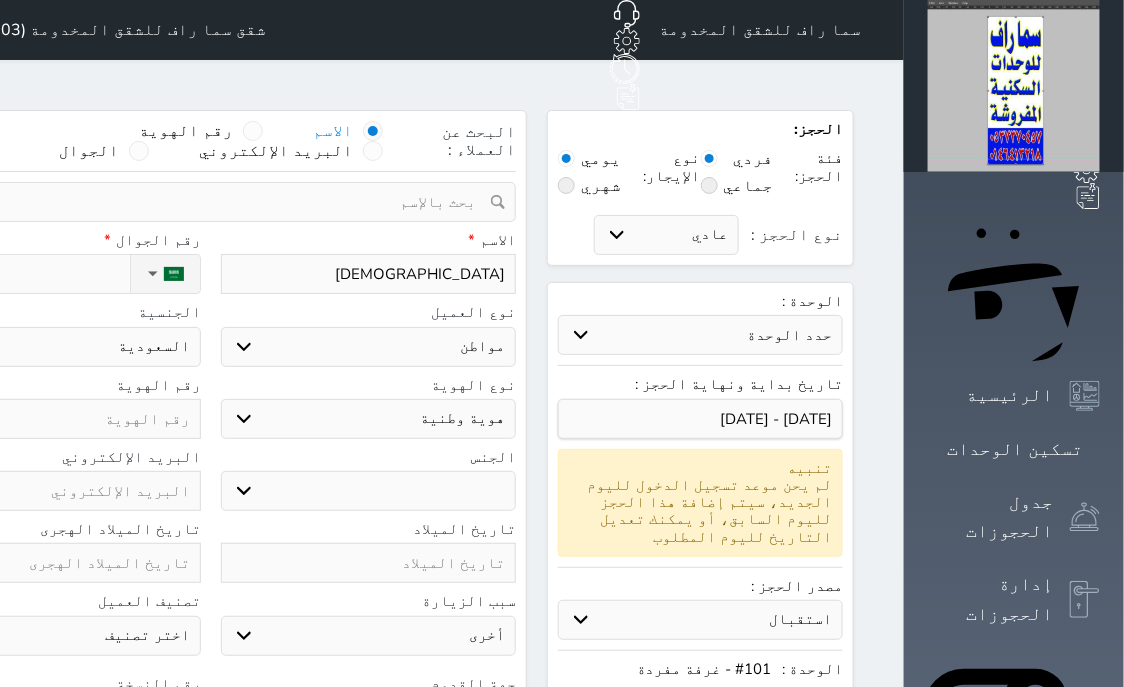 type on "معتز س" 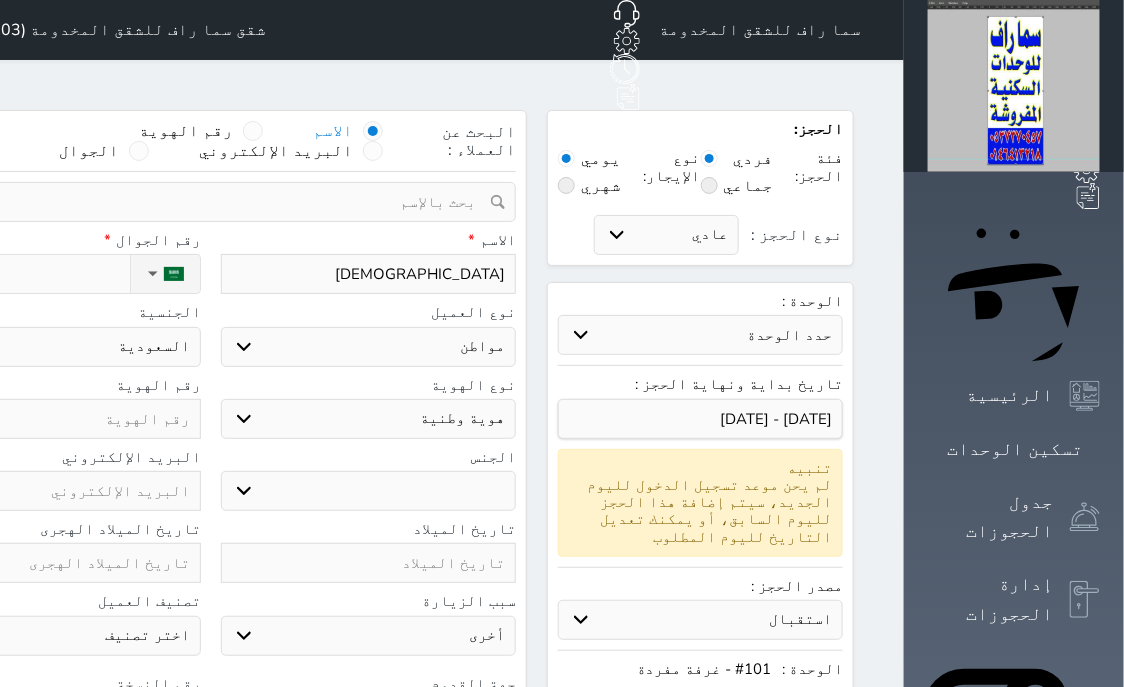 select 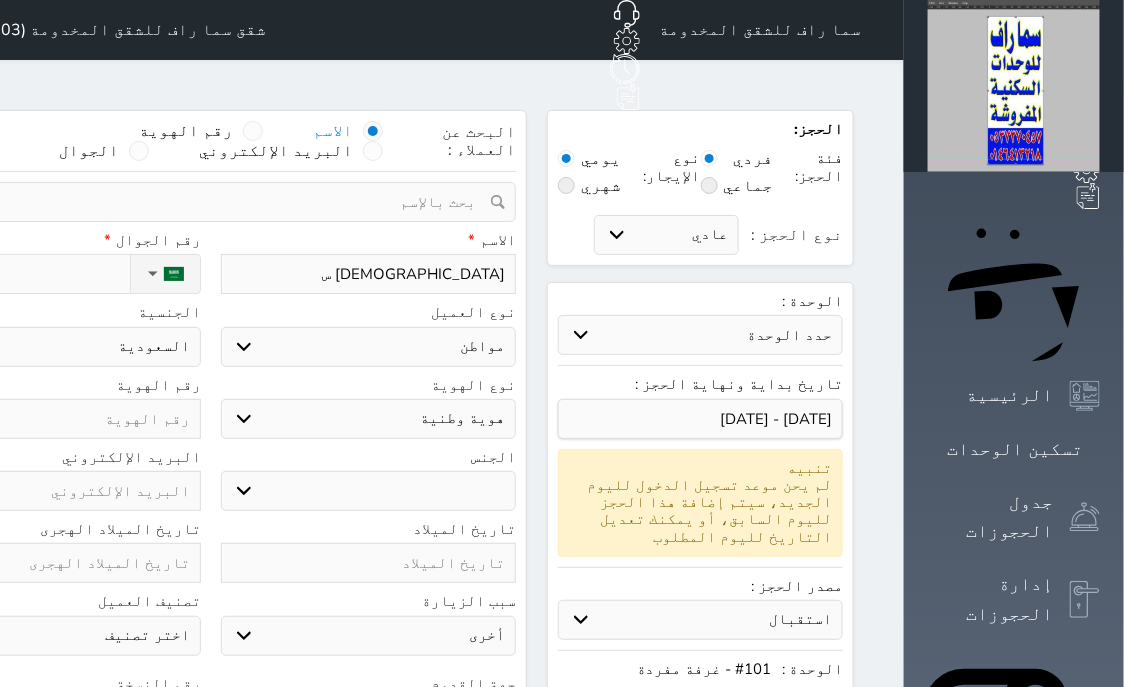 type on "معتز سا" 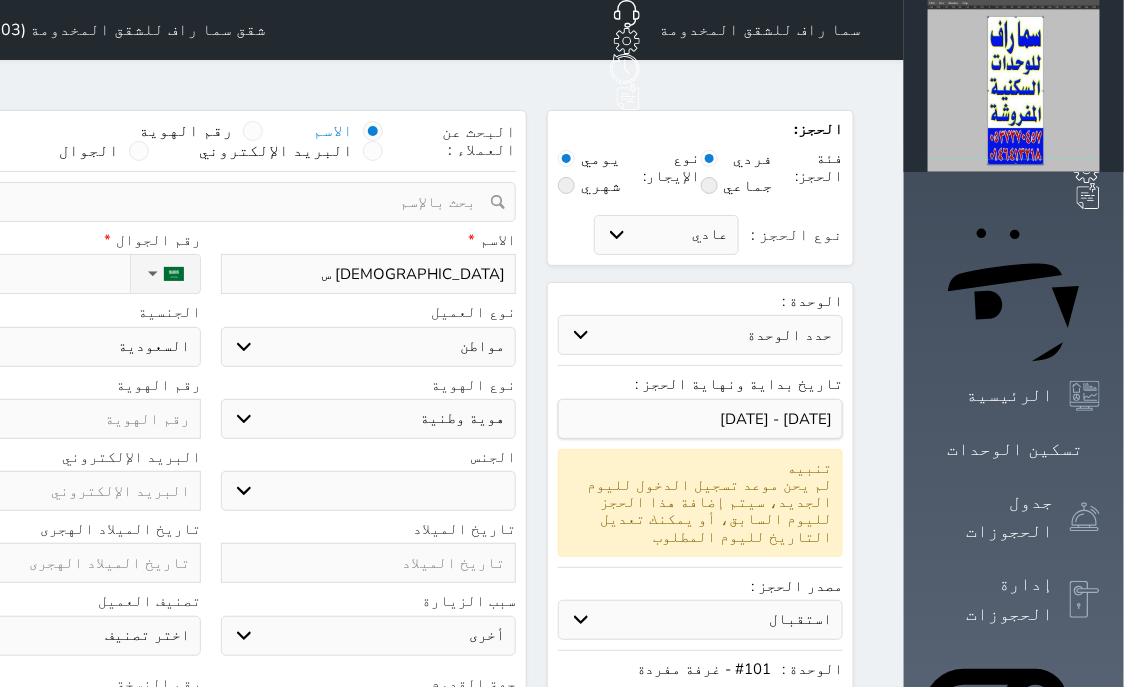 select 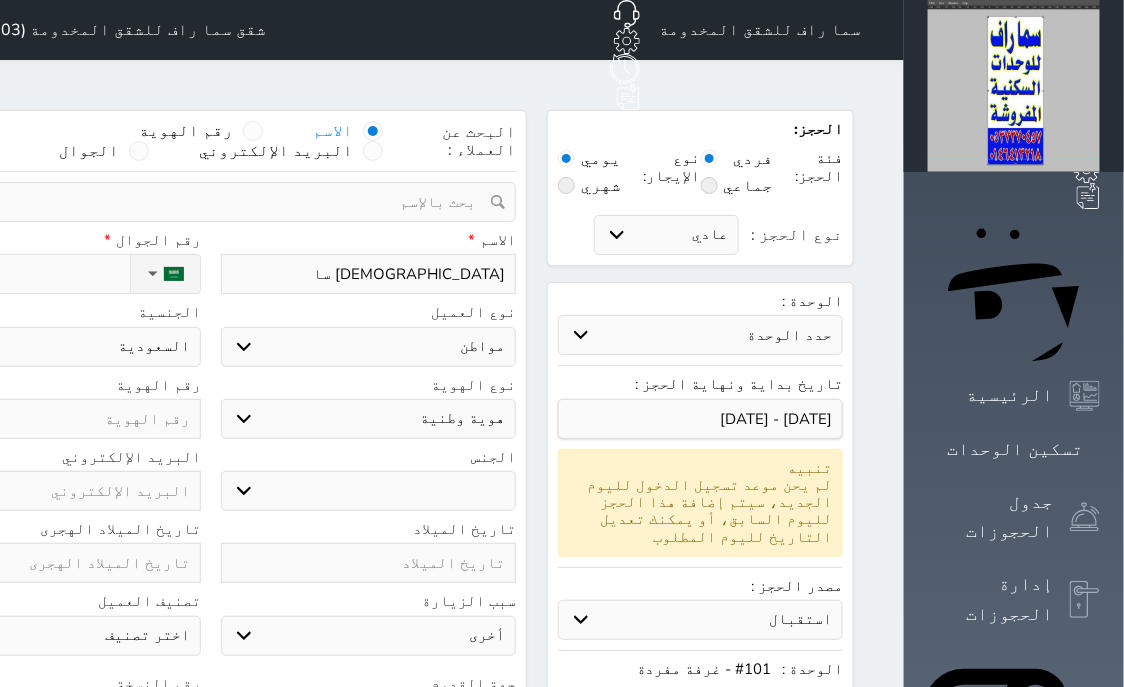 type on "معتز سال" 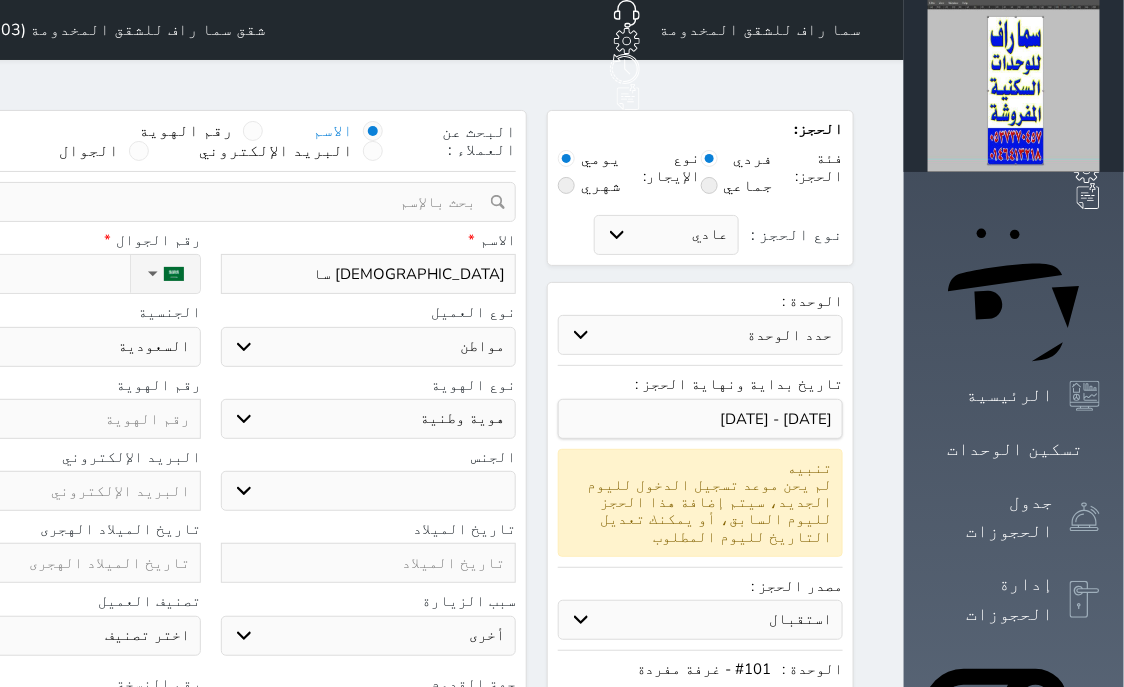 select 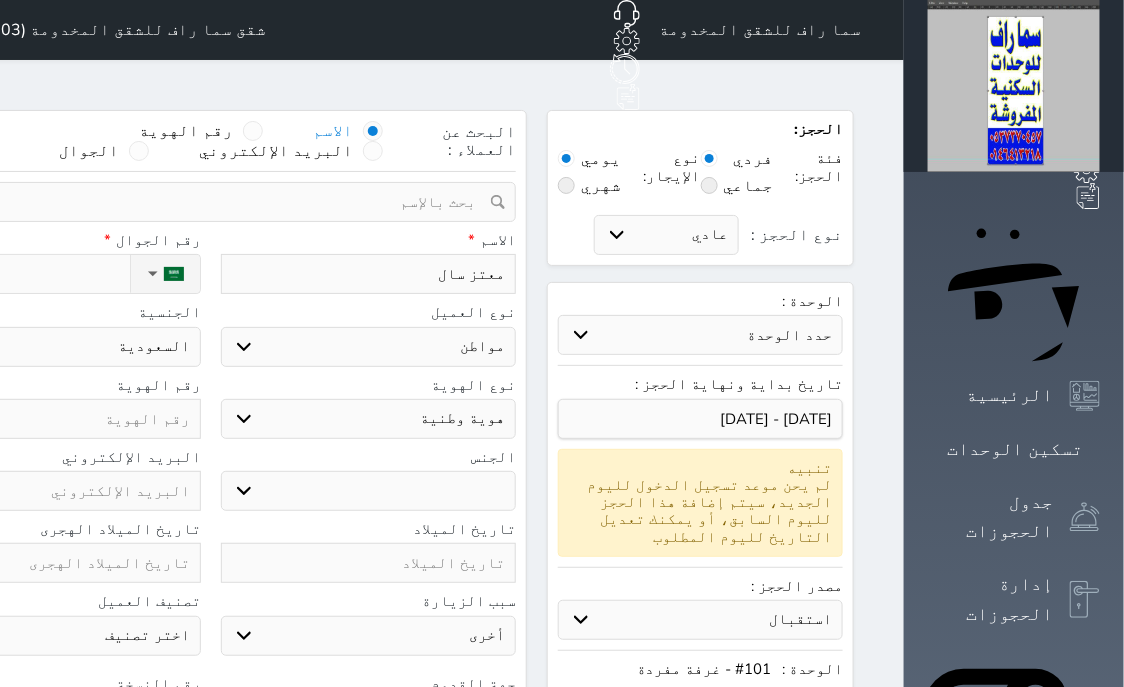 type on "معتز سالم" 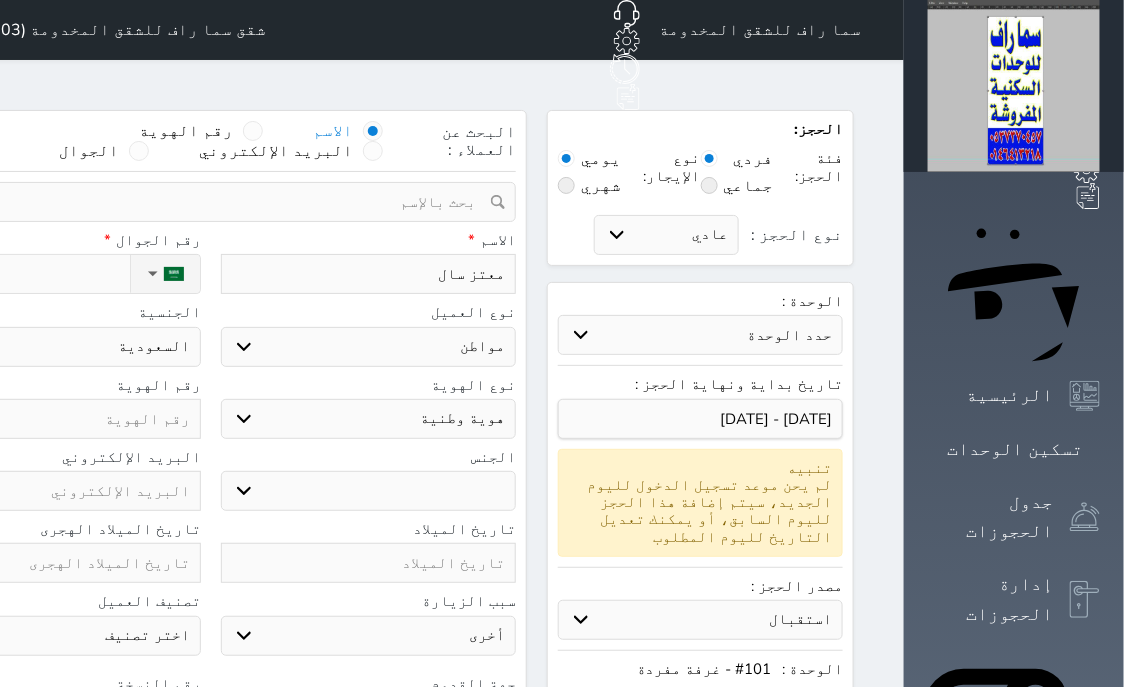 select 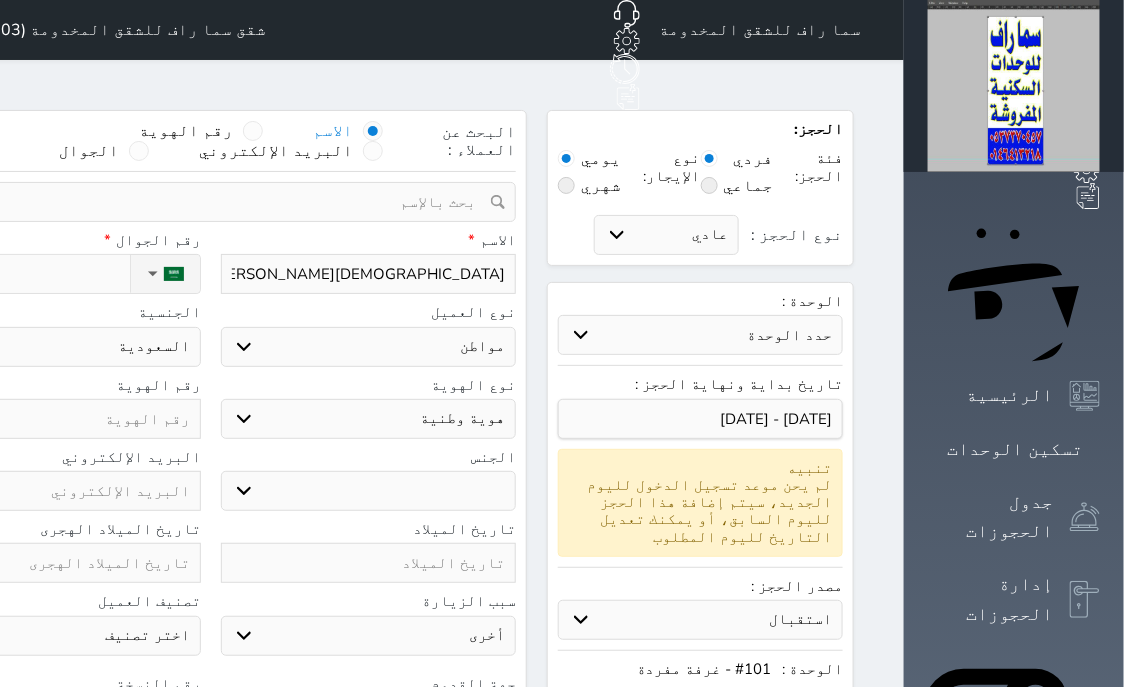type on "معتز سالم" 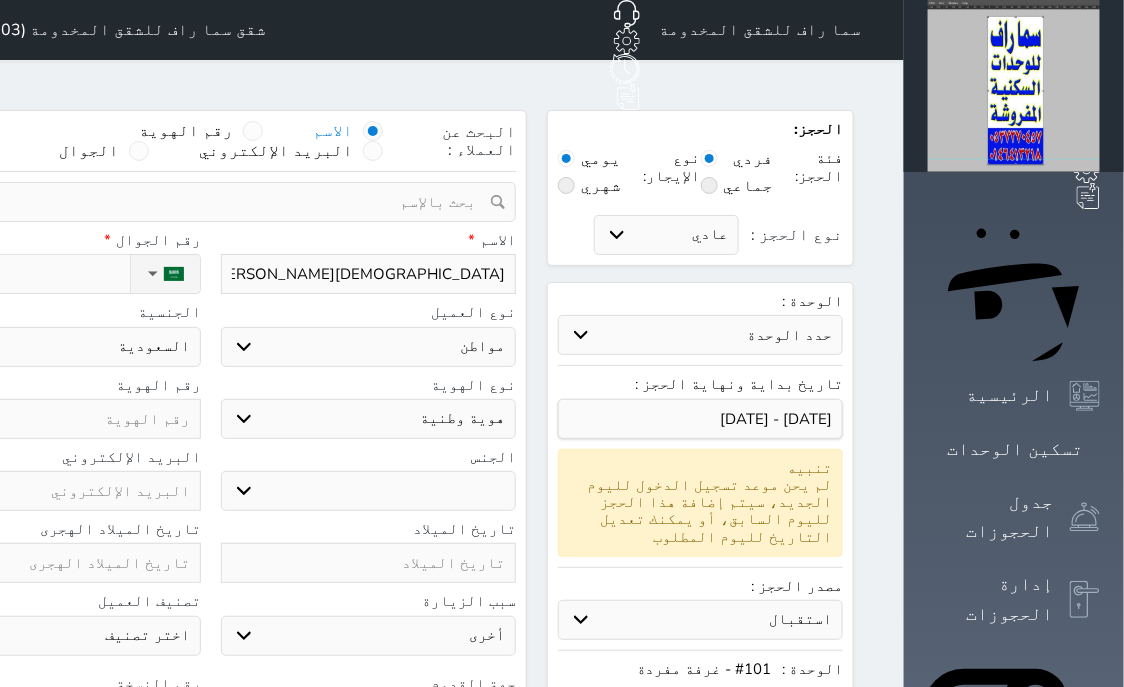 select 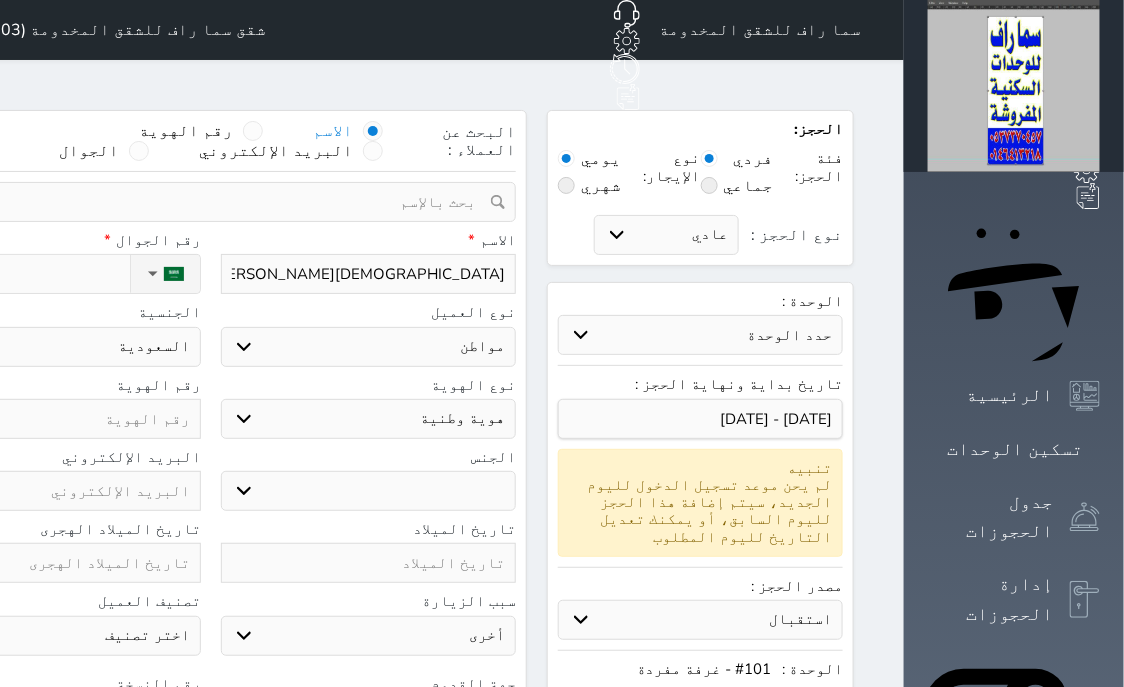 type on "معتز سالم ب" 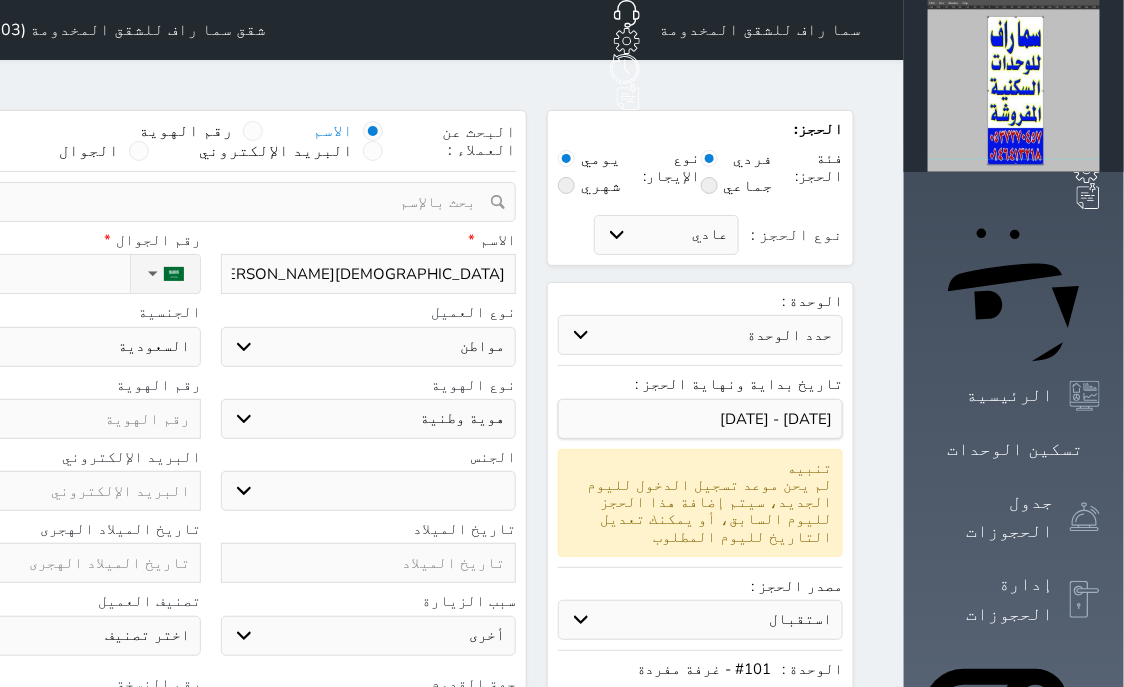 select 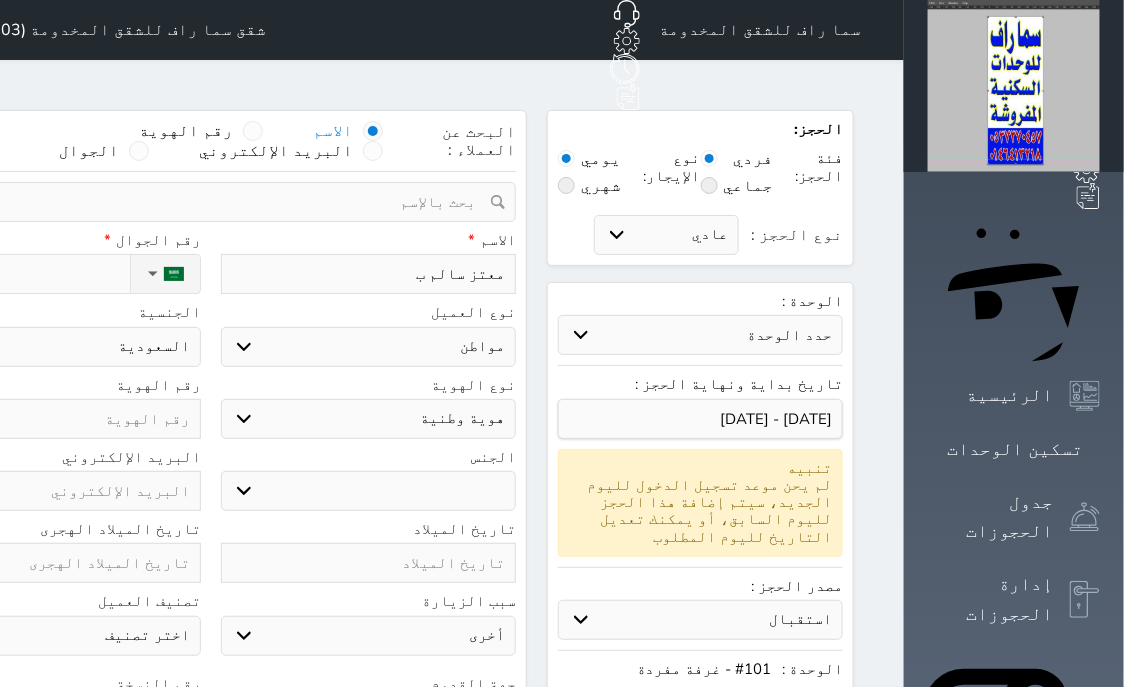 type on "معتز سالم بش" 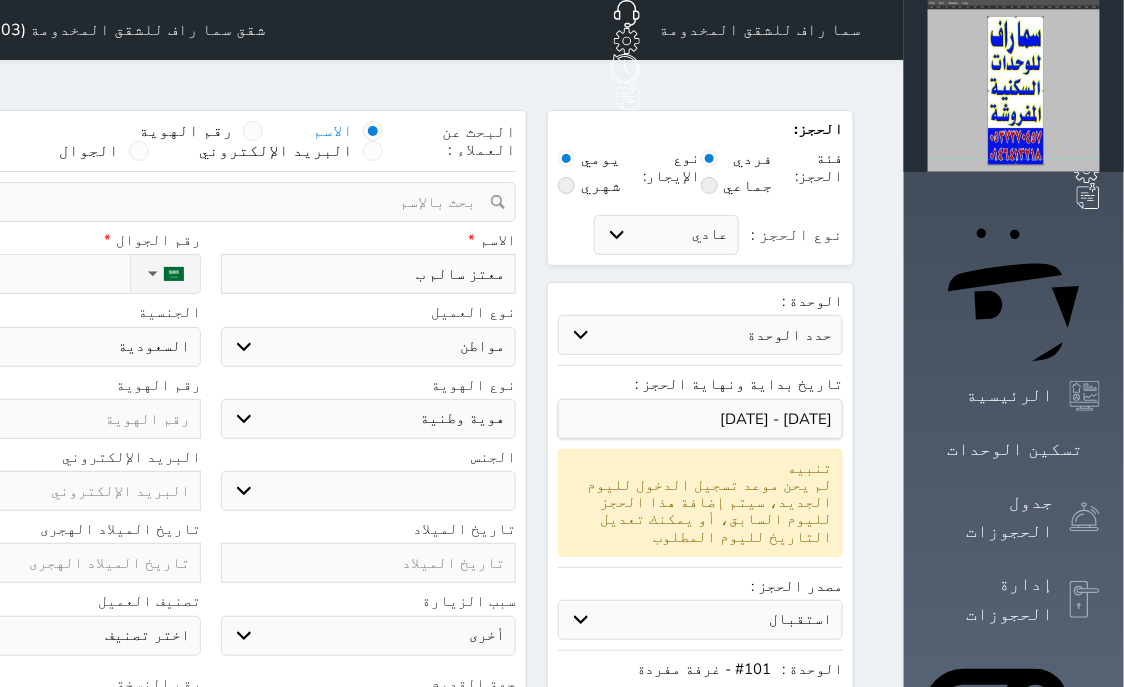 select 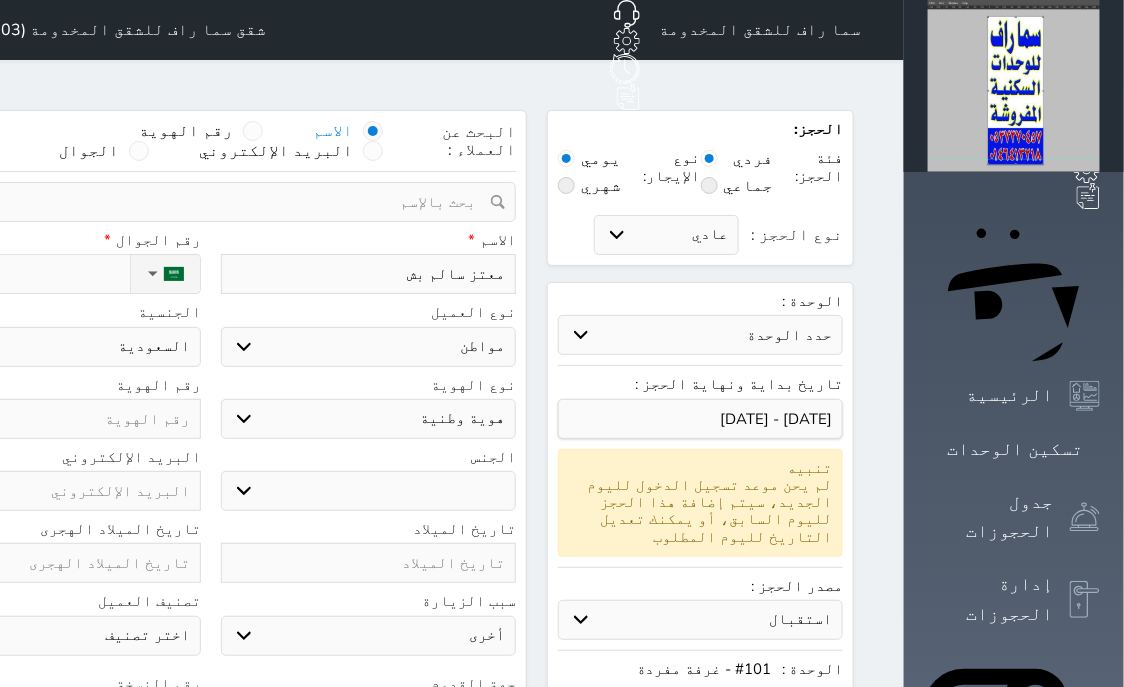 type on "معتز سالم بشي" 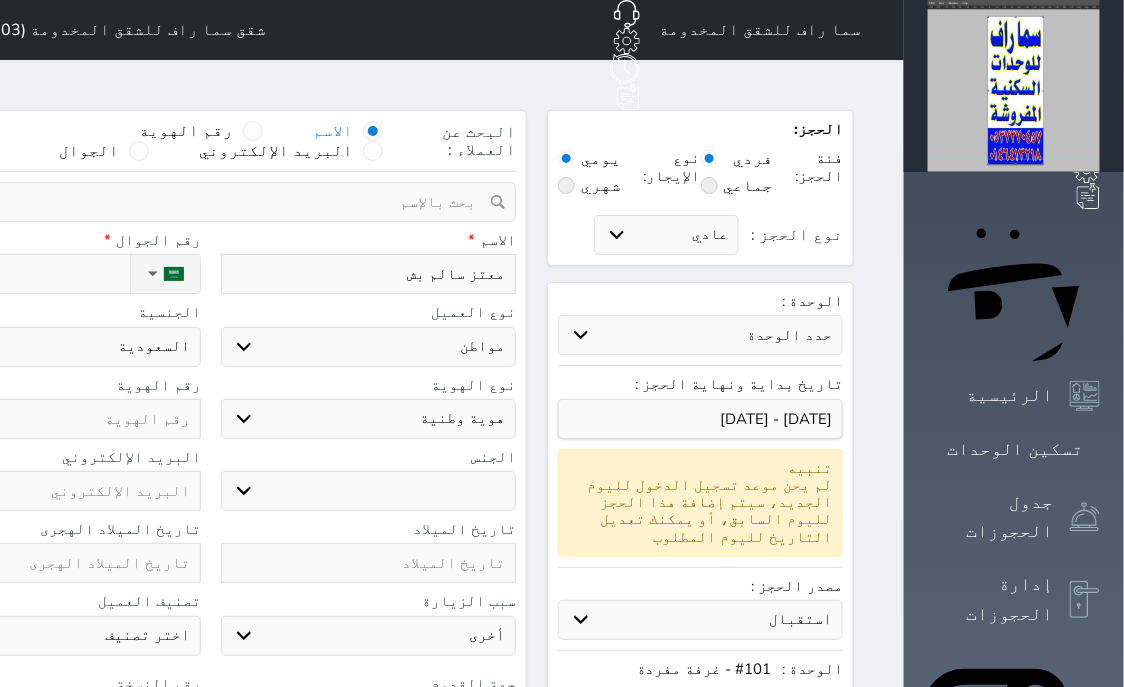 select 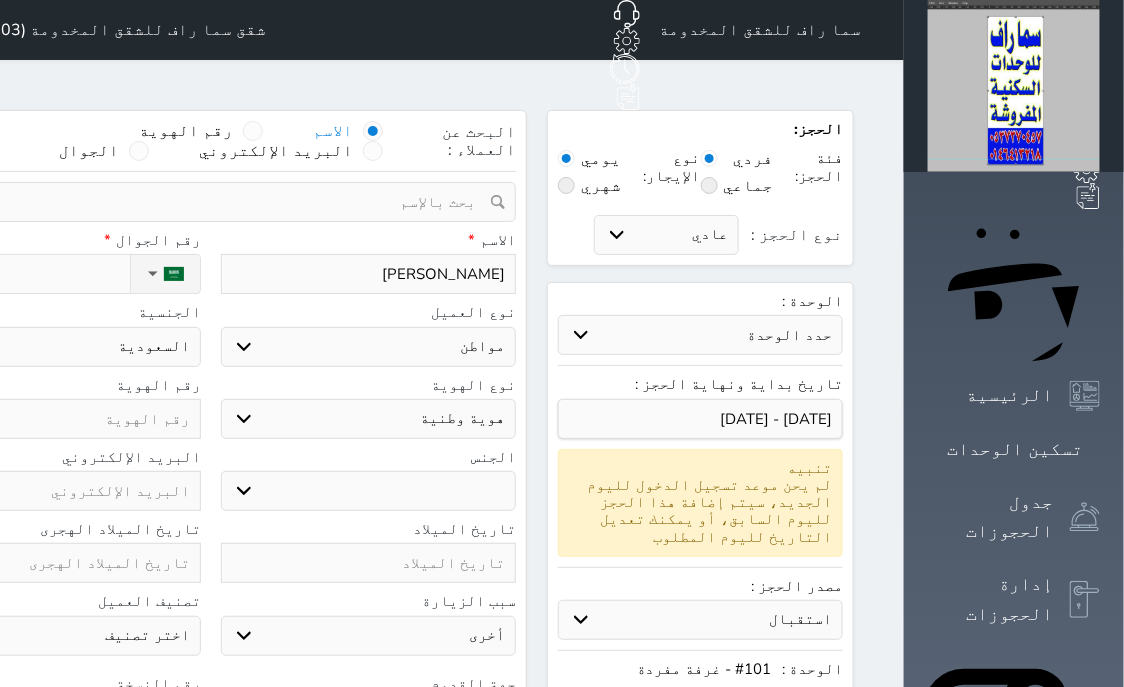 type on "معتز سالم بشير" 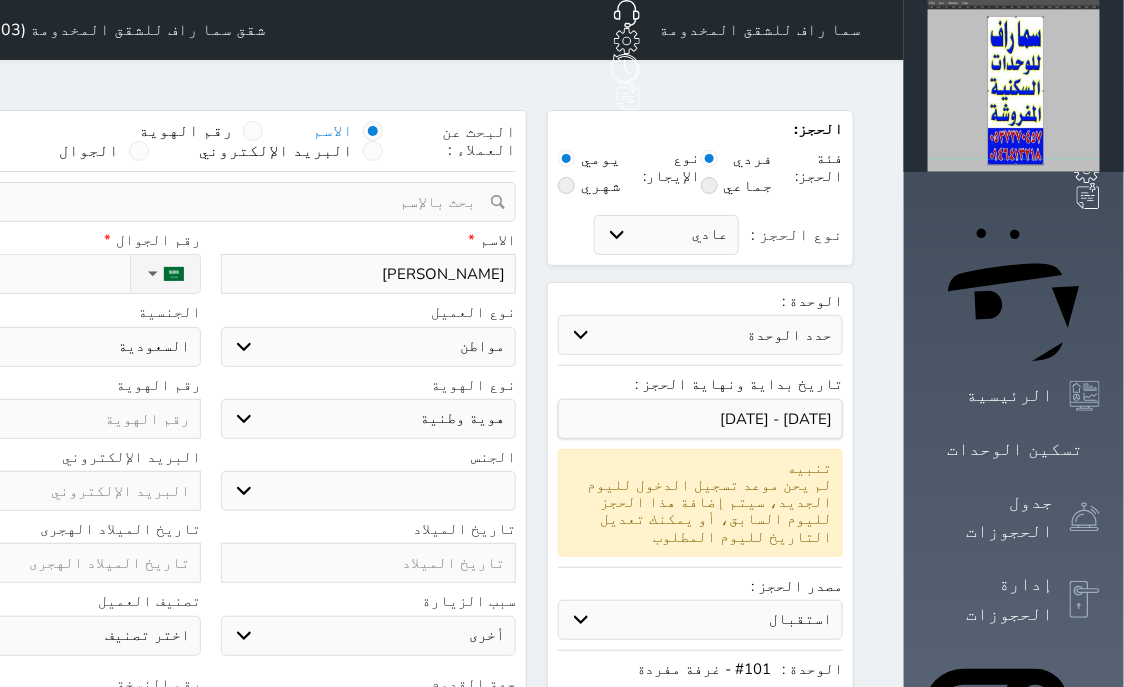 select 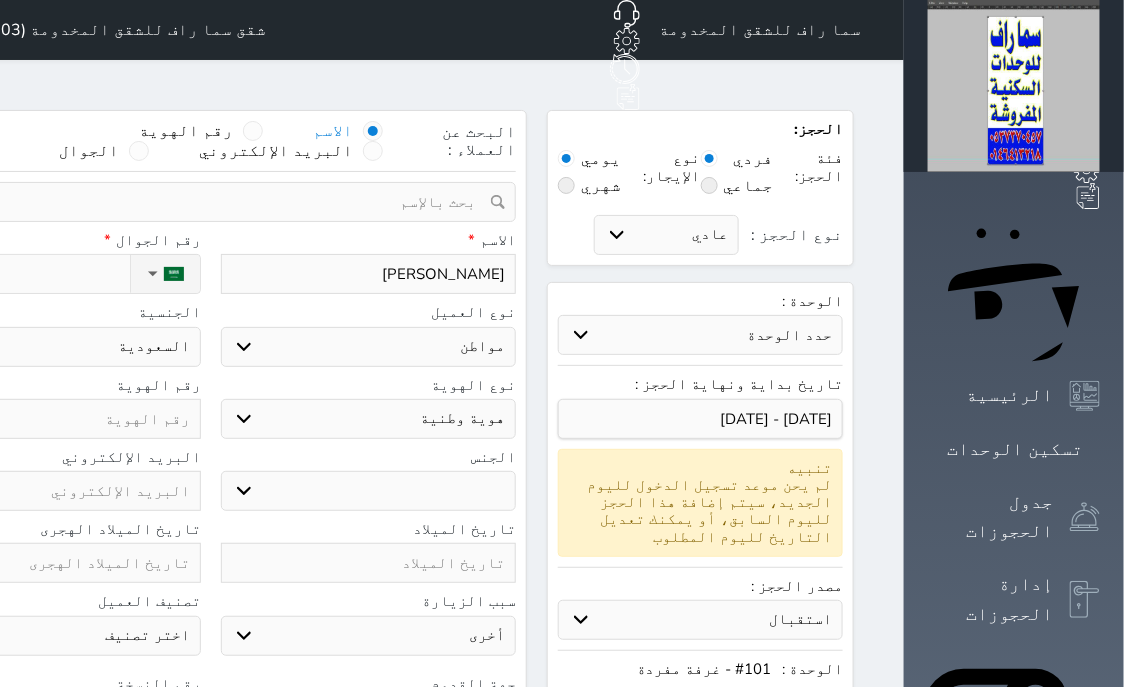 type on "معتز سالم بشير" 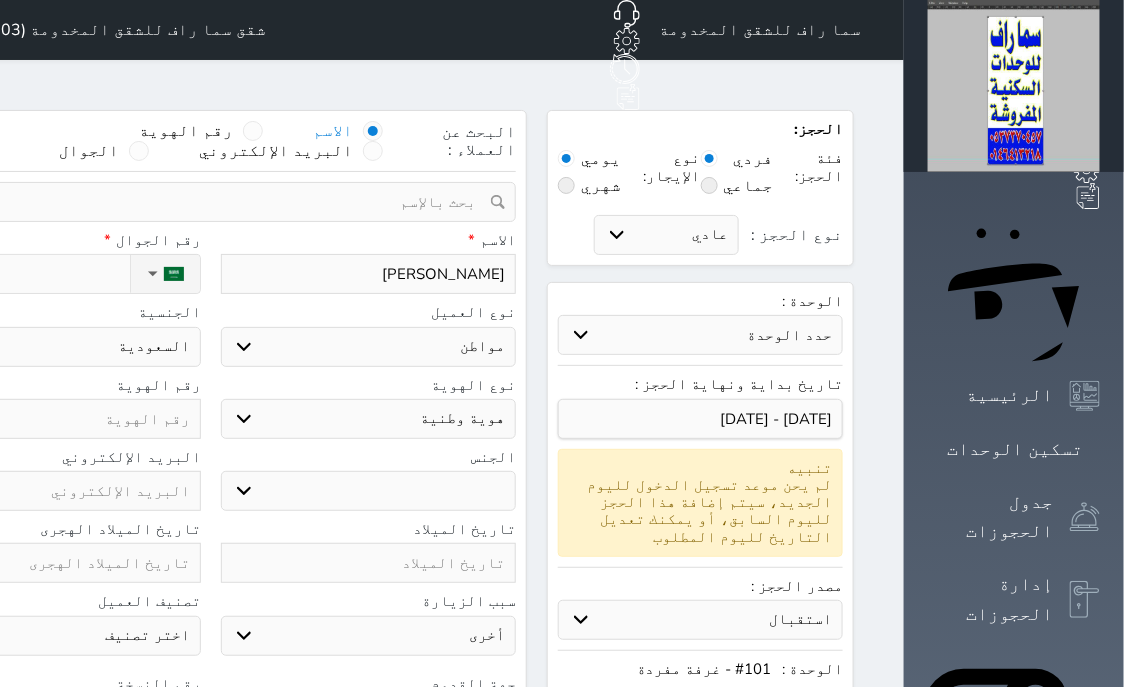 select 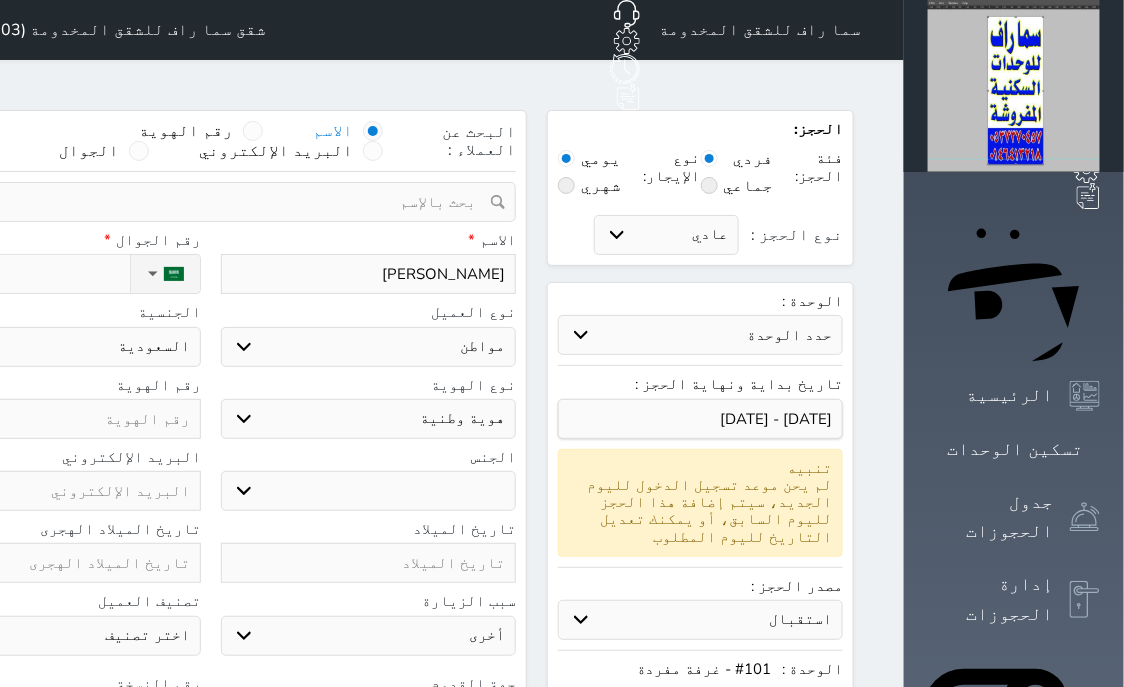 type on "معتز سالم بشير ا" 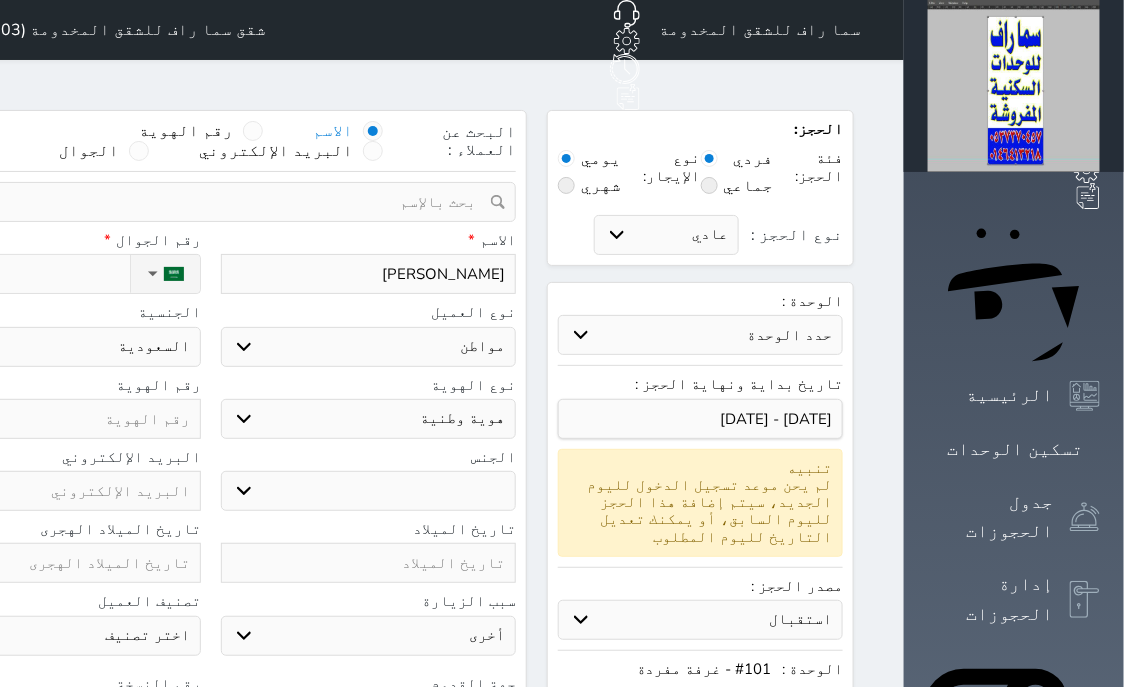 select 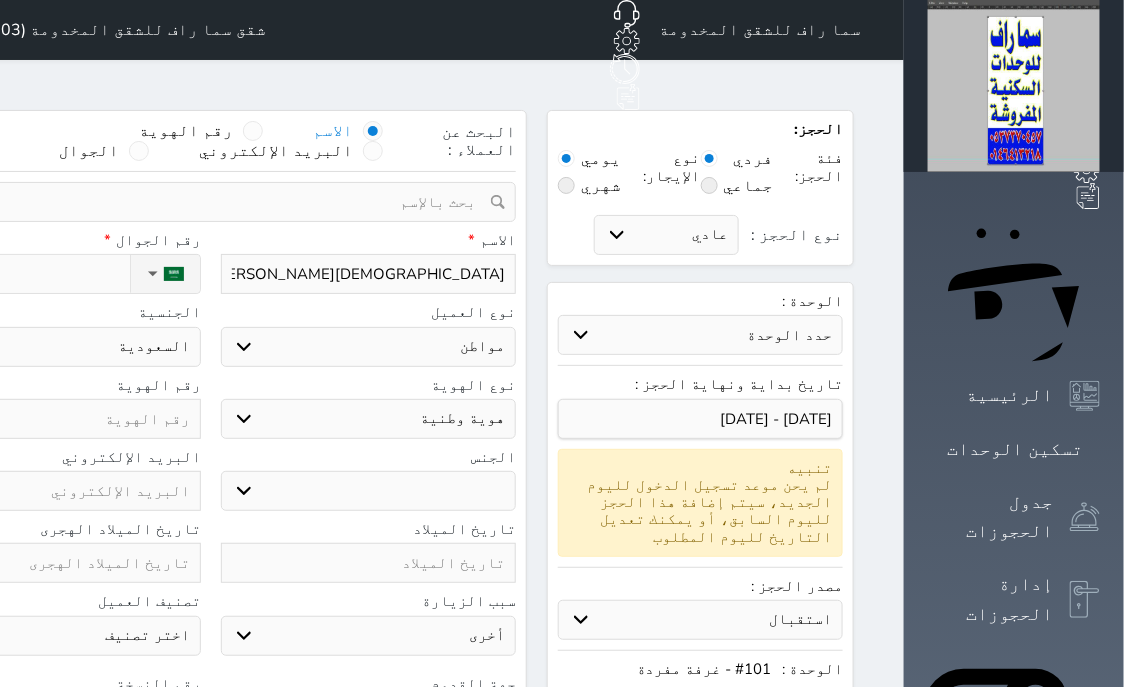 type on "معتز سالم بشير ال" 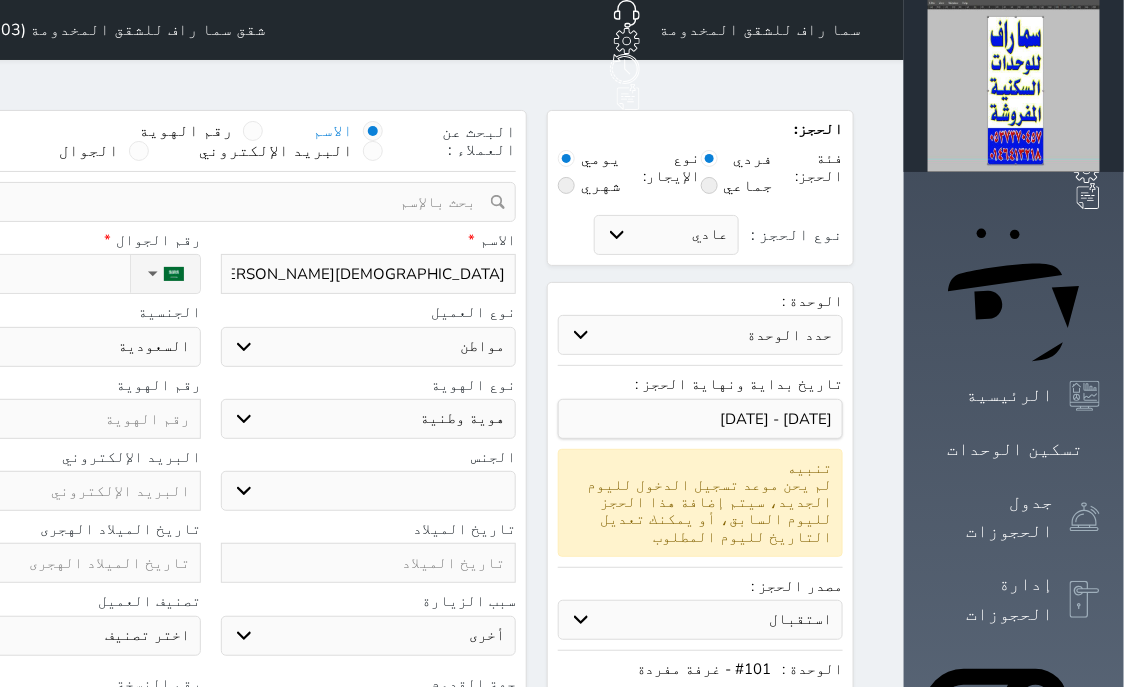 select 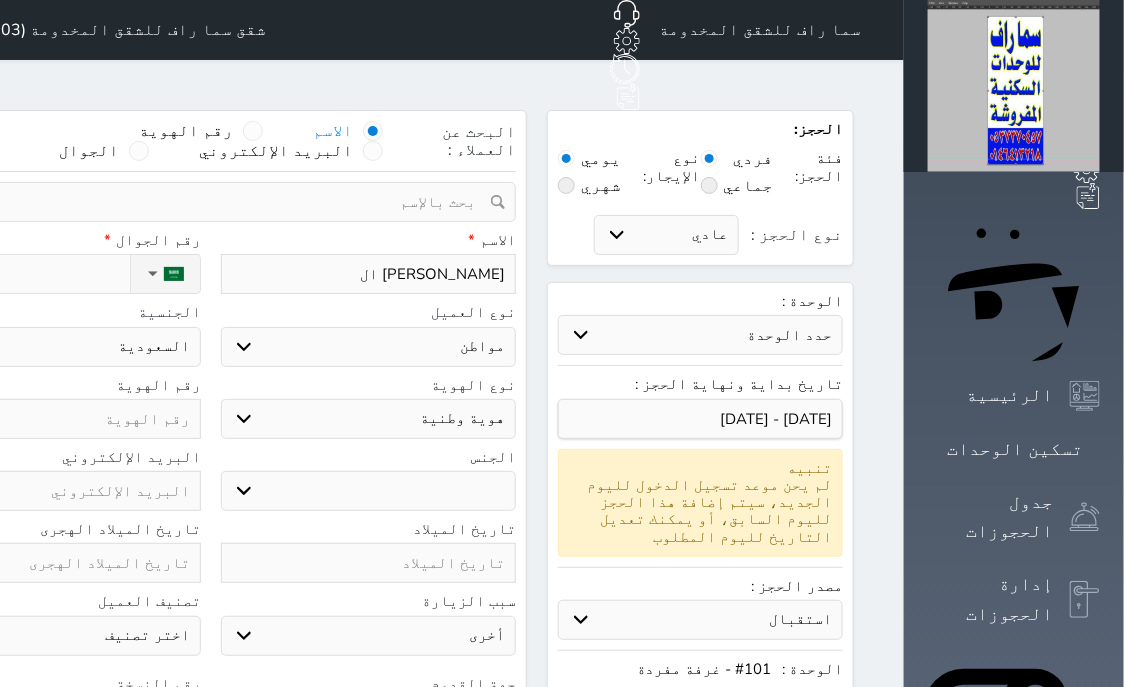type on "معتز سالم بشير الش" 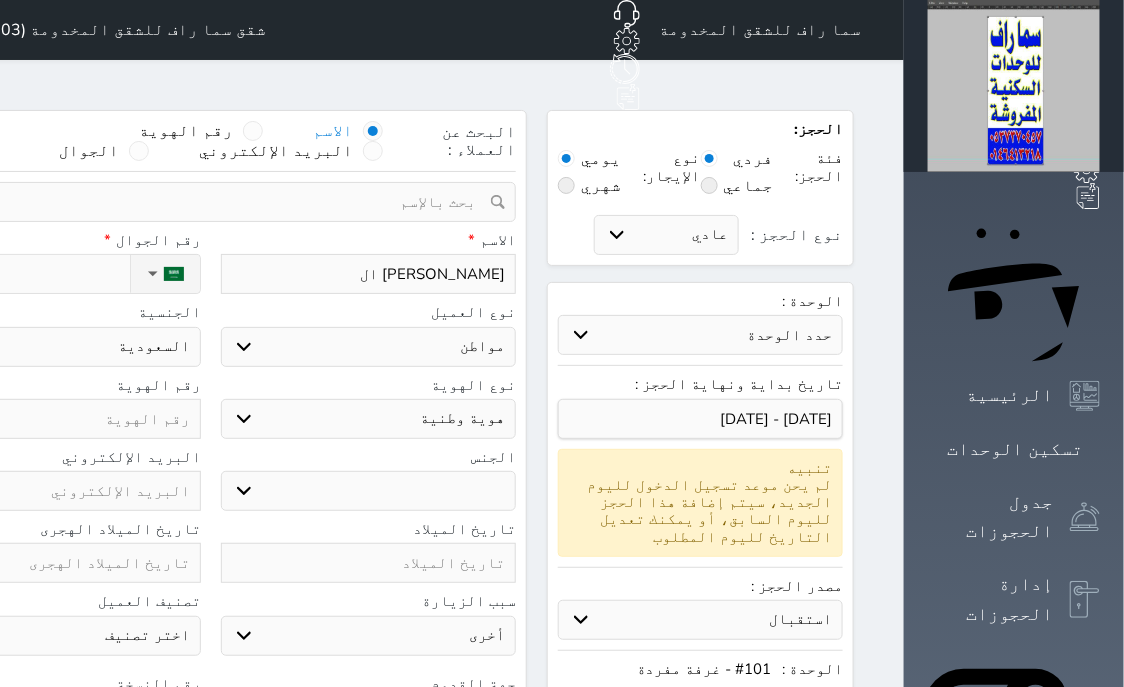 select 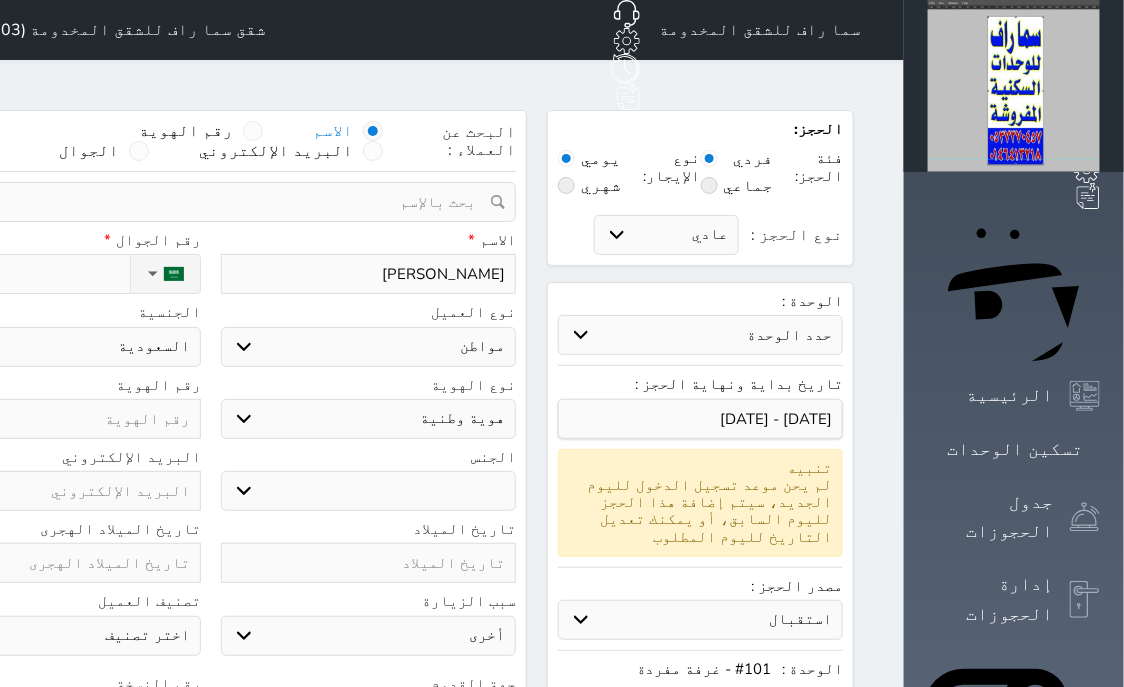 type on "معتز سالم بشير الشر" 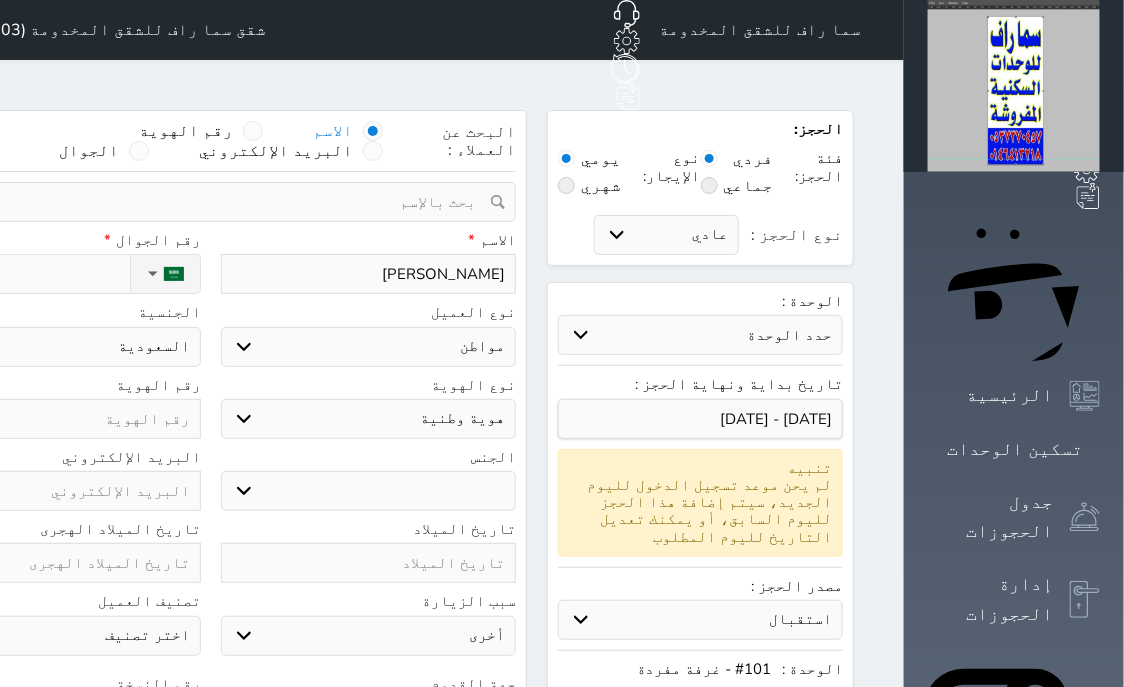 select 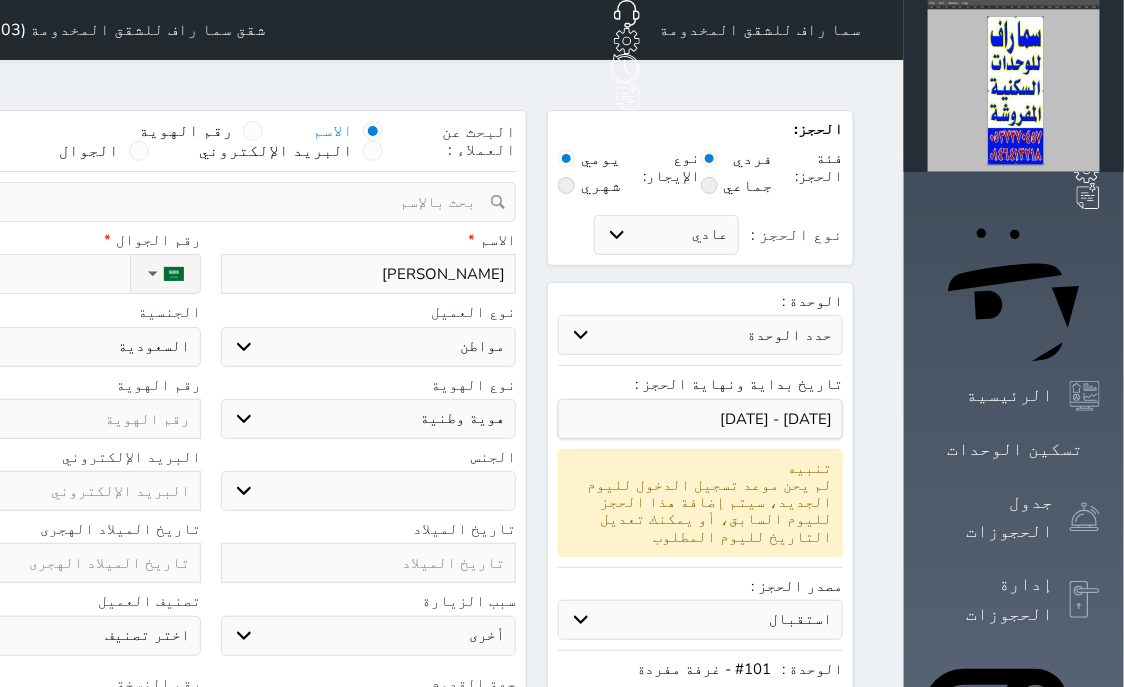 type on "معتز سالم بشير الشرا" 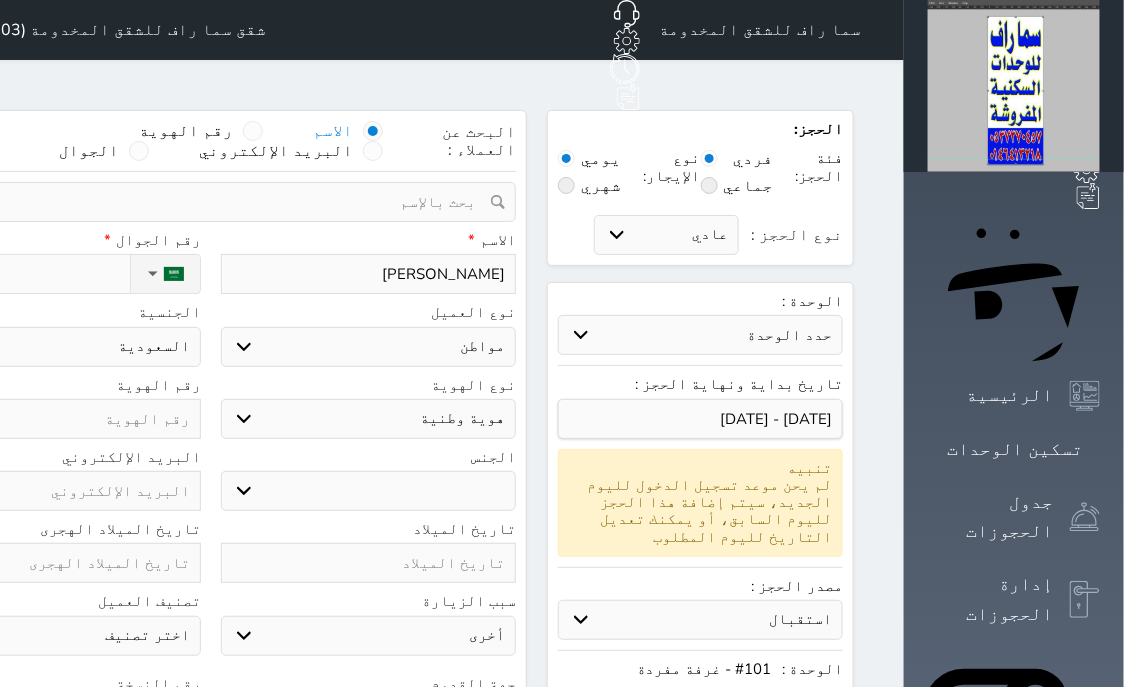 select 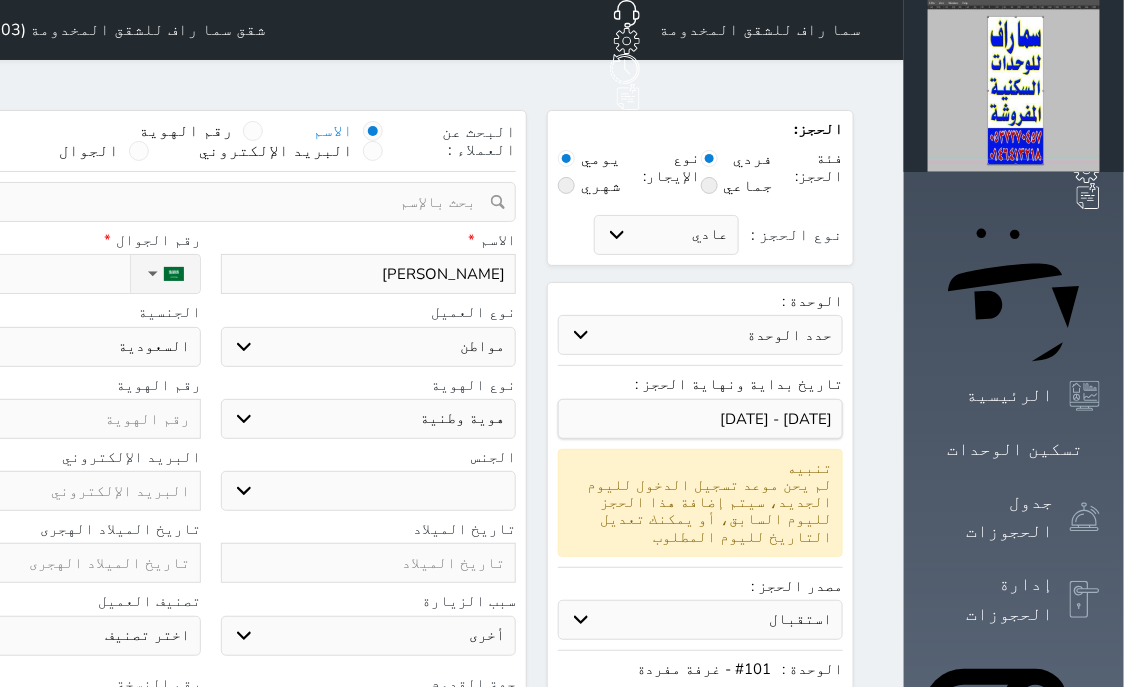 type on "معتز سالم بشير الشرار" 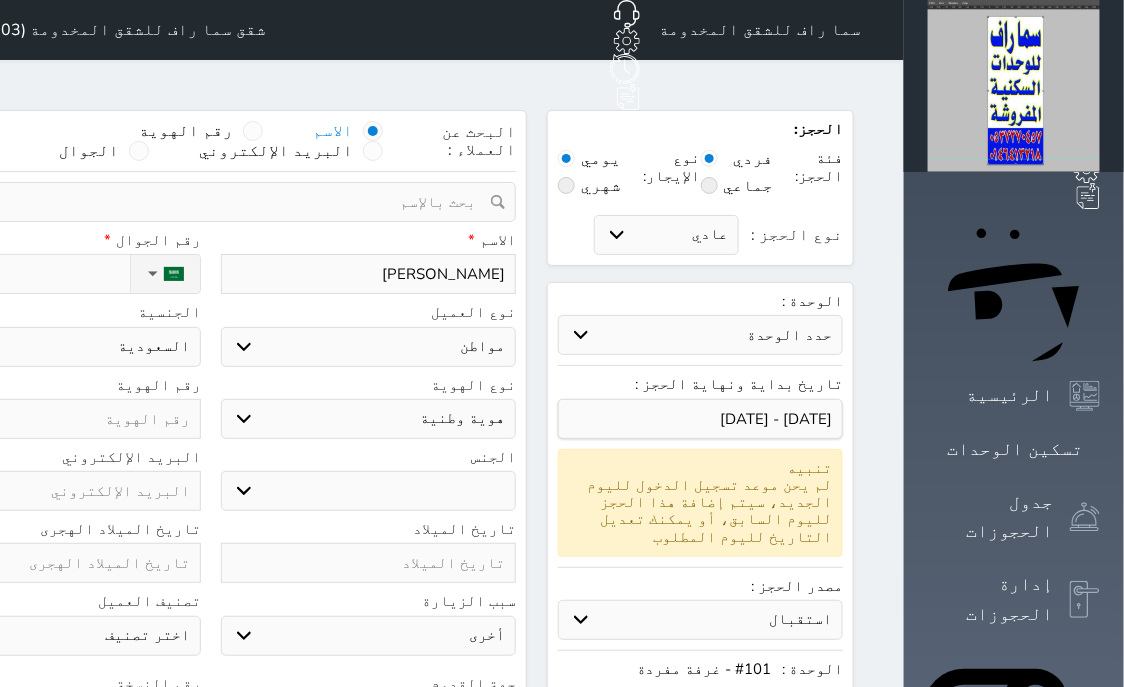 select 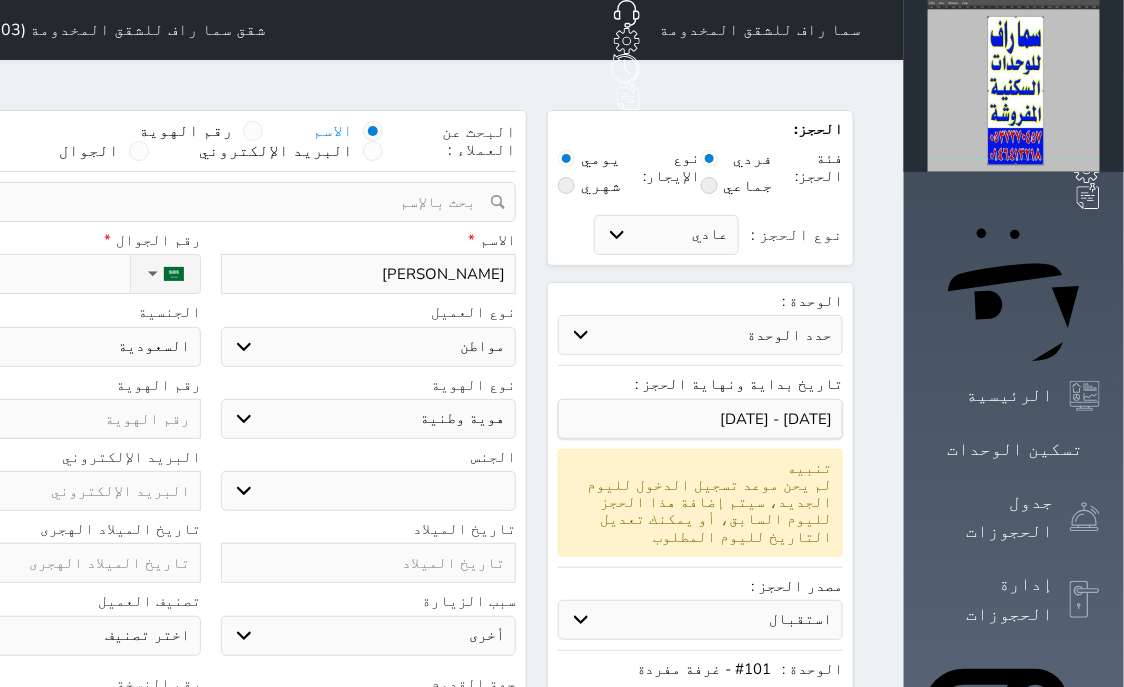 type on "معتز [PERSON_NAME]" 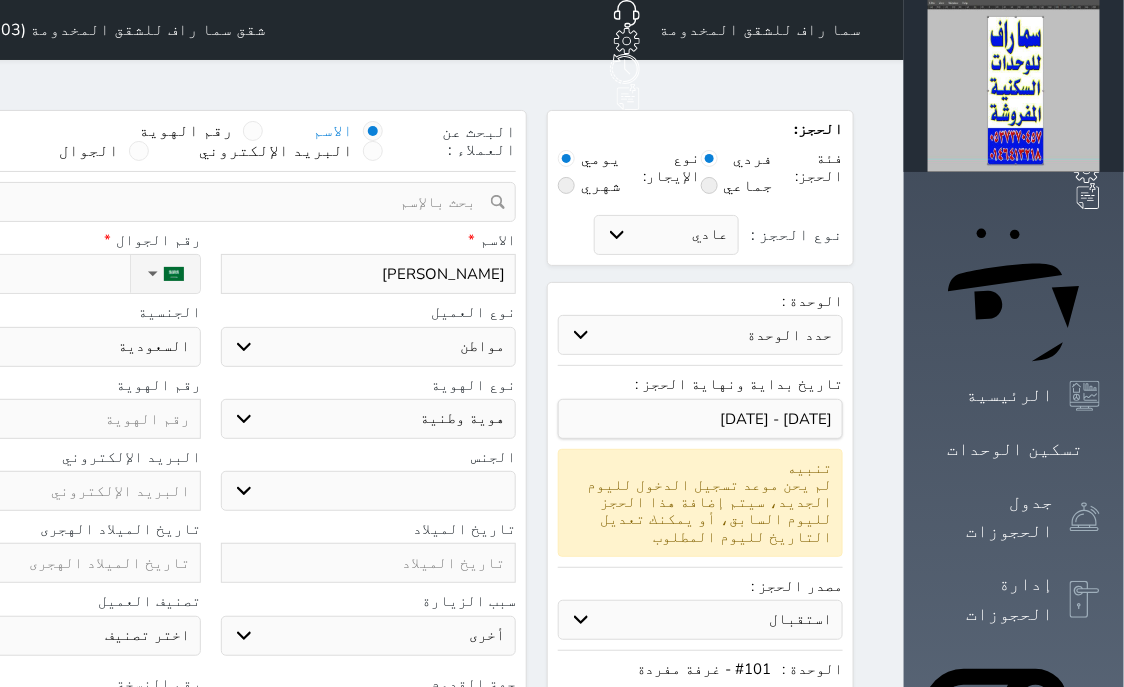 select 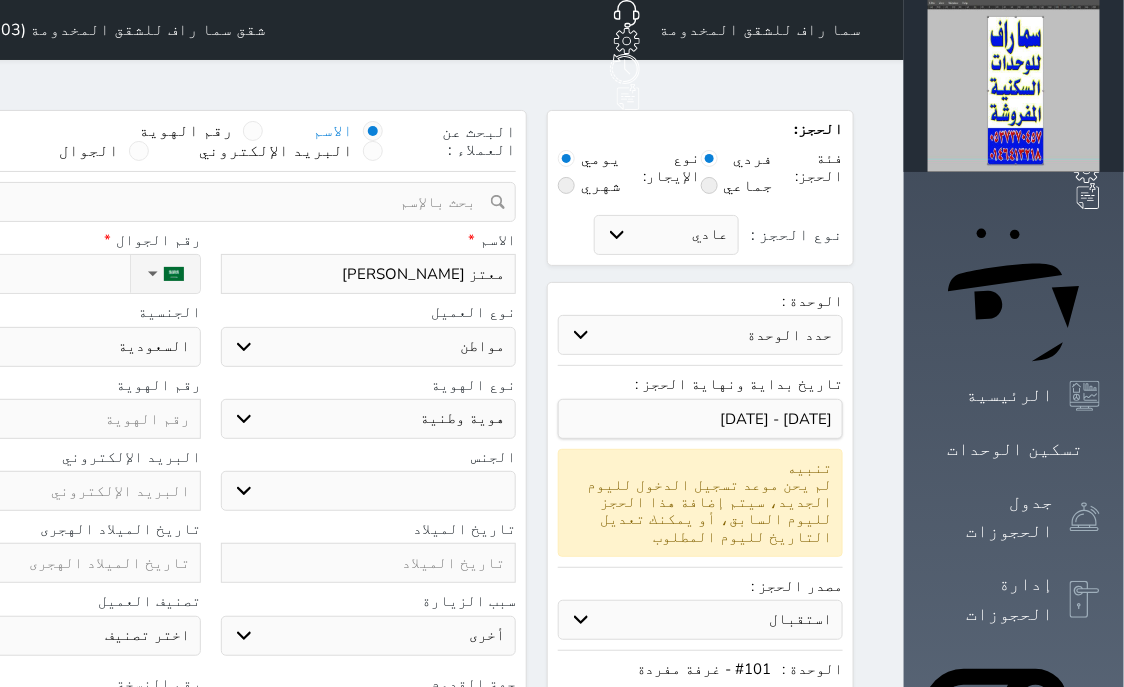 type on "معتز [PERSON_NAME]" 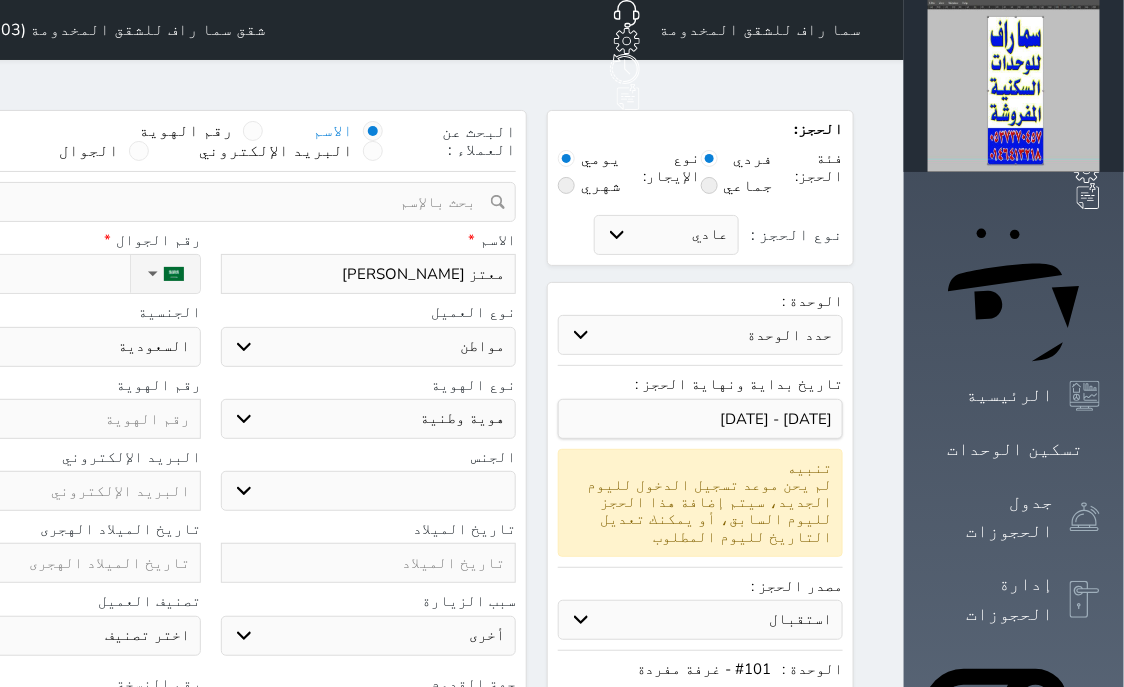 click on "ذكر   انثى" at bounding box center (369, 491) 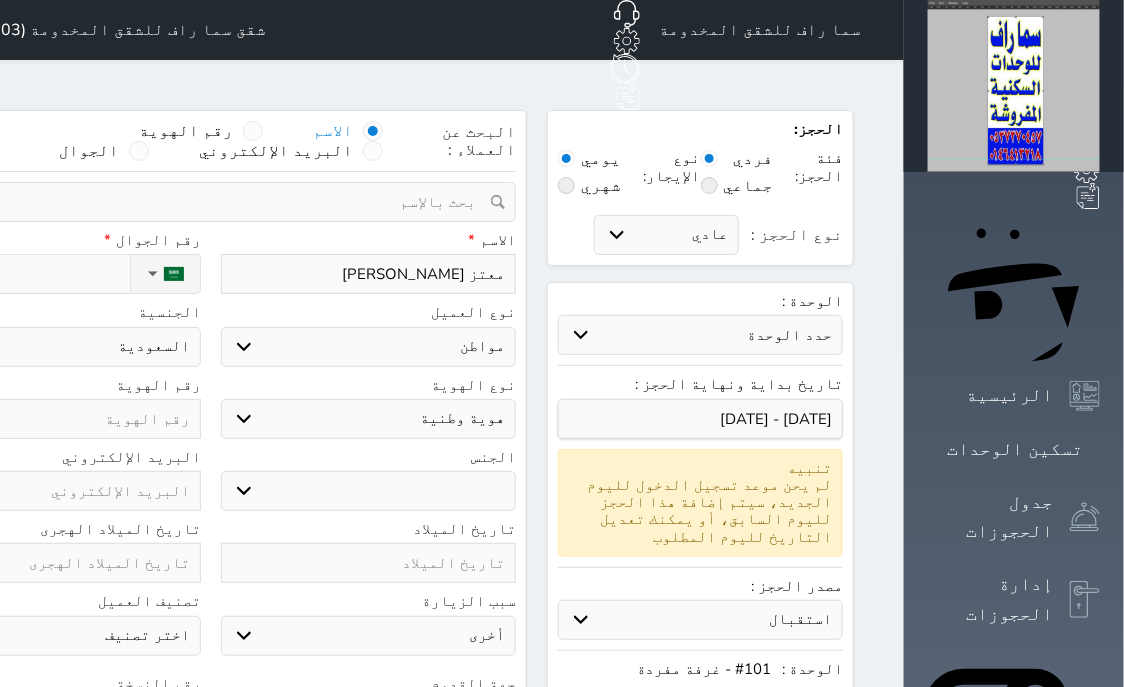 select on "[DEMOGRAPHIC_DATA]" 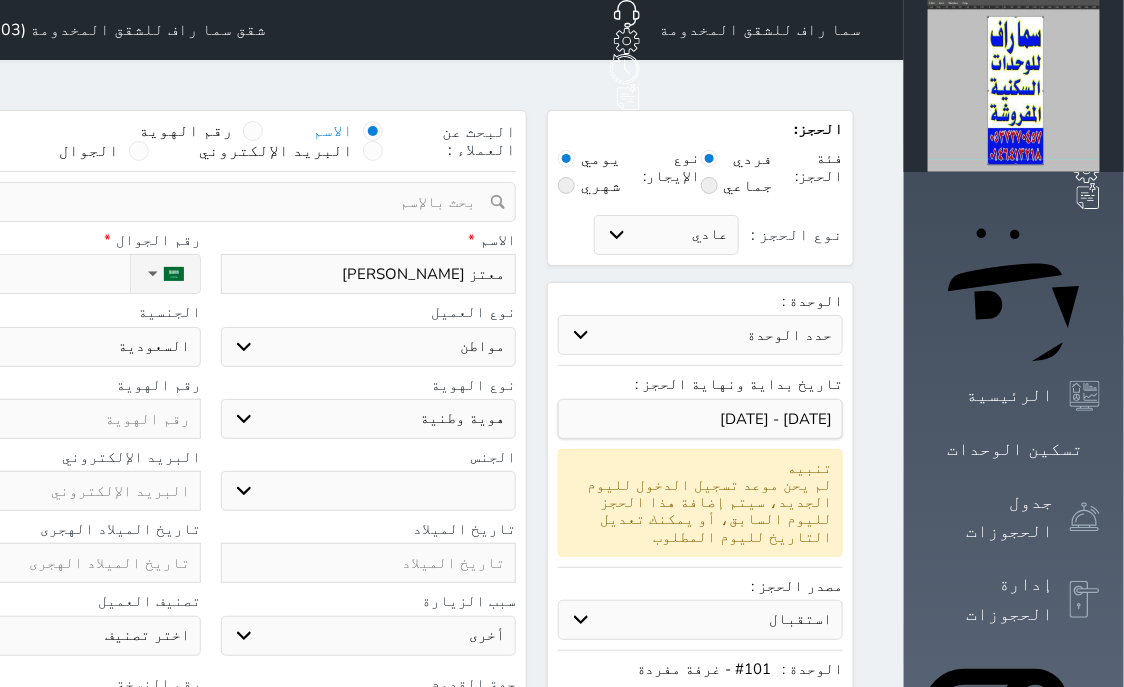 select 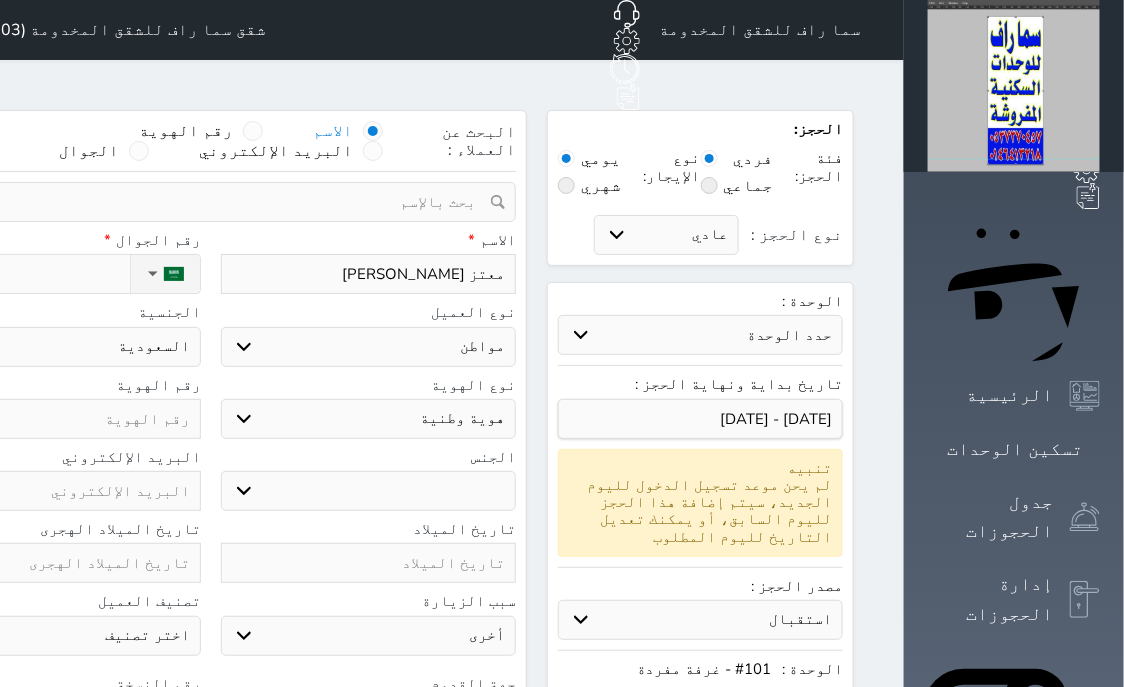 click at bounding box center [53, 419] 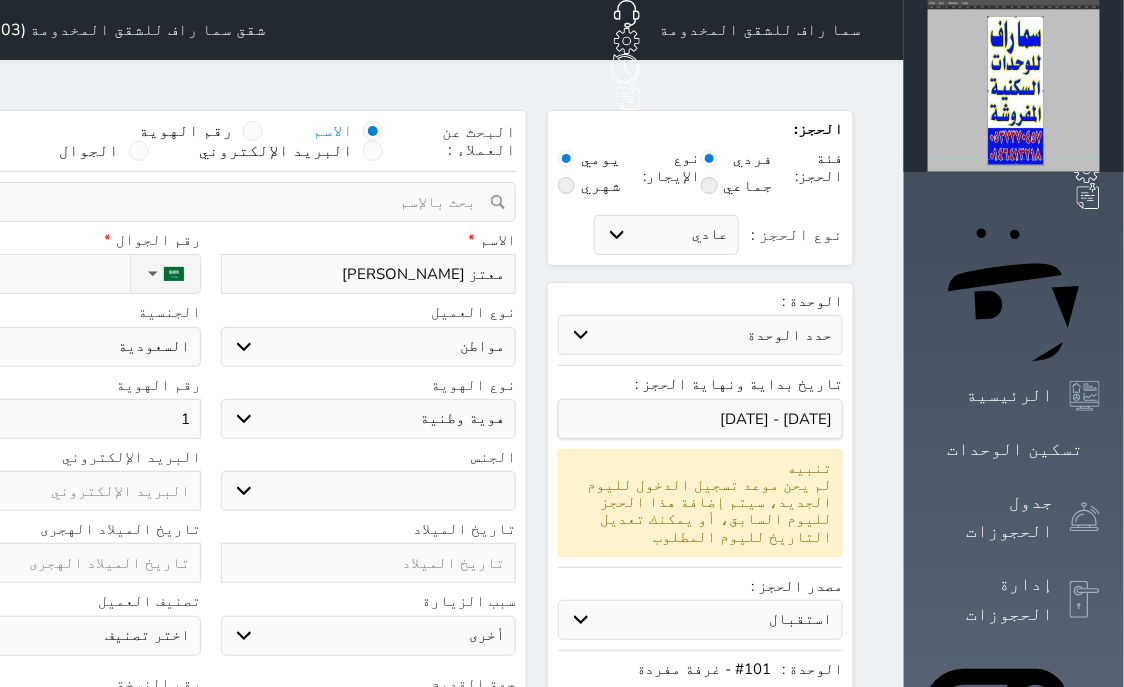 type on "10" 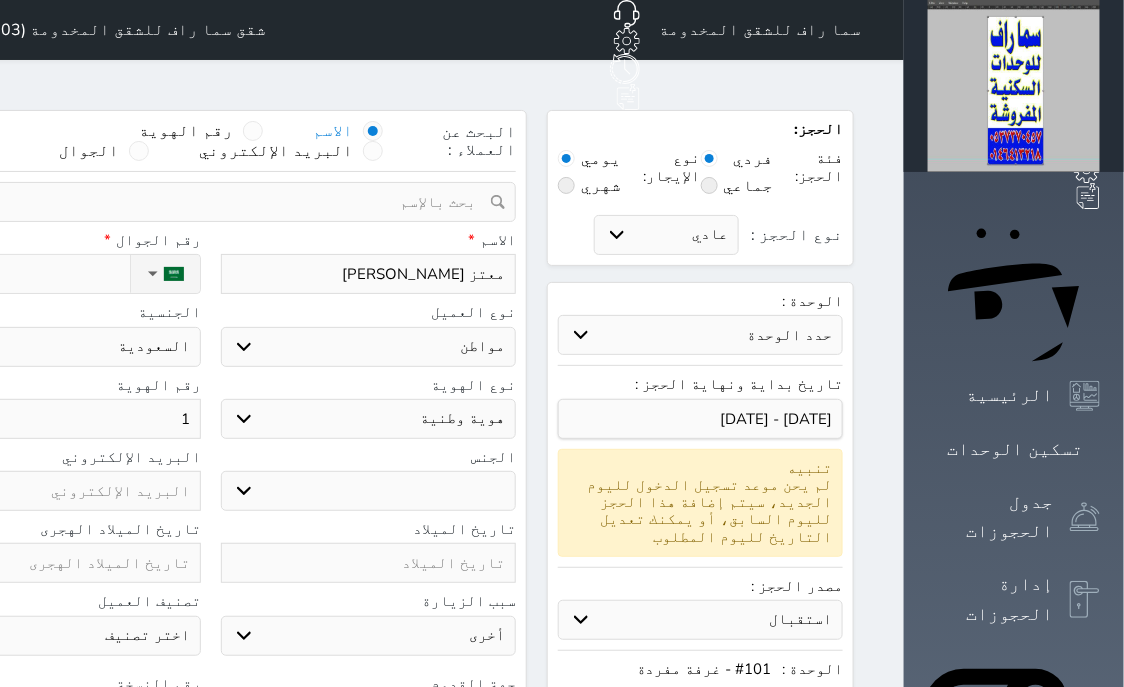 select 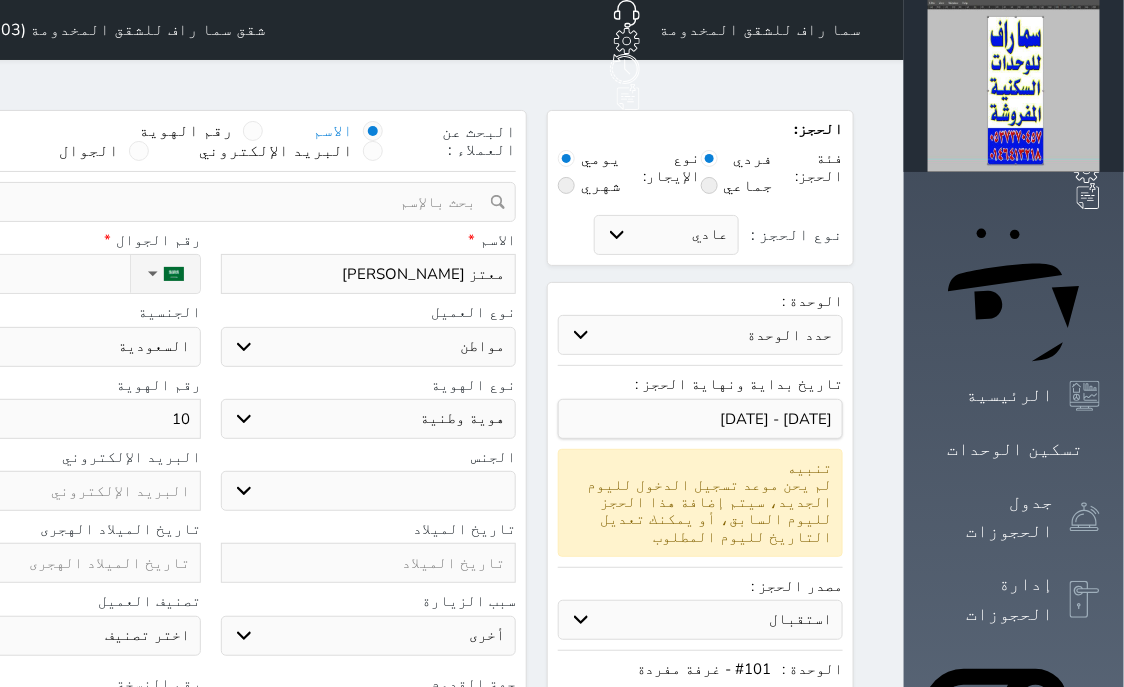 type on "109" 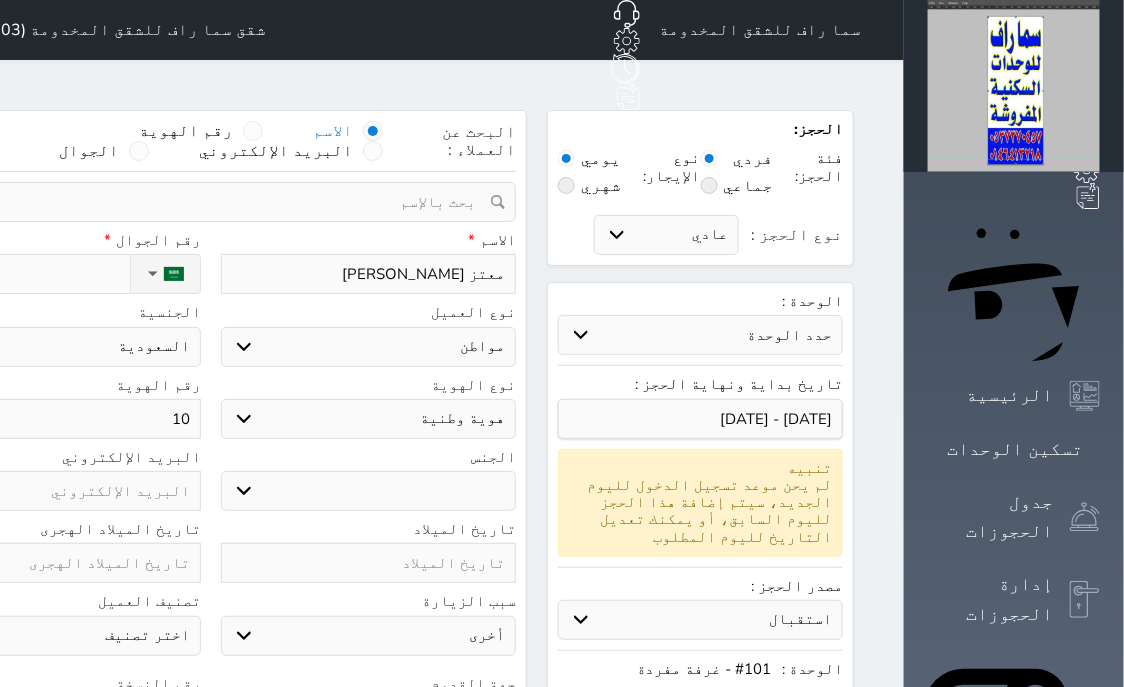select 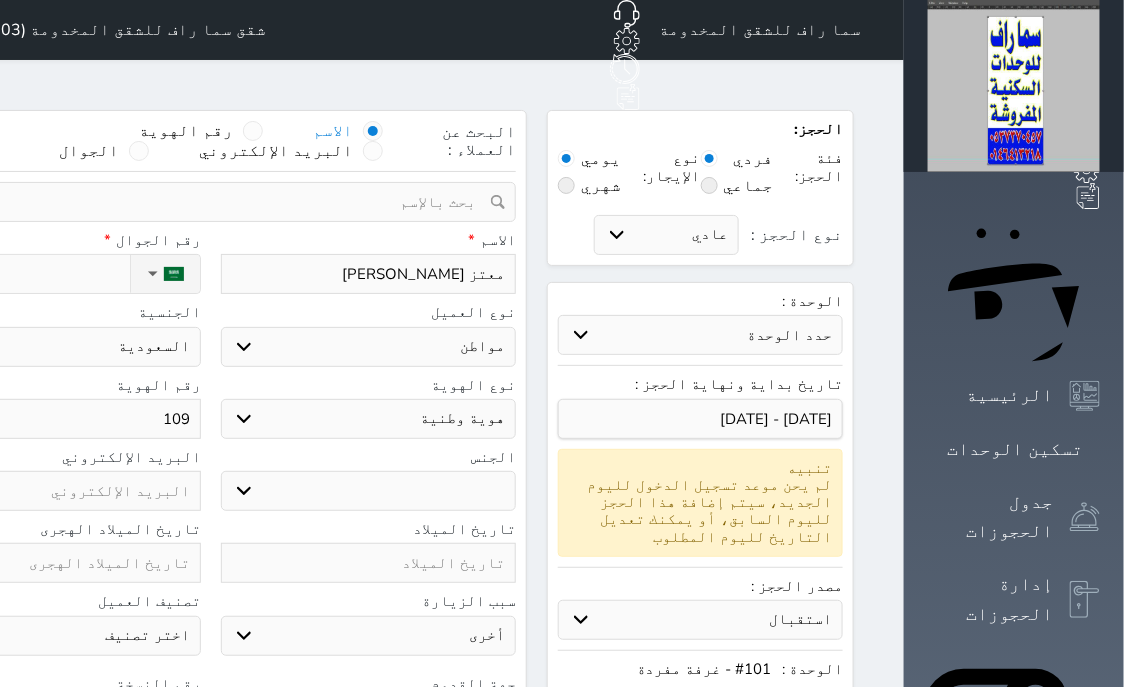 type on "1090" 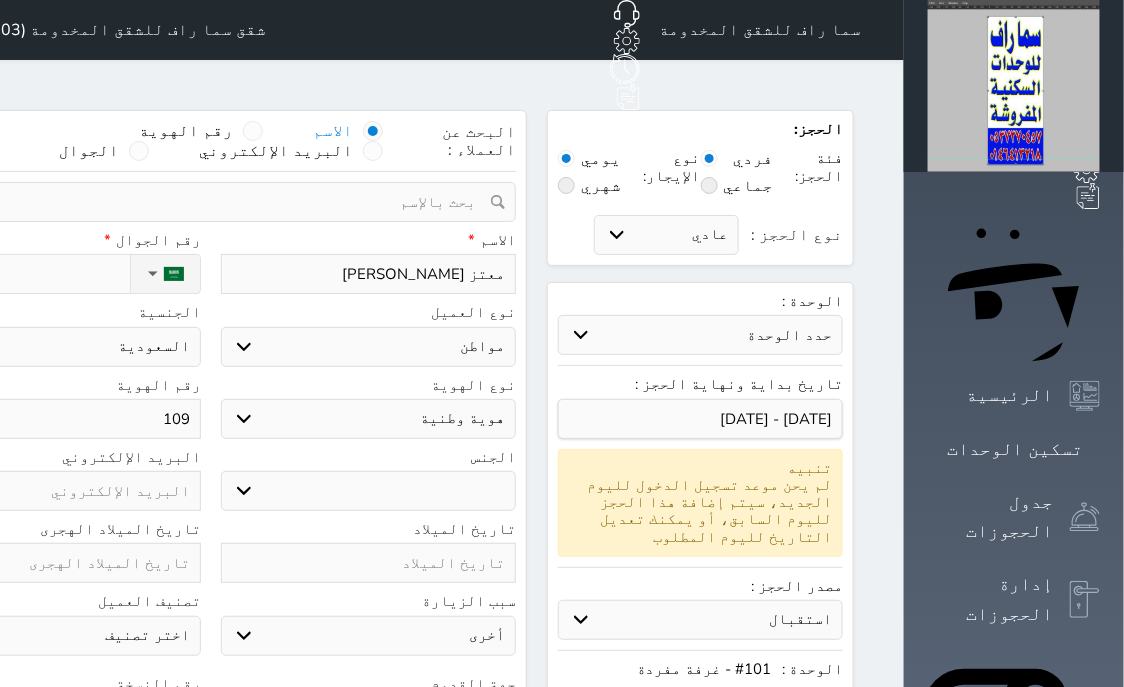 select 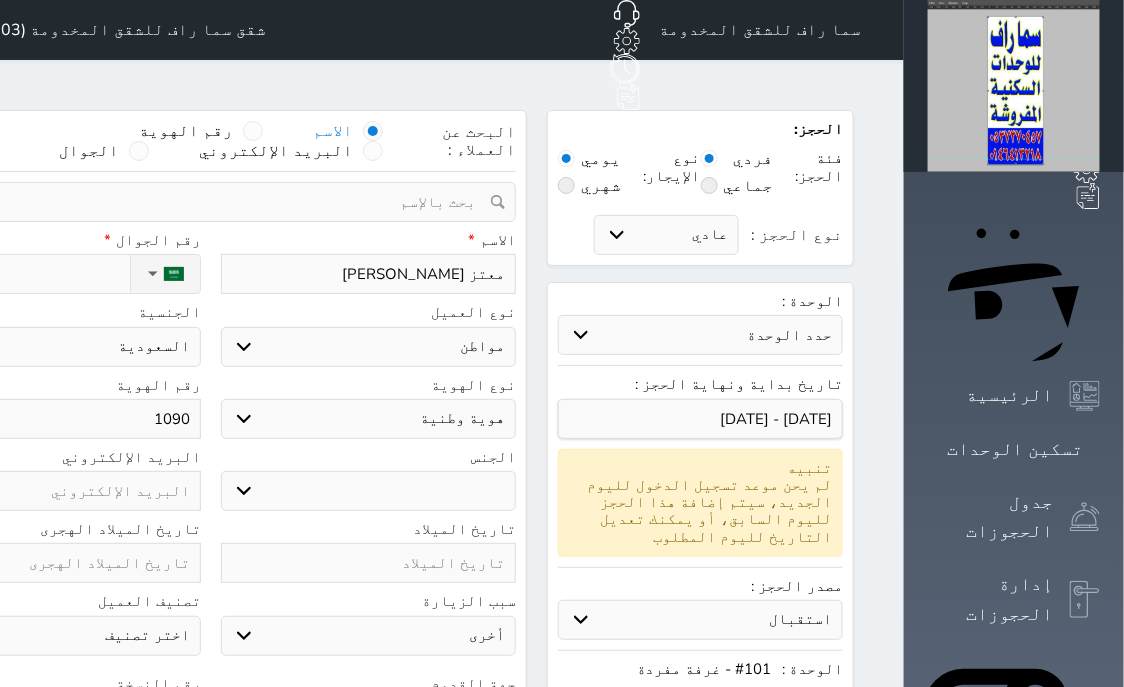 type on "10903" 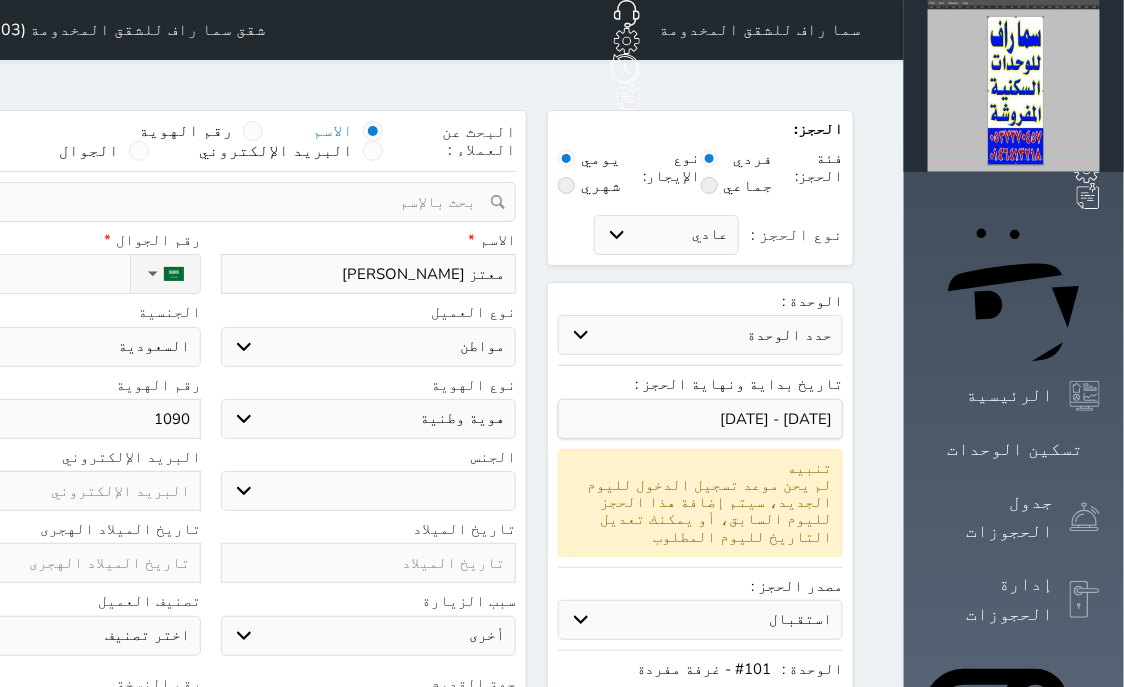 select 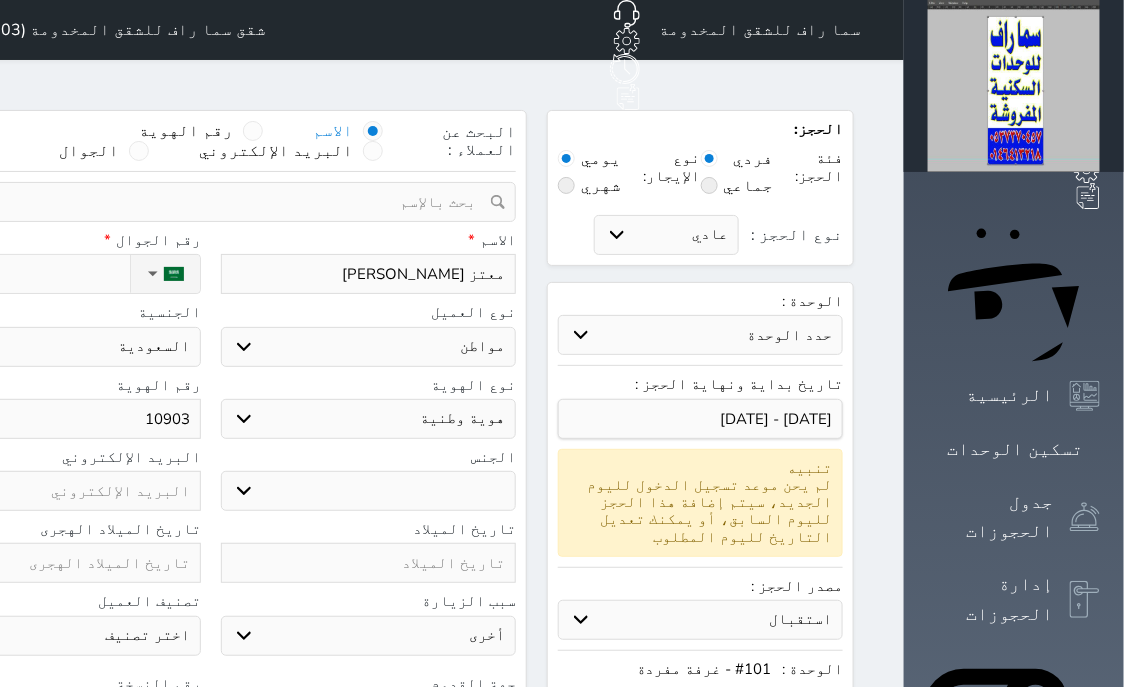 type on "109038" 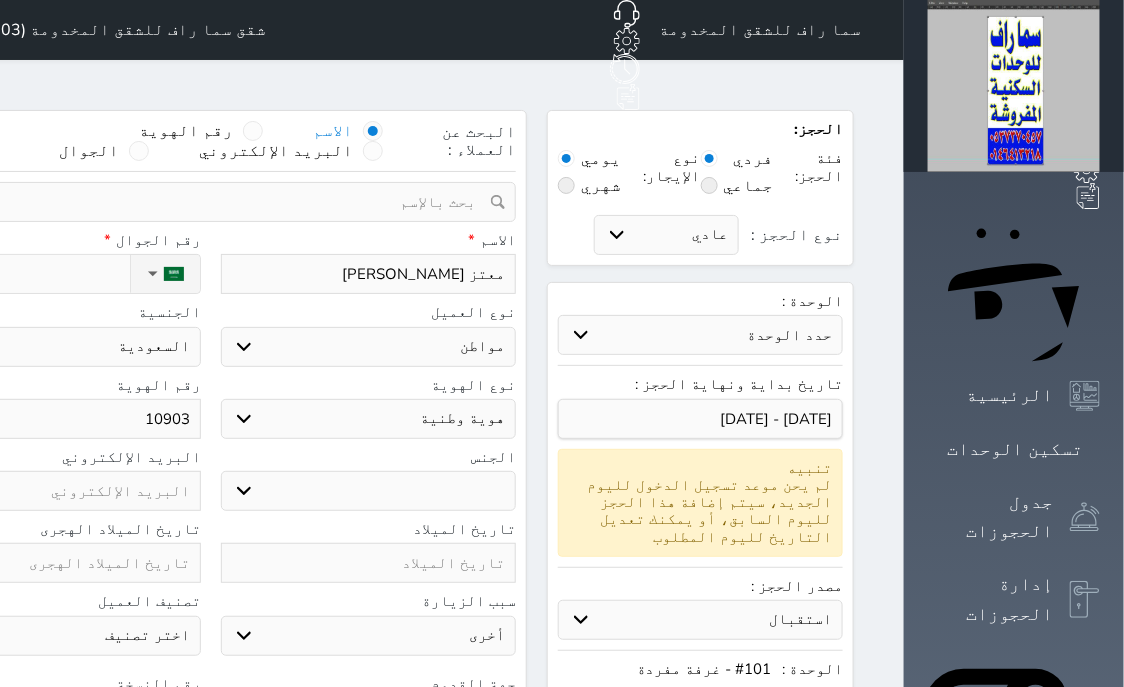 select 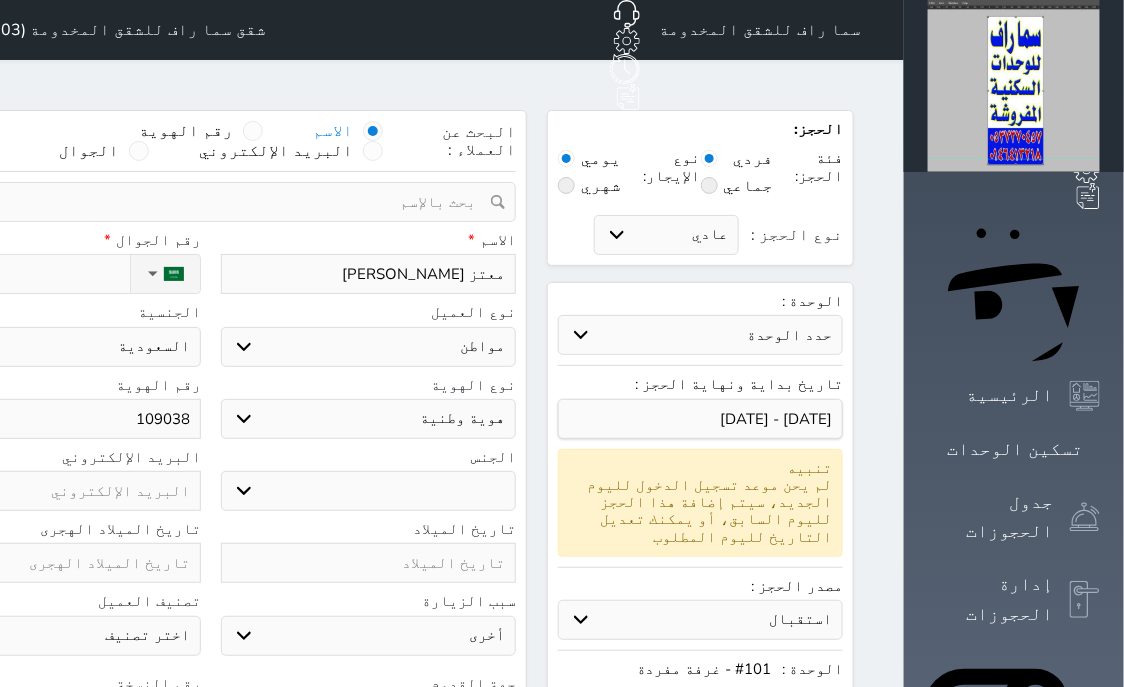 type on "1090387" 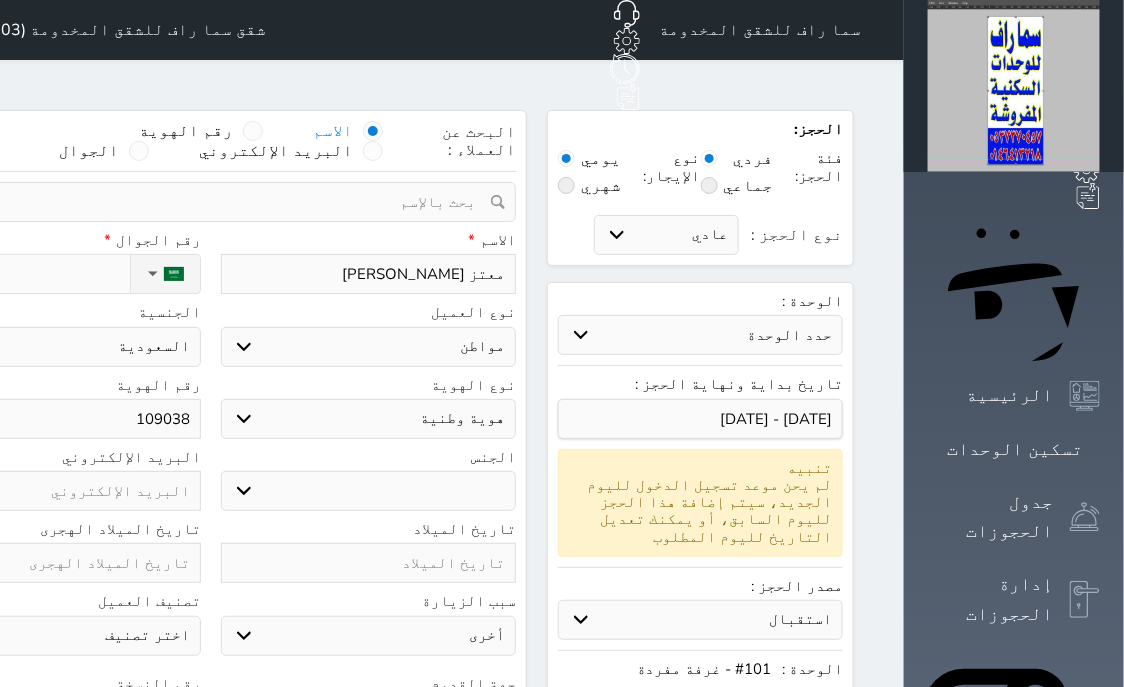 select 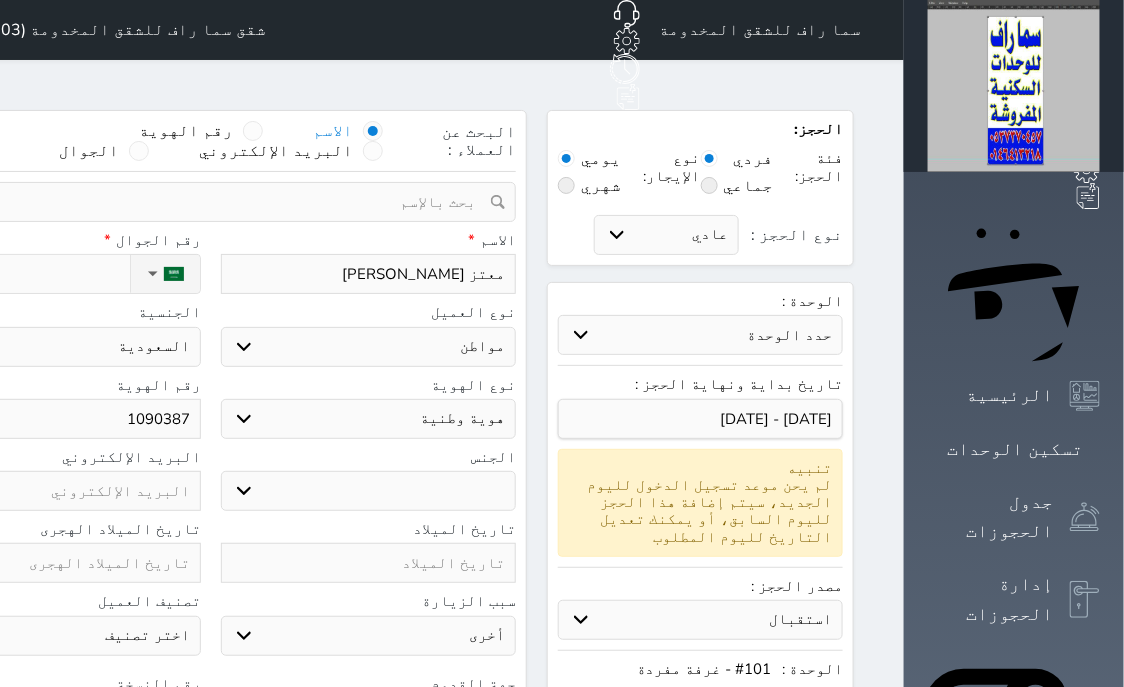 type on "10903872" 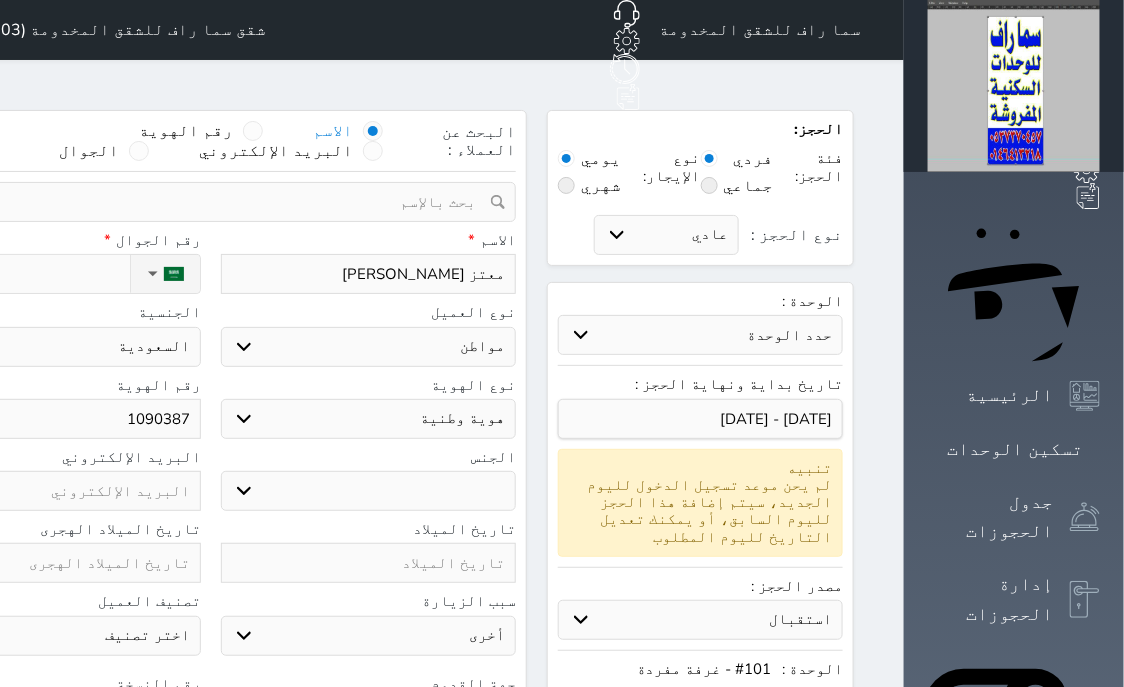 select 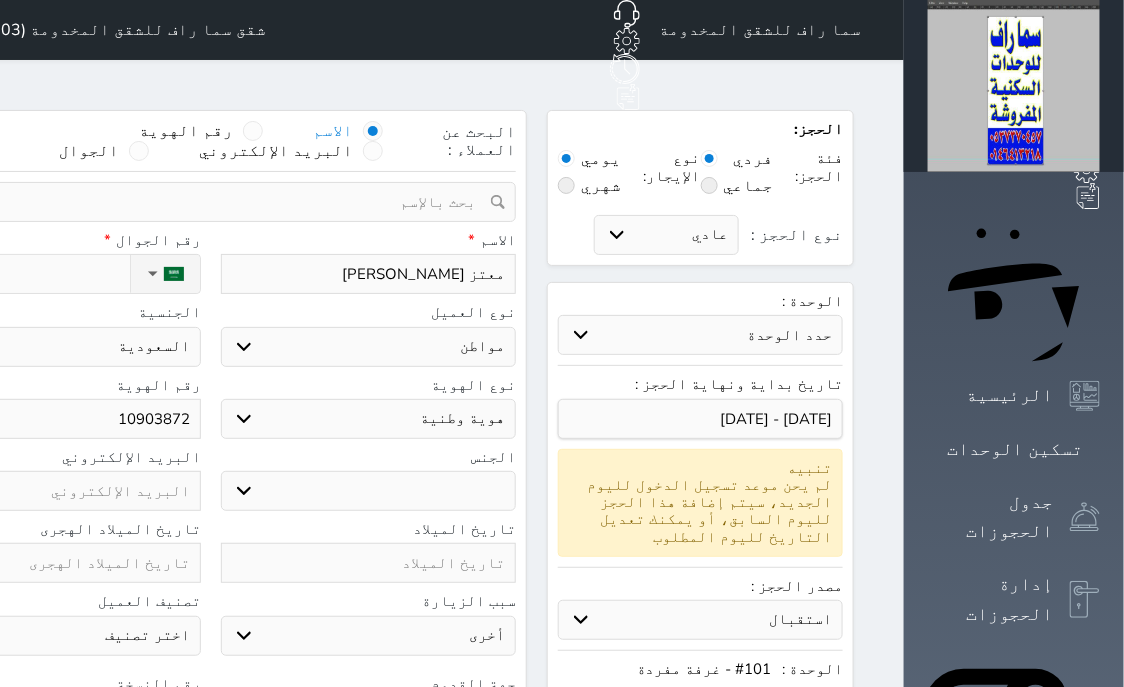 type on "109038729" 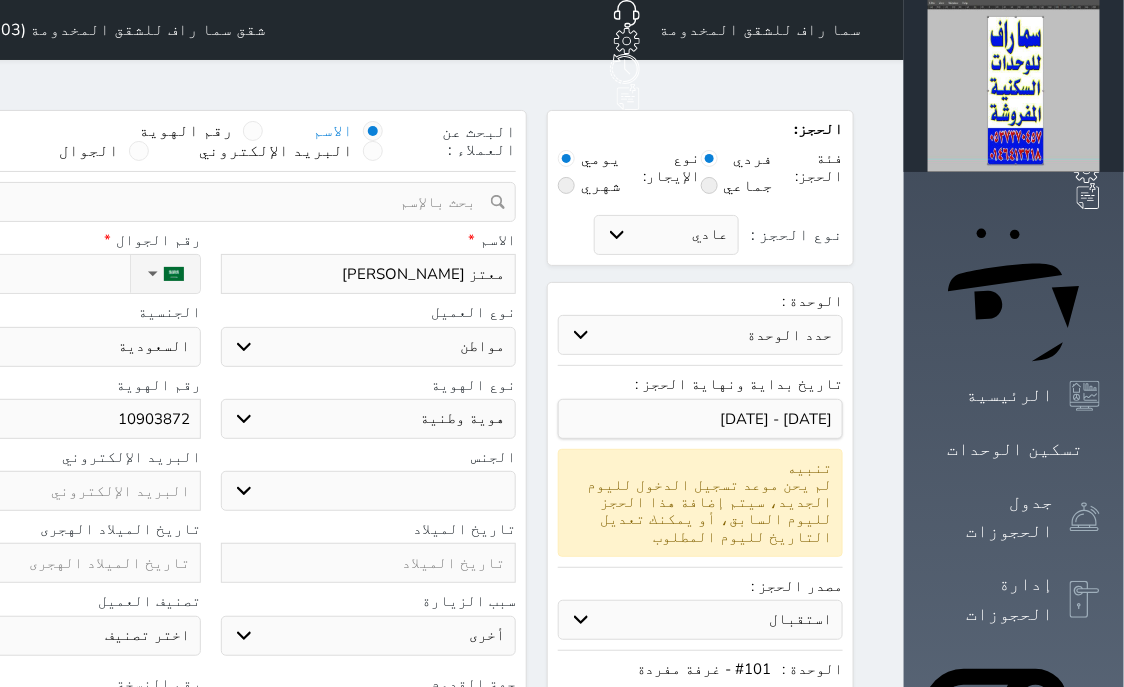select 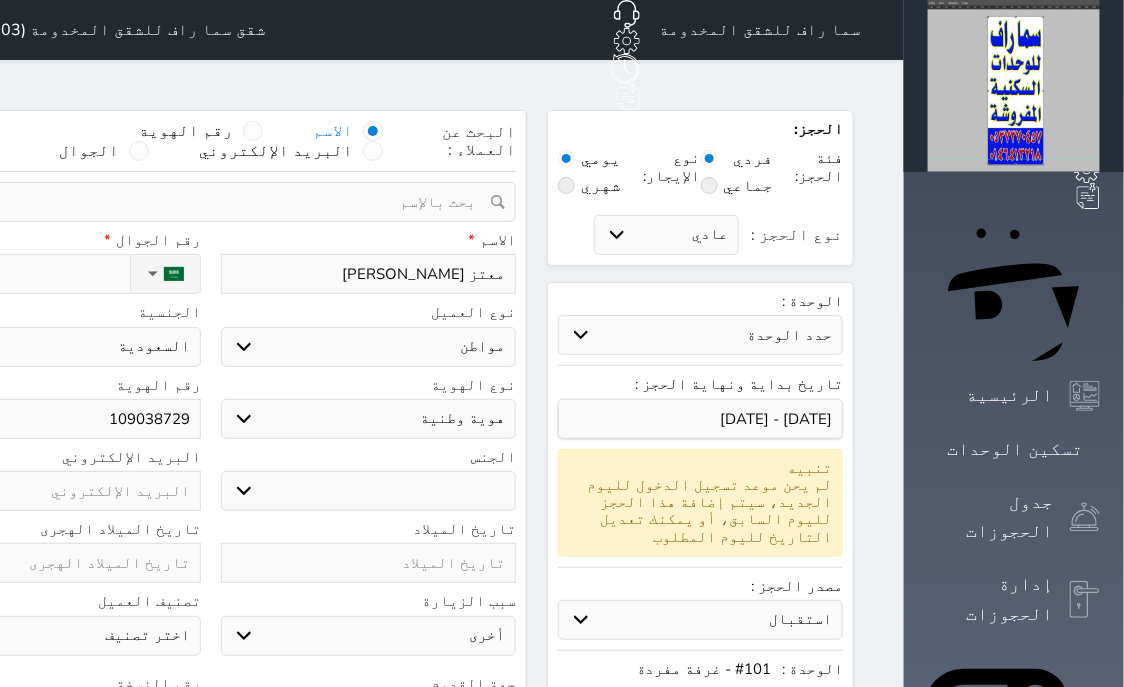 type on "1090387299" 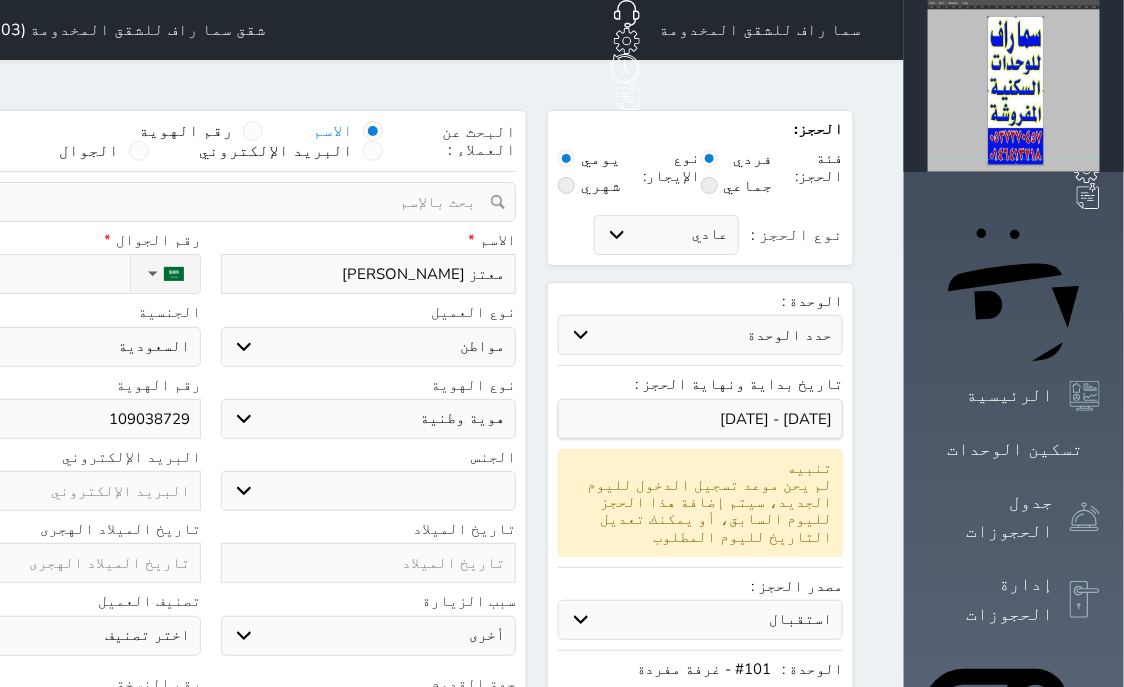 select 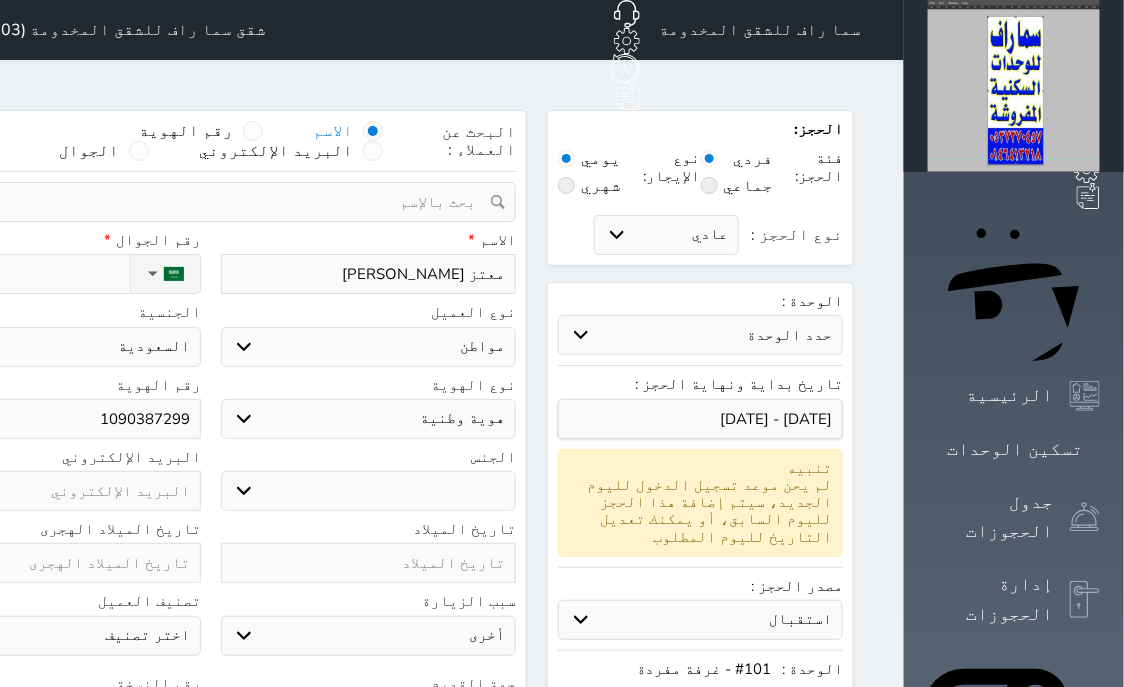 type on "1090387299" 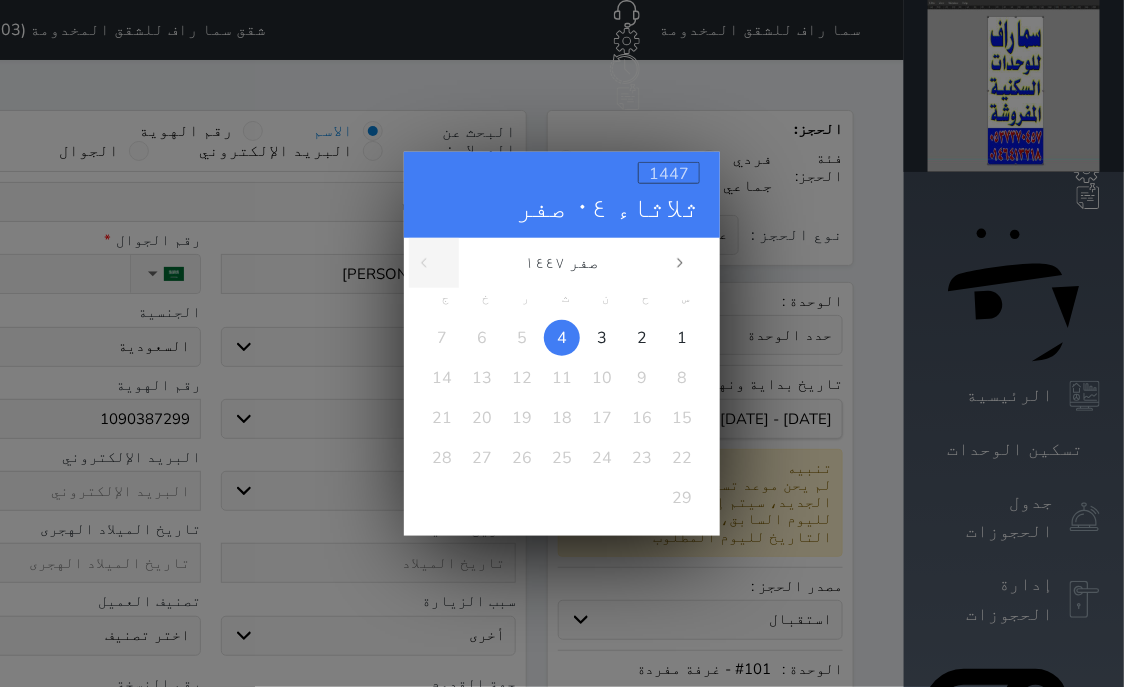 click on "1447" at bounding box center (669, 173) 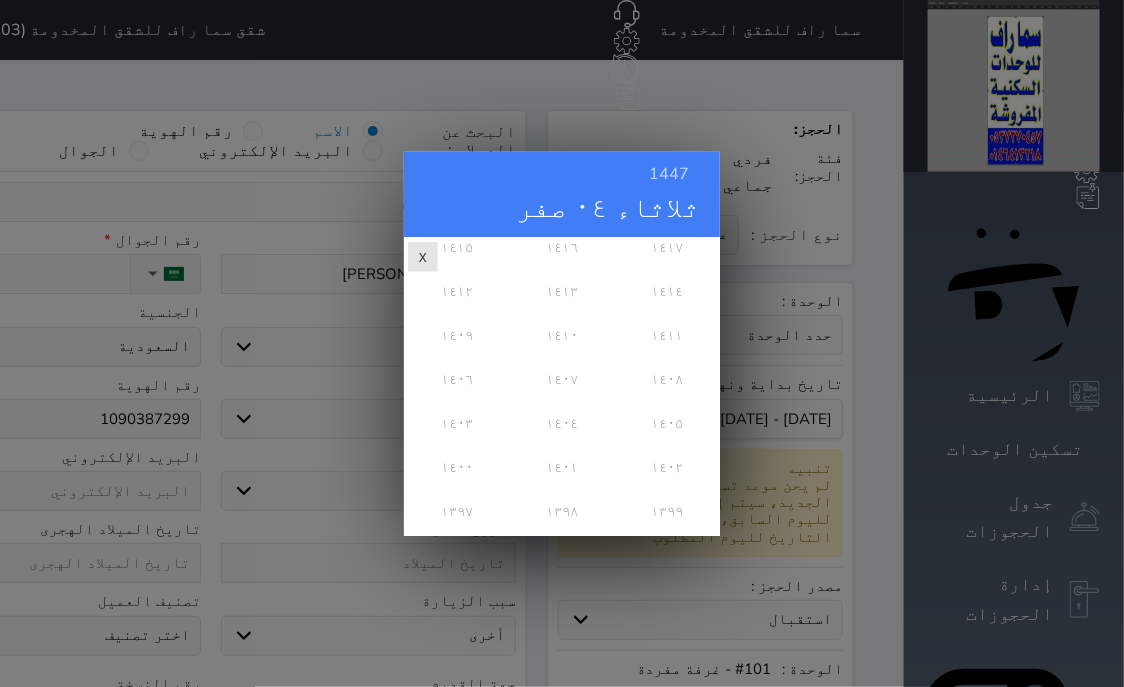 scroll, scrollTop: 321, scrollLeft: 0, axis: vertical 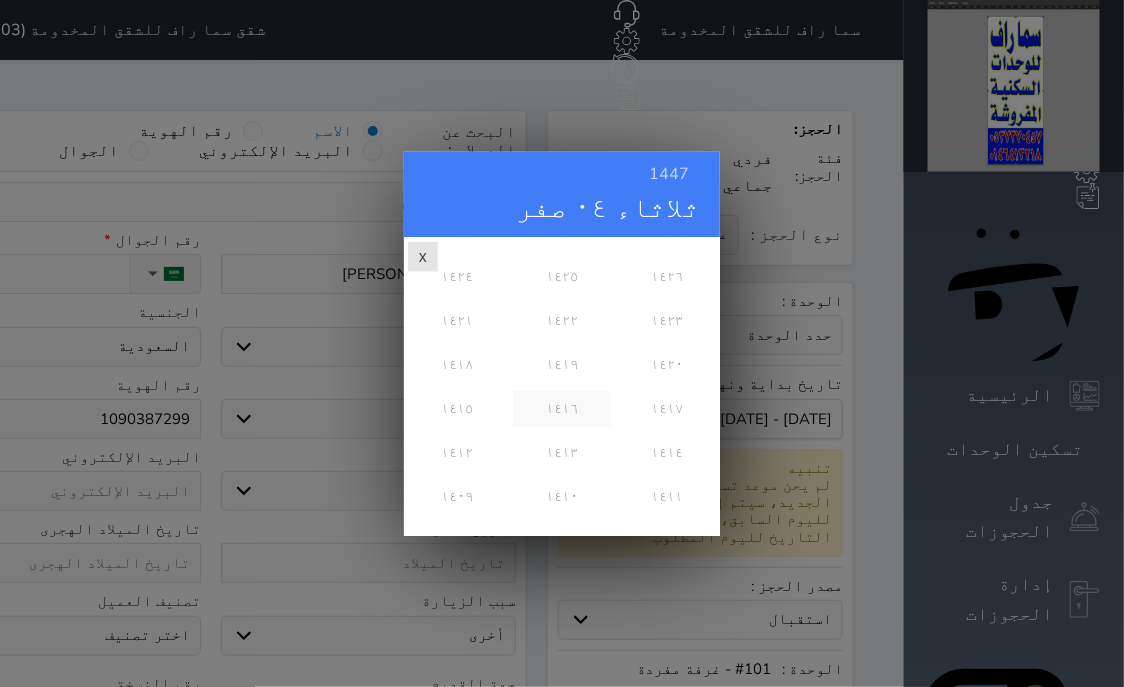 click on "١٤١٦" at bounding box center (561, 408) 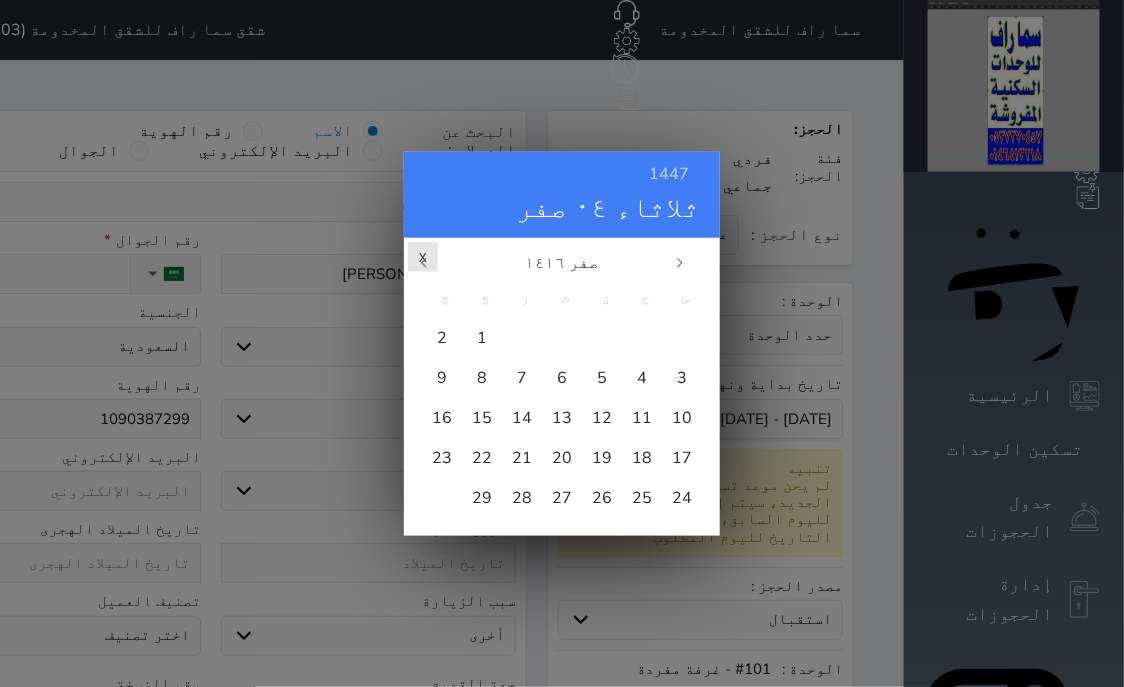scroll, scrollTop: 0, scrollLeft: 0, axis: both 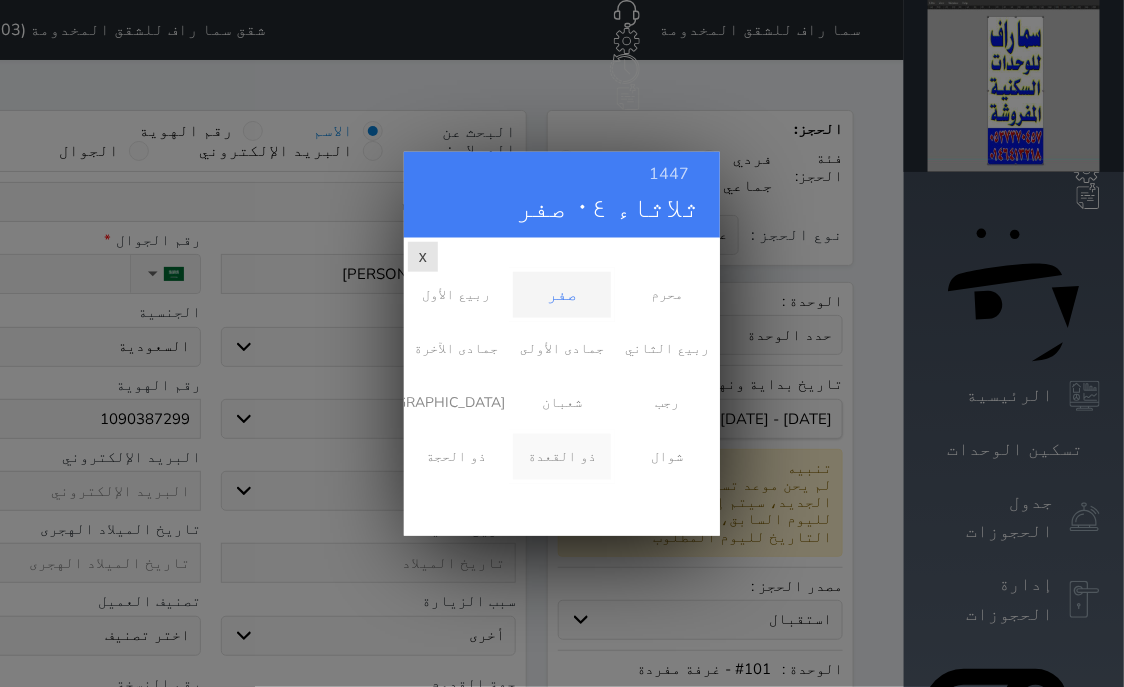 click on "ذو القعدة" at bounding box center [561, 456] 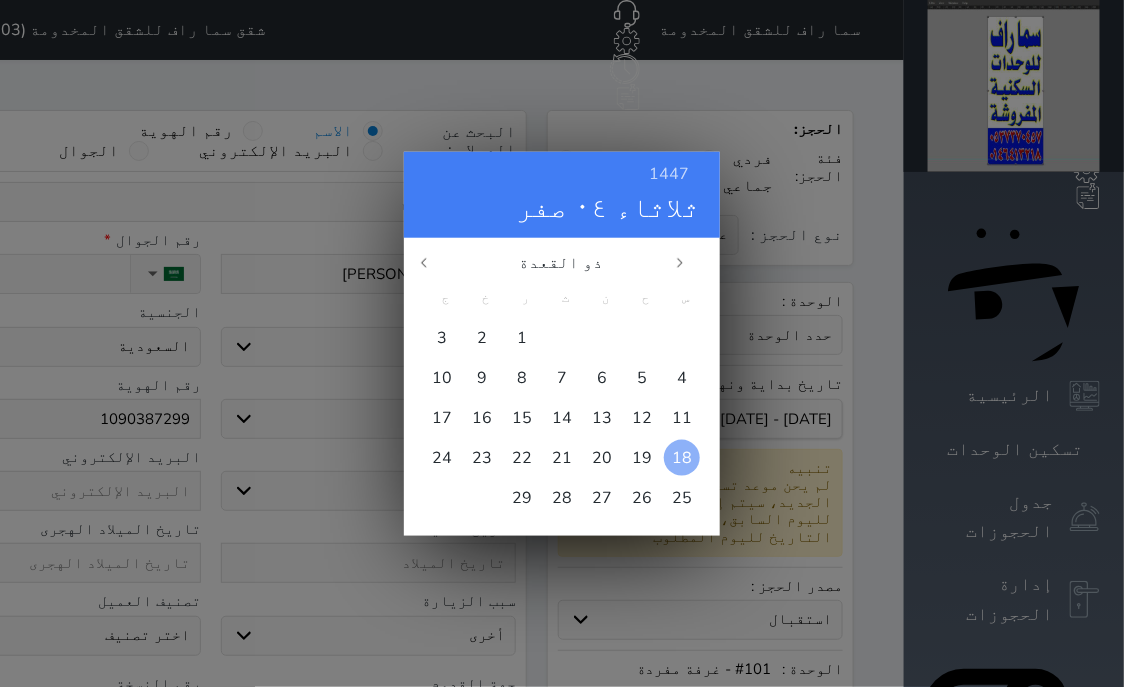 click on "18" at bounding box center [682, 457] 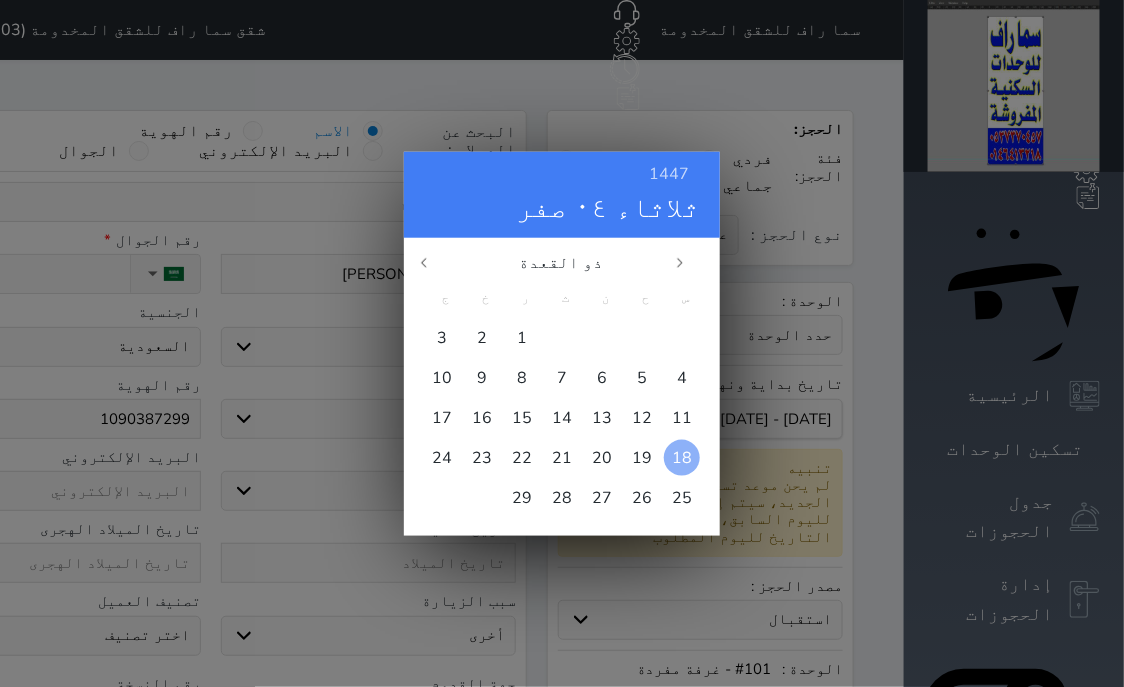type on "[DATE]" 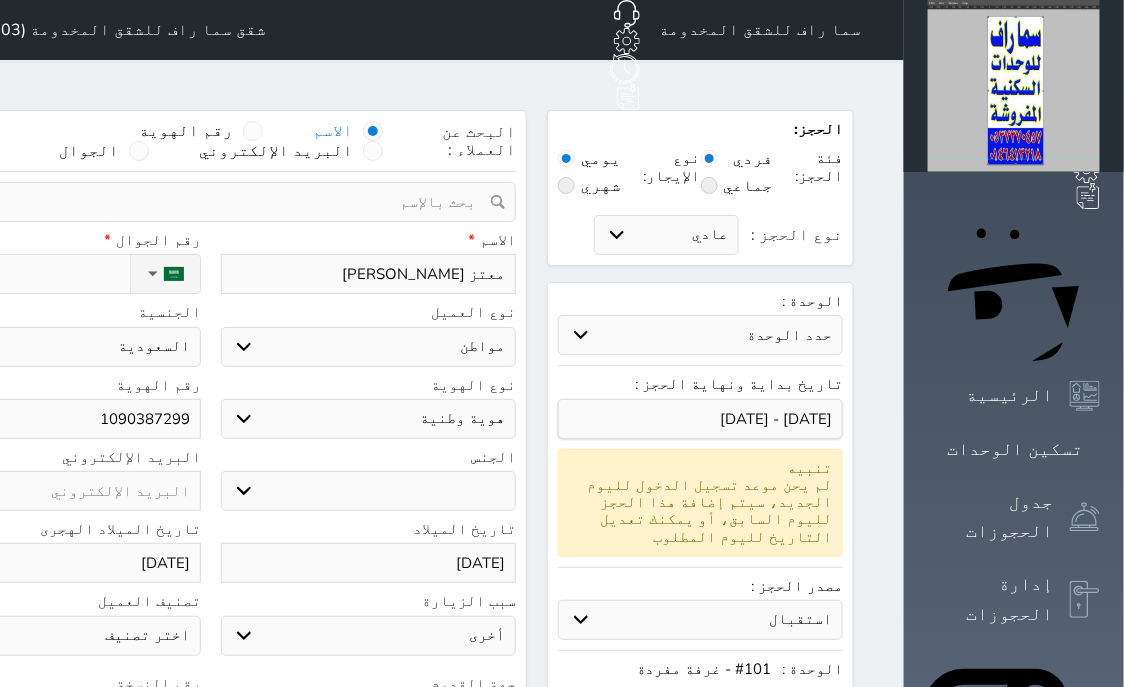 click at bounding box center [53, 718] 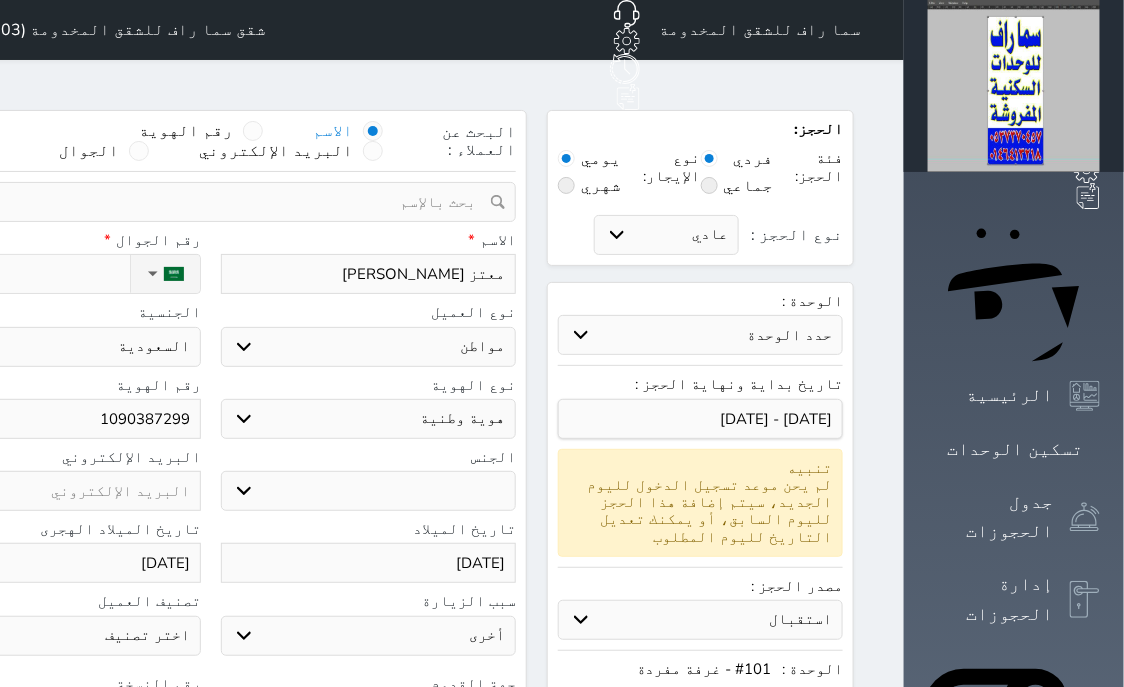 select 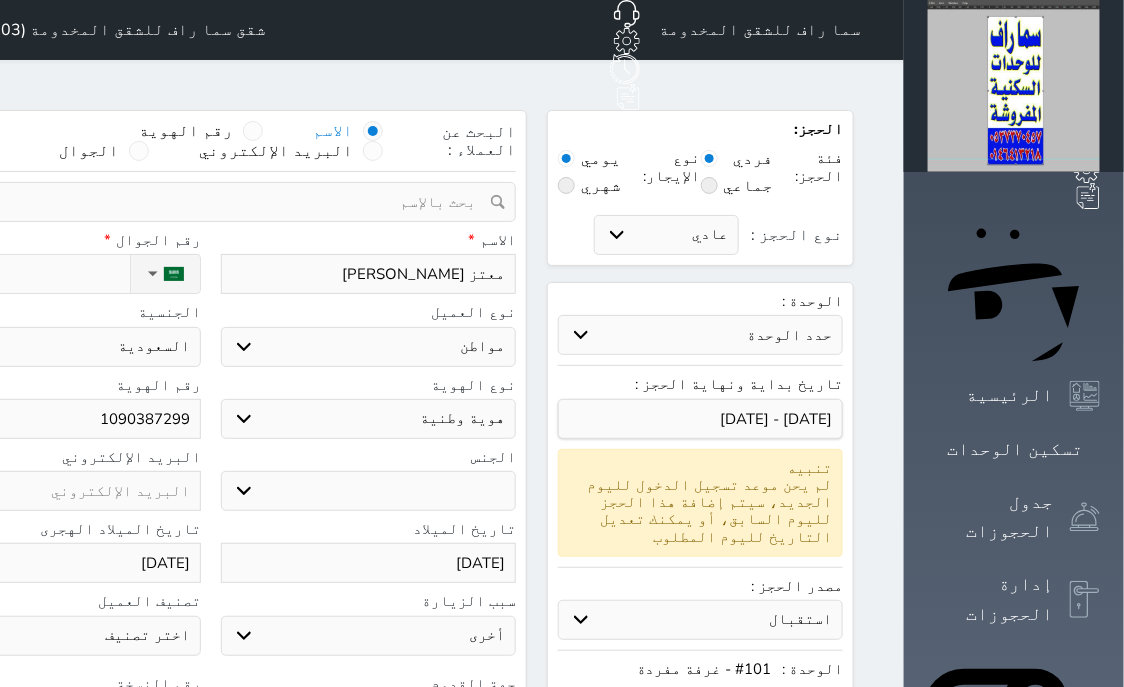 click on "نوع الحجز :" at bounding box center [17, 274] 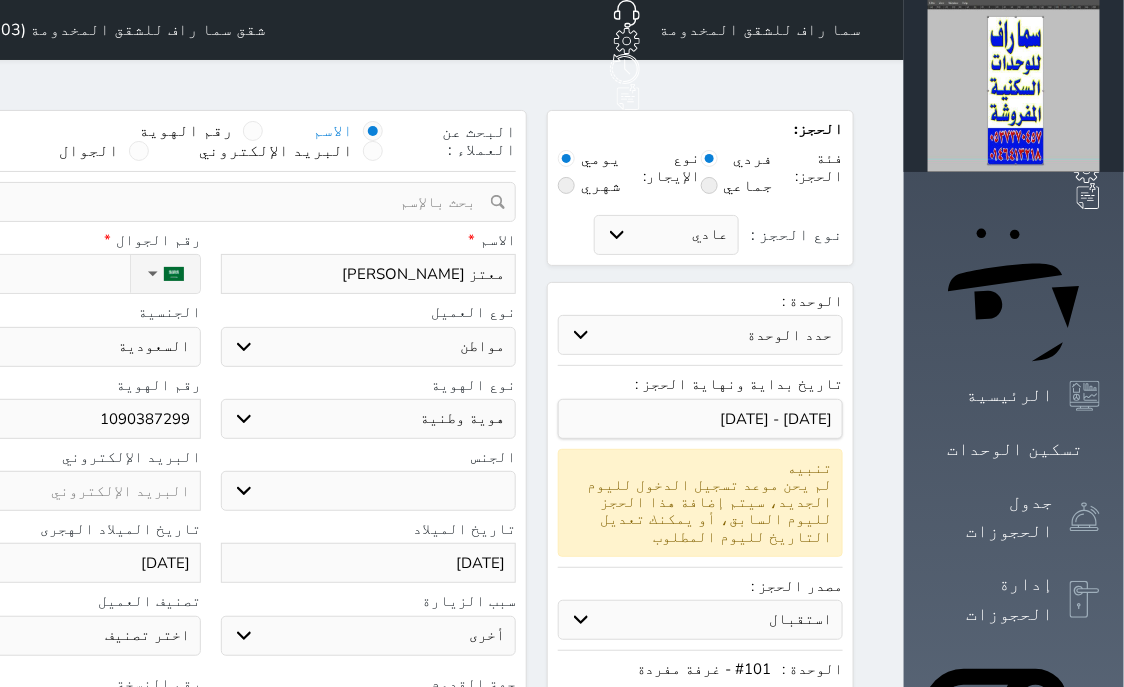 type on "+" 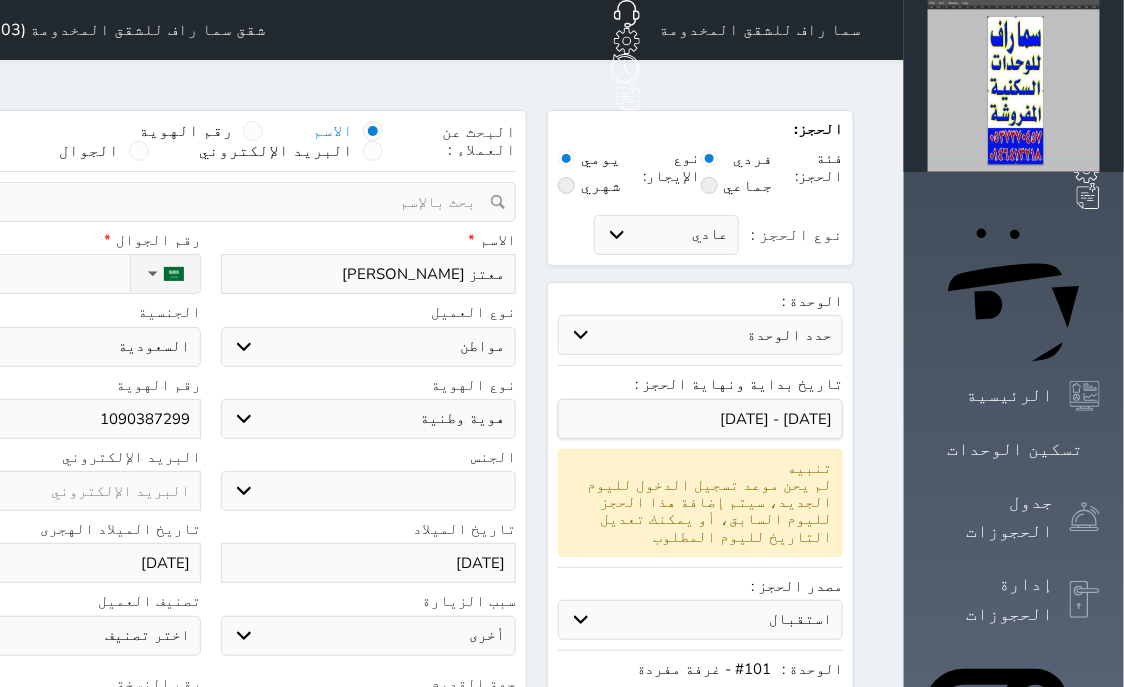 select 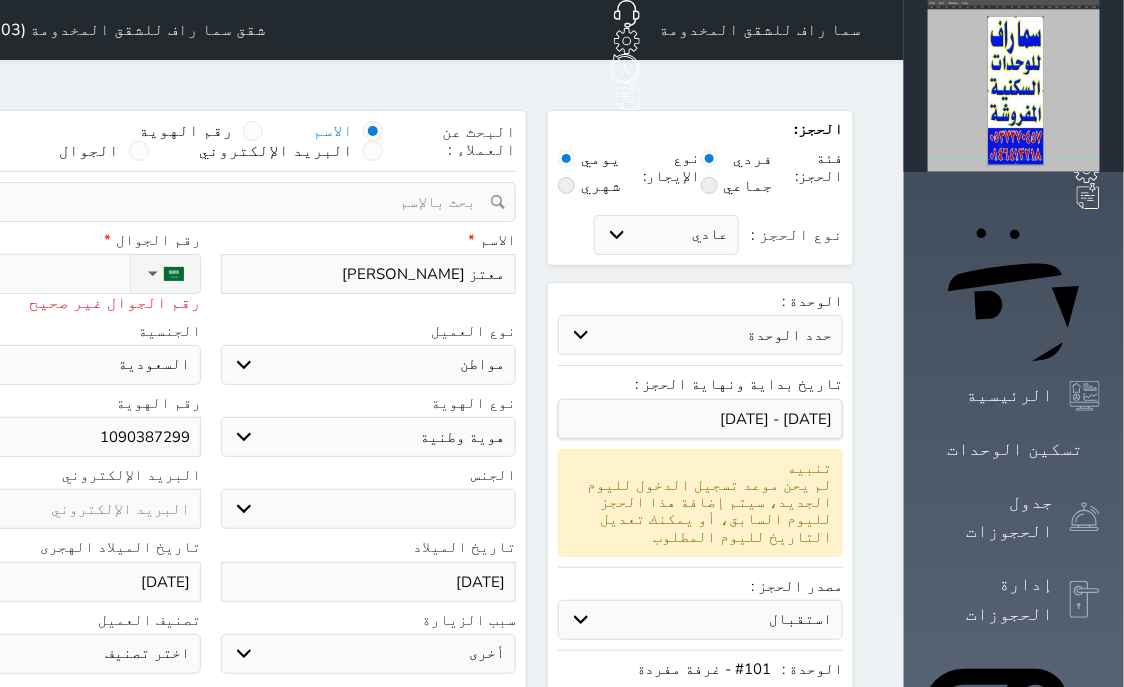 type on "+9" 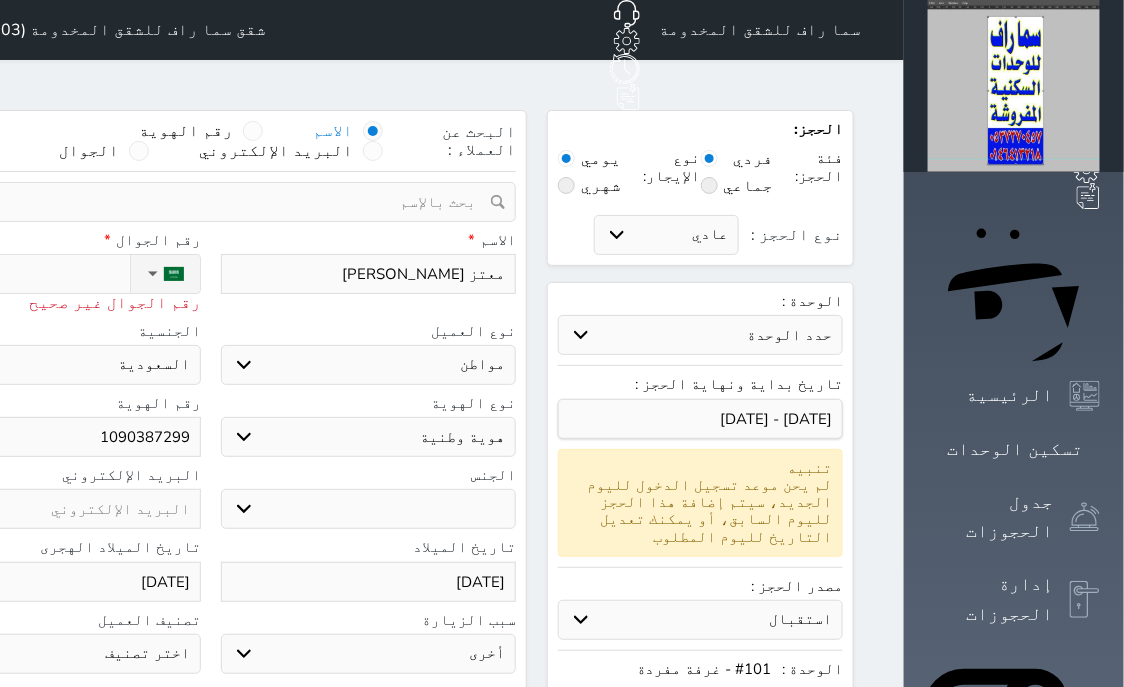 type on "+96" 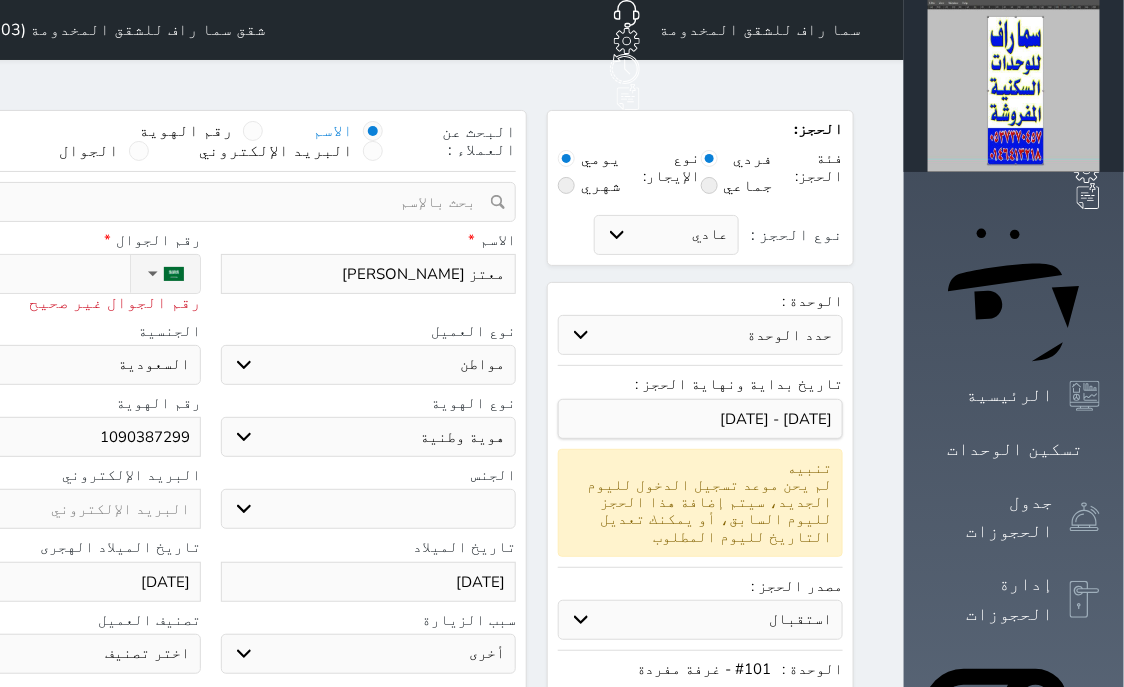 type on "+96653" 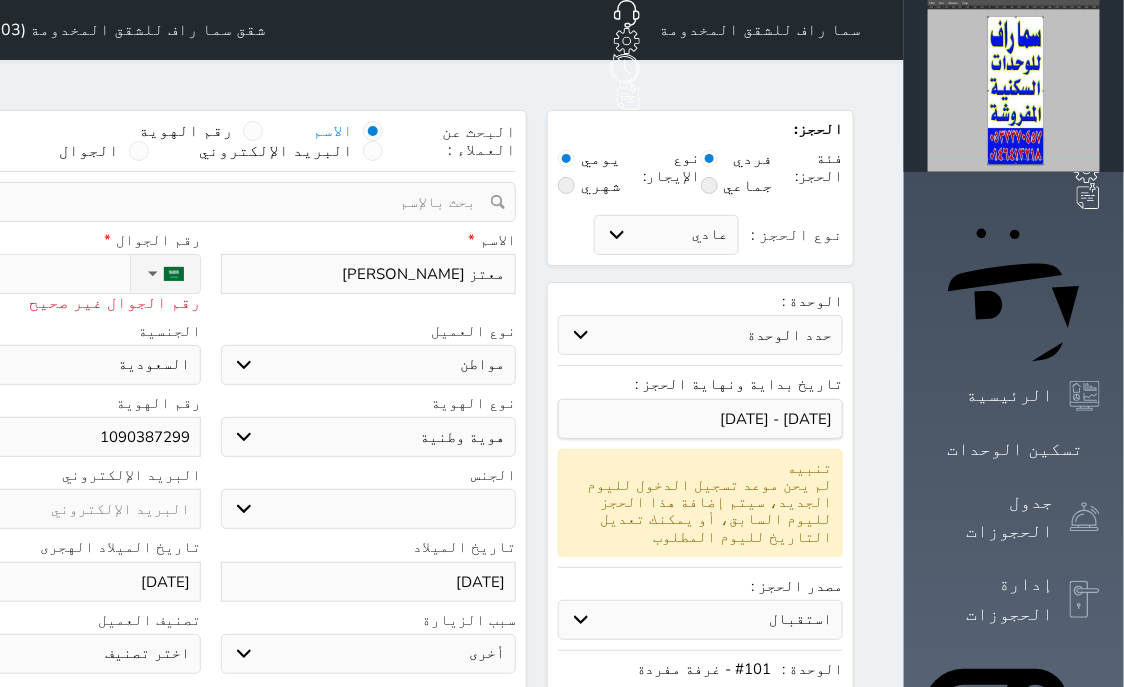 select 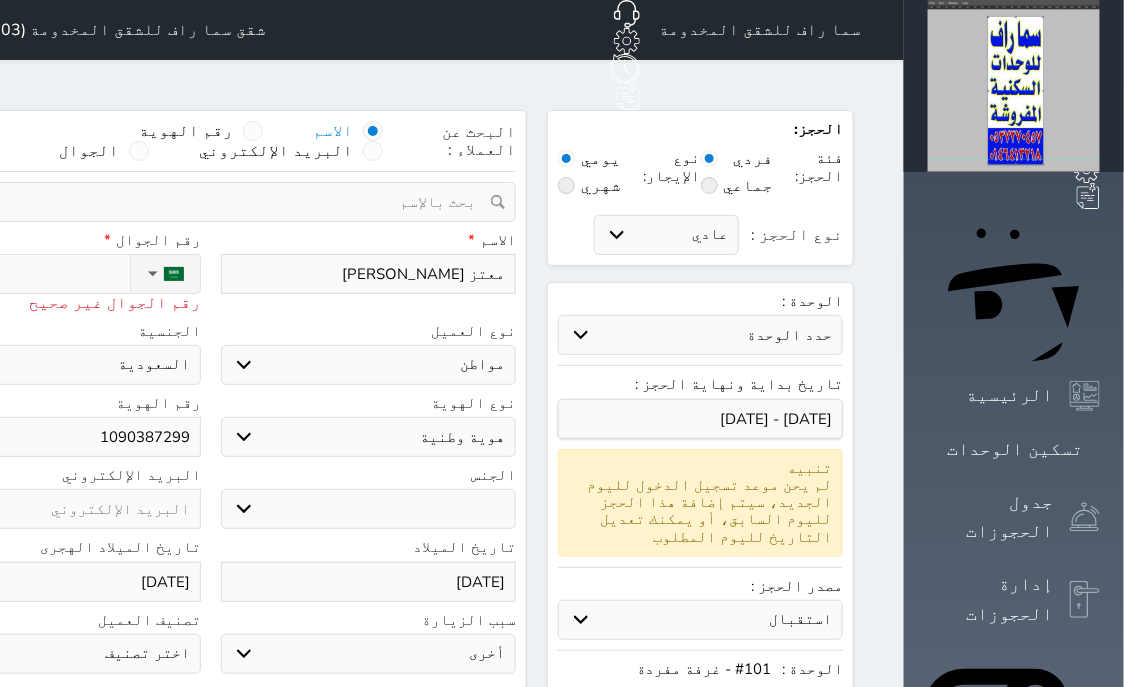 type on "+966534" 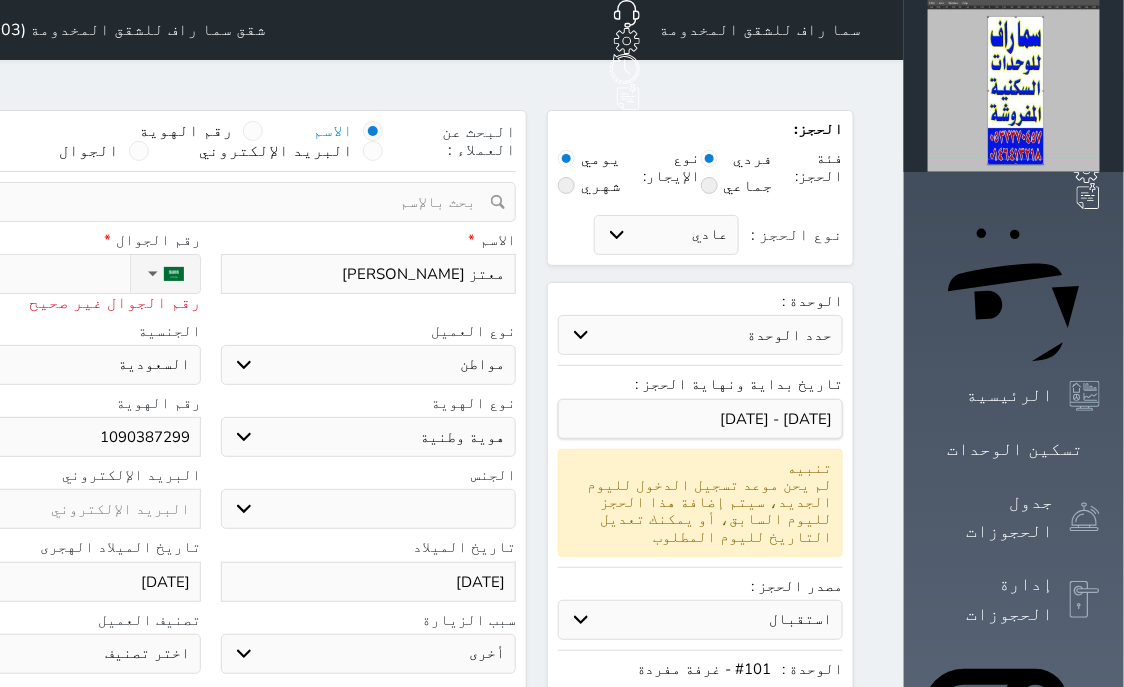 select 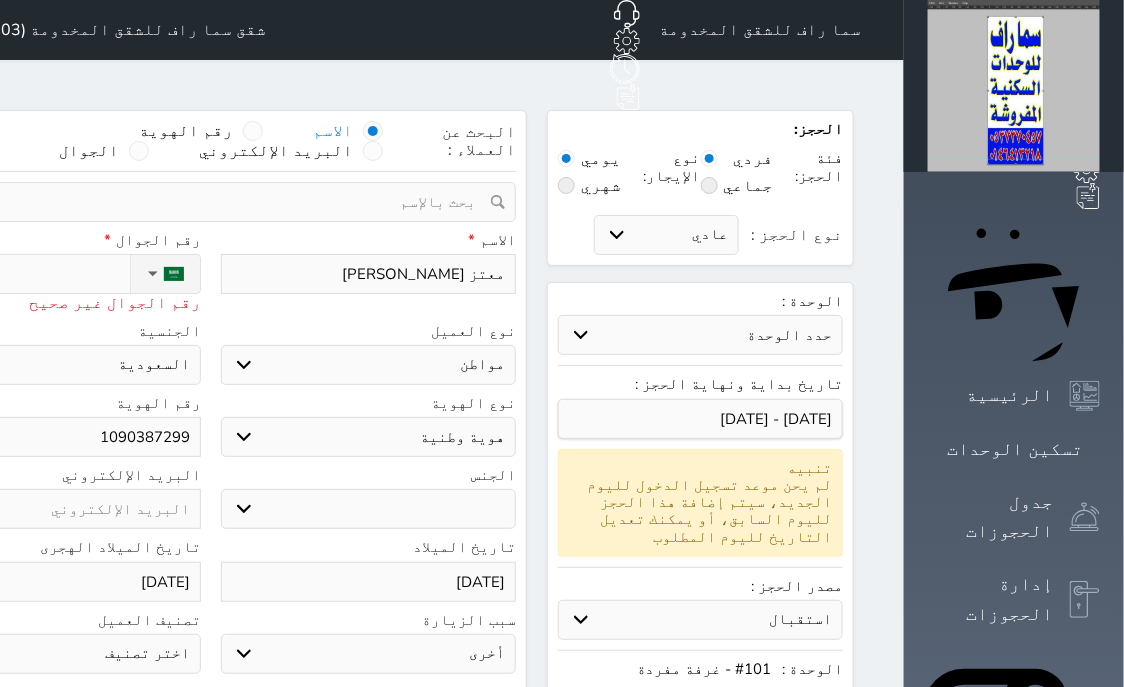 type on "+9665340" 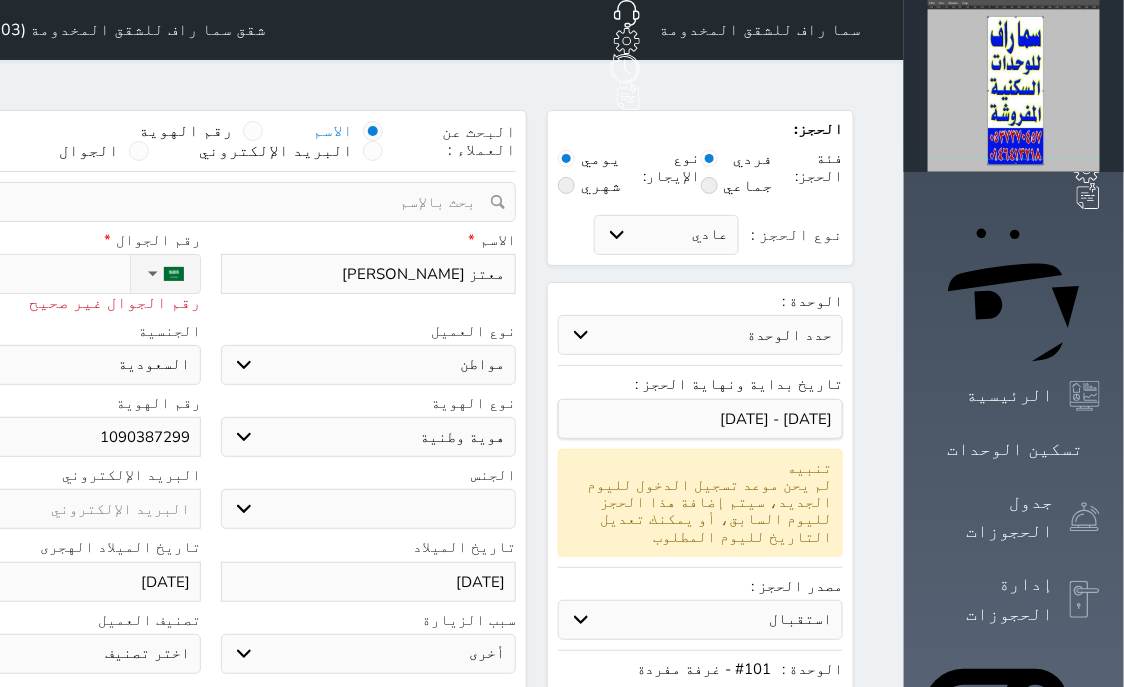type on "+96653406" 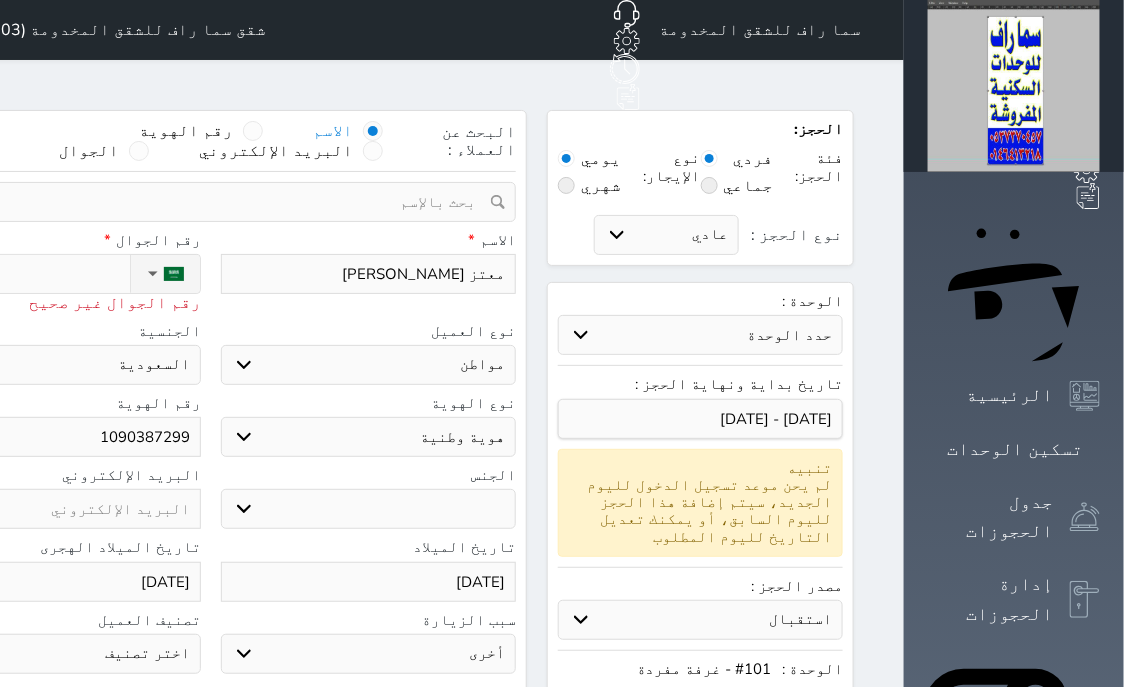 select 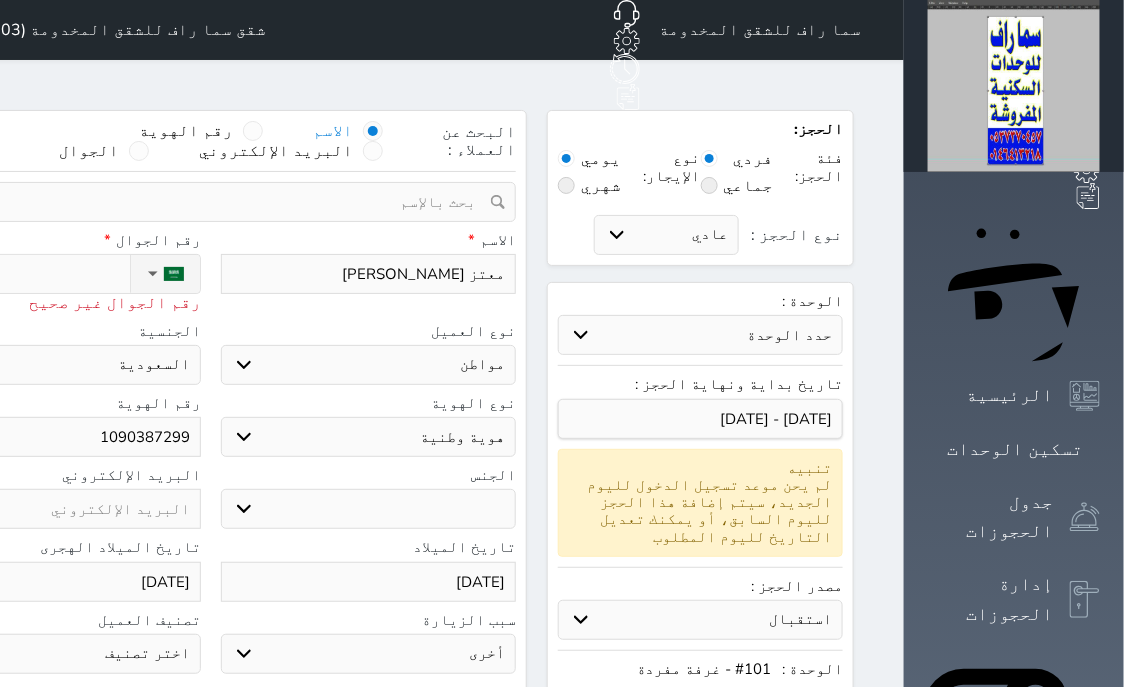 type on "+966534060" 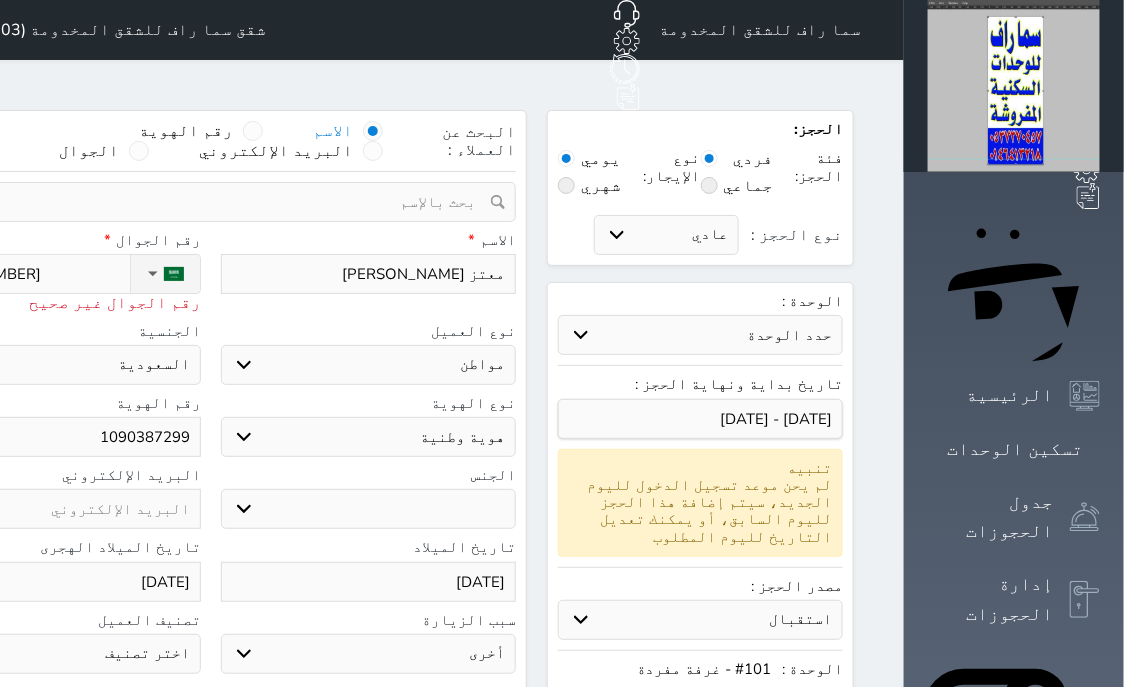 type on "+9665340601" 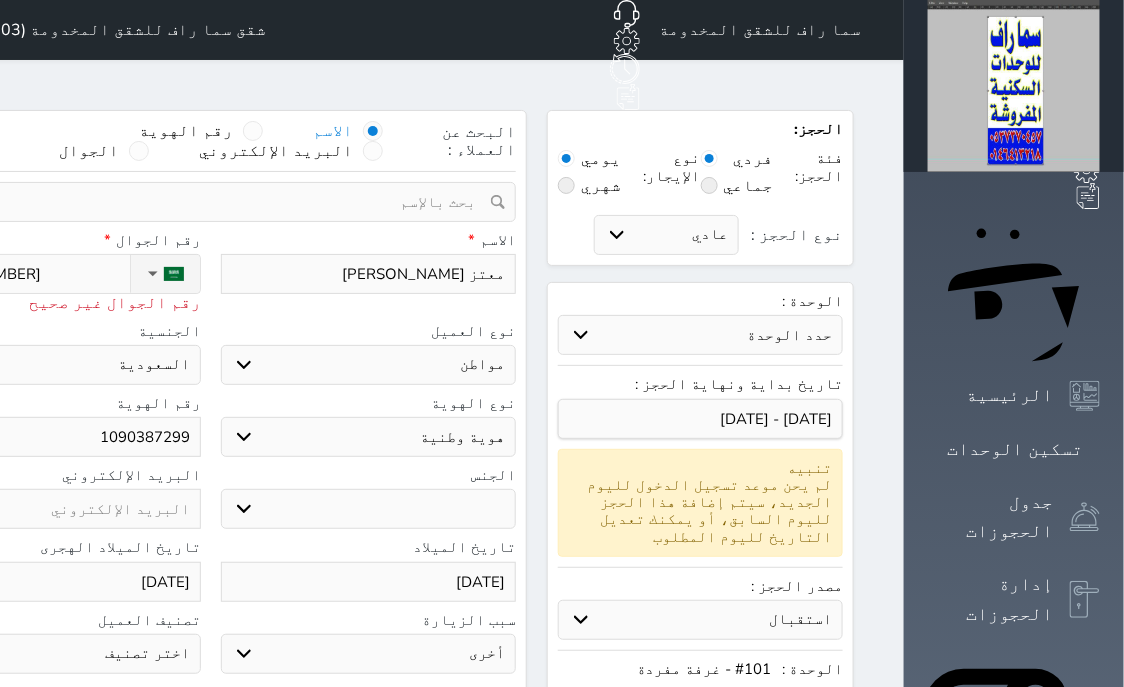 select 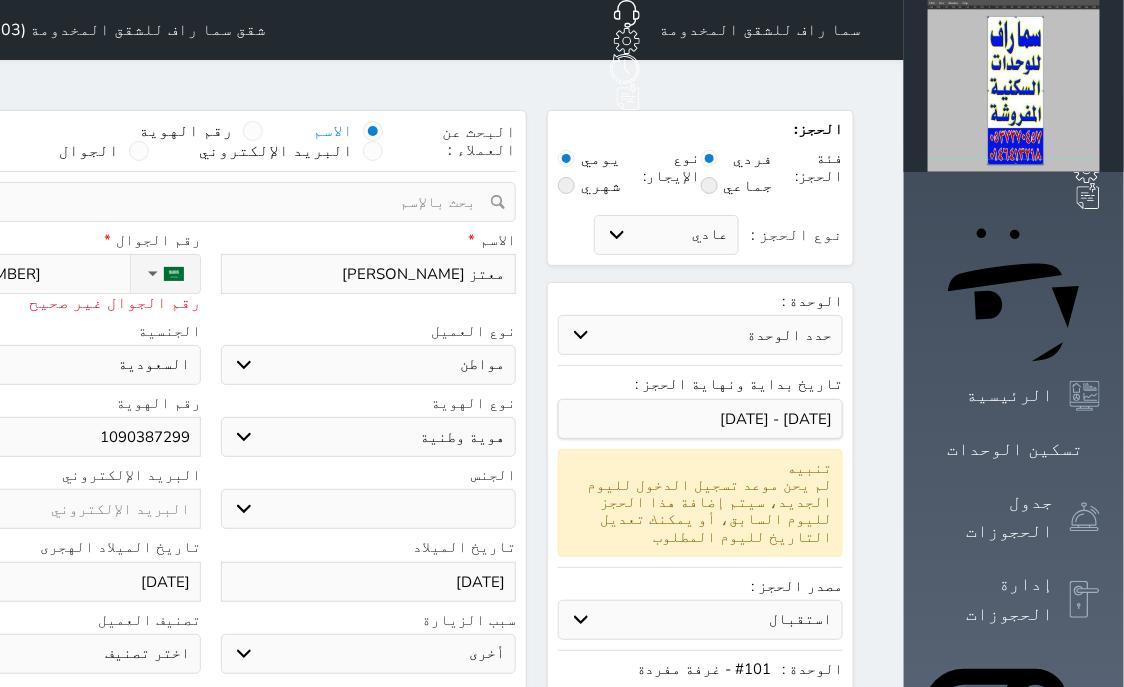 type on "[PHONE_NUMBER]" 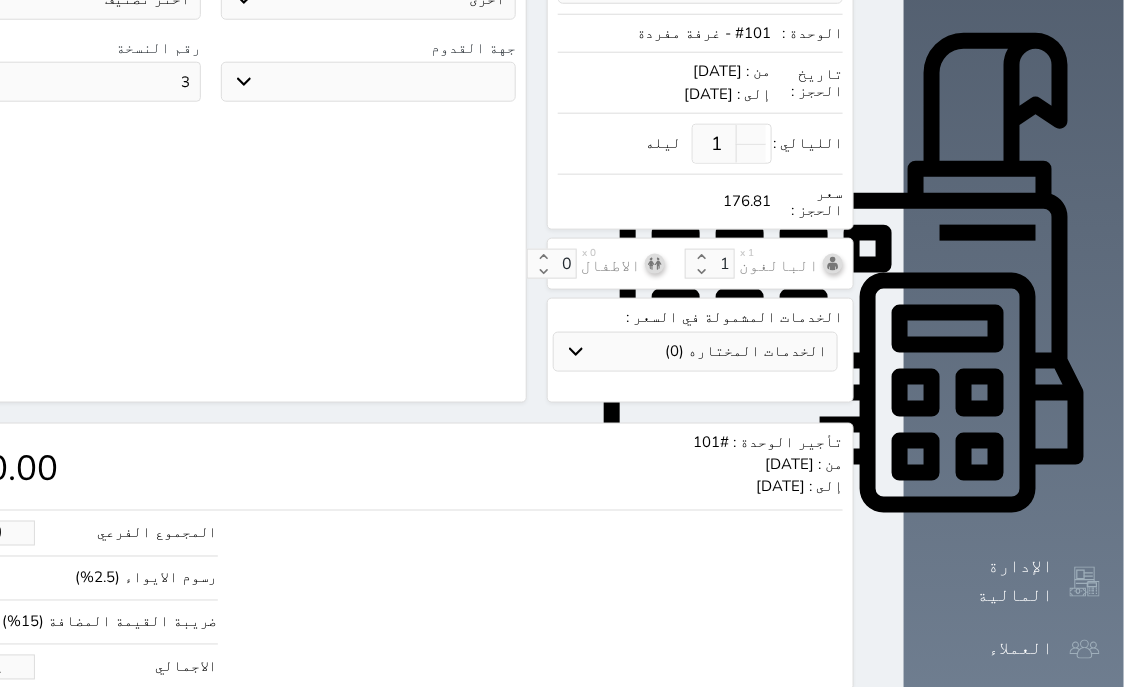 scroll, scrollTop: 671, scrollLeft: 0, axis: vertical 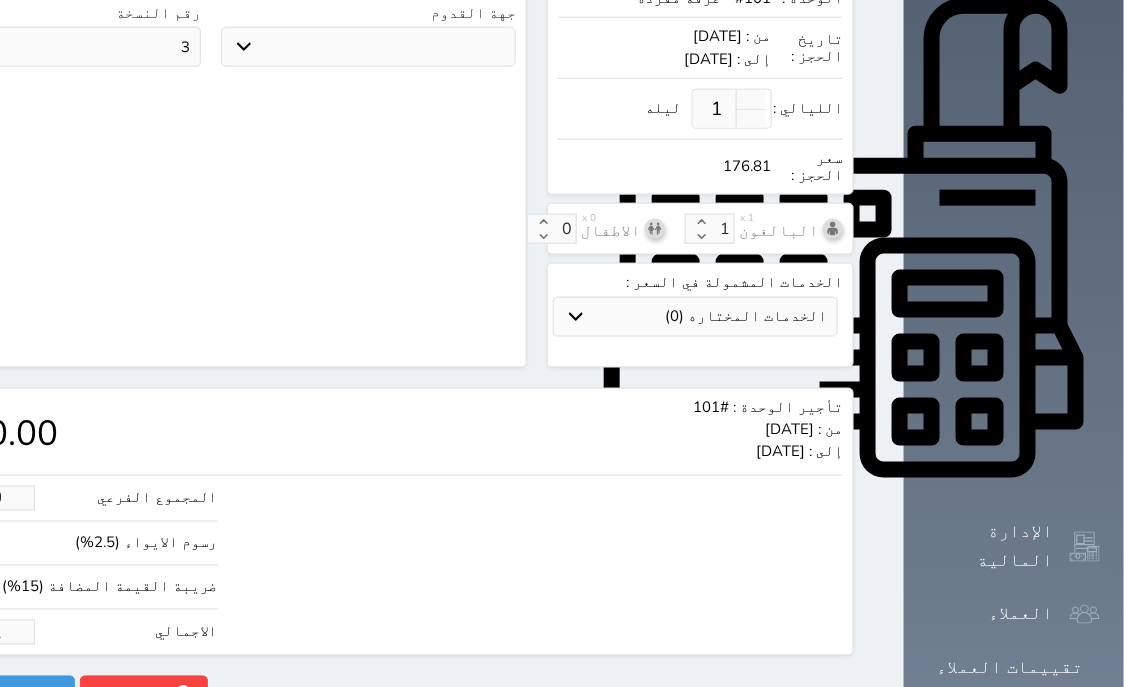 type on "[PHONE_NUMBER]" 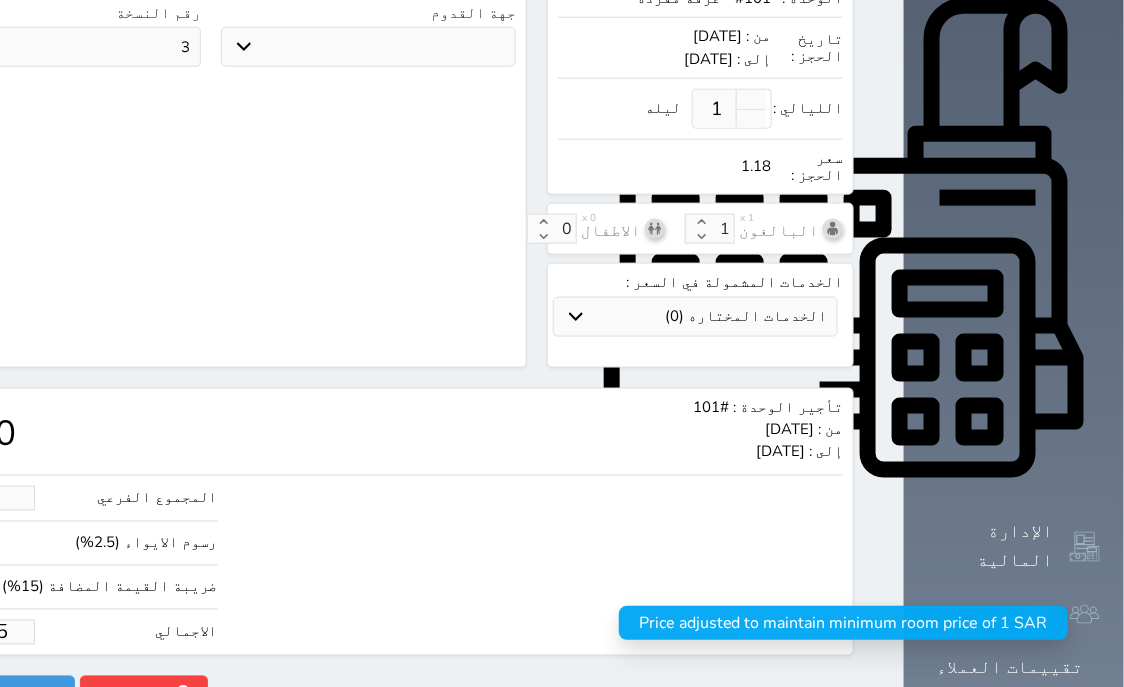 type on "1.178754" 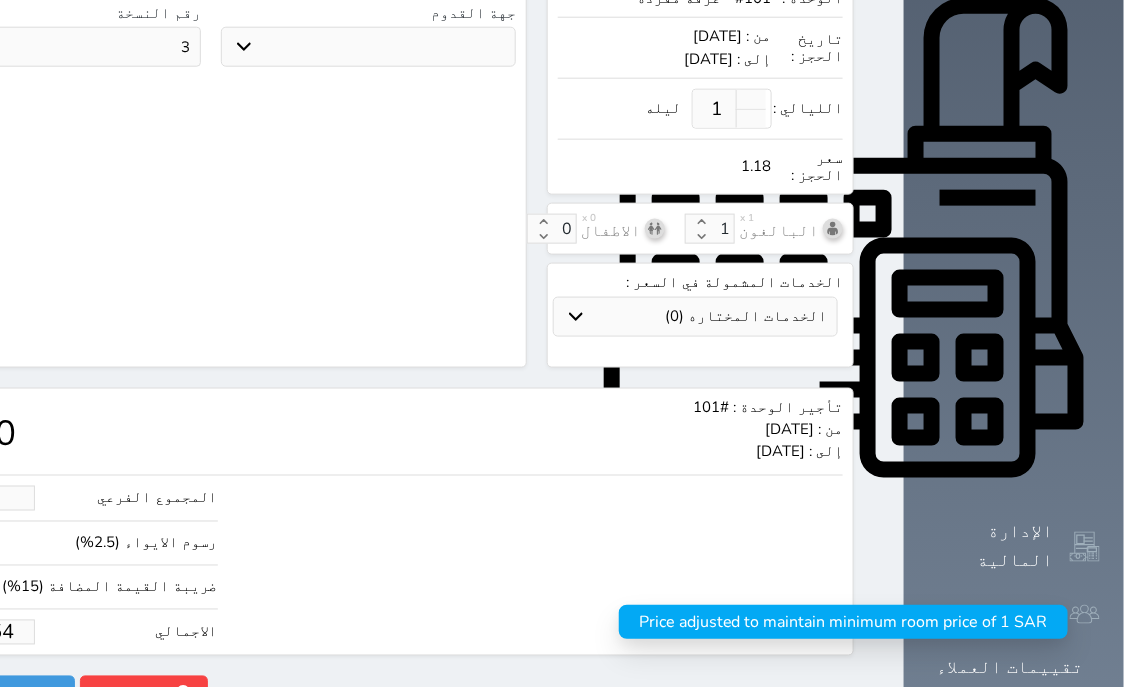 type on "1.17875" 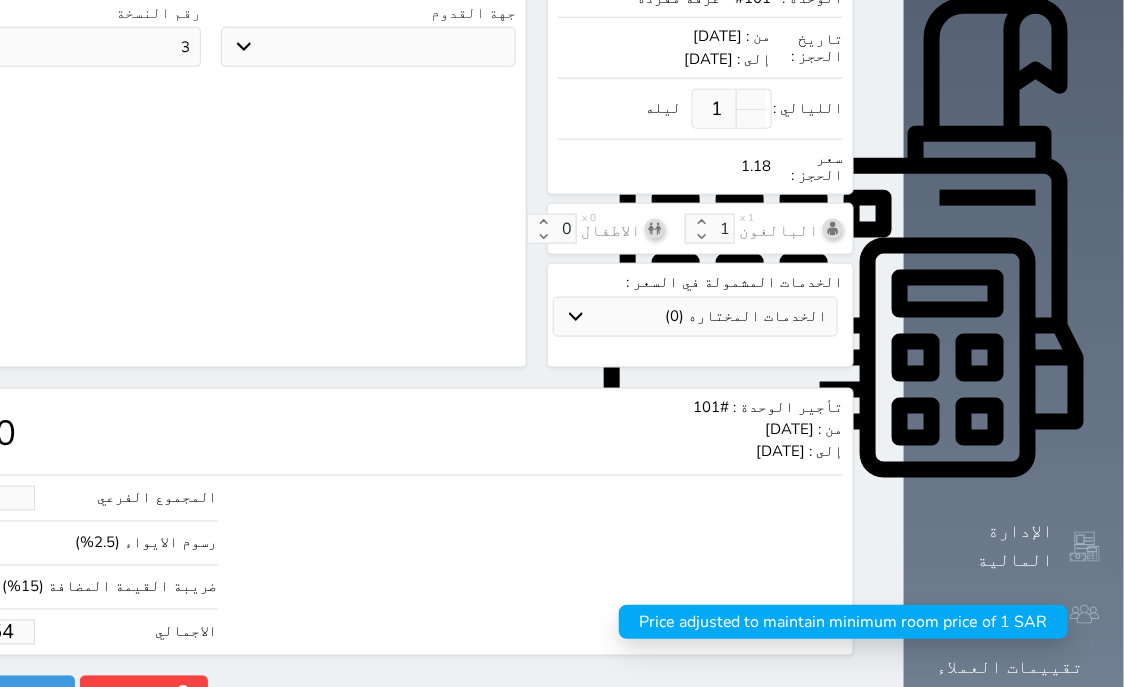 select 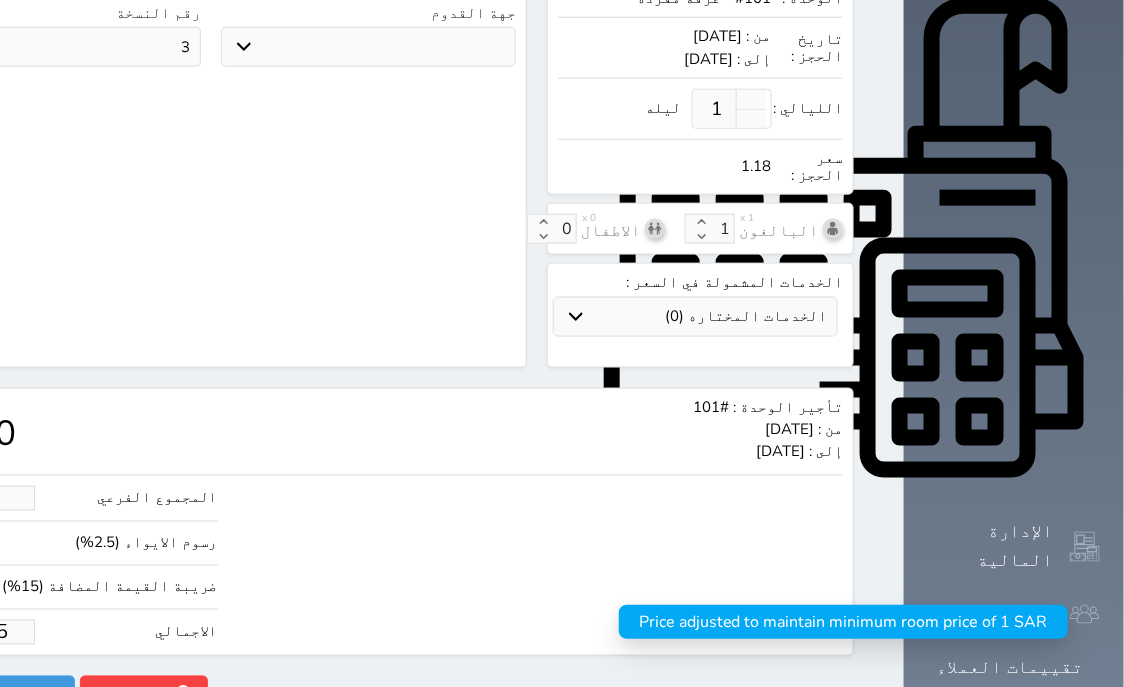 type on "1.1787" 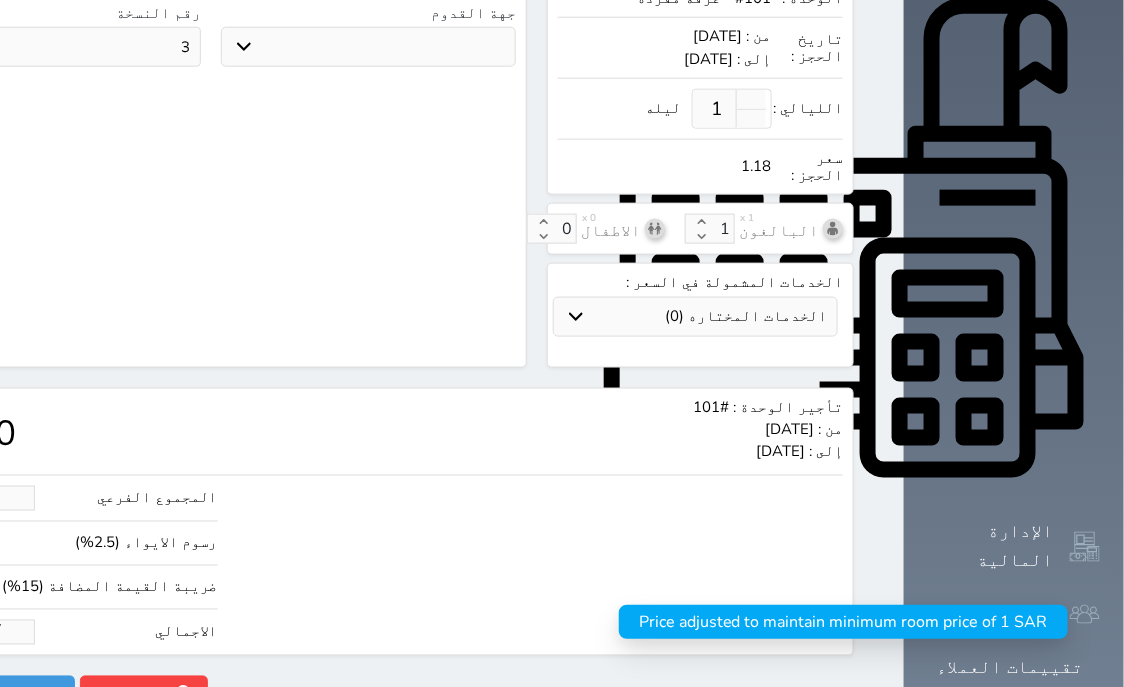type on "1.178" 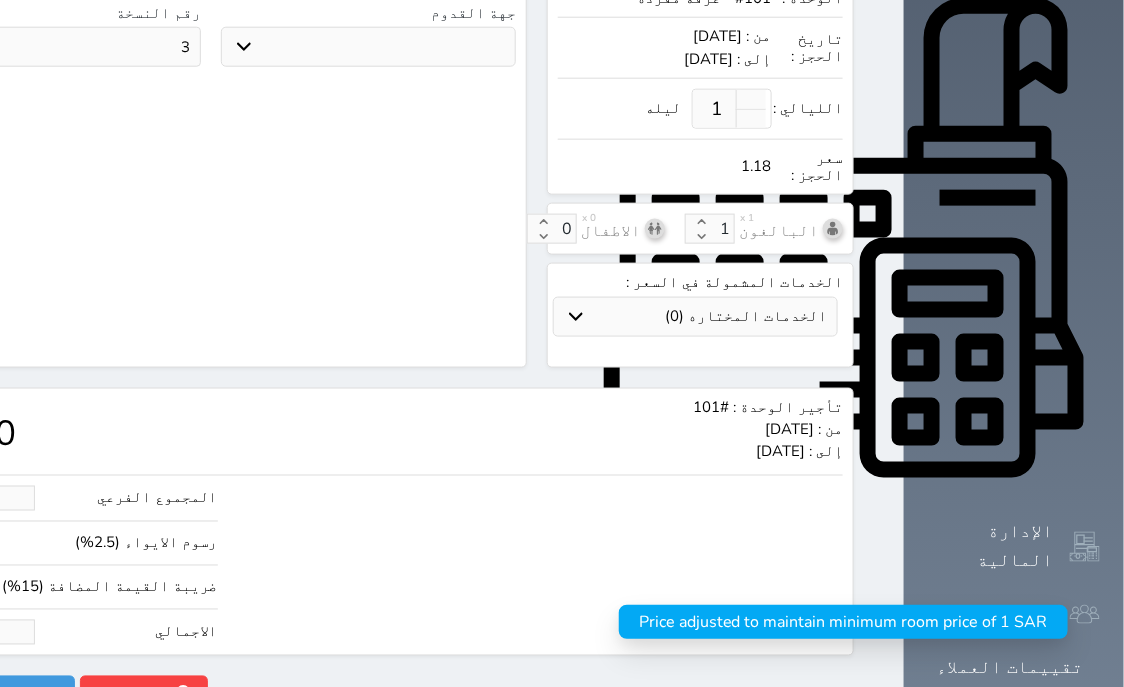 type on "1.17" 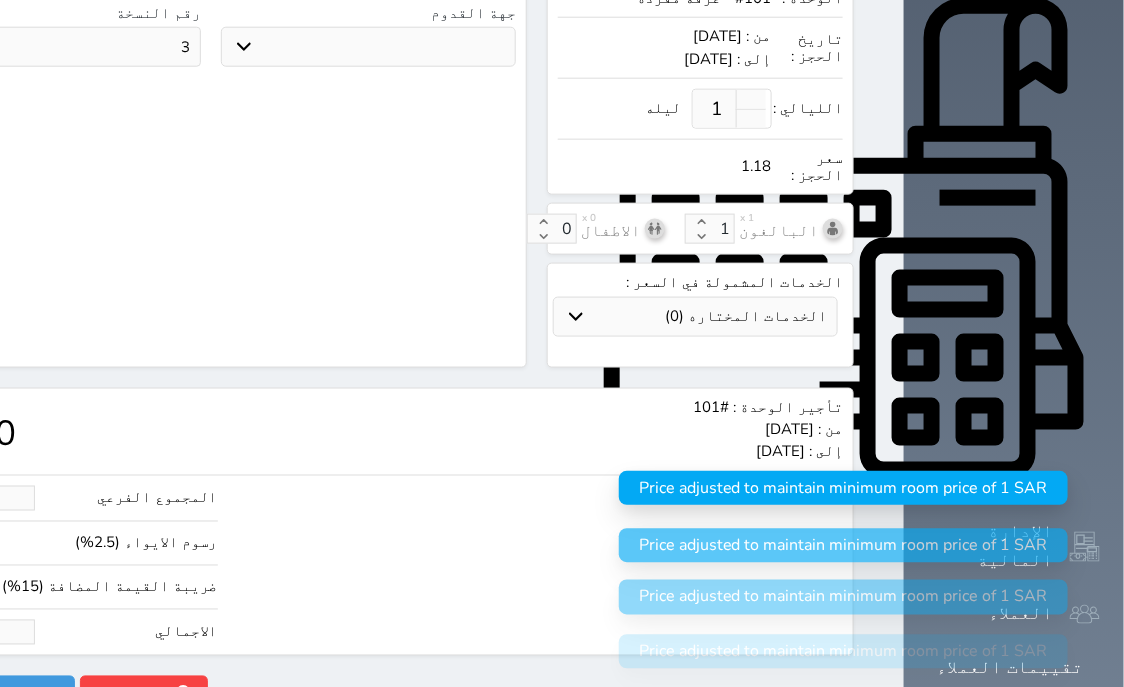 type on "1.1" 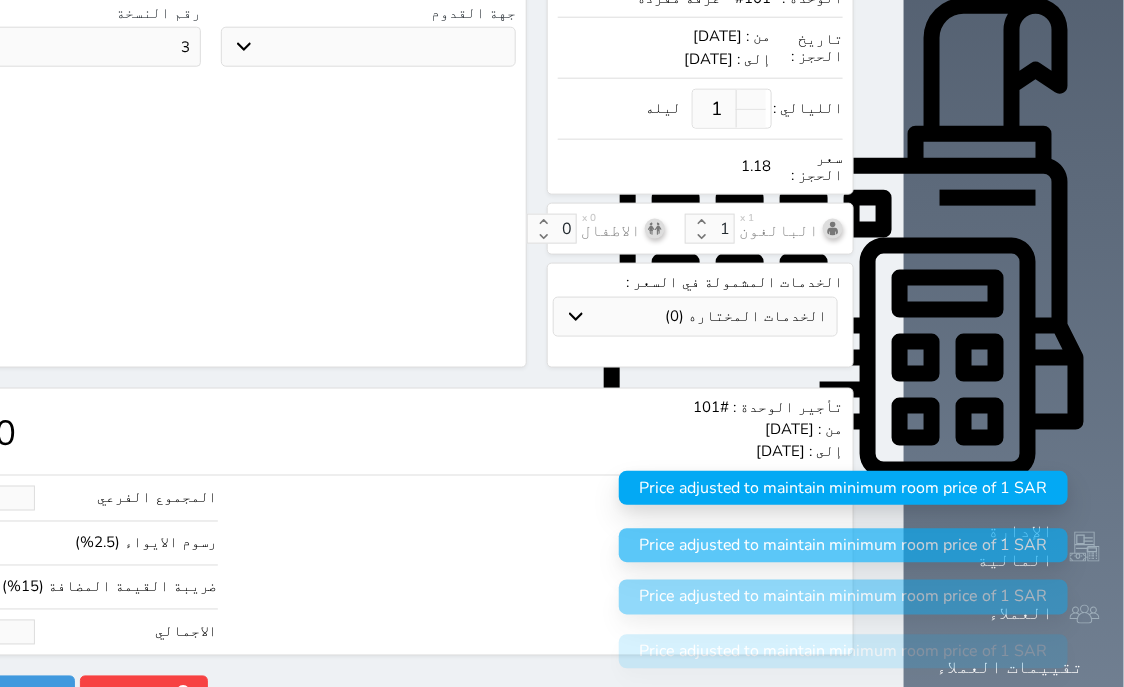 select 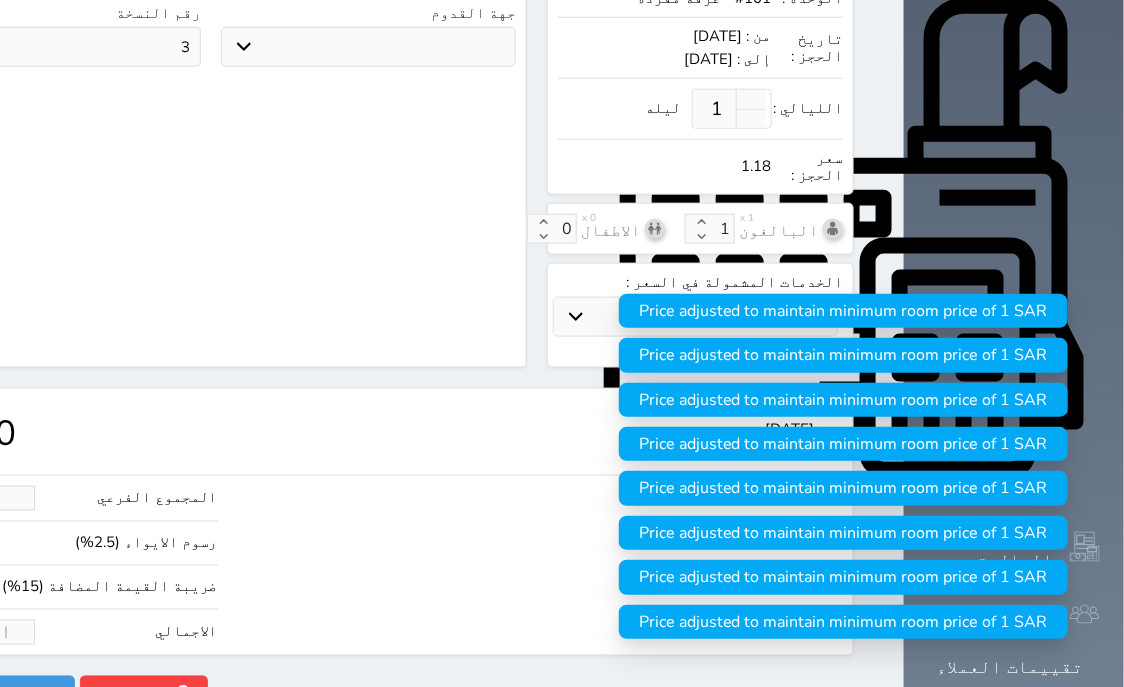 type on "1" 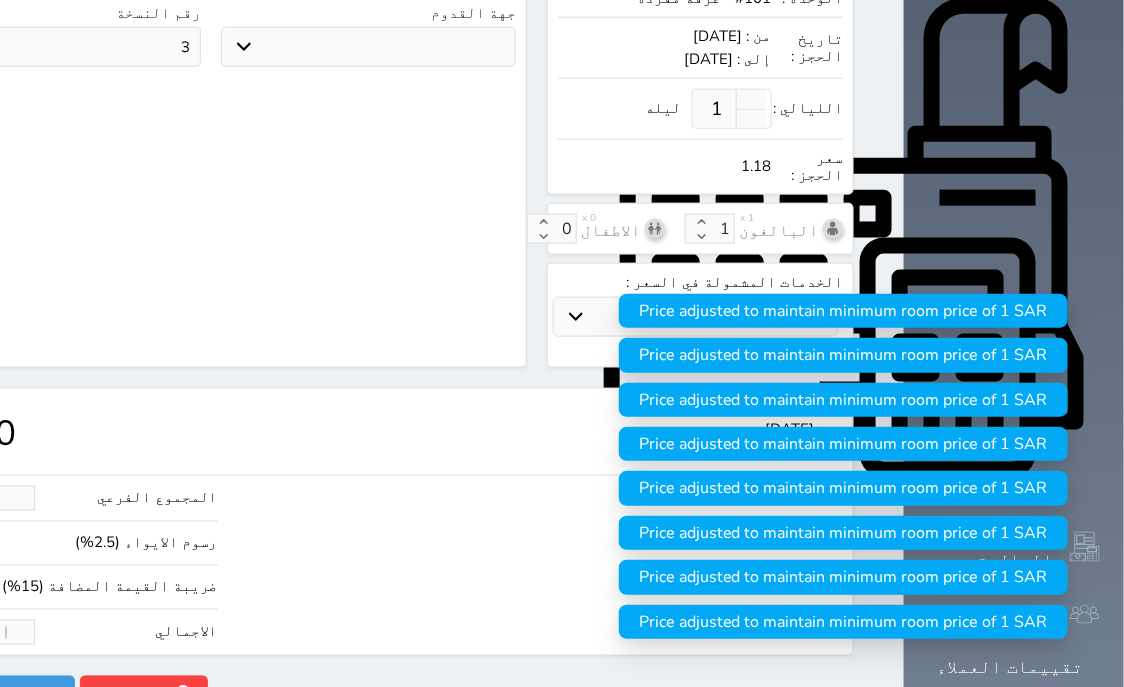 select 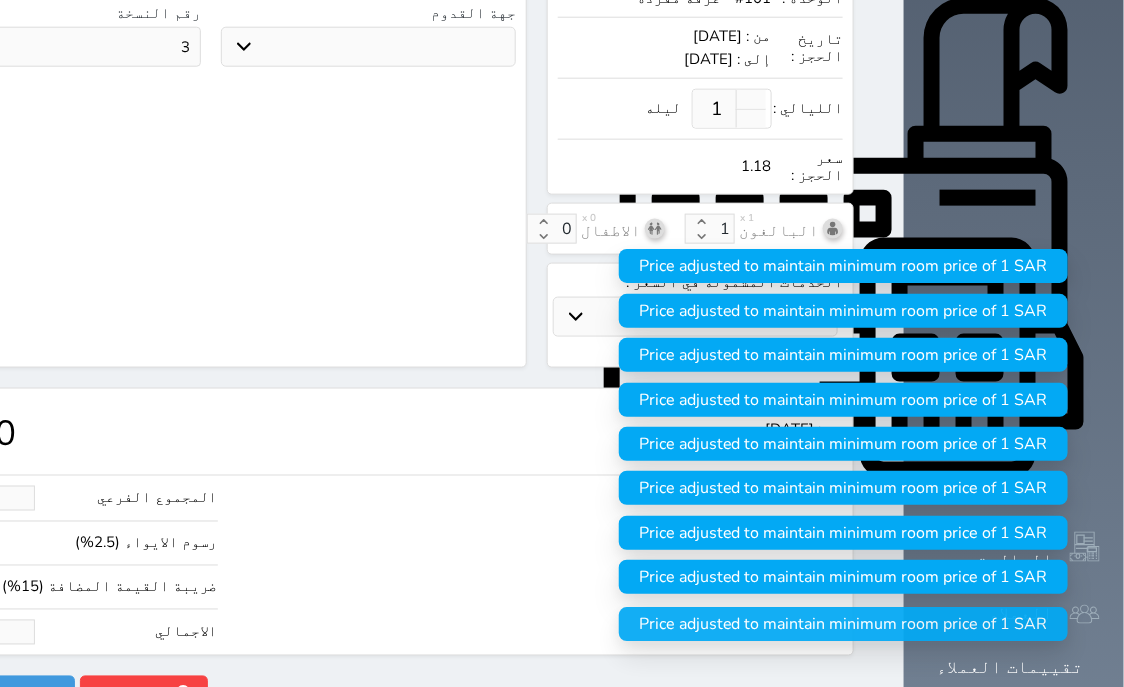 type on "11.88" 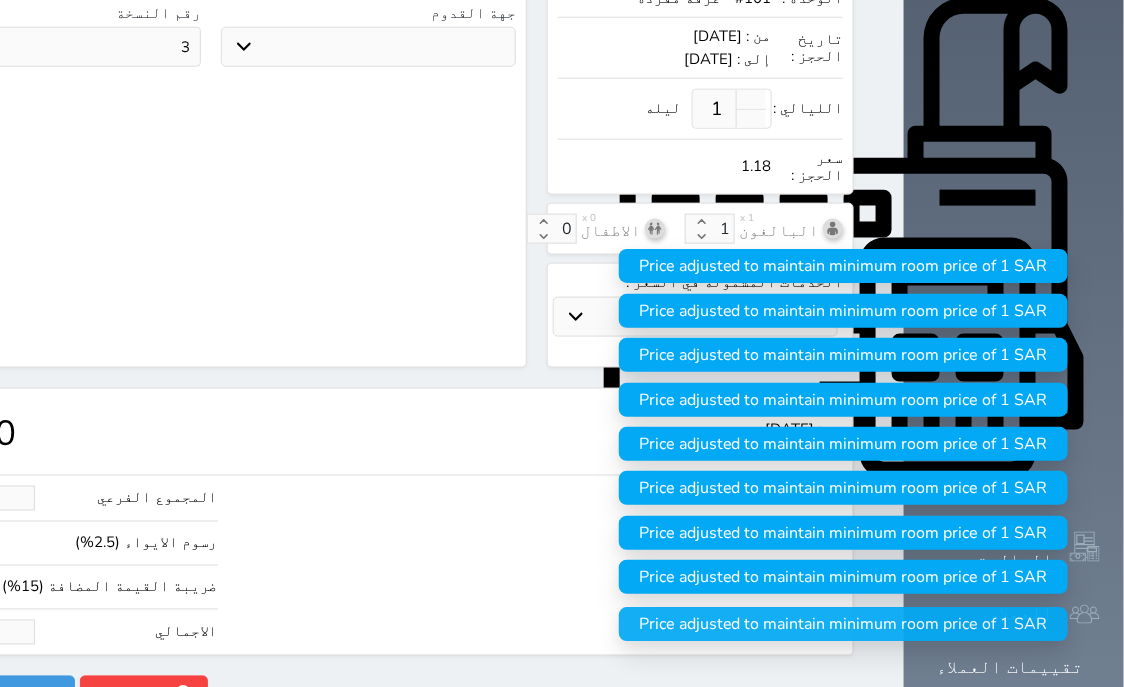 type on "14" 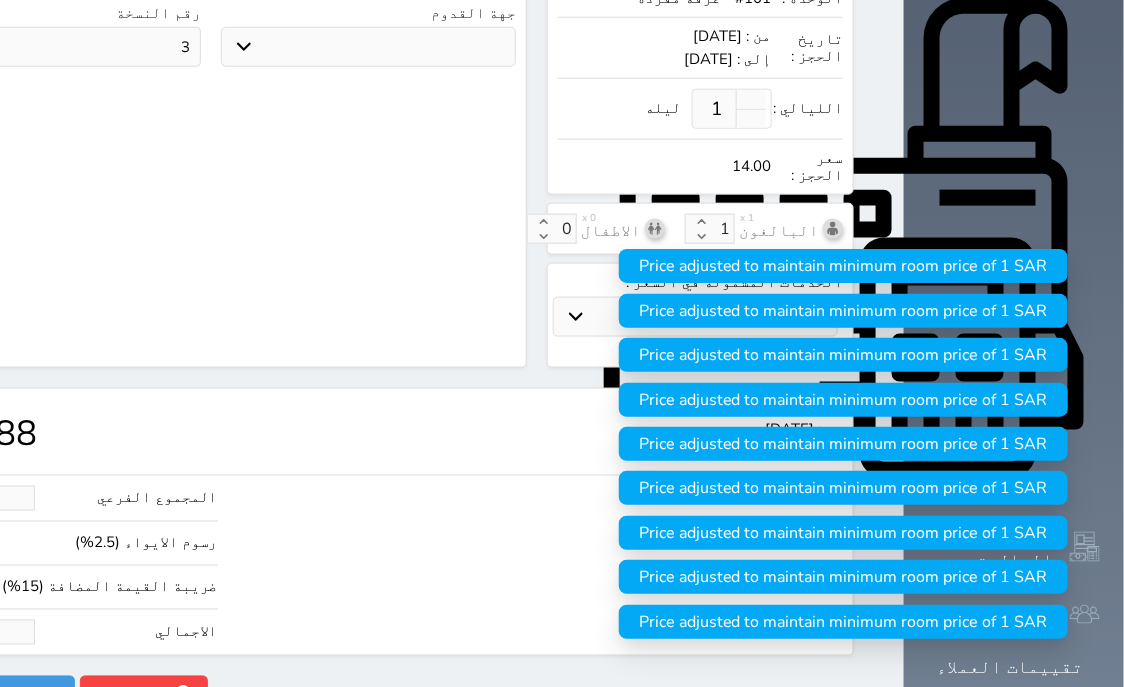 type on "118.77" 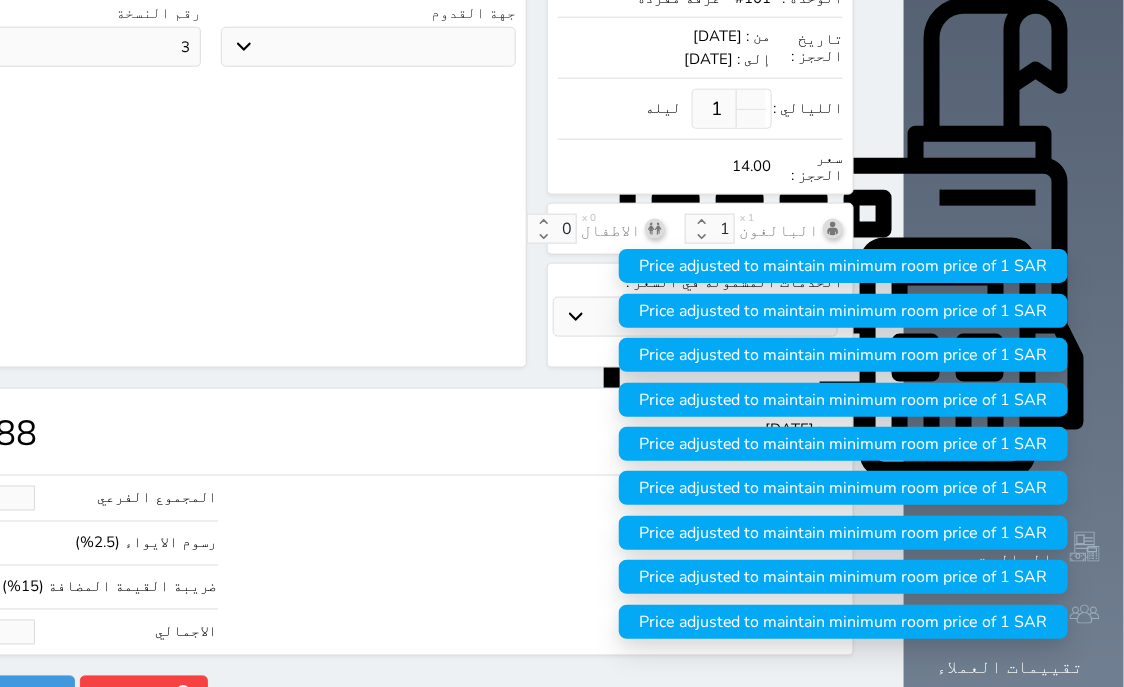 type on "140" 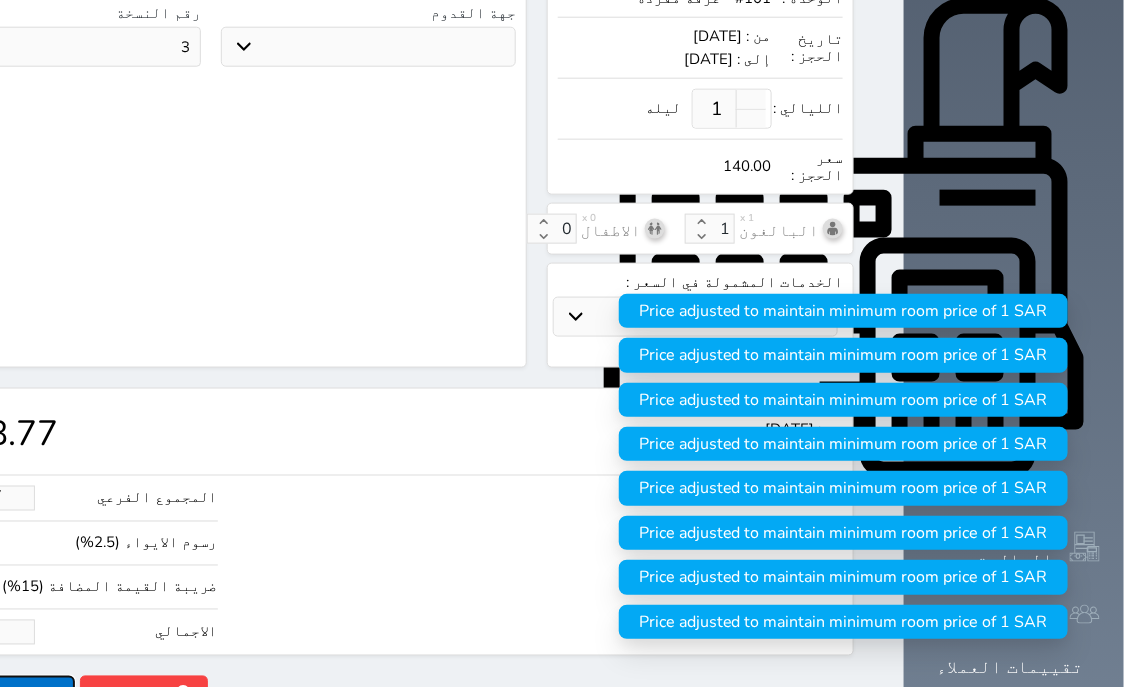 type on "140.00" 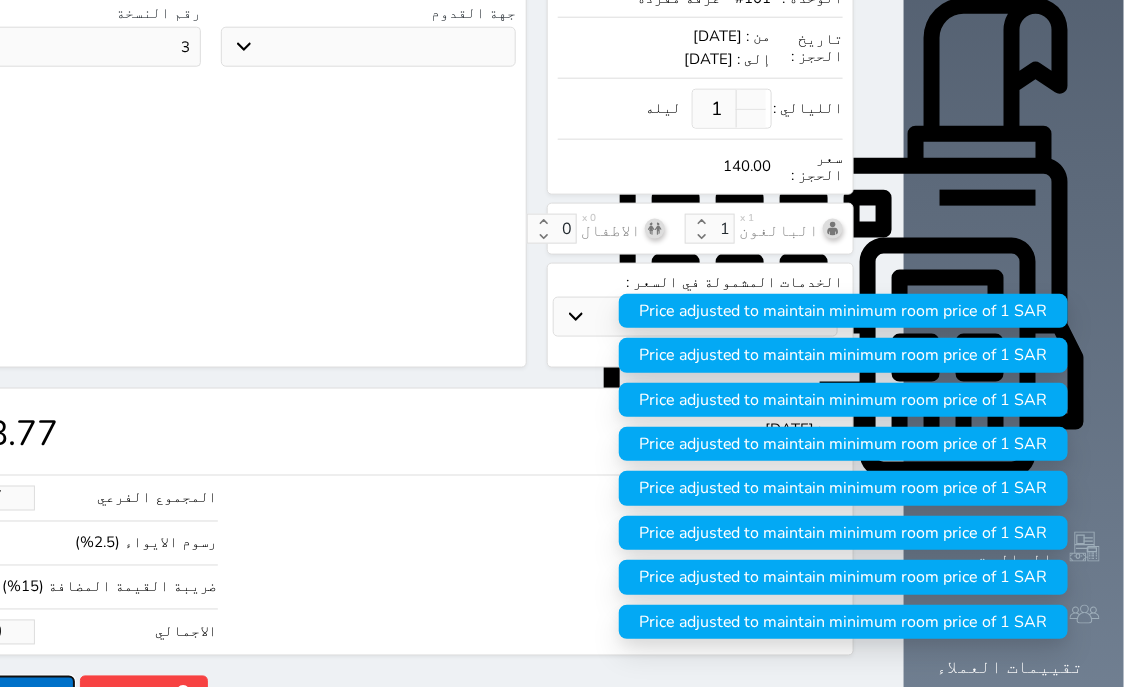 click on "حجز" at bounding box center [-13, 693] 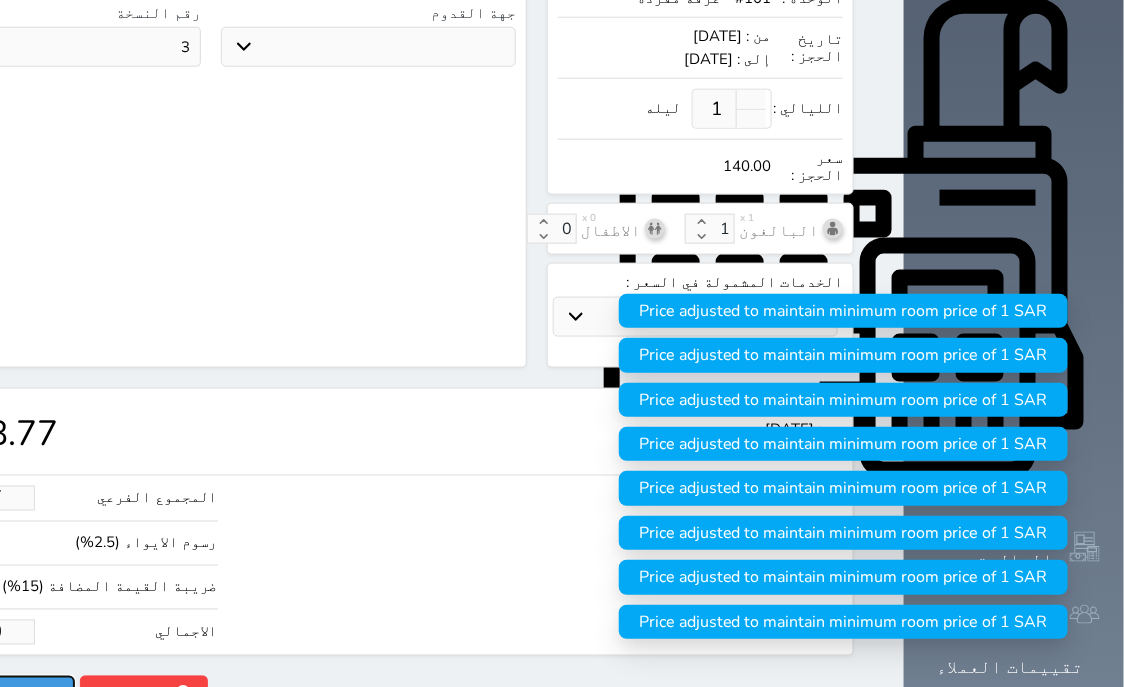 scroll, scrollTop: 621, scrollLeft: 0, axis: vertical 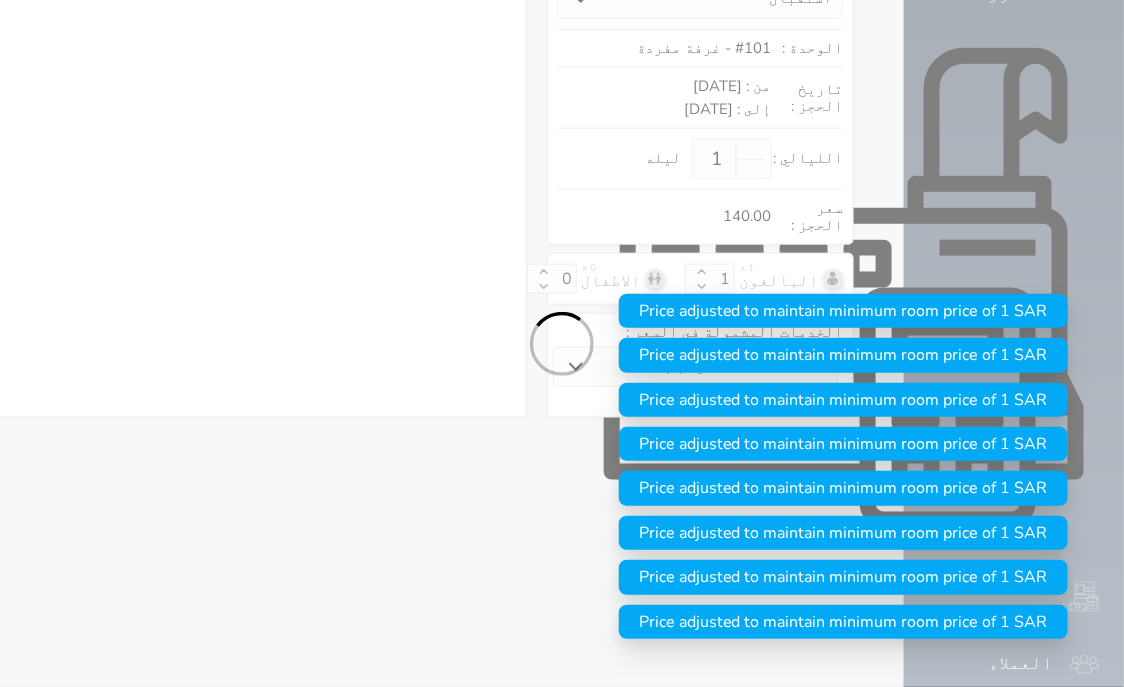 select on "1" 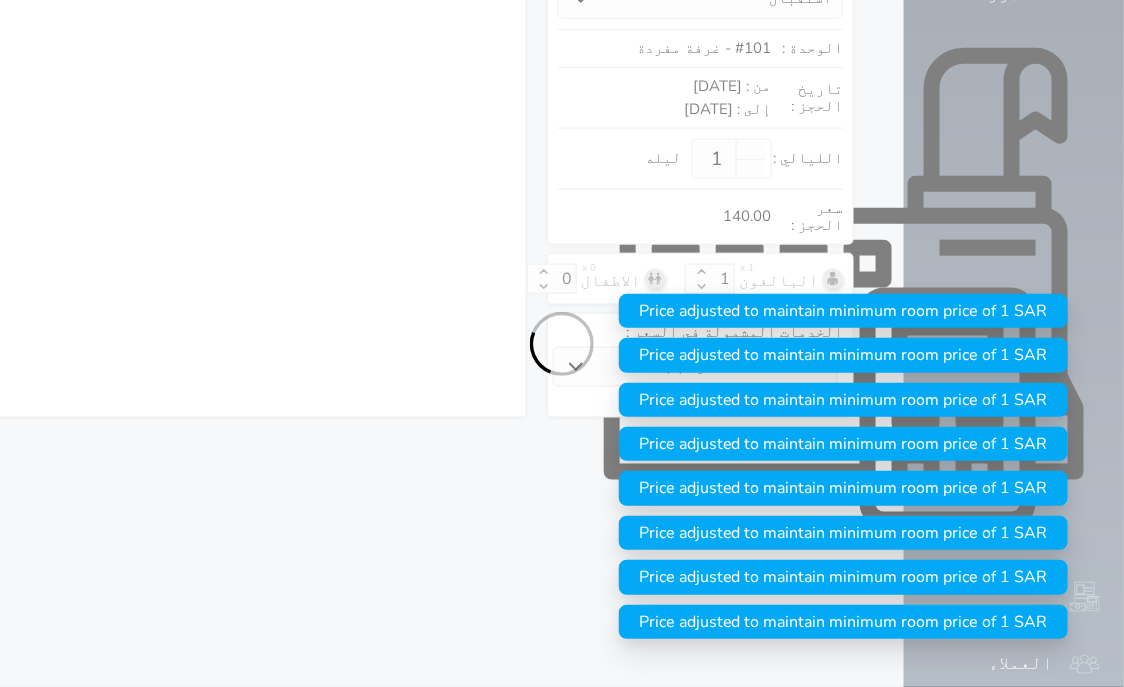 select on "113" 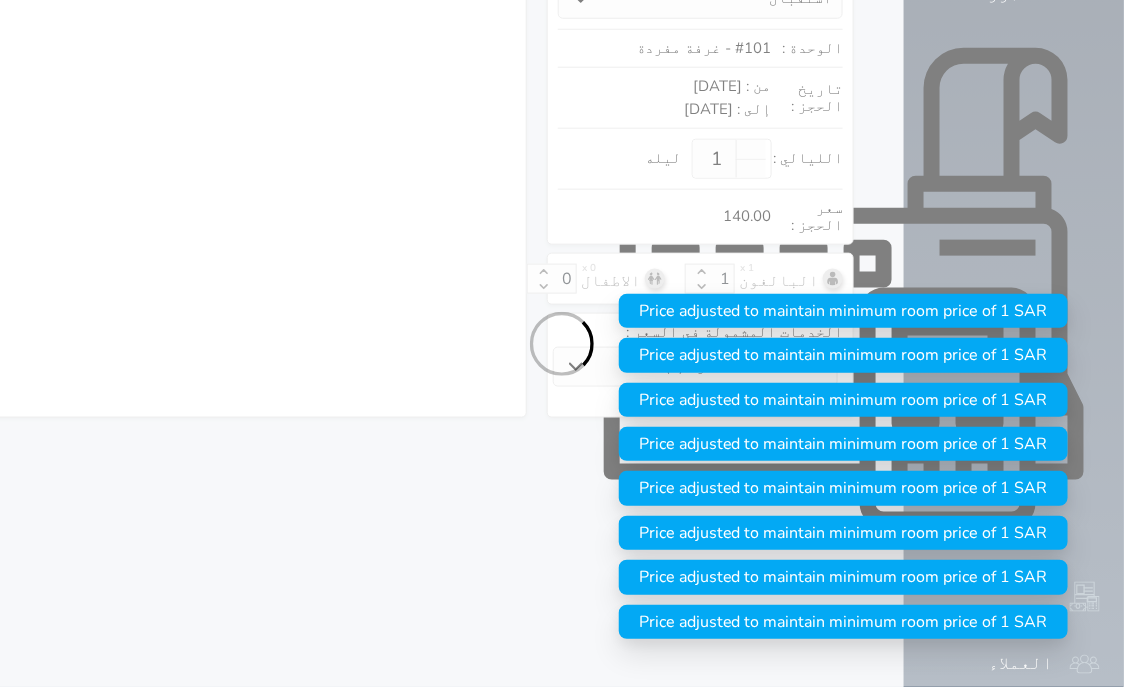 select on "1" 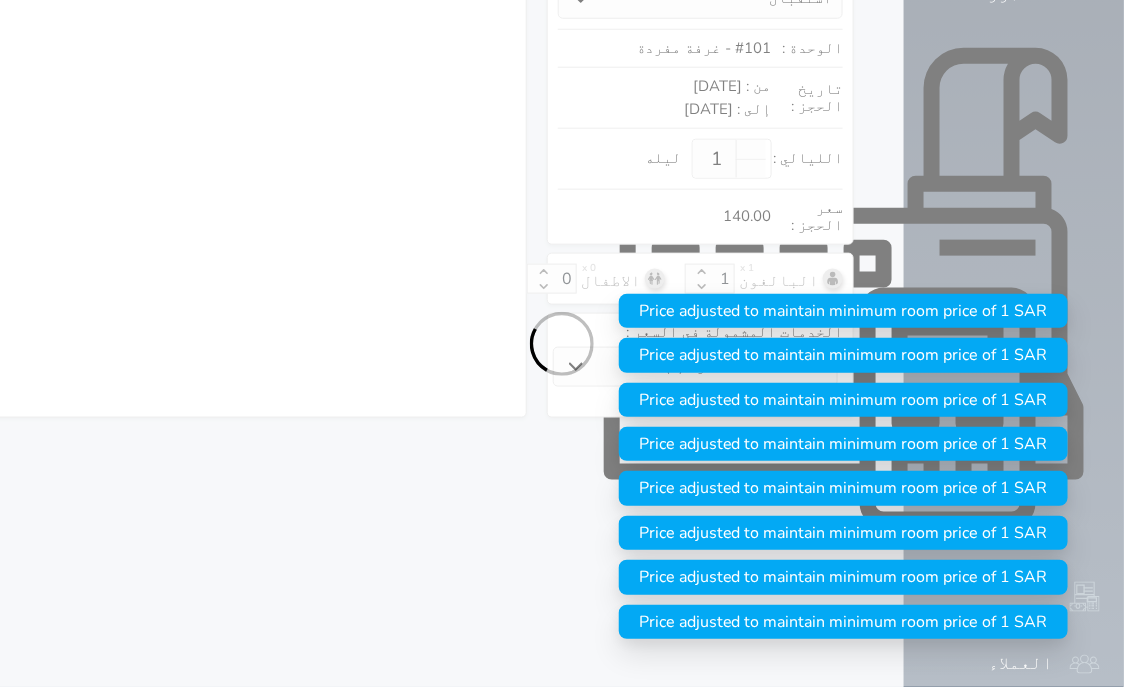 select on "7" 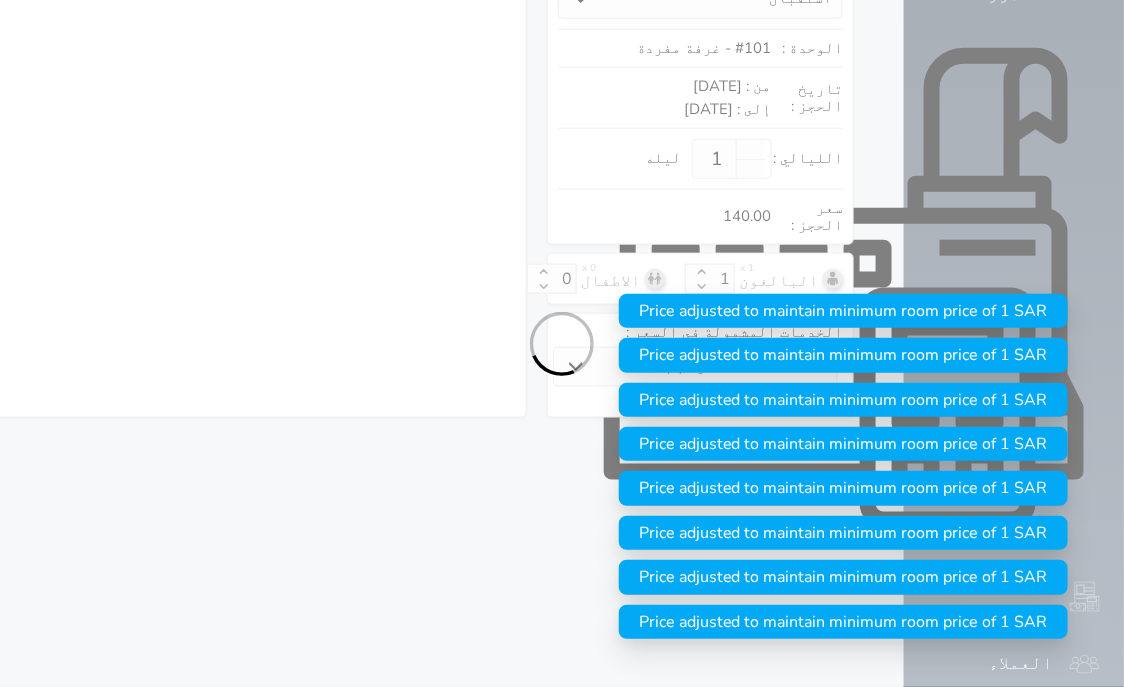 select 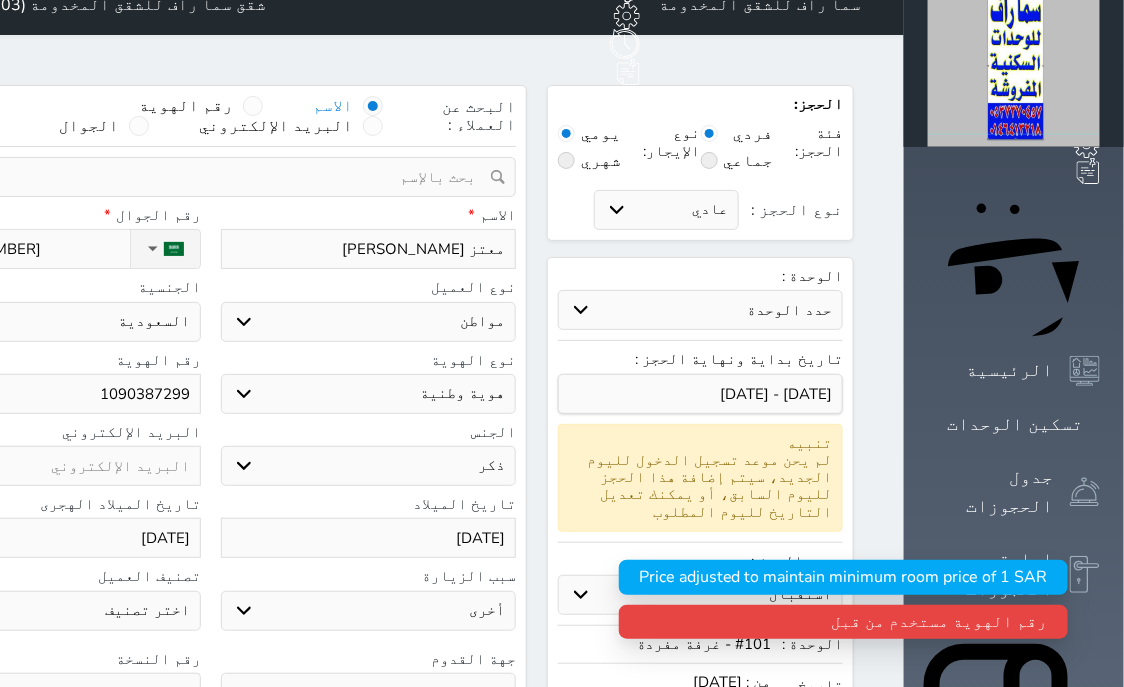 scroll, scrollTop: 0, scrollLeft: 0, axis: both 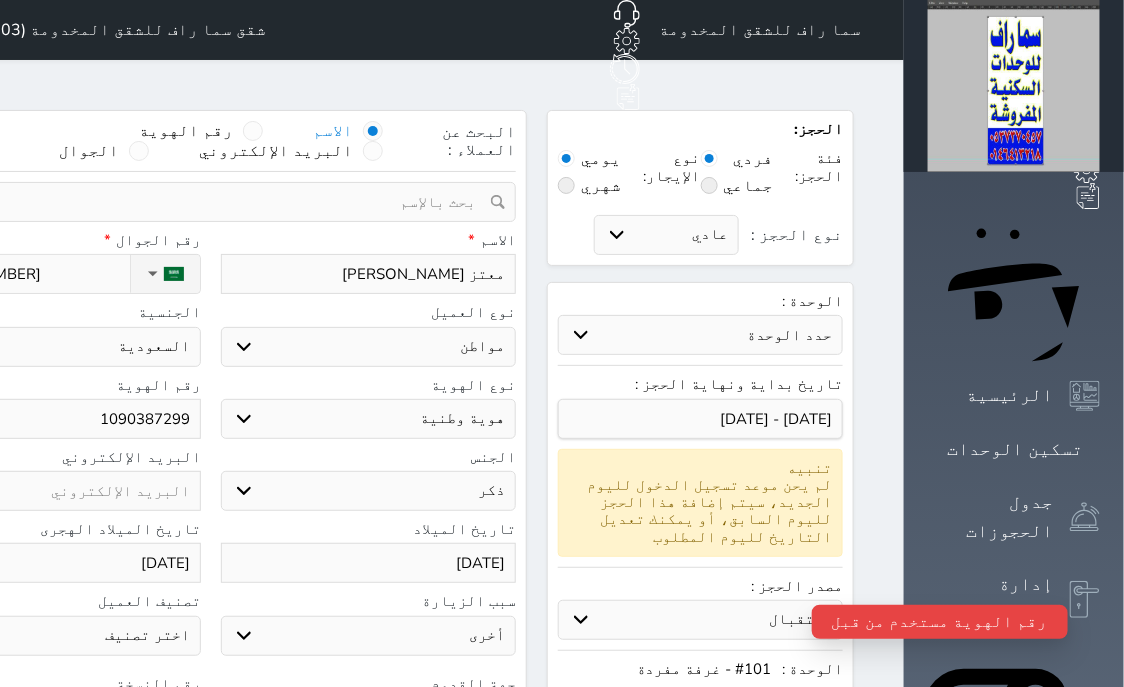 drag, startPoint x: 318, startPoint y: 364, endPoint x: 310, endPoint y: 372, distance: 11.313708 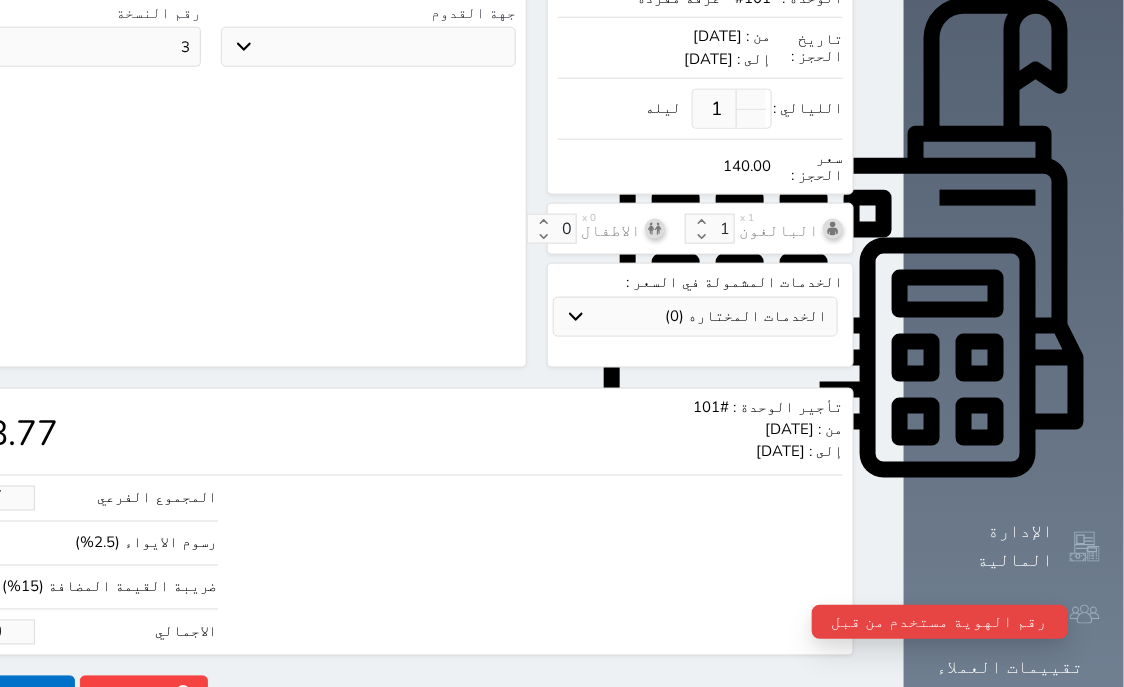 type on "1090387298" 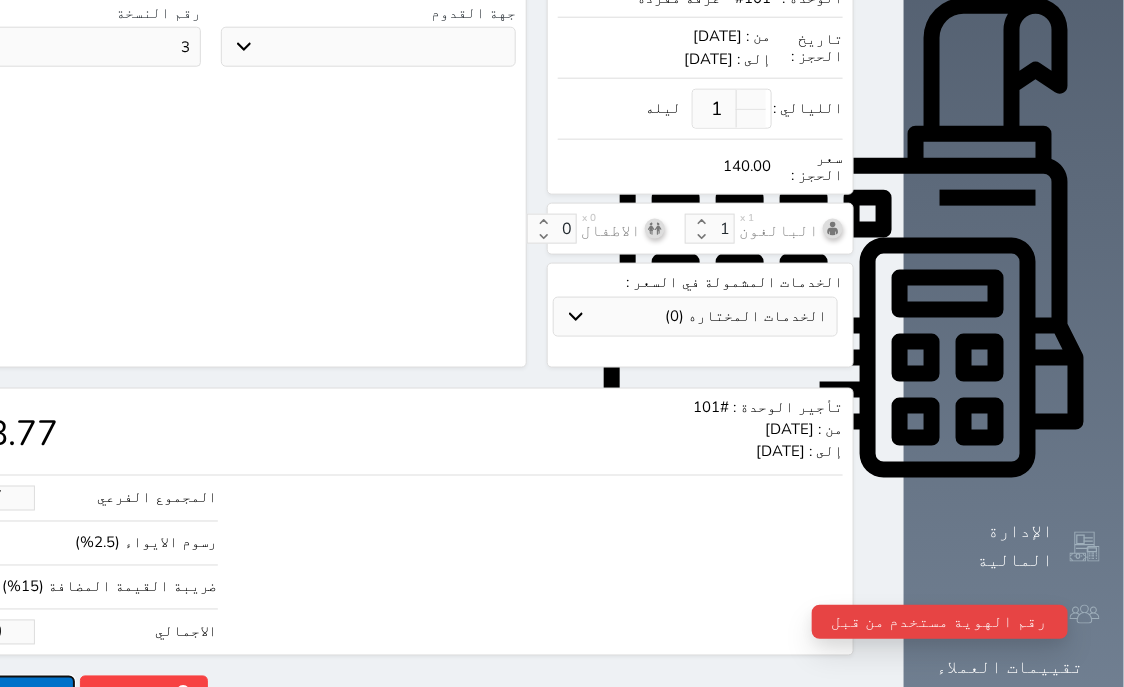 click on "حجز" at bounding box center (-13, 693) 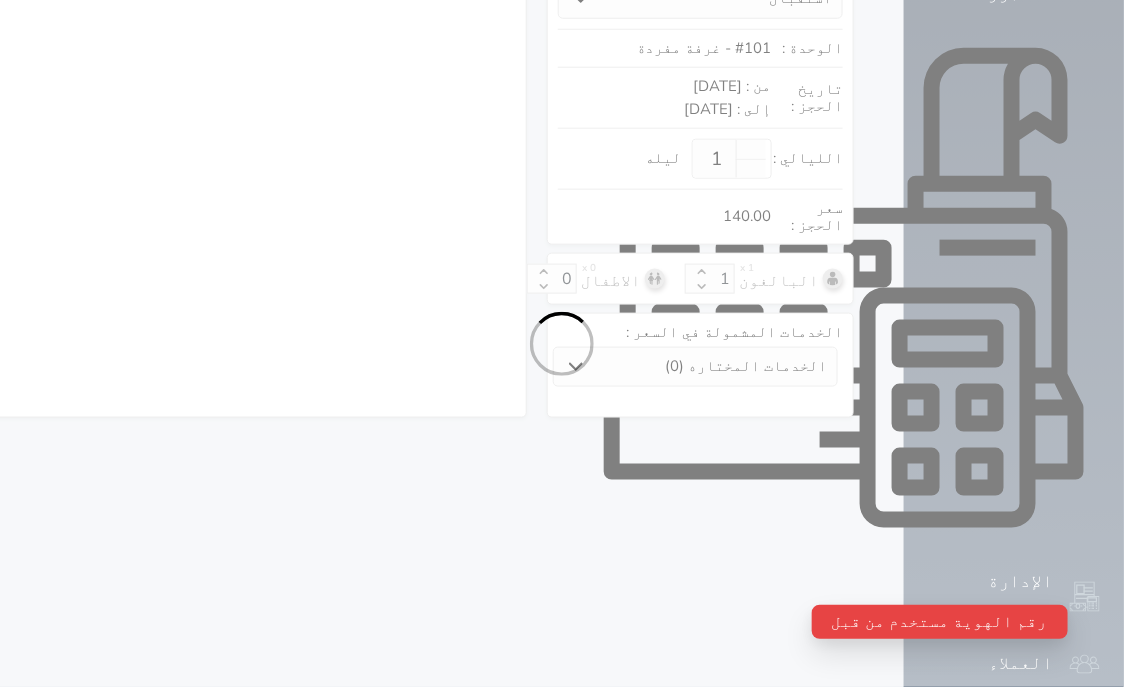 select on "1" 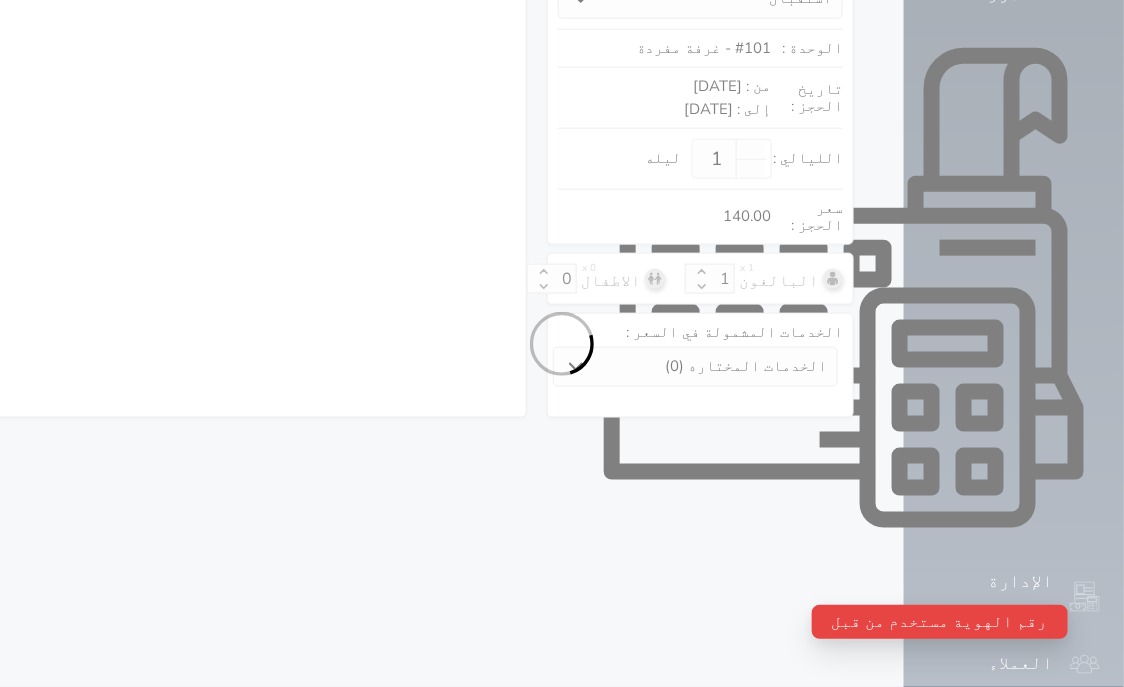 select on "113" 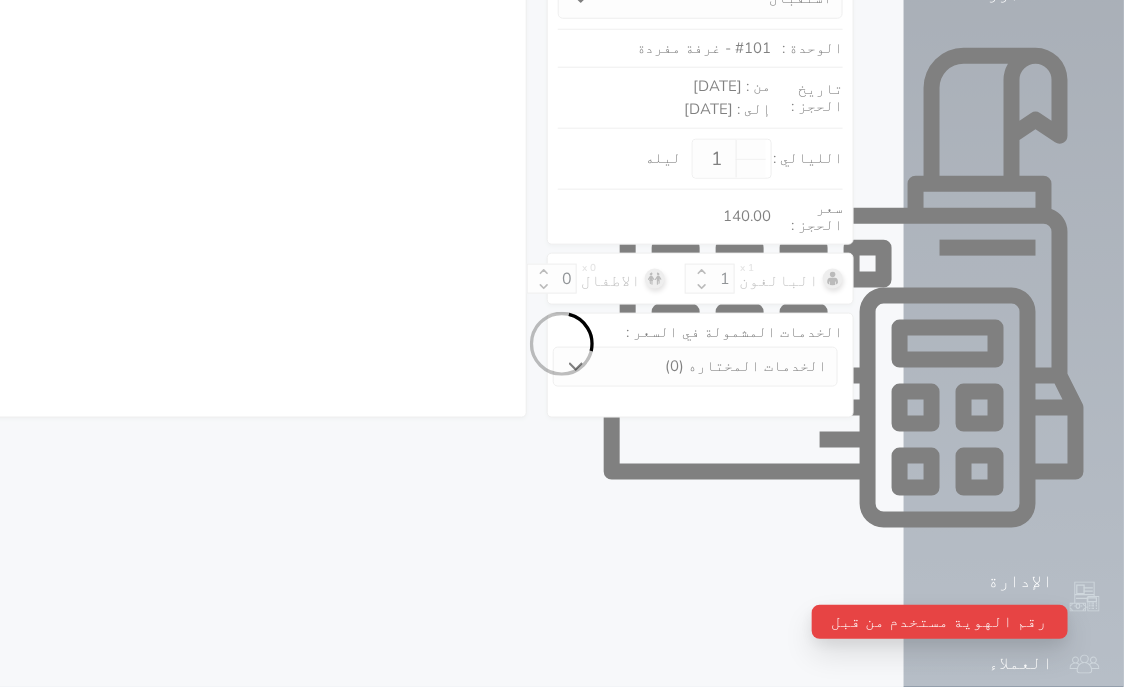 select on "1" 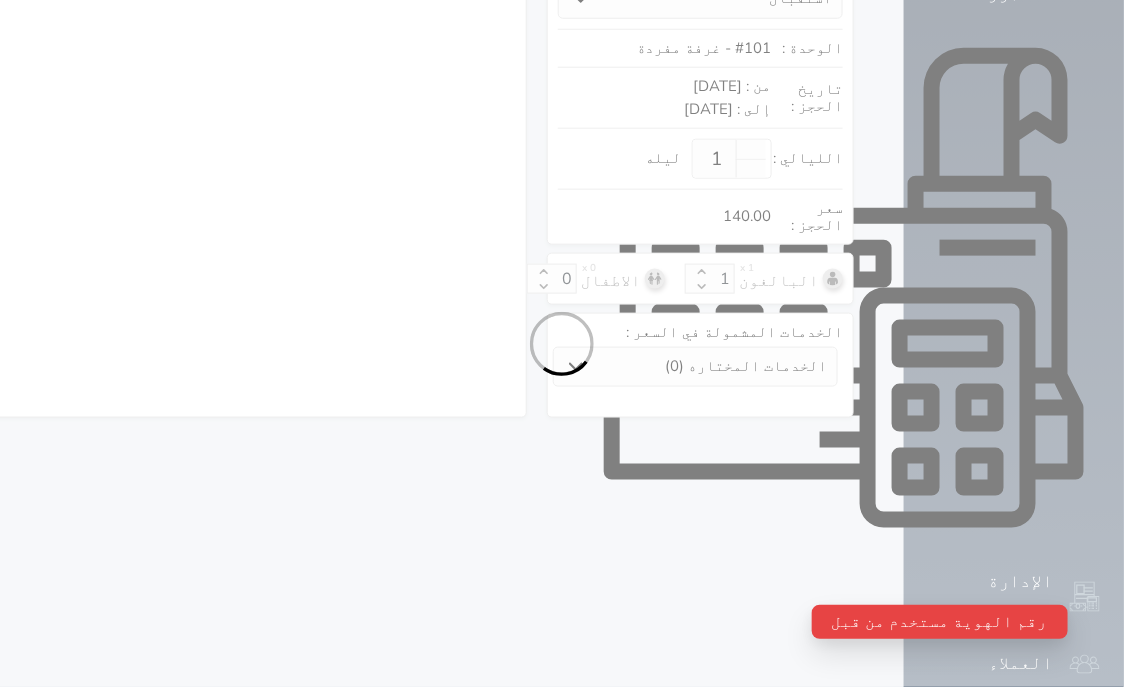 select on "7" 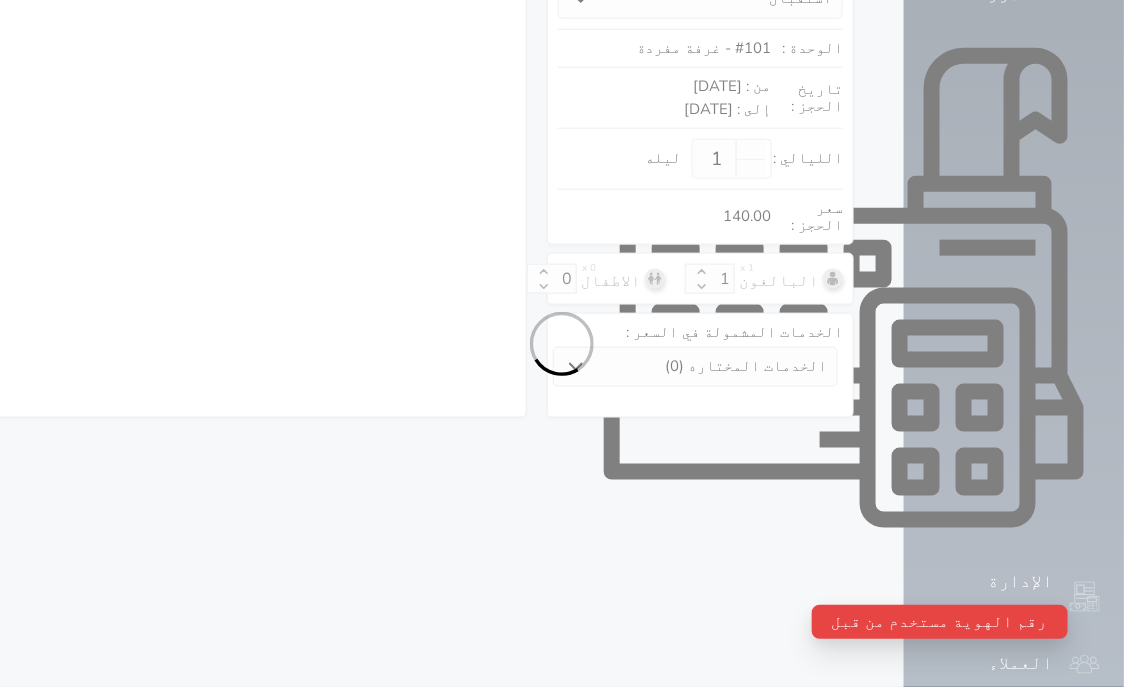 select 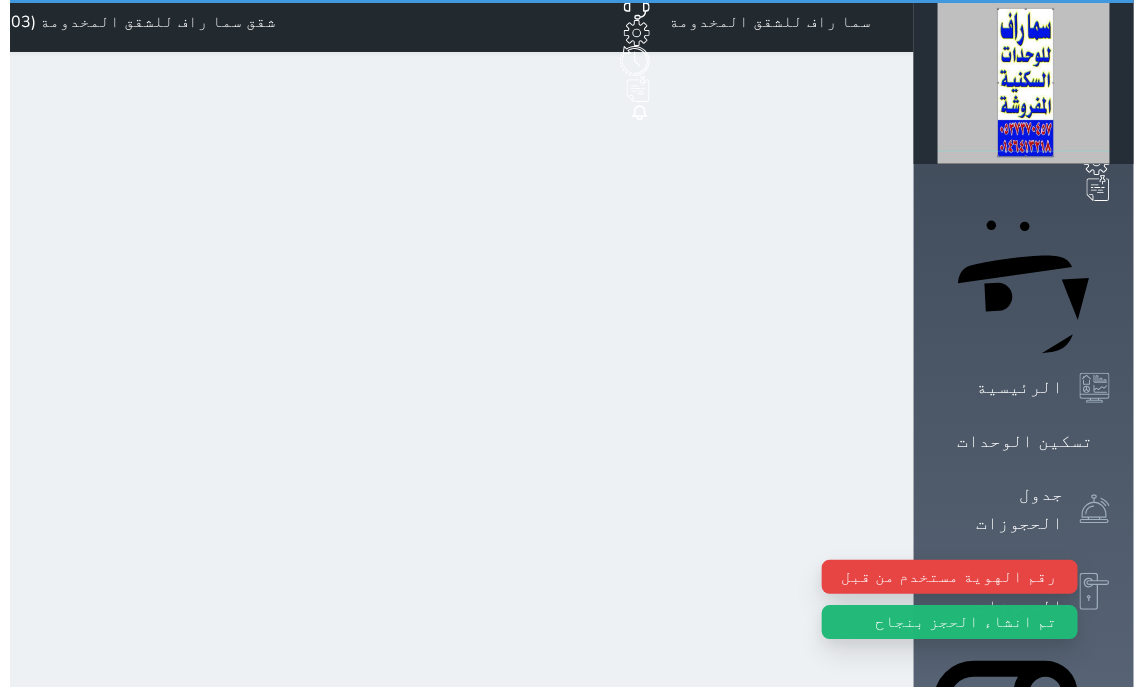 scroll, scrollTop: 0, scrollLeft: 0, axis: both 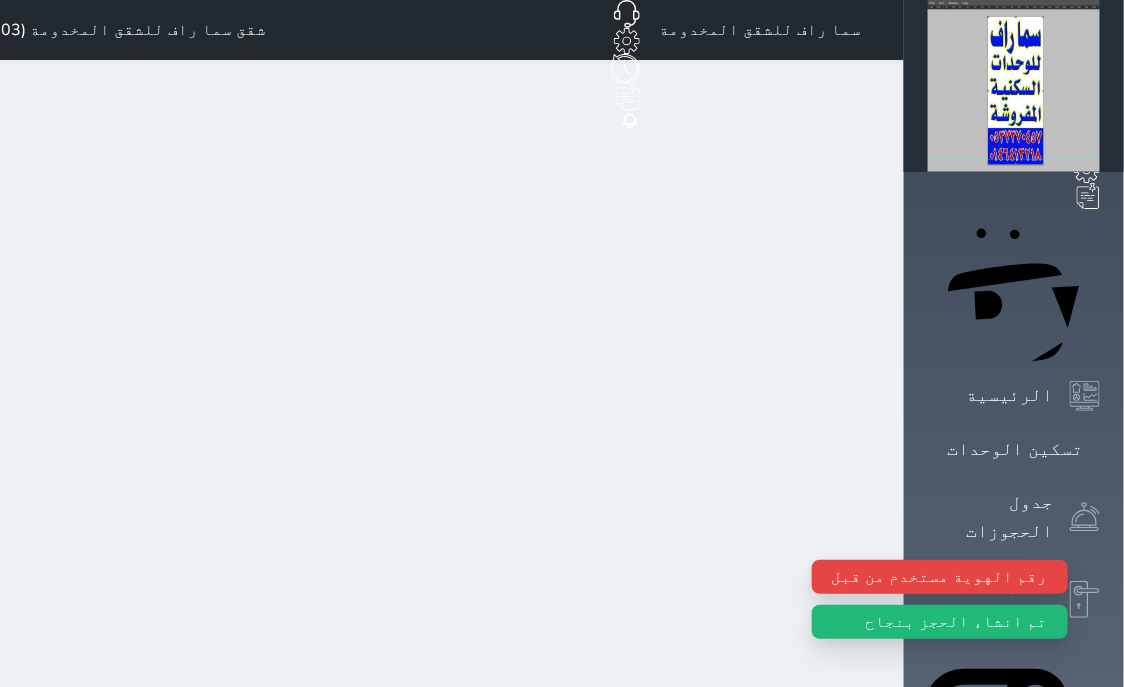 select on "1" 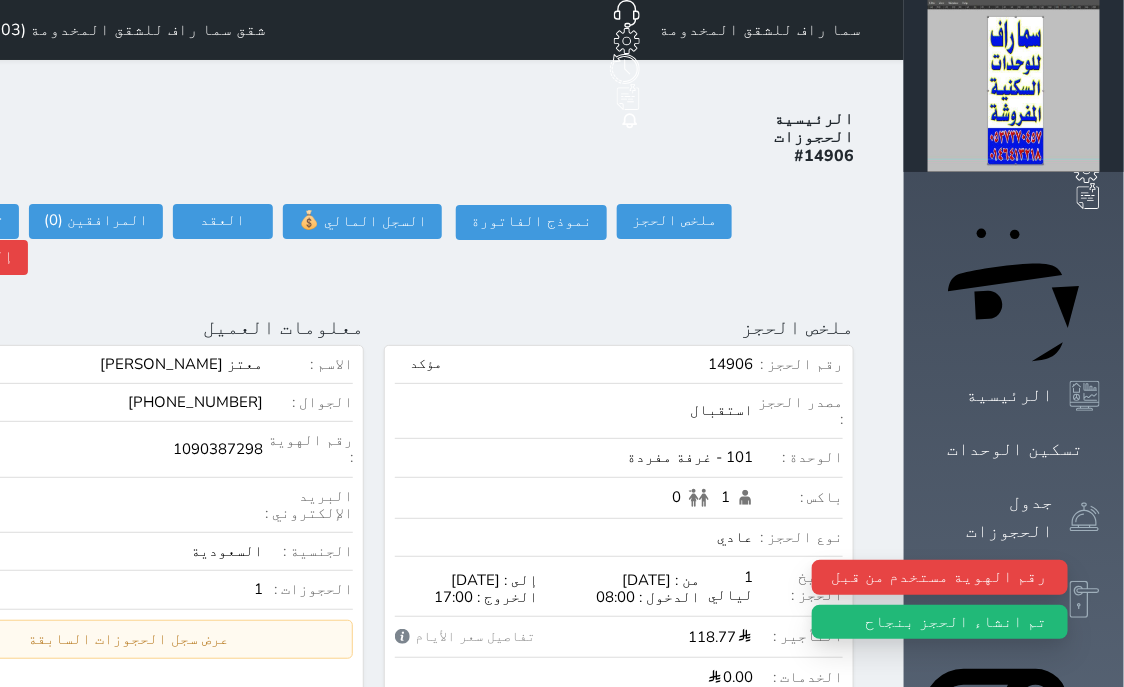click at bounding box center [-89, 327] 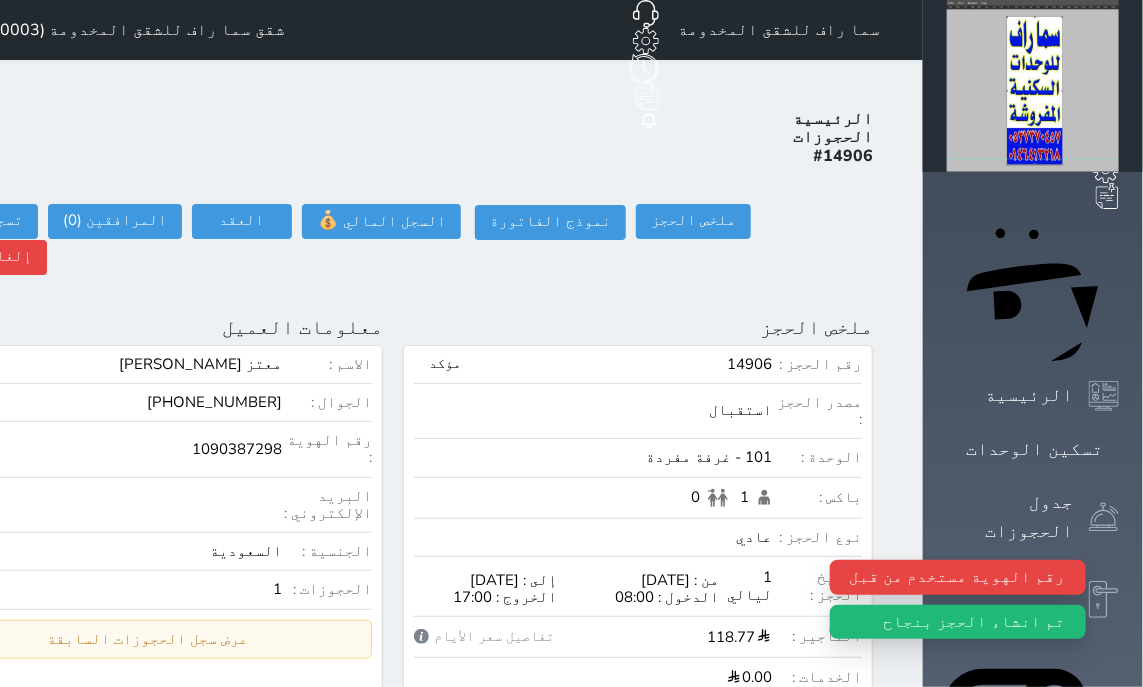 select on "113" 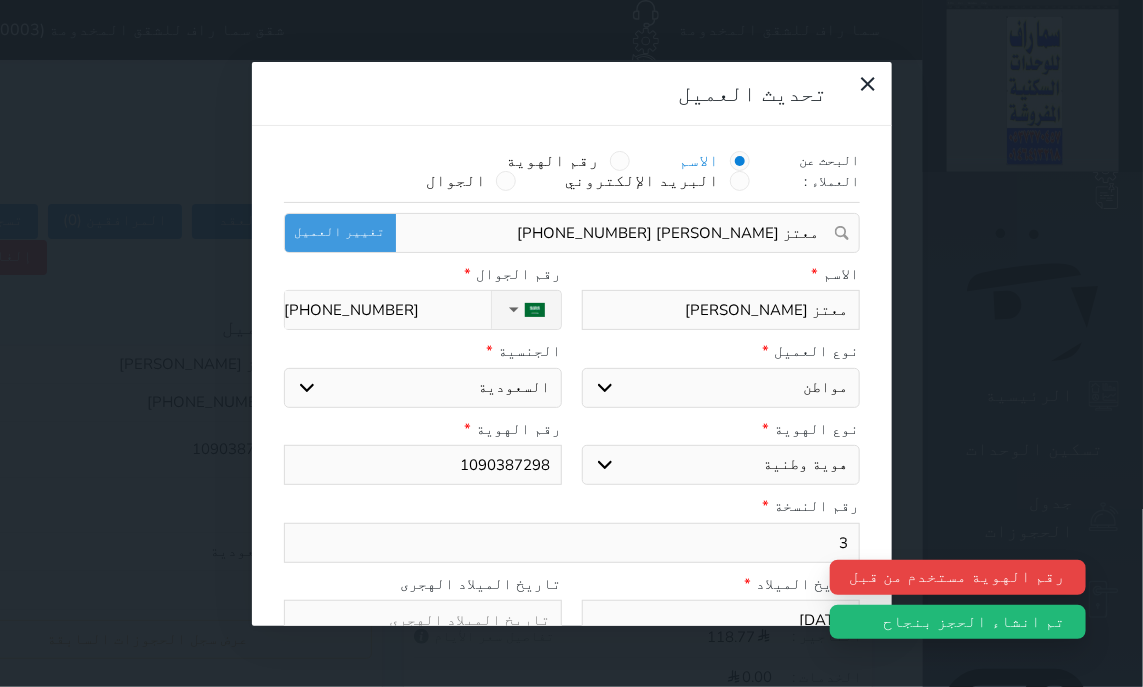select 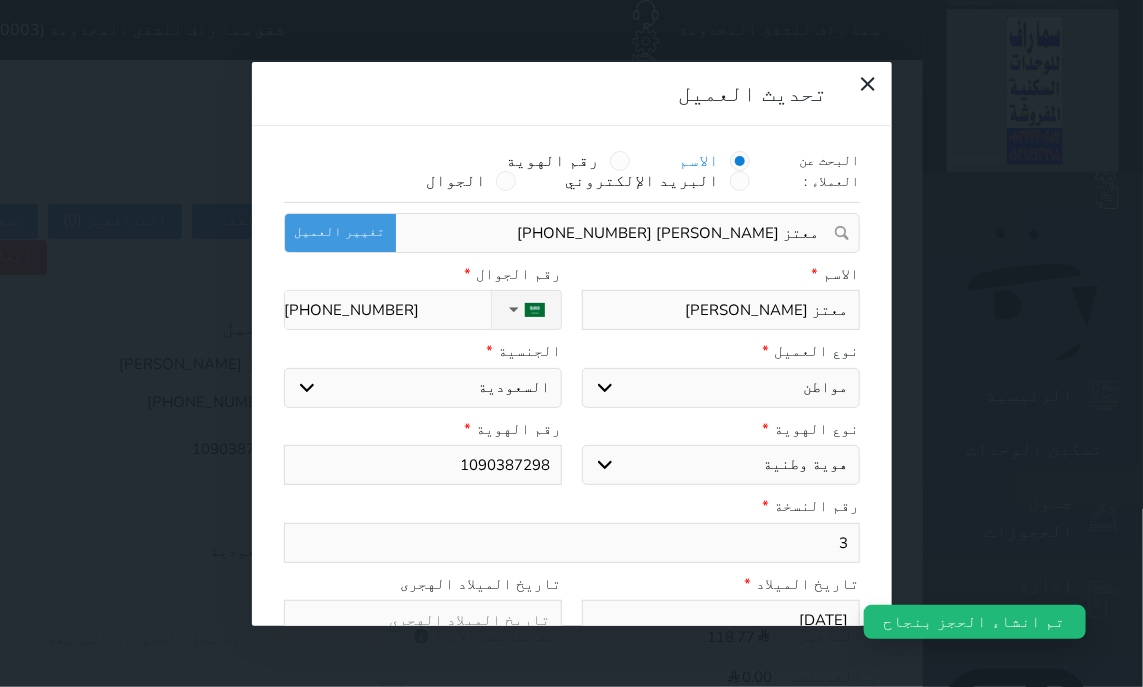 drag, startPoint x: 561, startPoint y: 375, endPoint x: 549, endPoint y: 383, distance: 14.422205 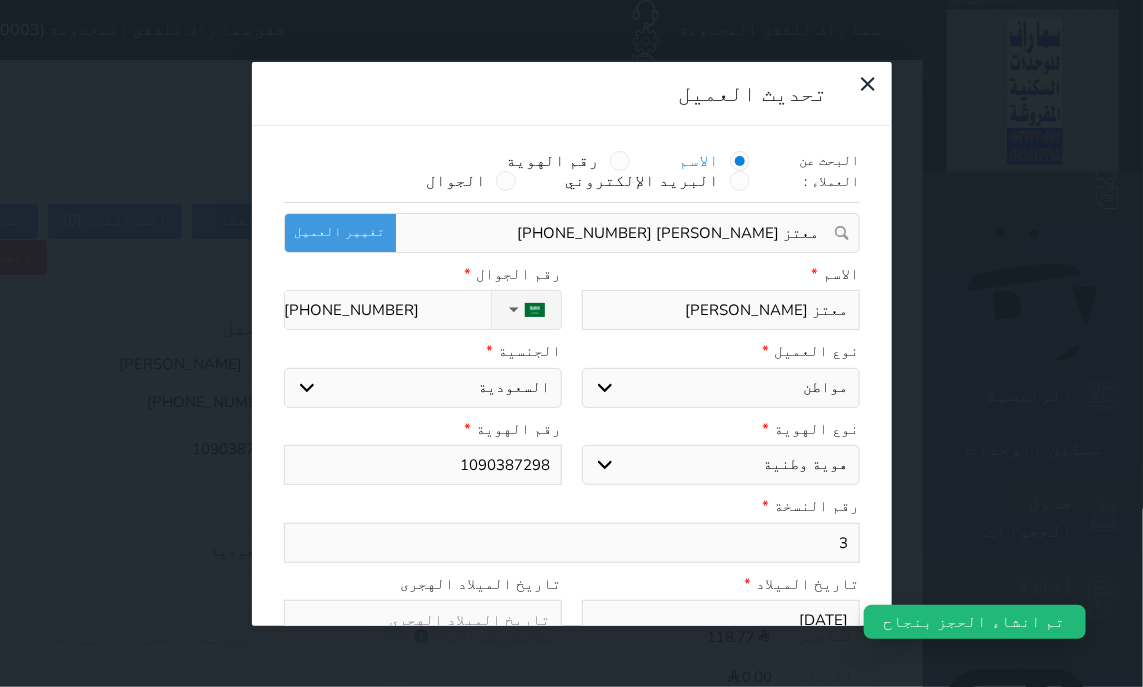 click on "1090387298" at bounding box center (423, 465) 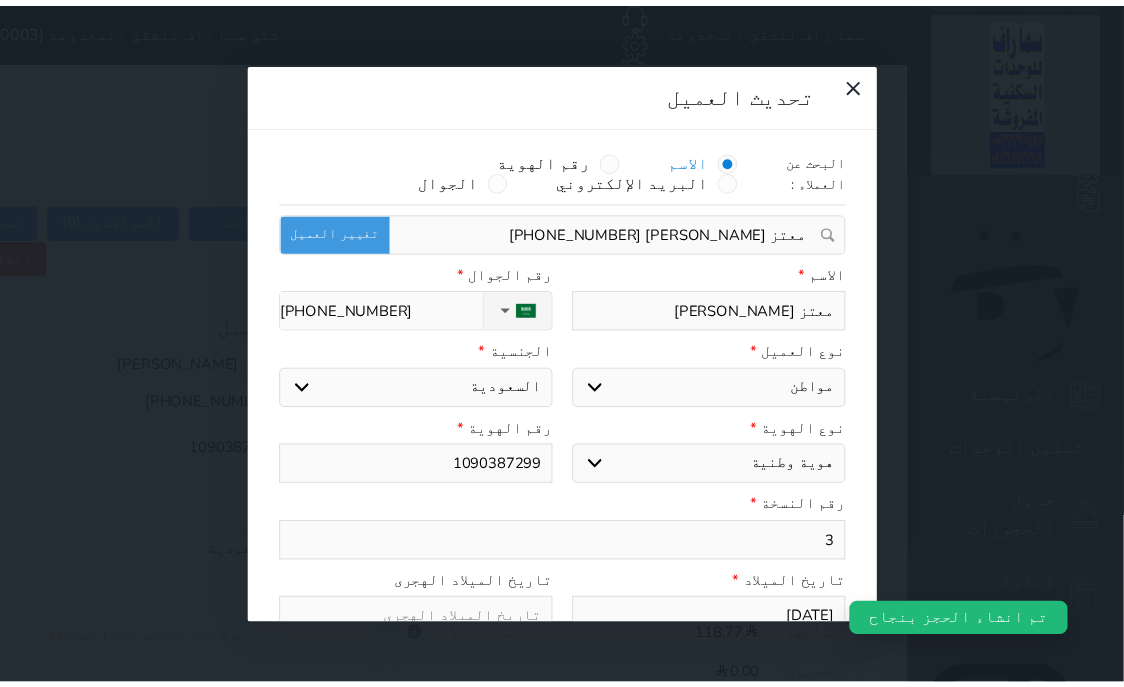 scroll, scrollTop: 199, scrollLeft: 0, axis: vertical 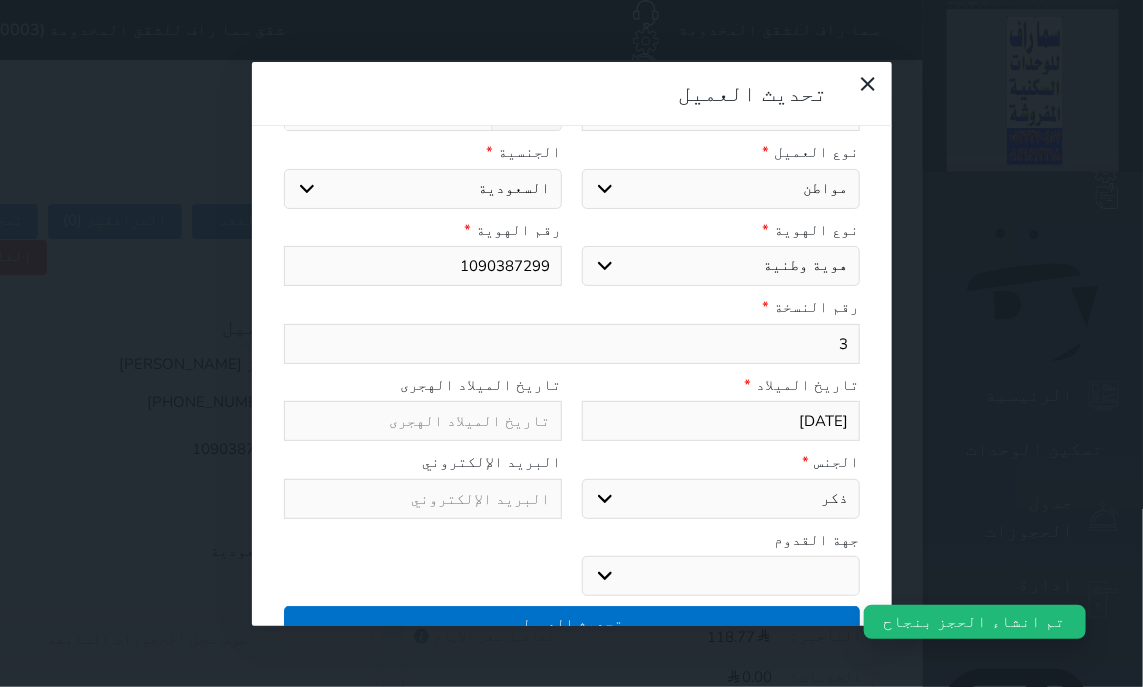 type on "1090387299" 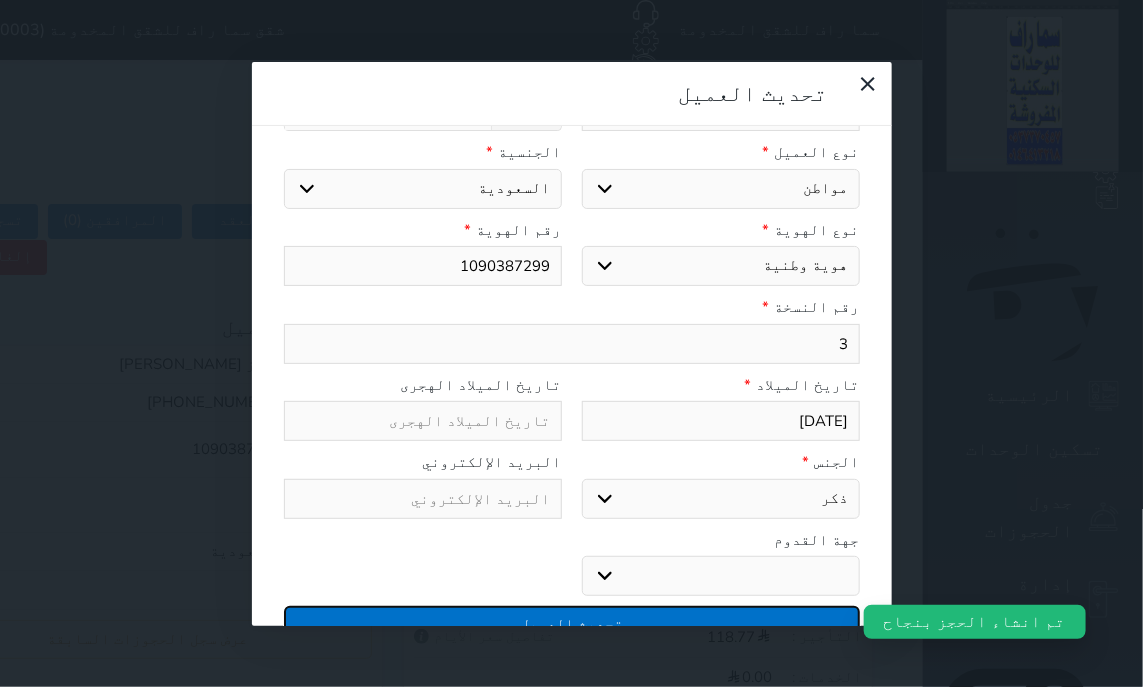 click on "تحديث العميل" at bounding box center (572, 623) 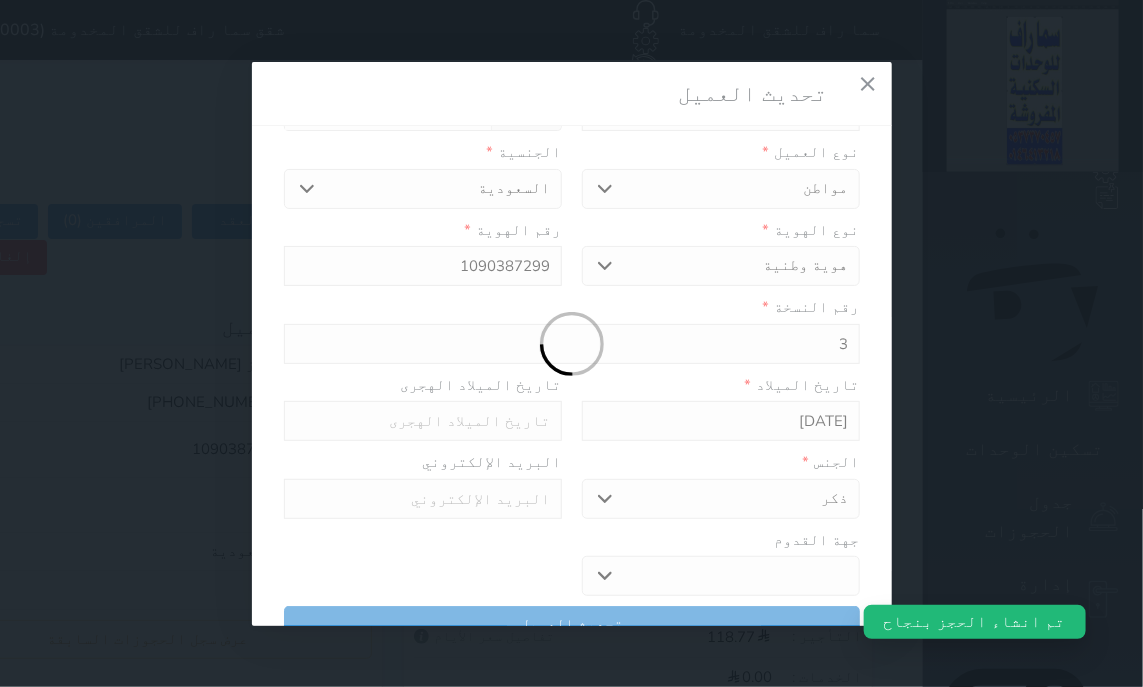 select 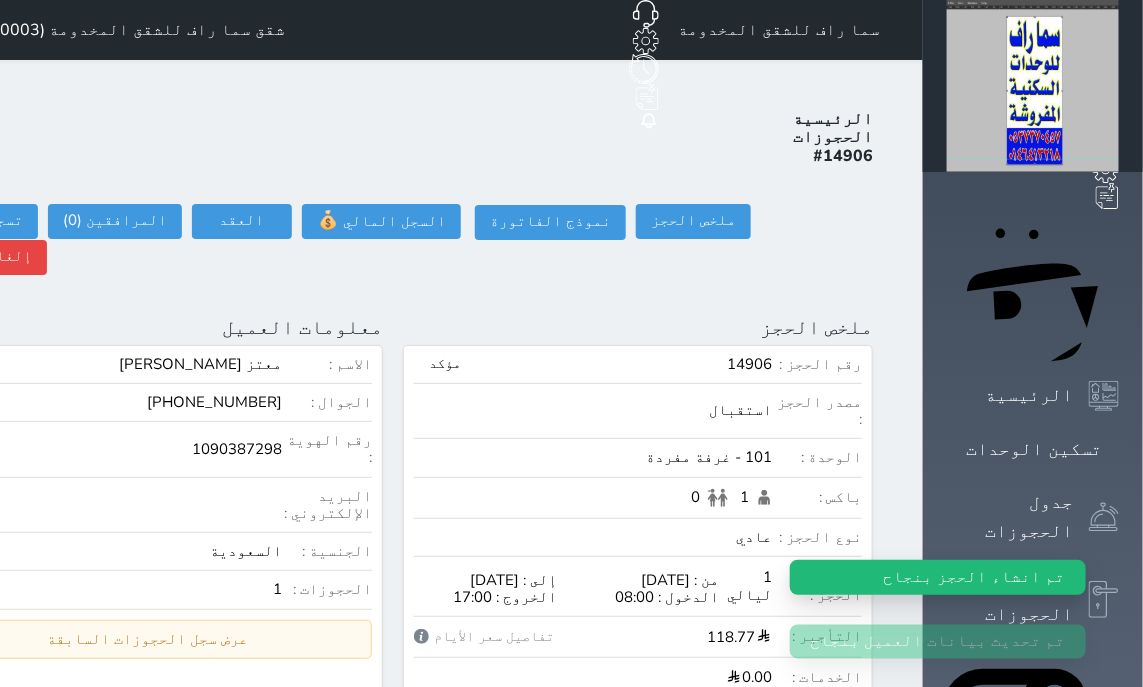 scroll, scrollTop: 199, scrollLeft: 0, axis: vertical 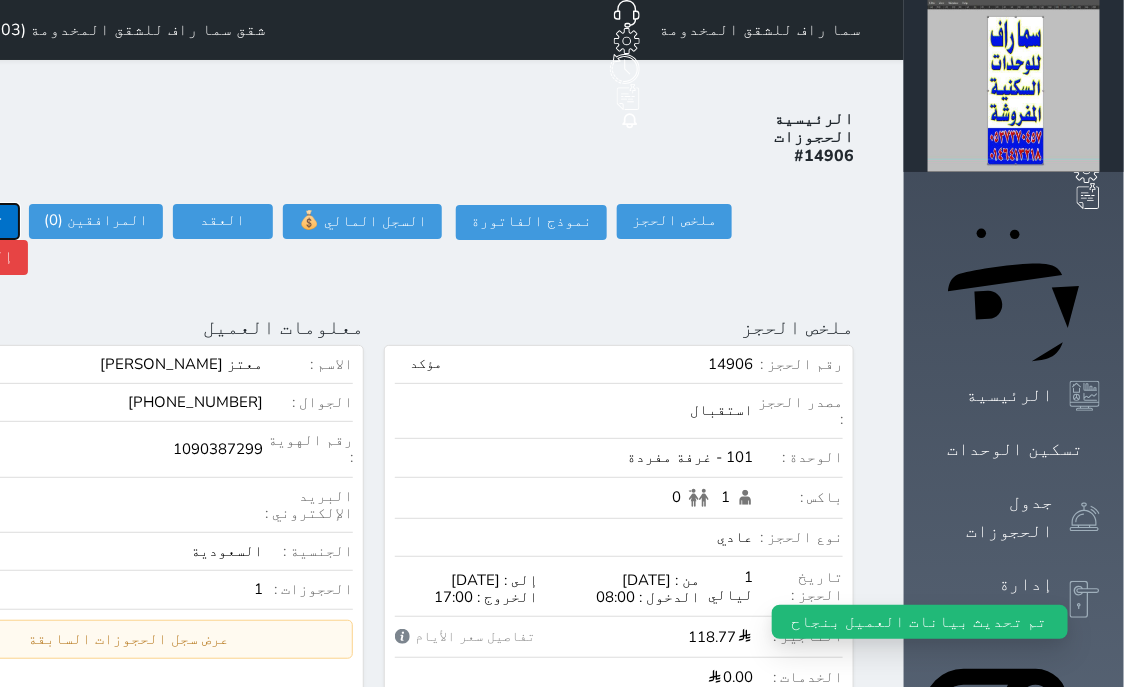 click on "تسجيل دخول" at bounding box center [-39, 221] 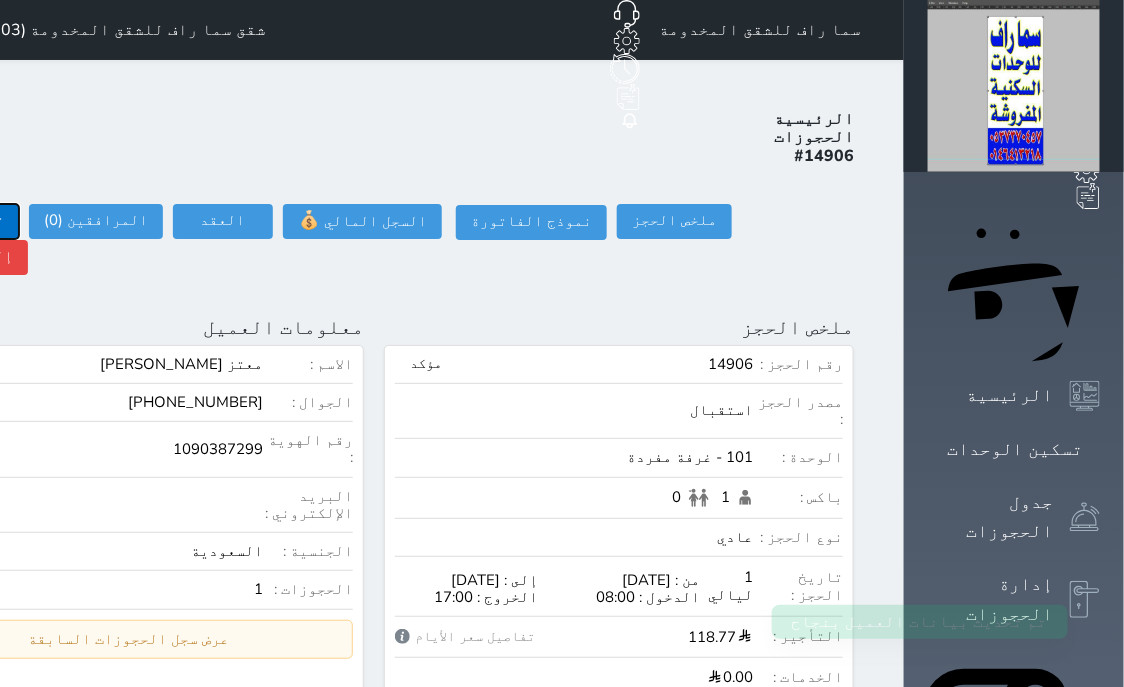 click on "تسجيل دخول" at bounding box center [-39, 221] 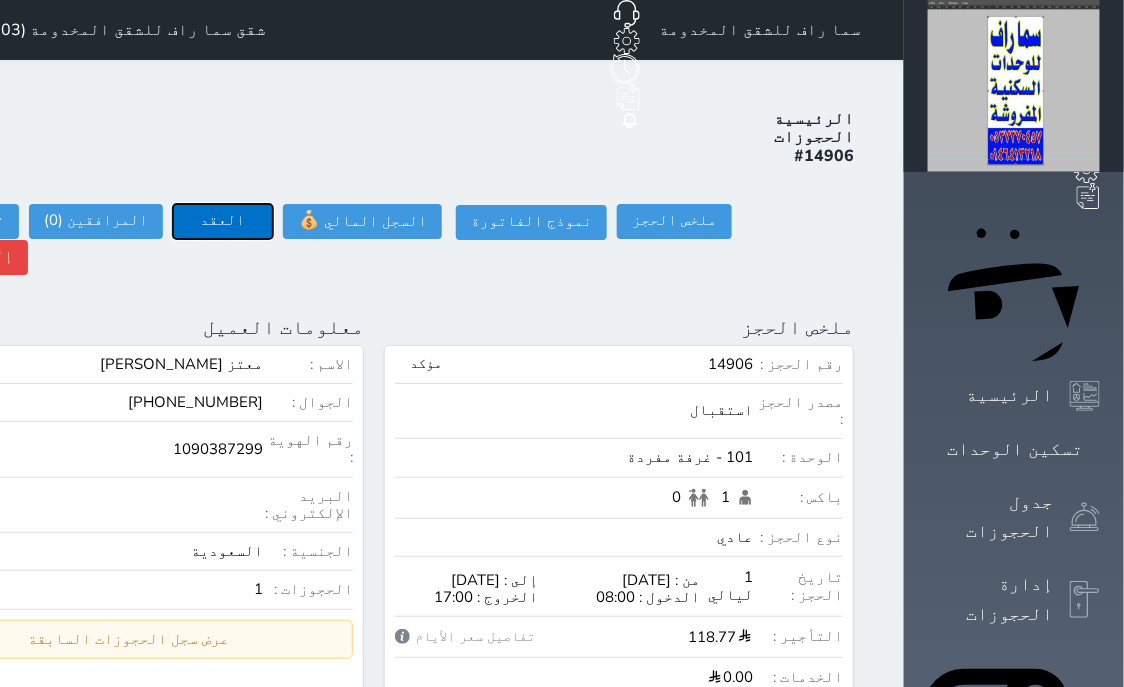 click on "العقد" at bounding box center (223, 221) 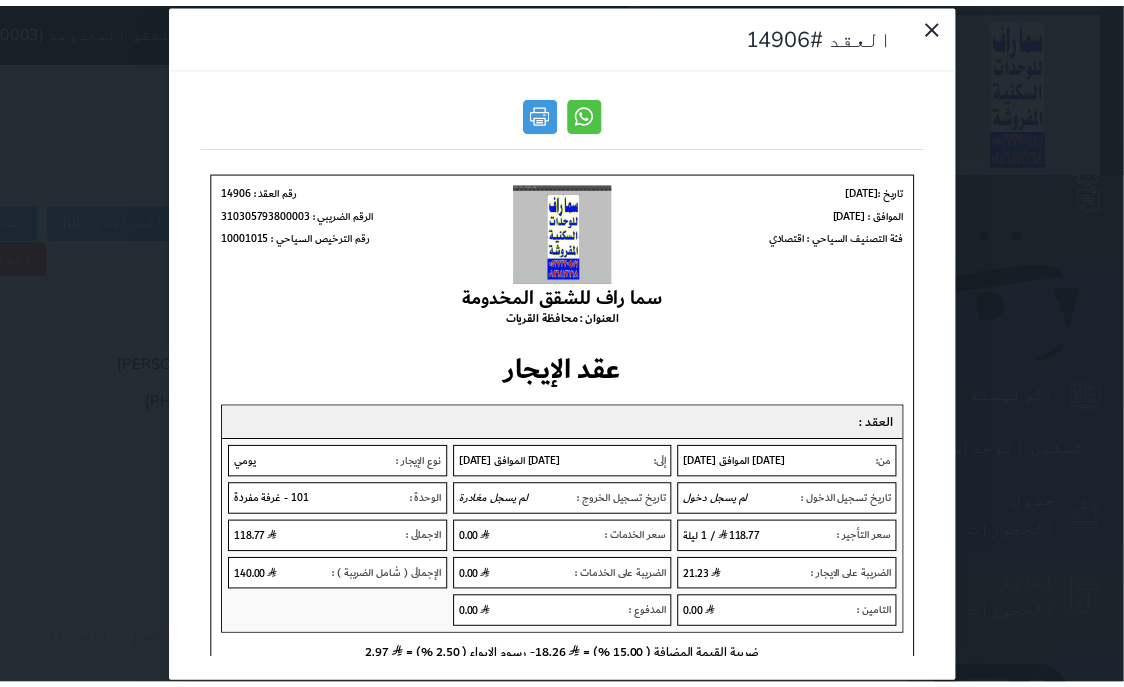 scroll, scrollTop: 0, scrollLeft: 0, axis: both 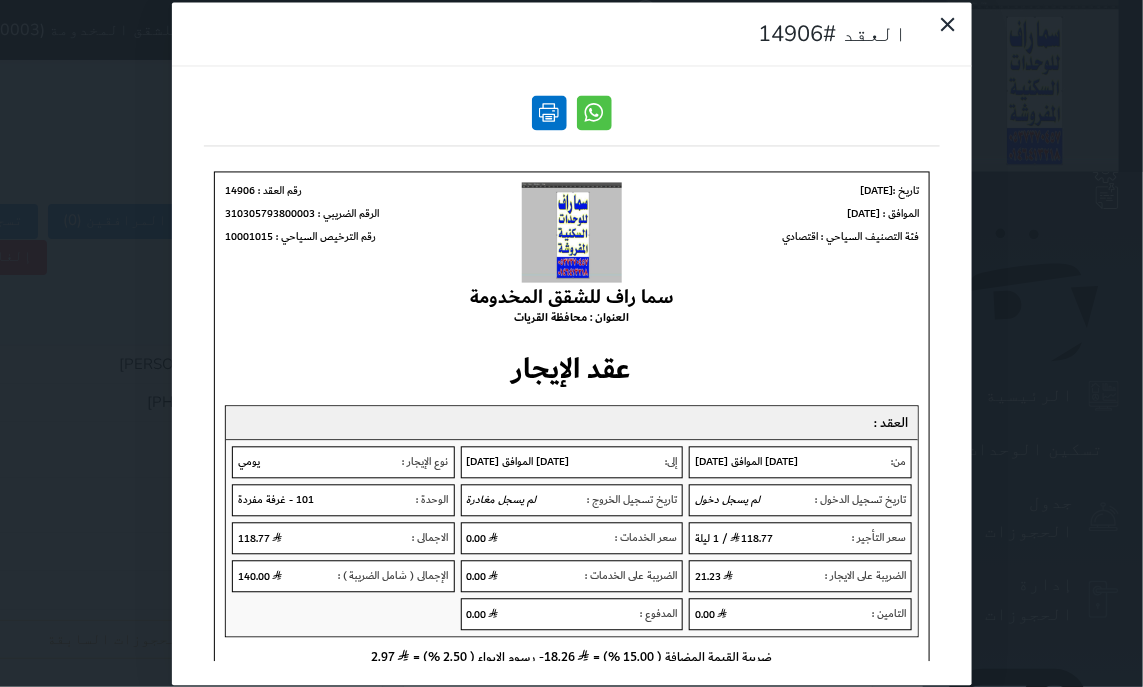 click at bounding box center [549, 112] 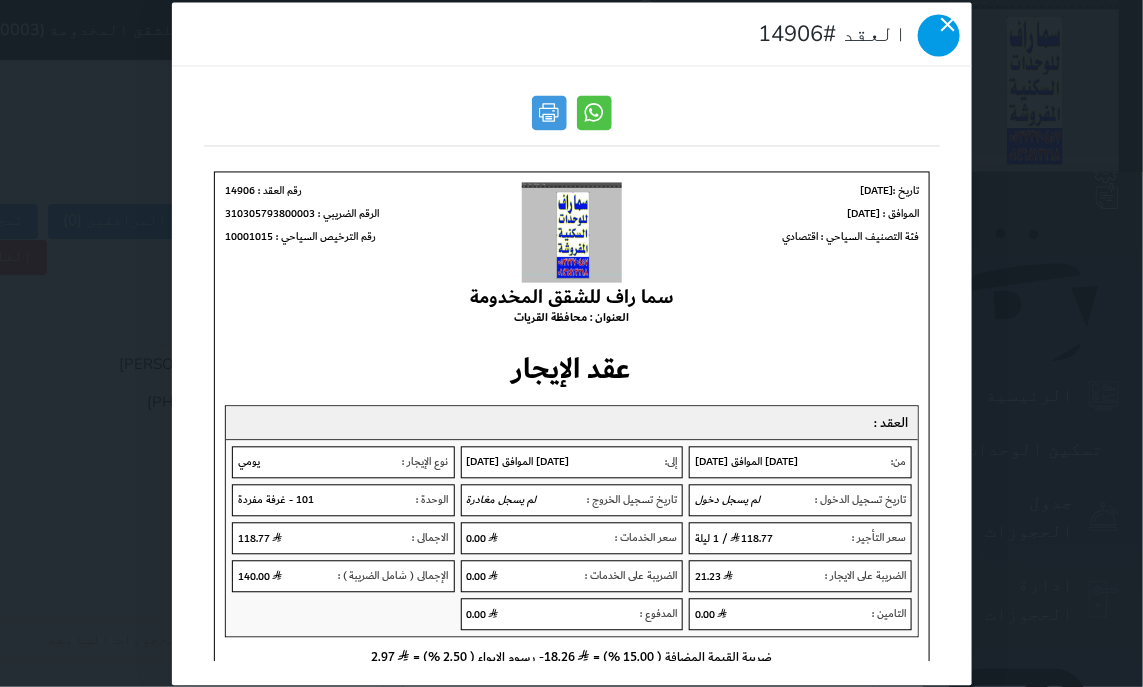 click at bounding box center [939, 35] 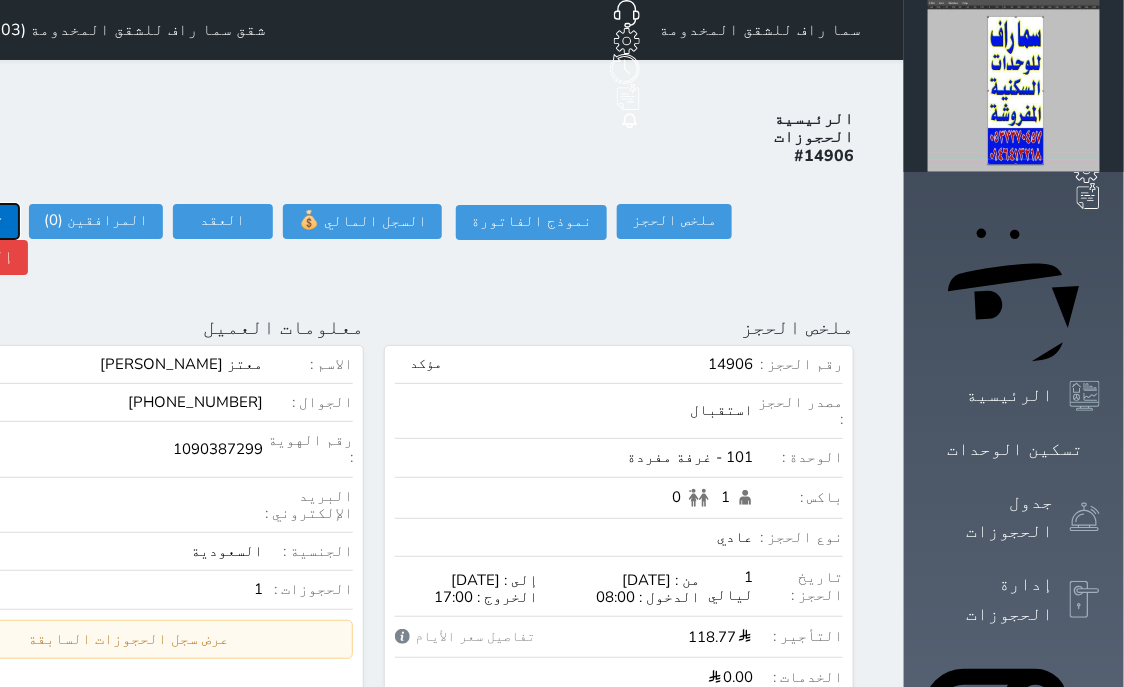 click on "تسجيل دخول" at bounding box center [-39, 221] 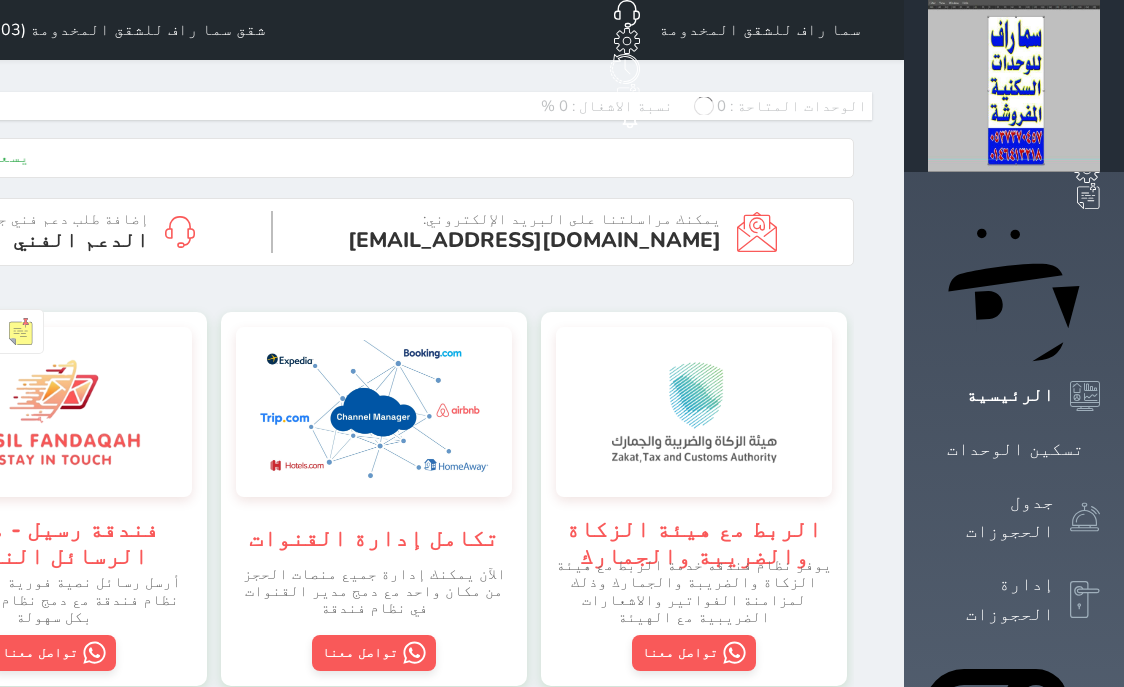 scroll, scrollTop: 0, scrollLeft: 0, axis: both 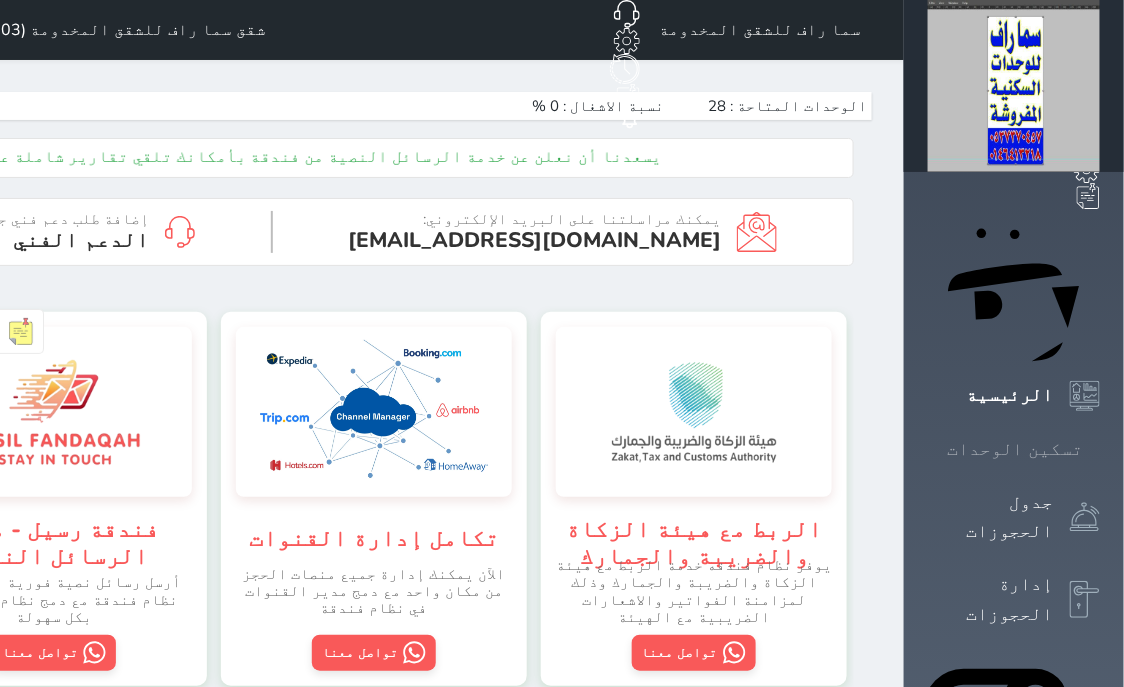 click on "تسكين الوحدات" at bounding box center [1015, 449] 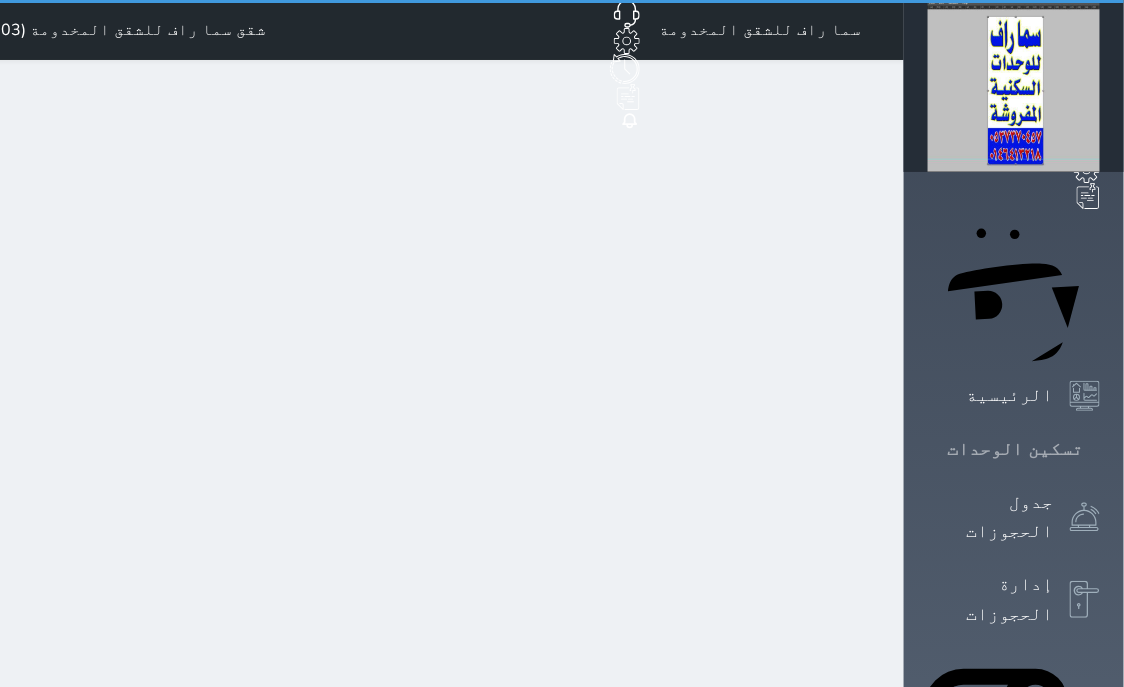 click on "تسكين الوحدات" at bounding box center [1015, 449] 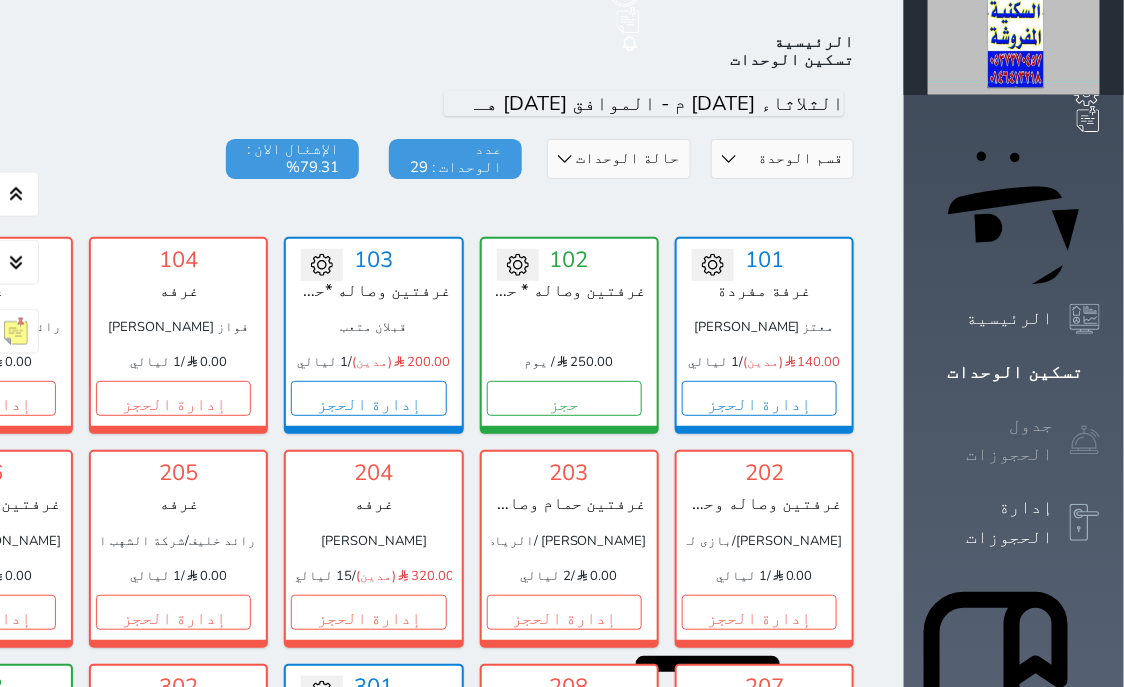 scroll, scrollTop: 78, scrollLeft: 0, axis: vertical 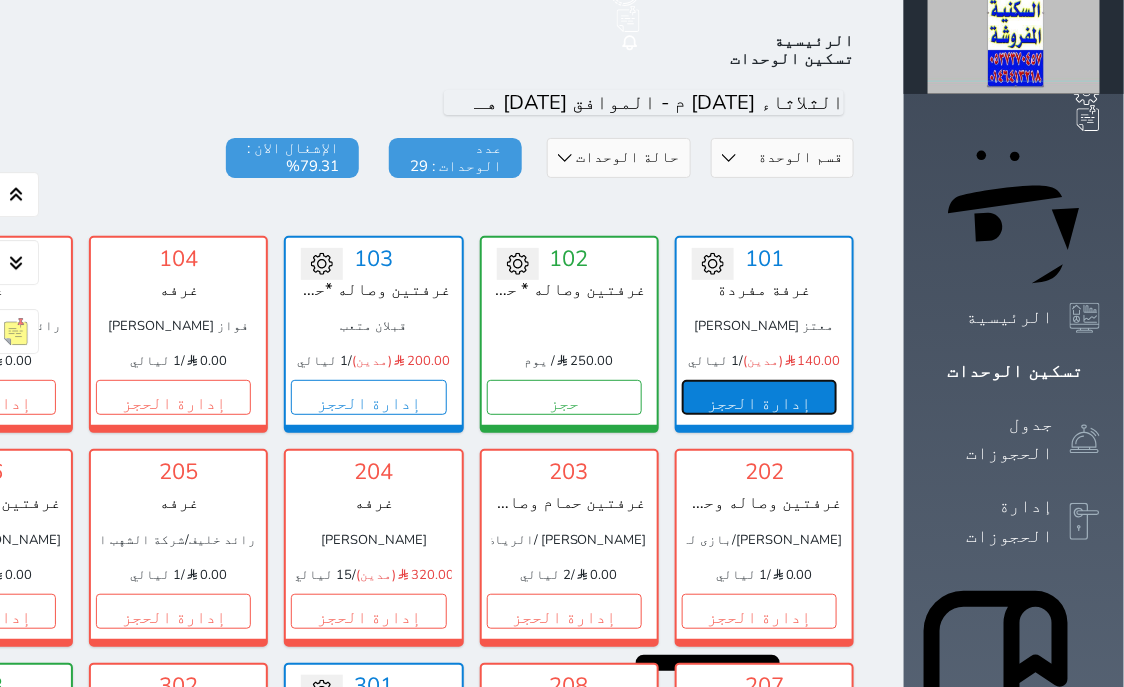 click on "إدارة الحجز" at bounding box center [759, 397] 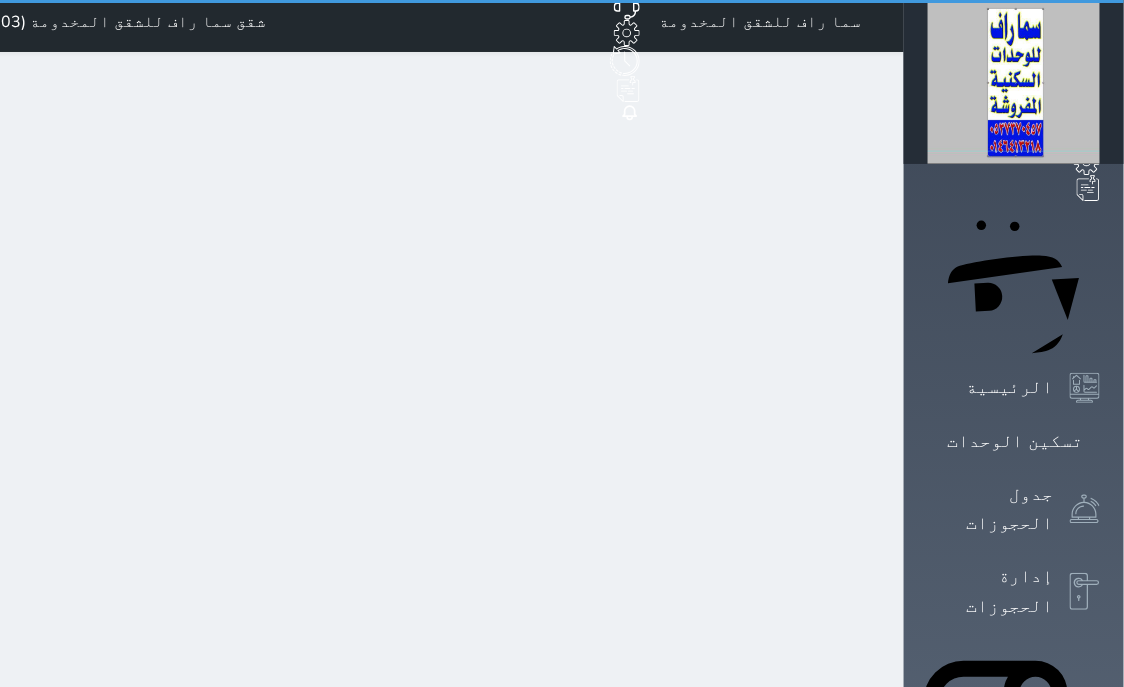 scroll, scrollTop: 0, scrollLeft: 0, axis: both 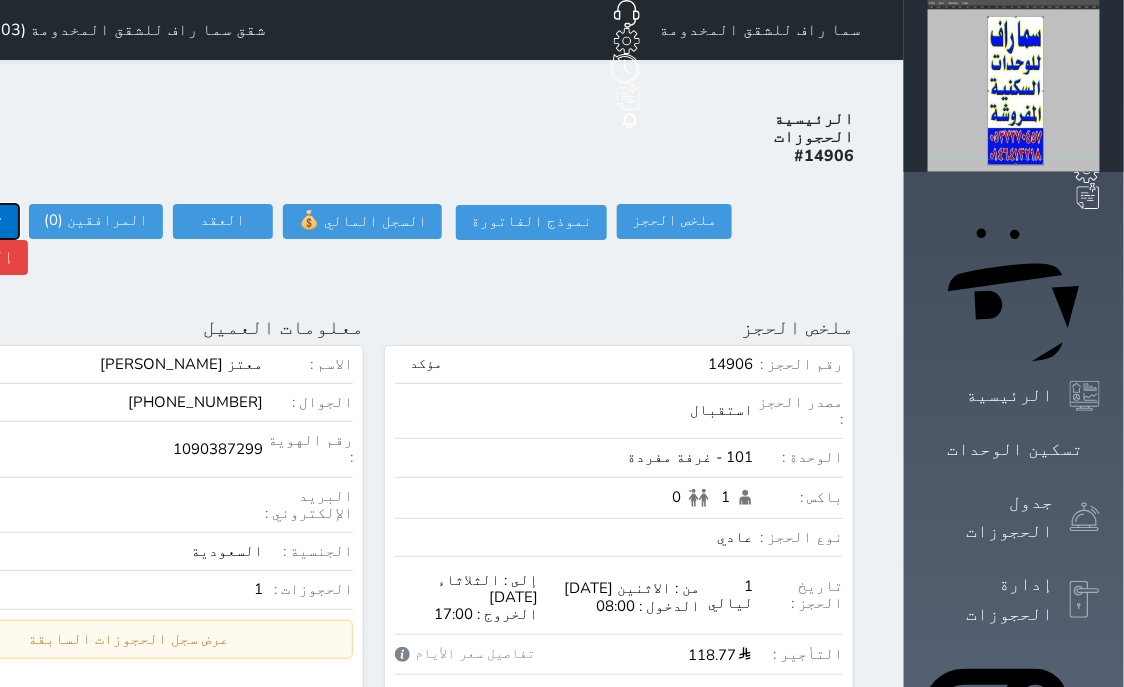 click on "تسجيل دخول" at bounding box center [-39, 221] 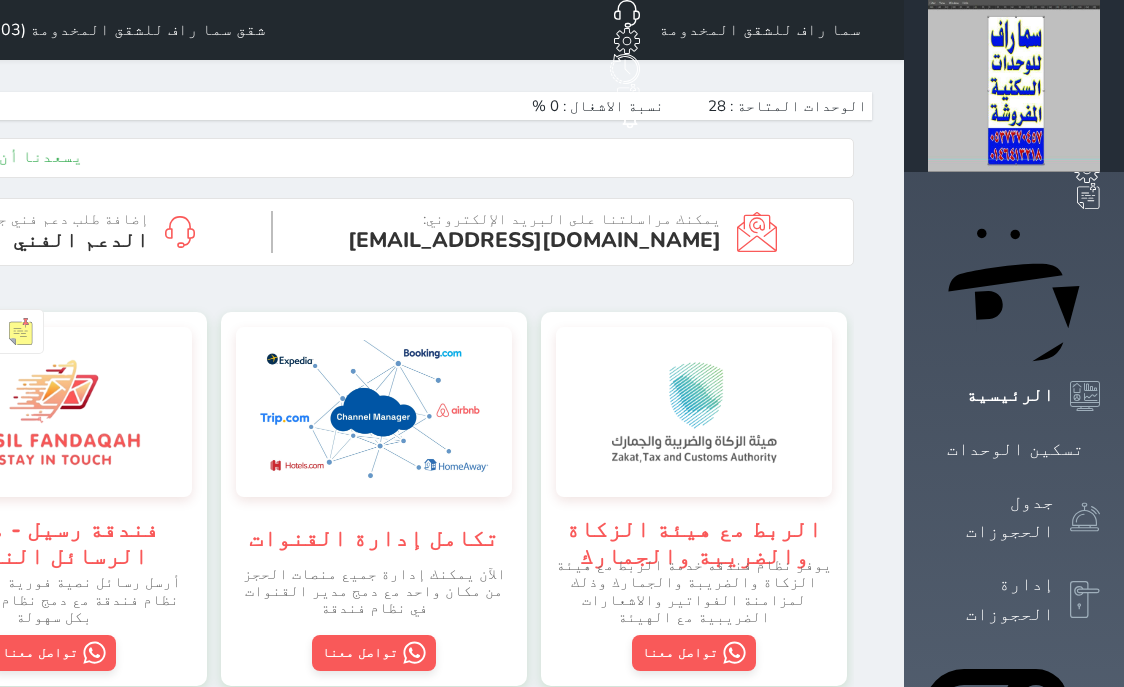 scroll, scrollTop: 0, scrollLeft: 0, axis: both 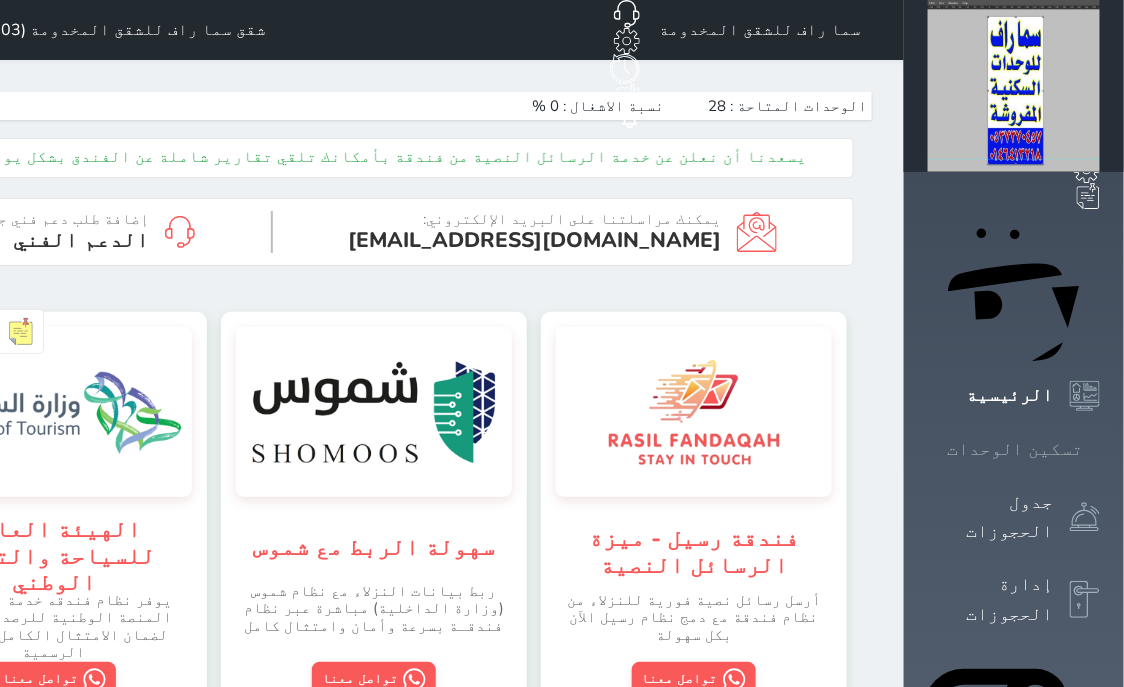 click on "تسكين الوحدات" at bounding box center (1015, 449) 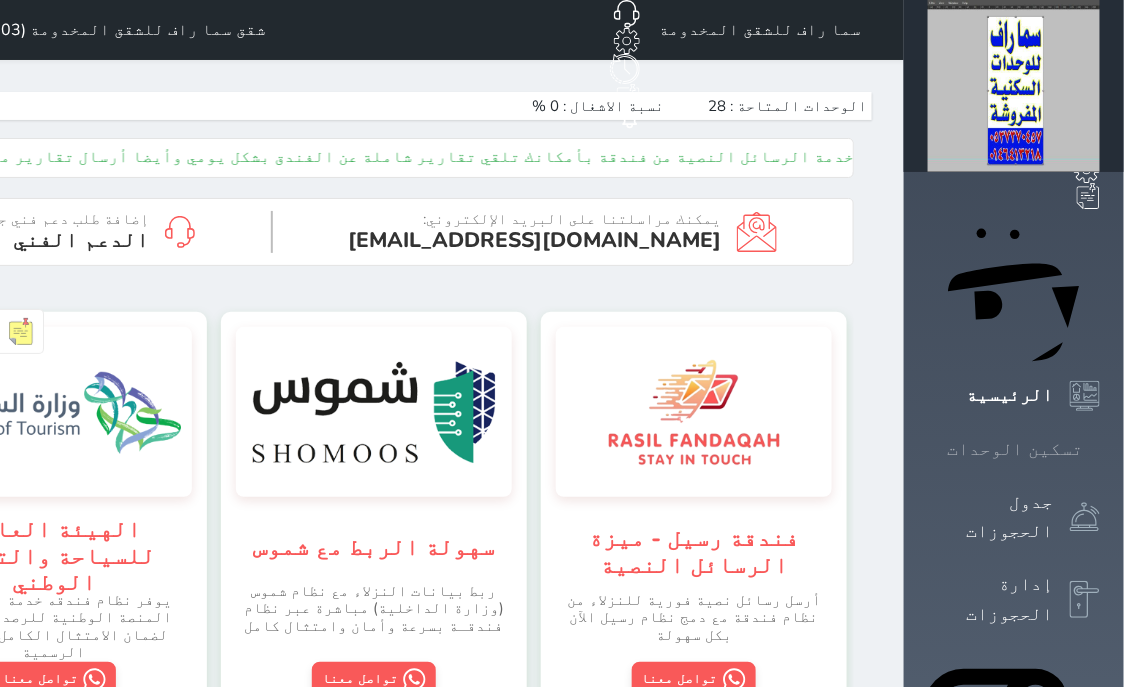 click on "تسكين الوحدات" at bounding box center (1015, 449) 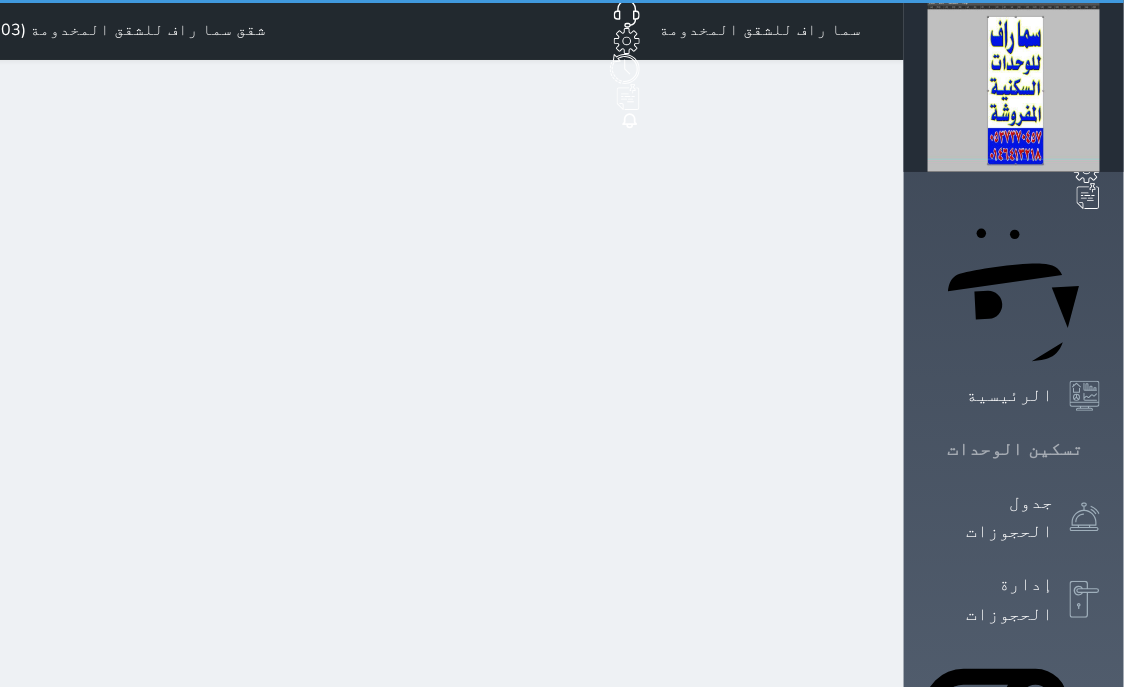 click on "تسكين الوحدات" at bounding box center [1015, 449] 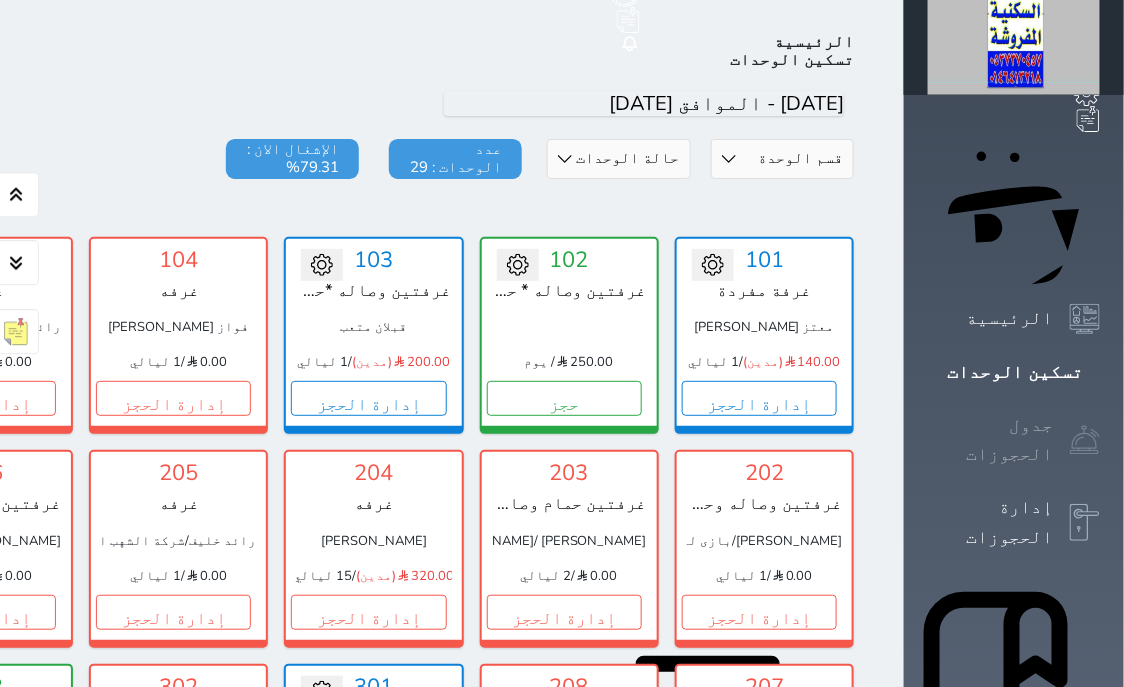 scroll, scrollTop: 78, scrollLeft: 0, axis: vertical 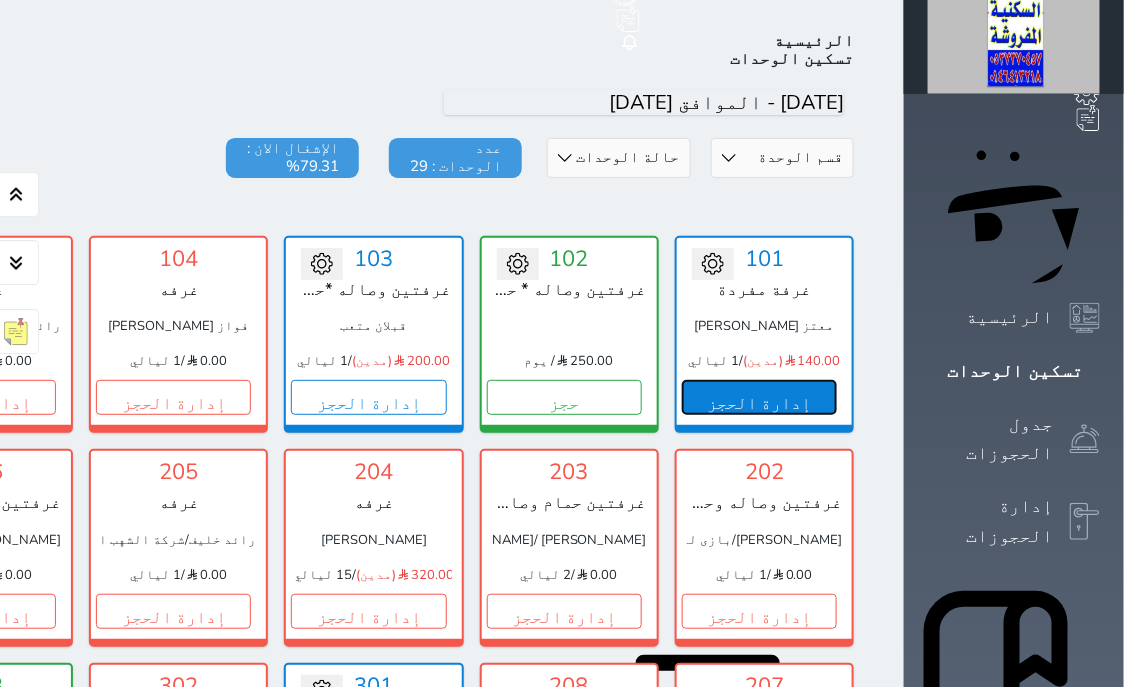 click on "إدارة الحجز" at bounding box center [759, 397] 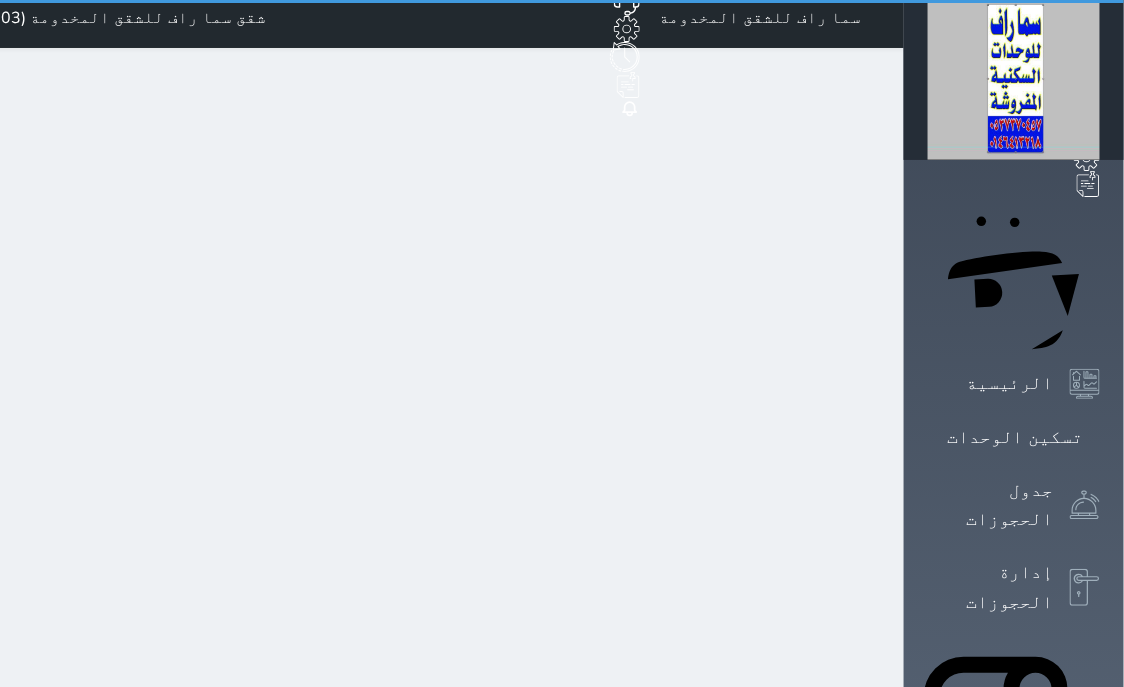 scroll, scrollTop: 0, scrollLeft: 0, axis: both 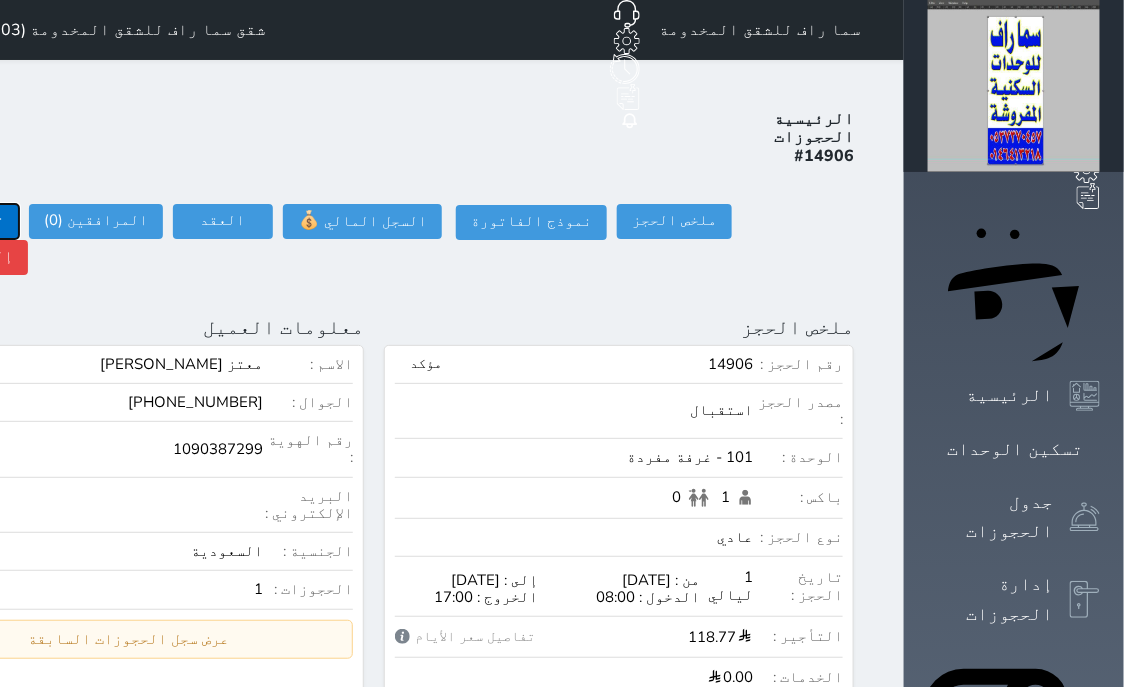 click on "تسجيل دخول" at bounding box center (-39, 221) 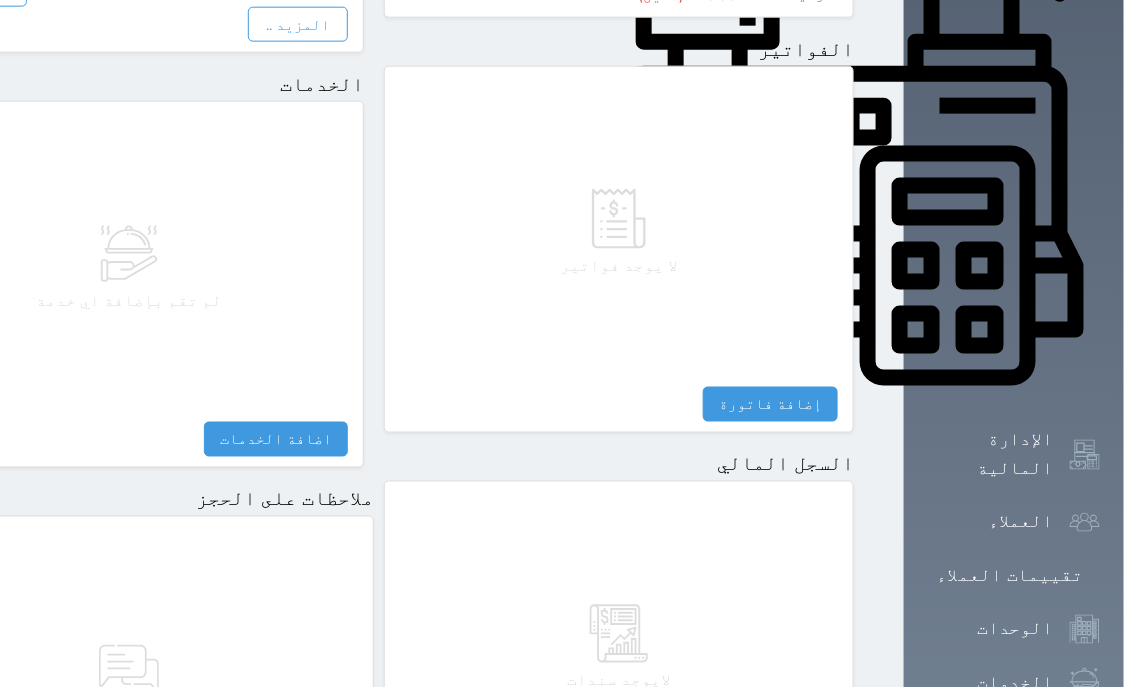 scroll, scrollTop: 1017, scrollLeft: 0, axis: vertical 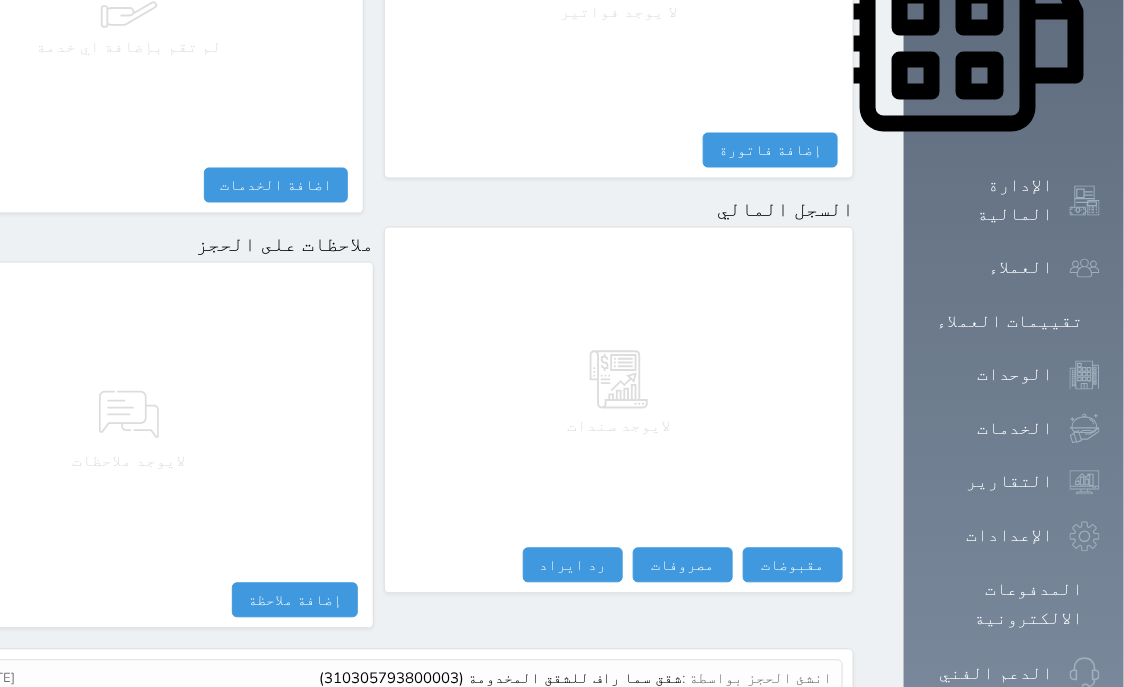 click on "عرض سجل شموس" at bounding box center (778, 726) 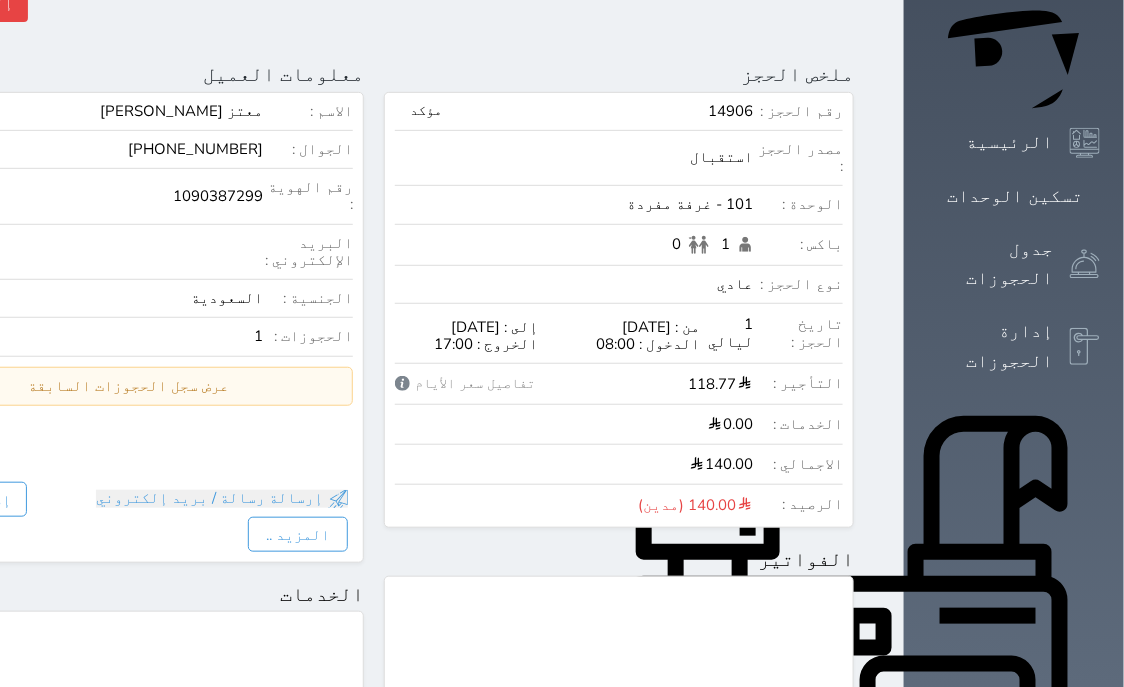 scroll, scrollTop: 0, scrollLeft: 0, axis: both 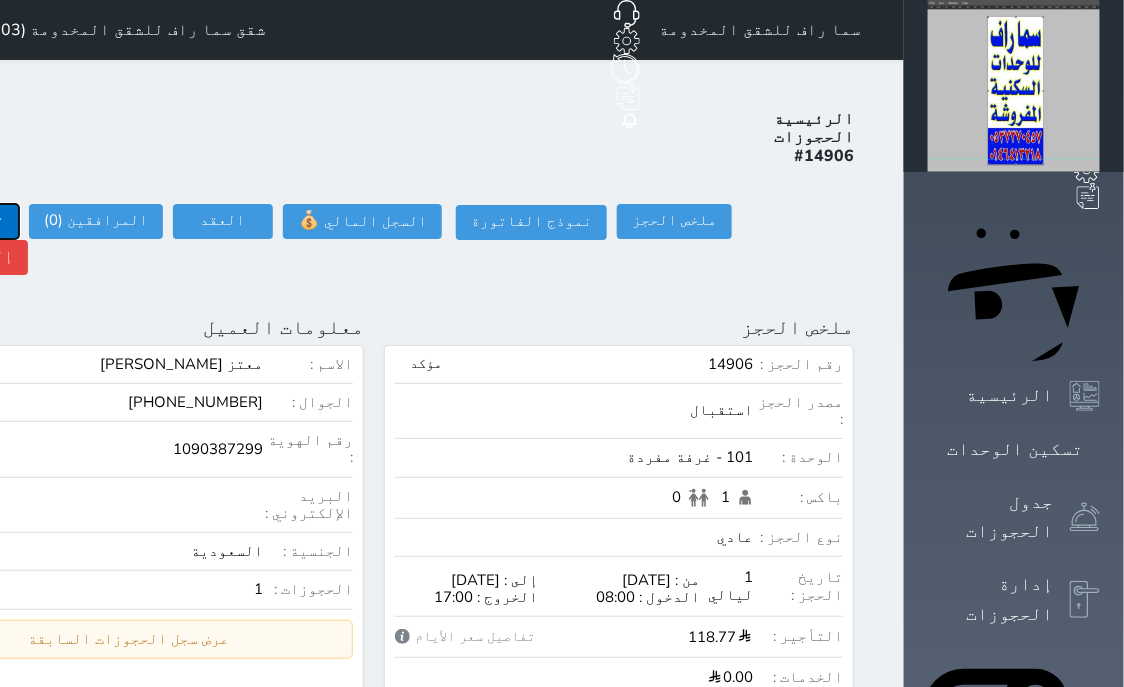 click on "تسجيل دخول" at bounding box center (-39, 221) 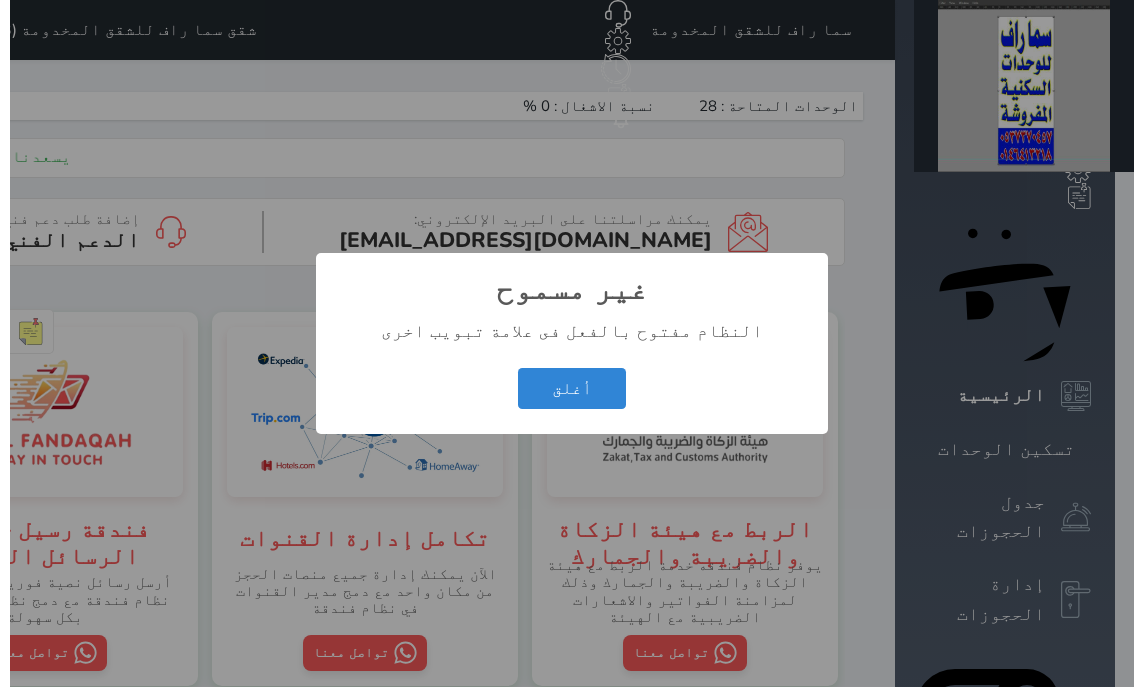 scroll, scrollTop: 0, scrollLeft: 0, axis: both 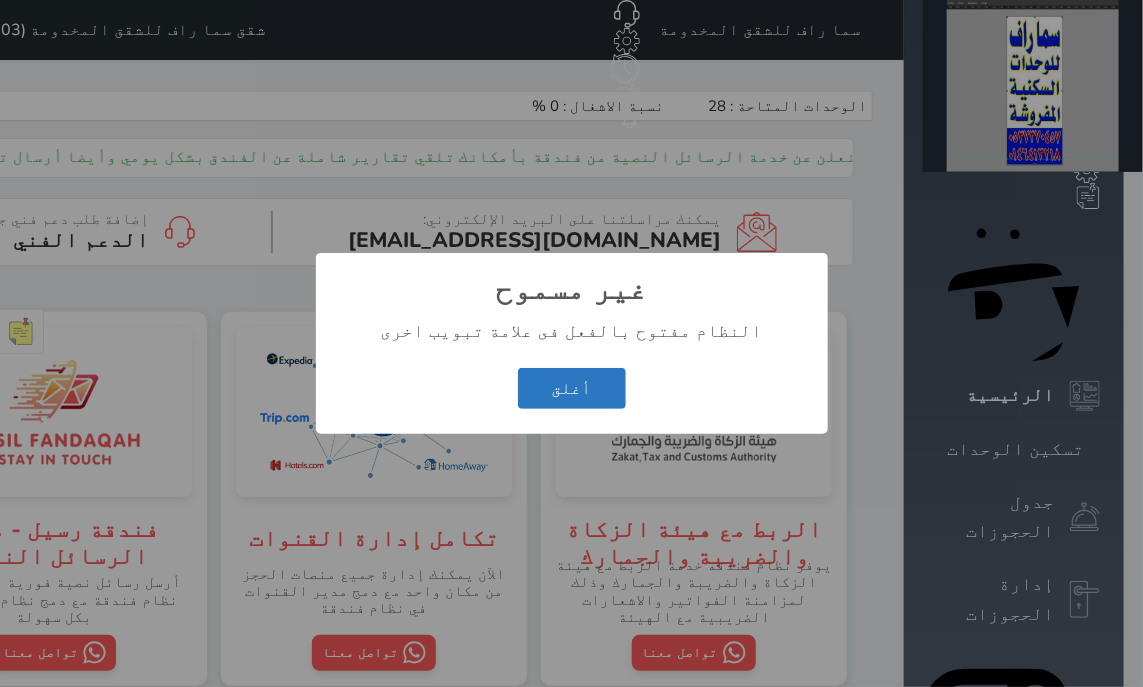 click on "أغلق" at bounding box center (572, 388) 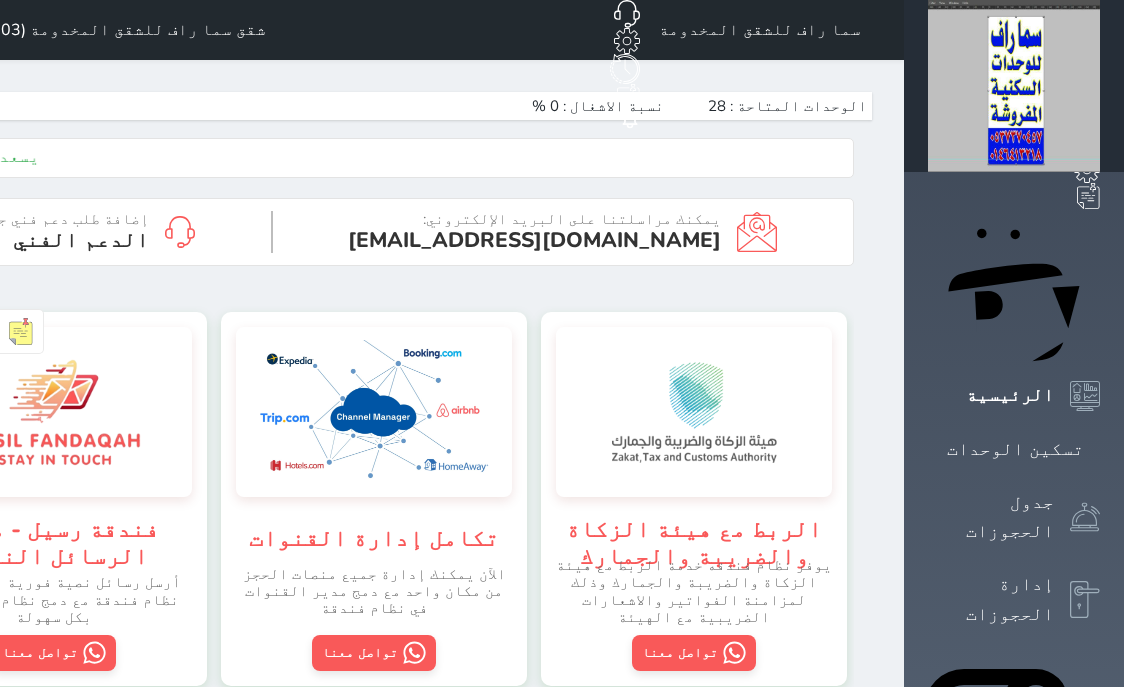 scroll, scrollTop: 0, scrollLeft: 0, axis: both 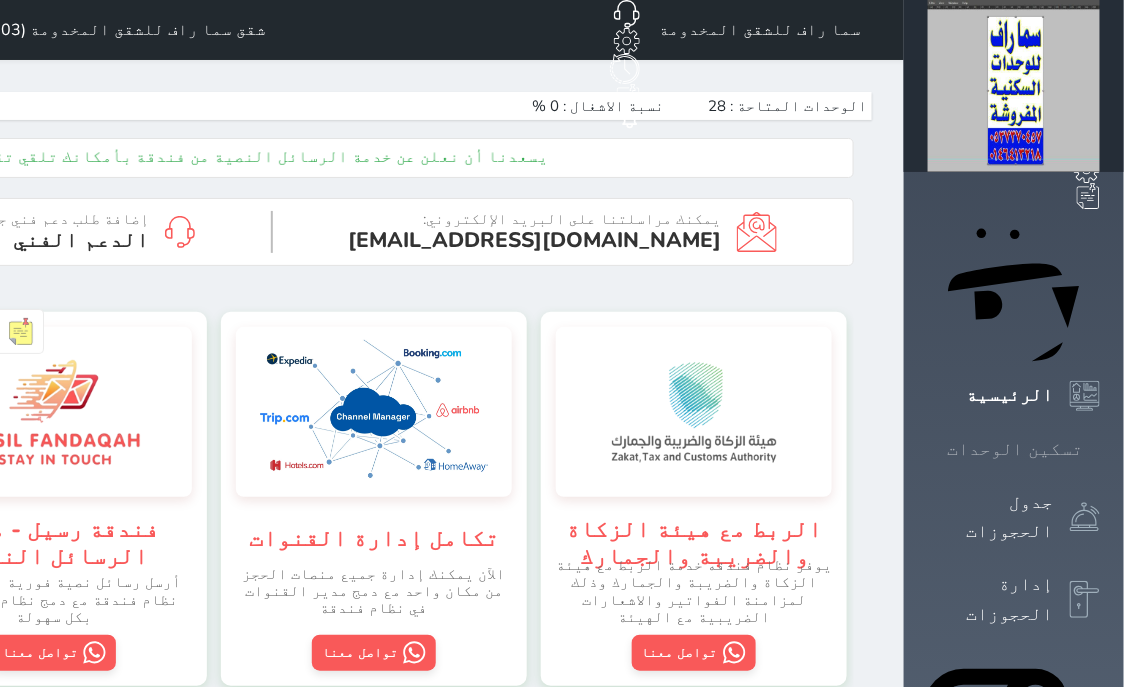 click on "تسكين الوحدات" at bounding box center [1015, 449] 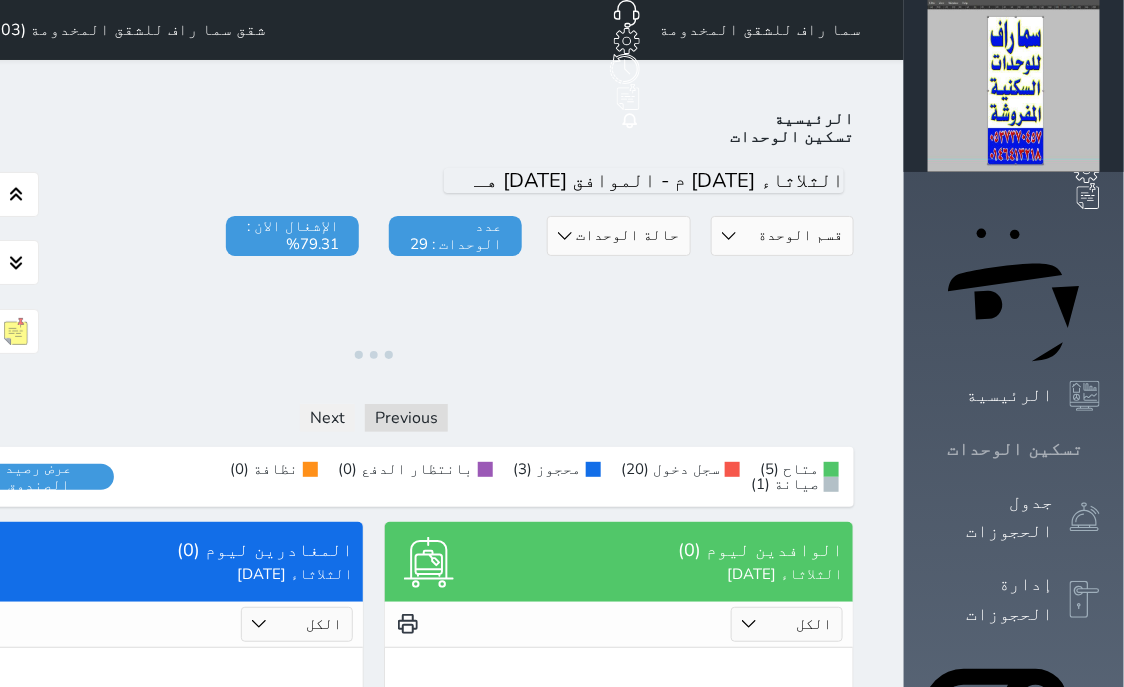 click on "تسكين الوحدات" at bounding box center [1015, 449] 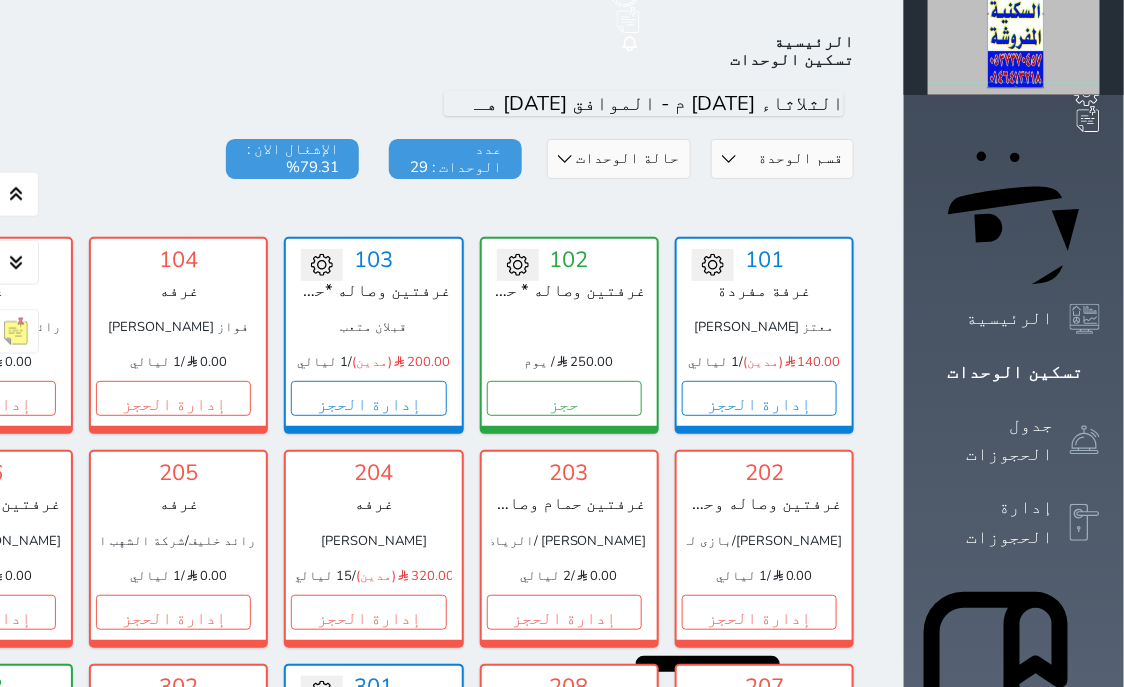 scroll, scrollTop: 78, scrollLeft: 0, axis: vertical 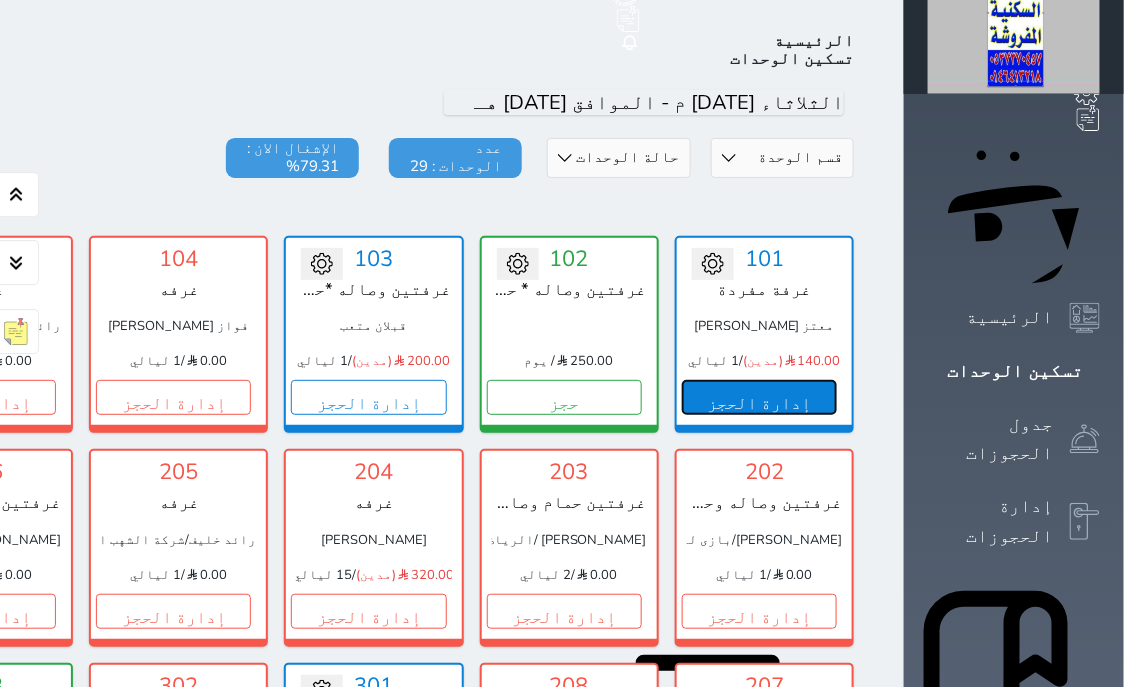 click on "إدارة الحجز" at bounding box center [759, 397] 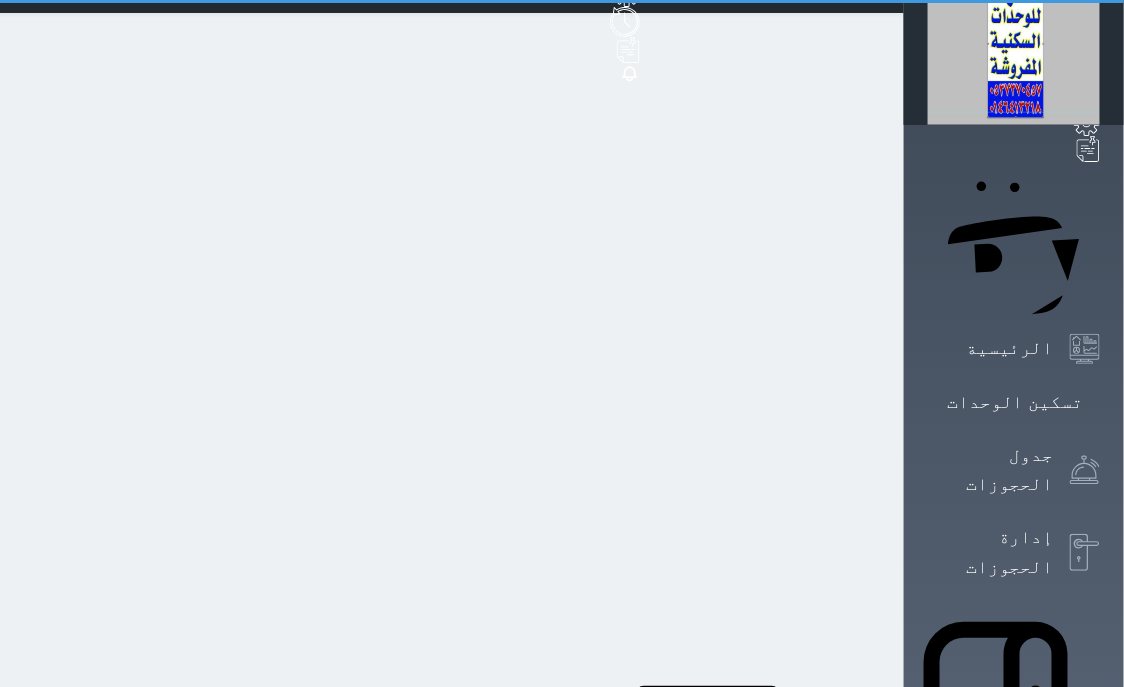 scroll, scrollTop: 0, scrollLeft: 0, axis: both 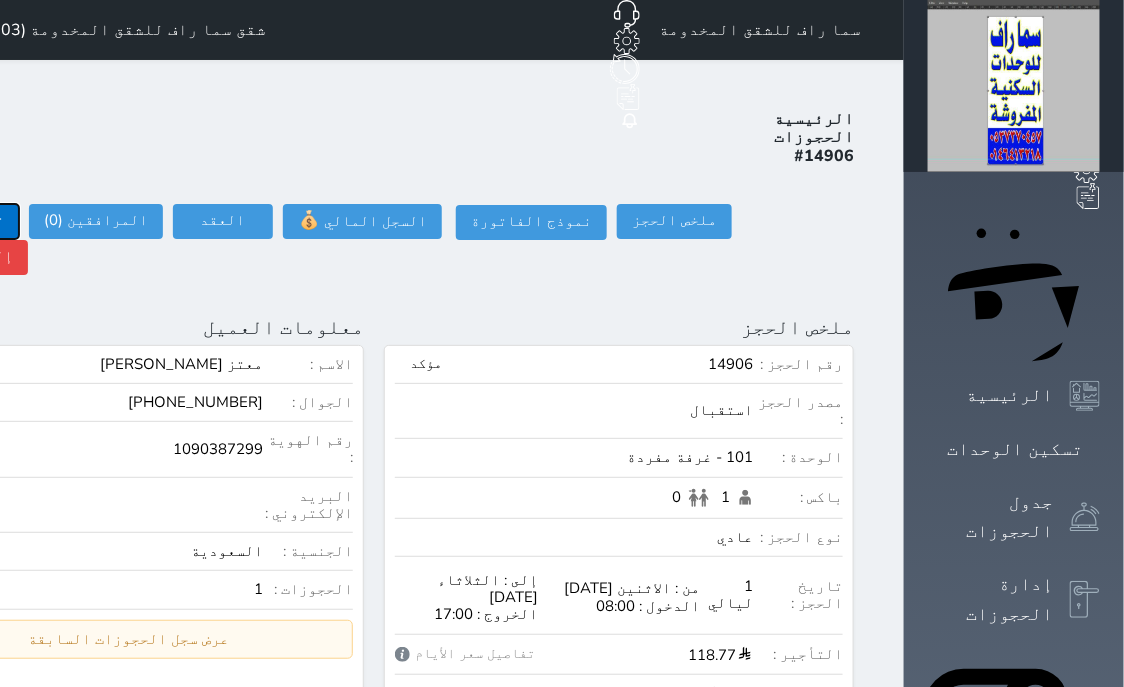 click on "تسجيل دخول" at bounding box center [-39, 221] 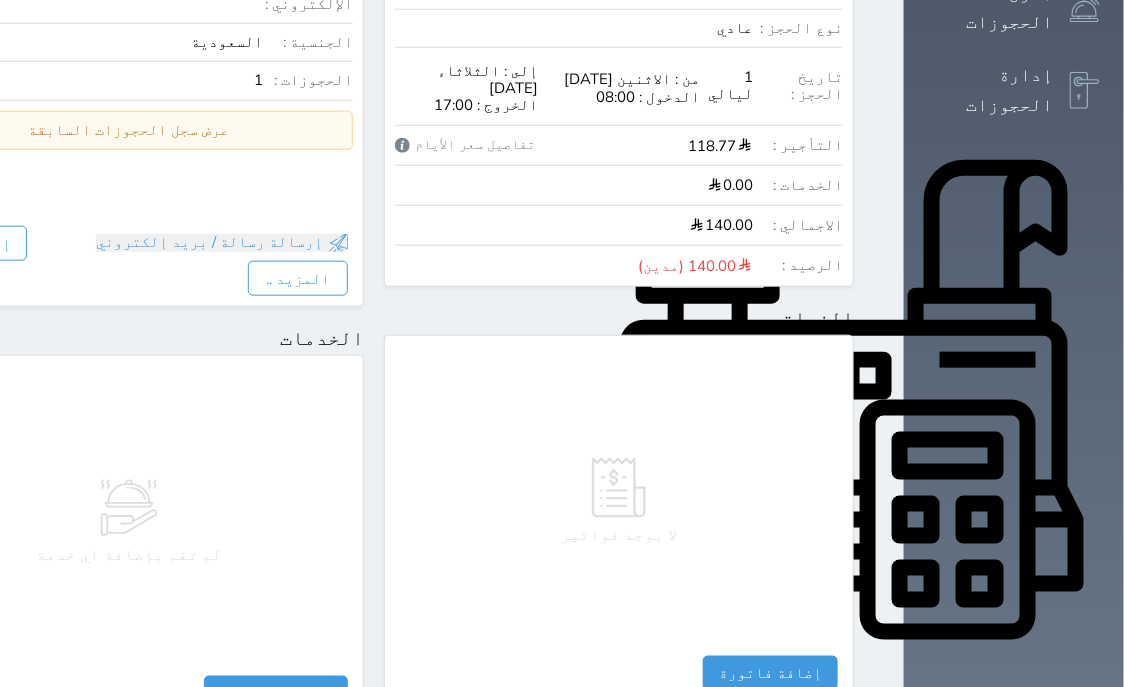 scroll, scrollTop: 1017, scrollLeft: 0, axis: vertical 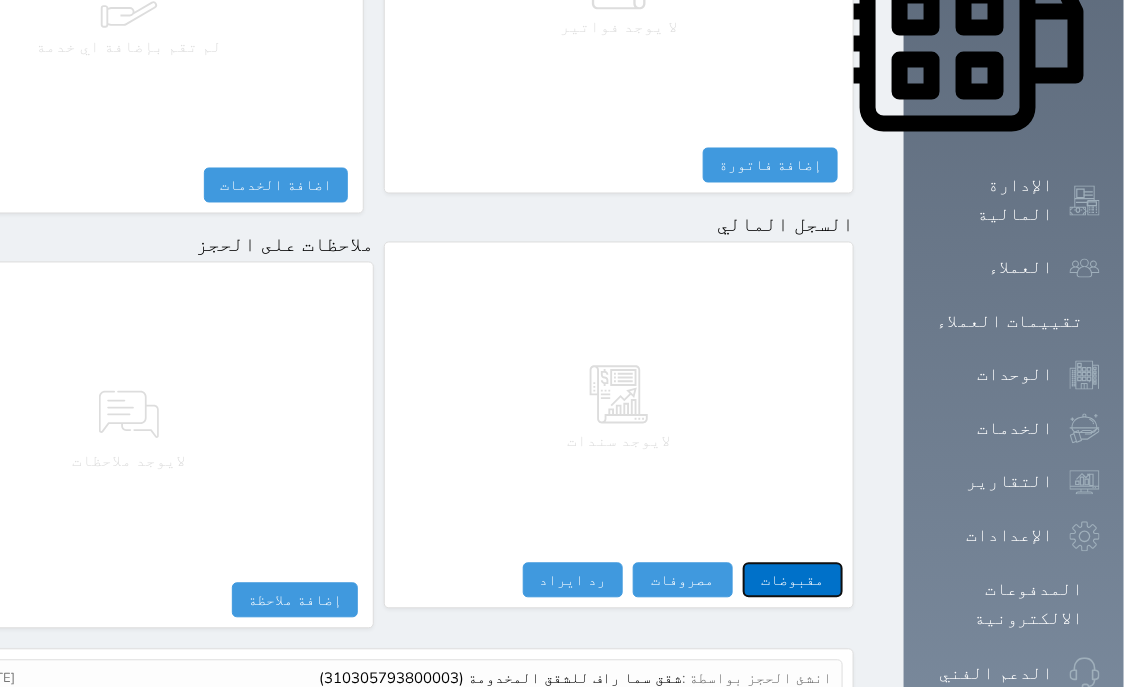 click on "مقبوضات" at bounding box center [793, 580] 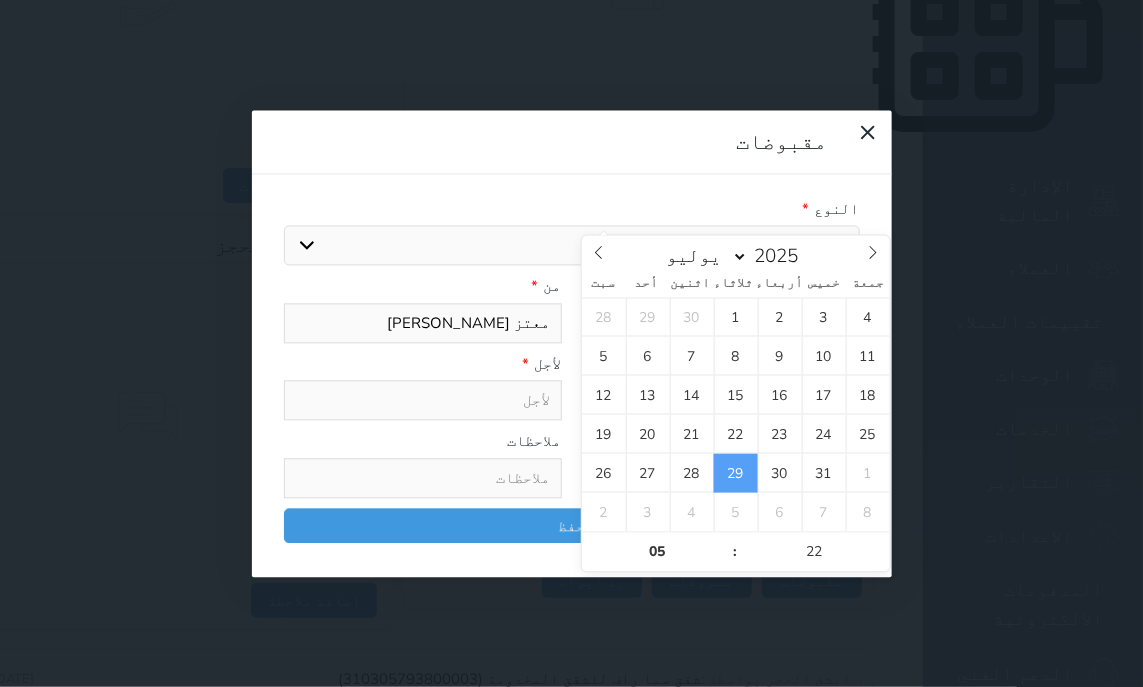 drag, startPoint x: 856, startPoint y: 140, endPoint x: 942, endPoint y: 228, distance: 123.04471 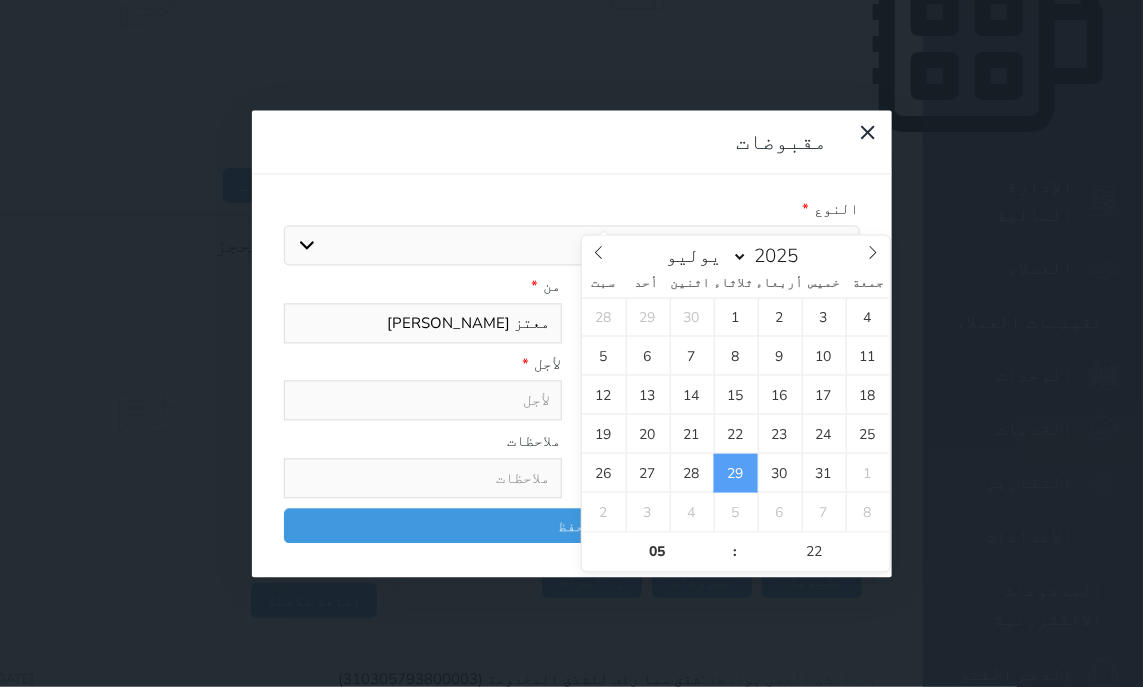 click on "[DATE] 05:22" at bounding box center (721, 323) 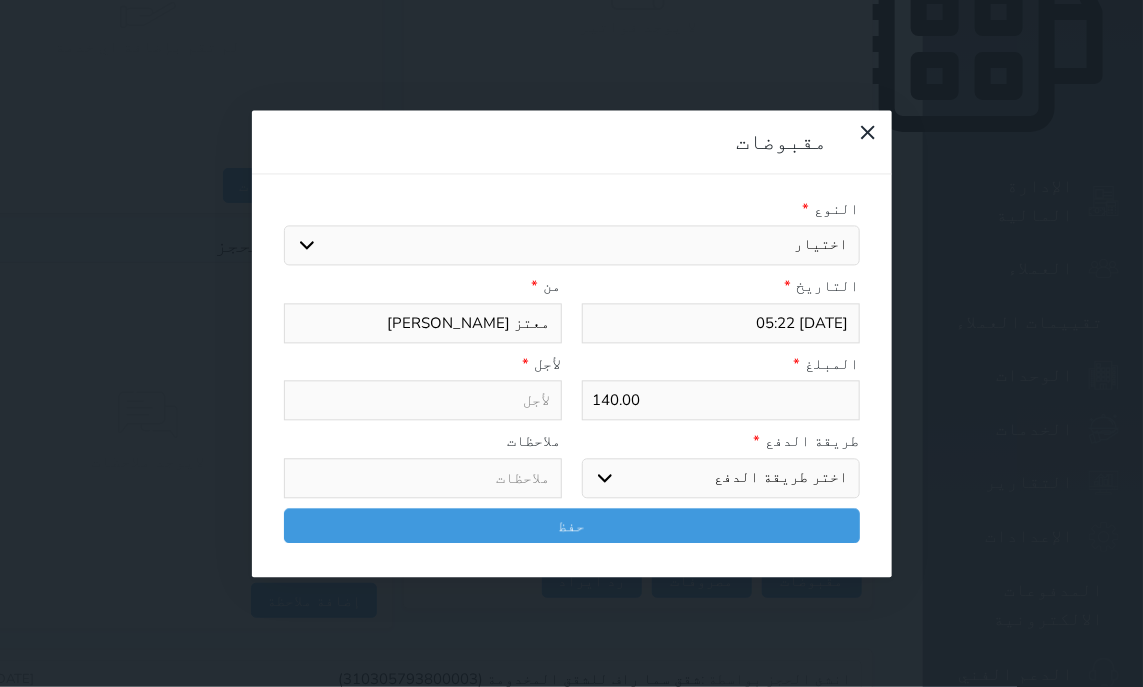 click on "اختيار" at bounding box center (572, 246) 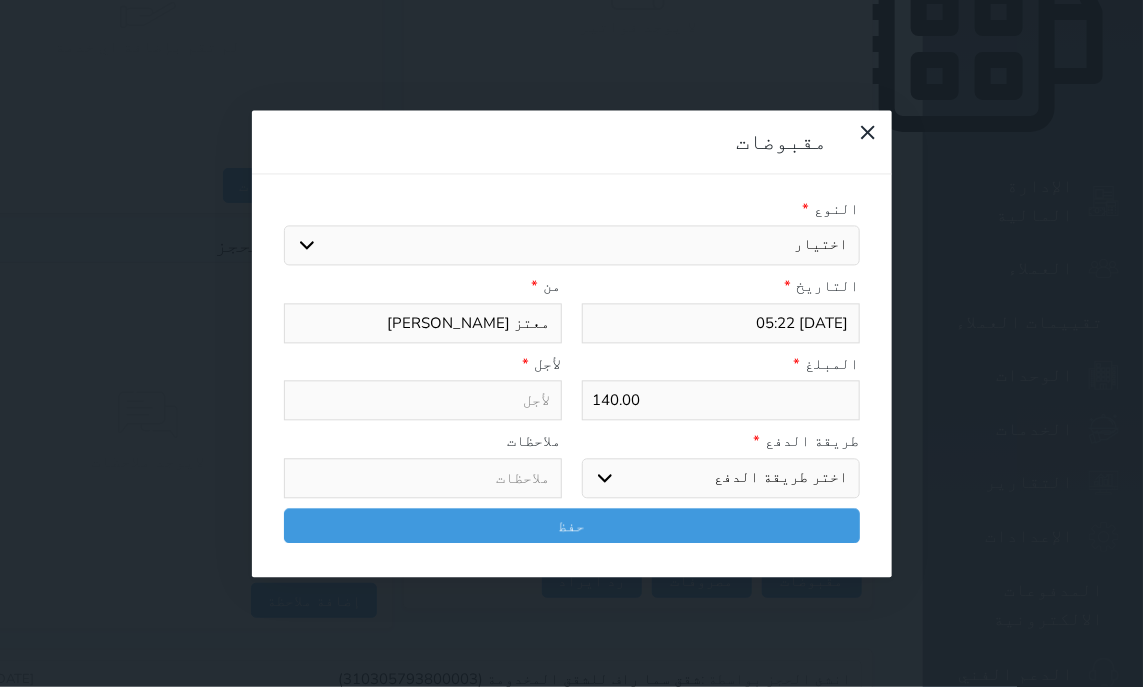 click on "اختر طريقة الدفع   دفع نقدى   تحويل بنكى   مدى   بطاقة ائتمان   آجل" at bounding box center [721, 478] 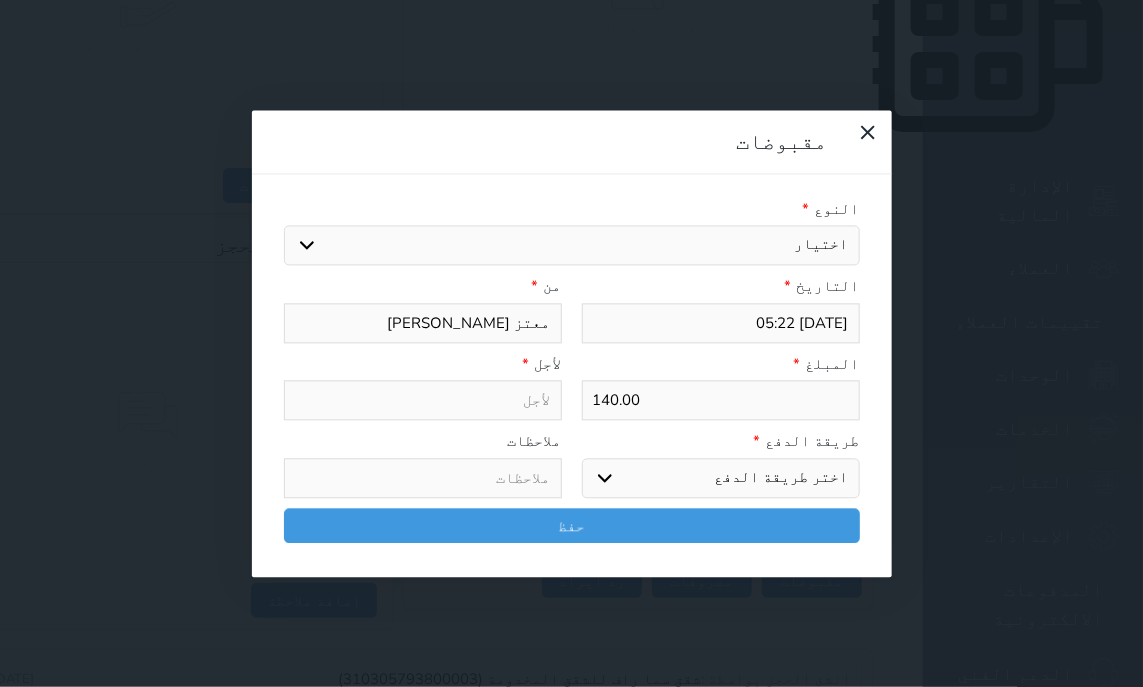 select on "mada" 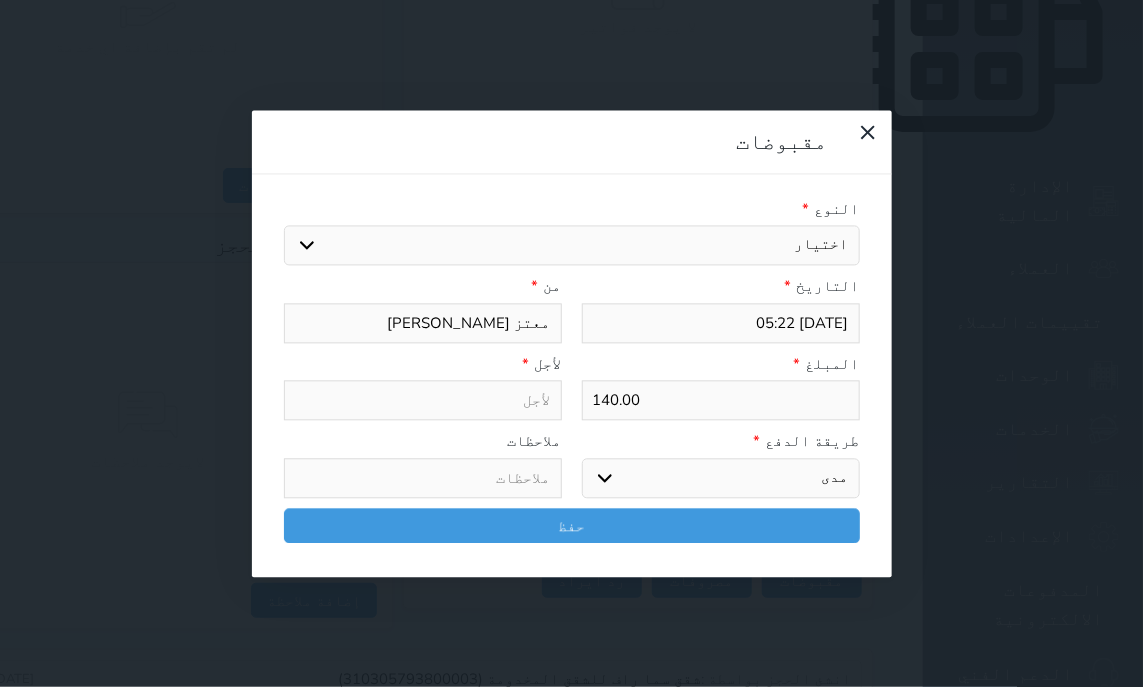 click on "مدى" at bounding box center [0, 0] 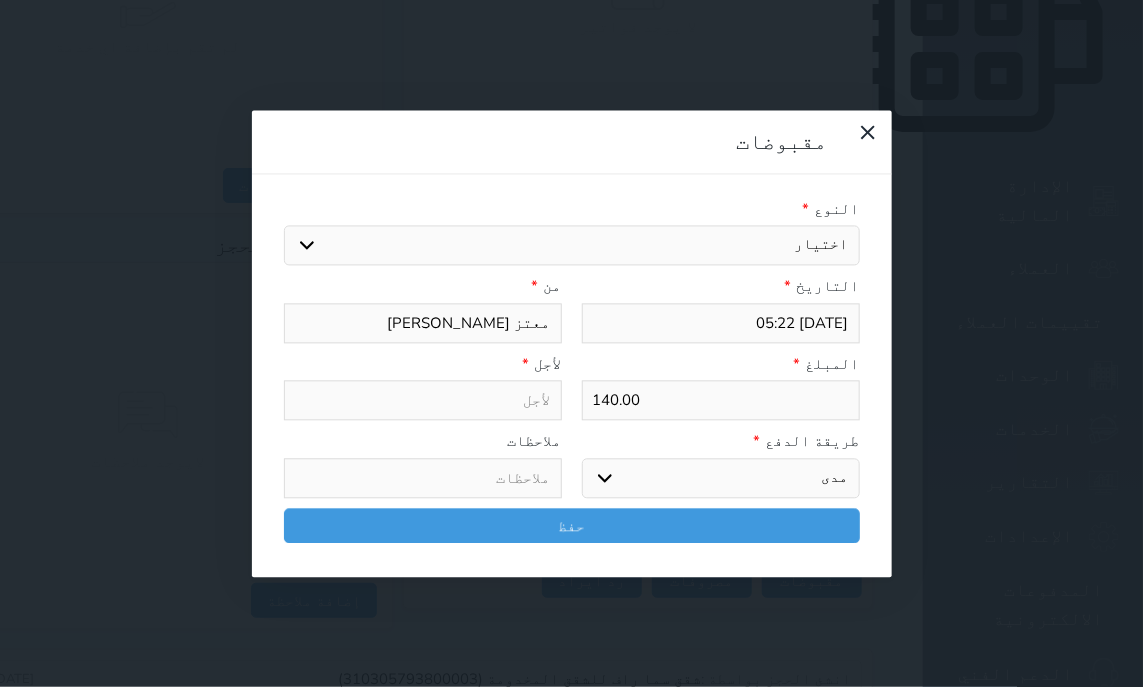 select 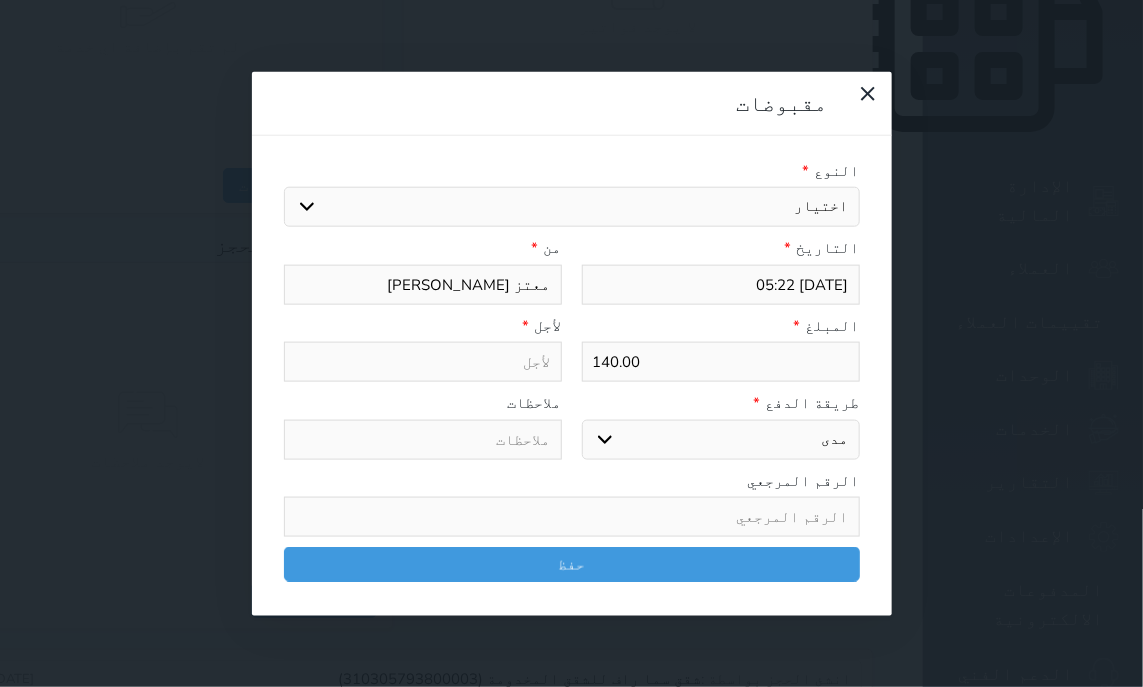 click on "اختيار" at bounding box center [572, 207] 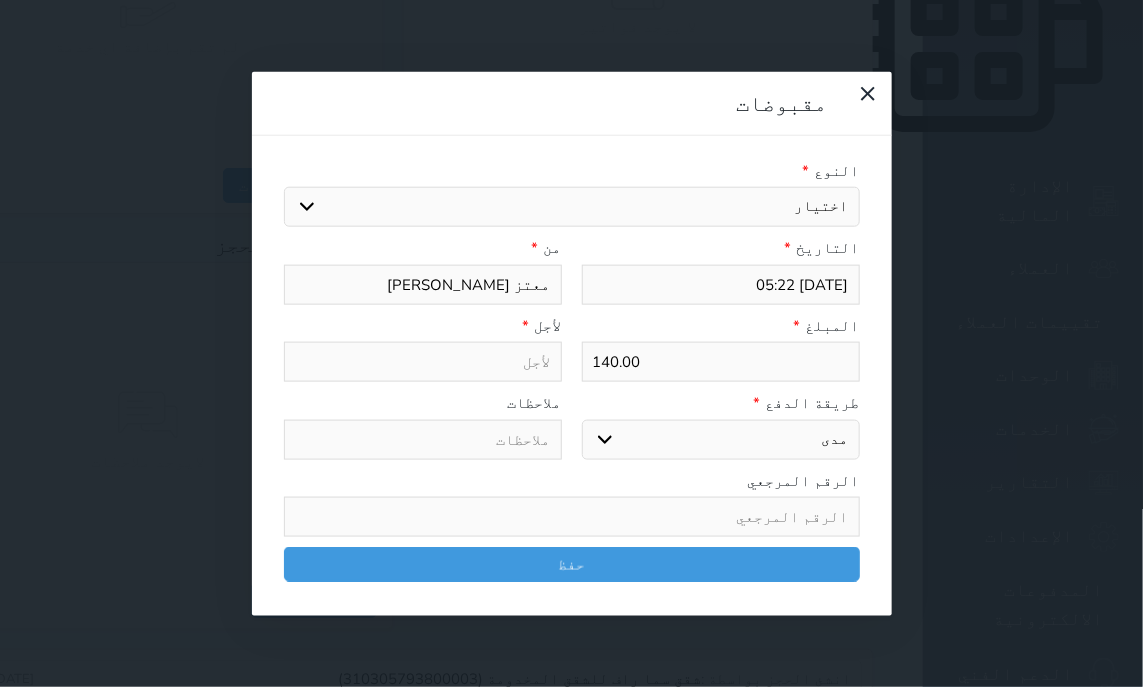 click on "اختيار" at bounding box center [572, 207] 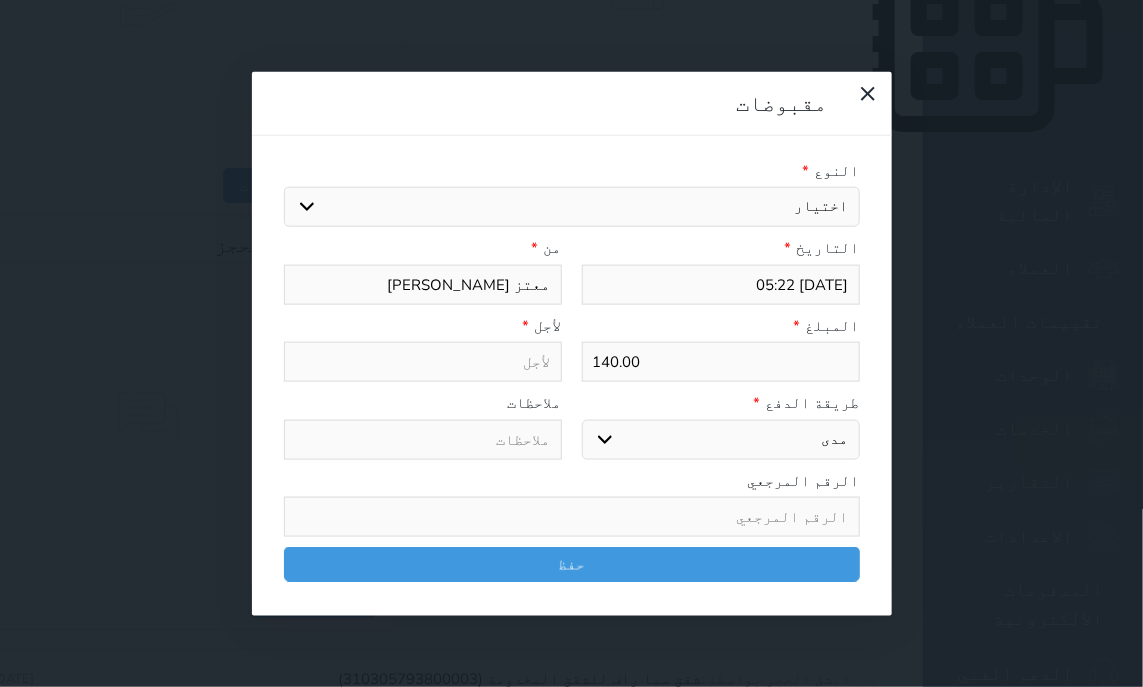 click on "اختيار" at bounding box center [572, 207] 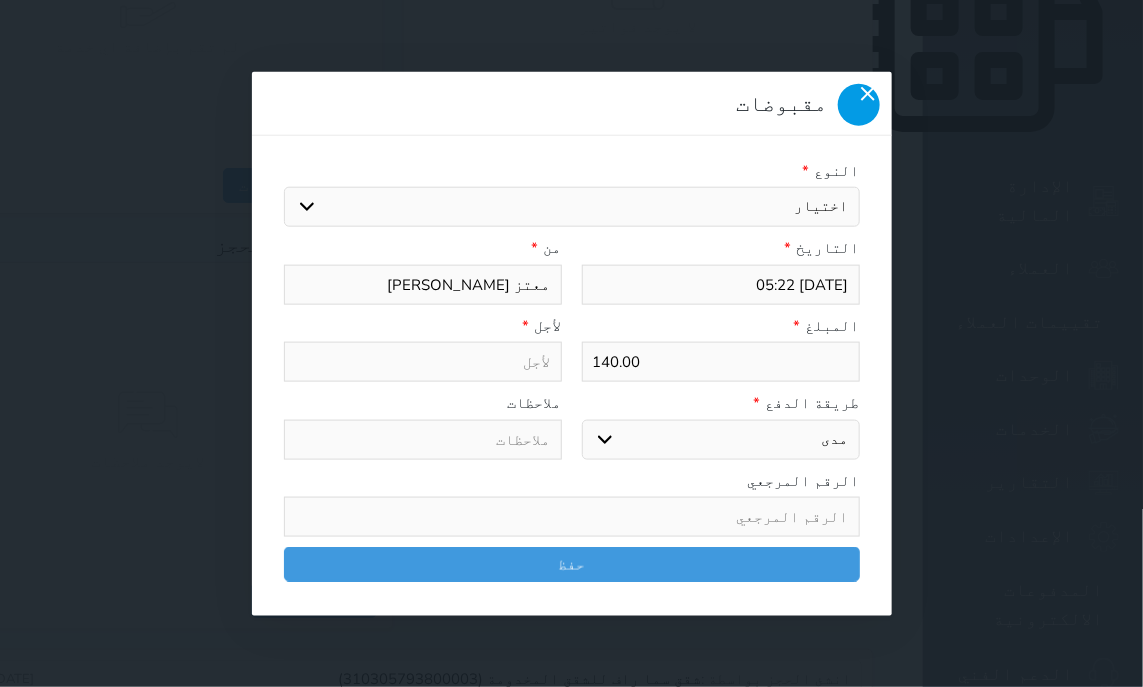 click 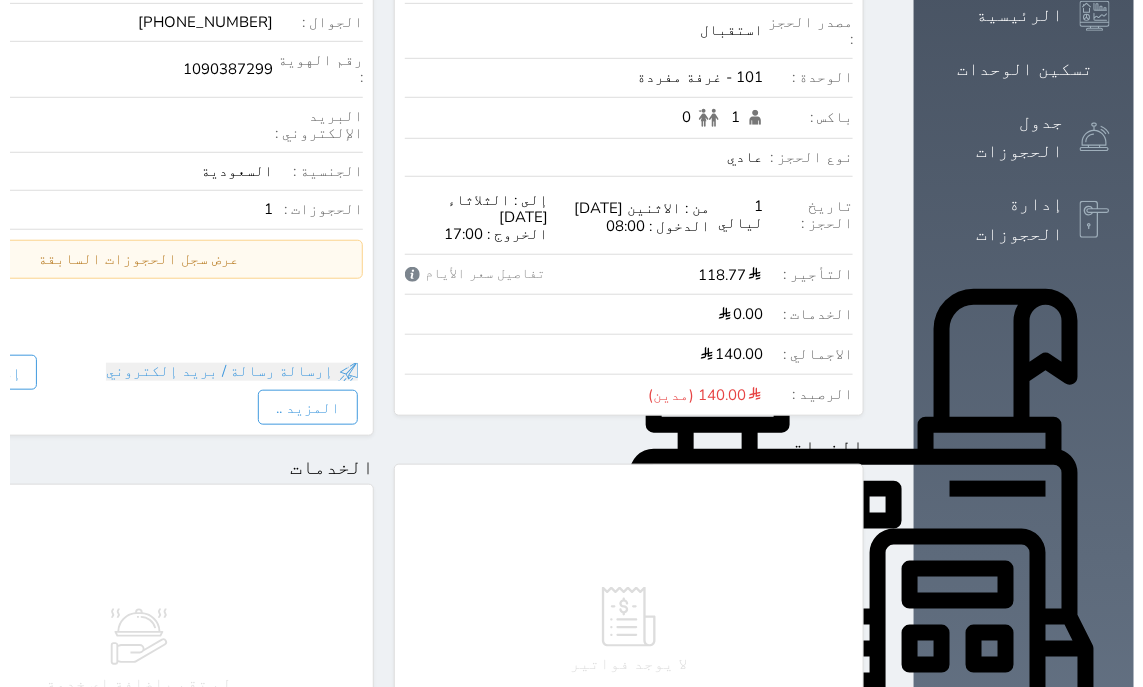 scroll, scrollTop: 0, scrollLeft: 0, axis: both 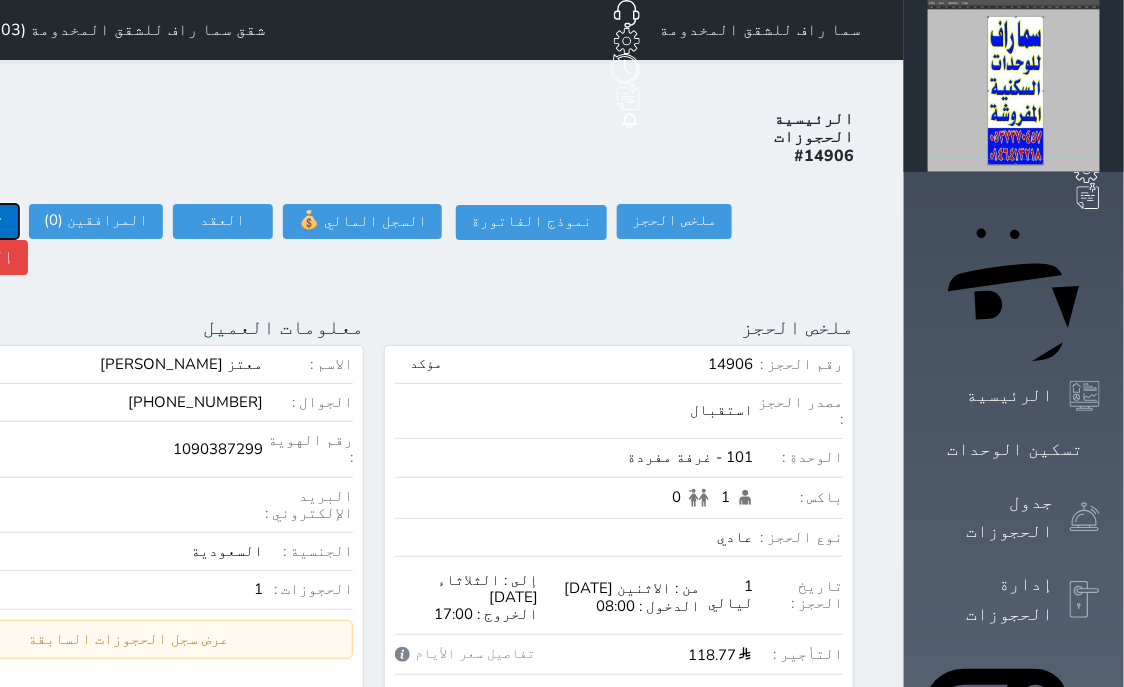 click on "تسجيل دخول" at bounding box center [-39, 221] 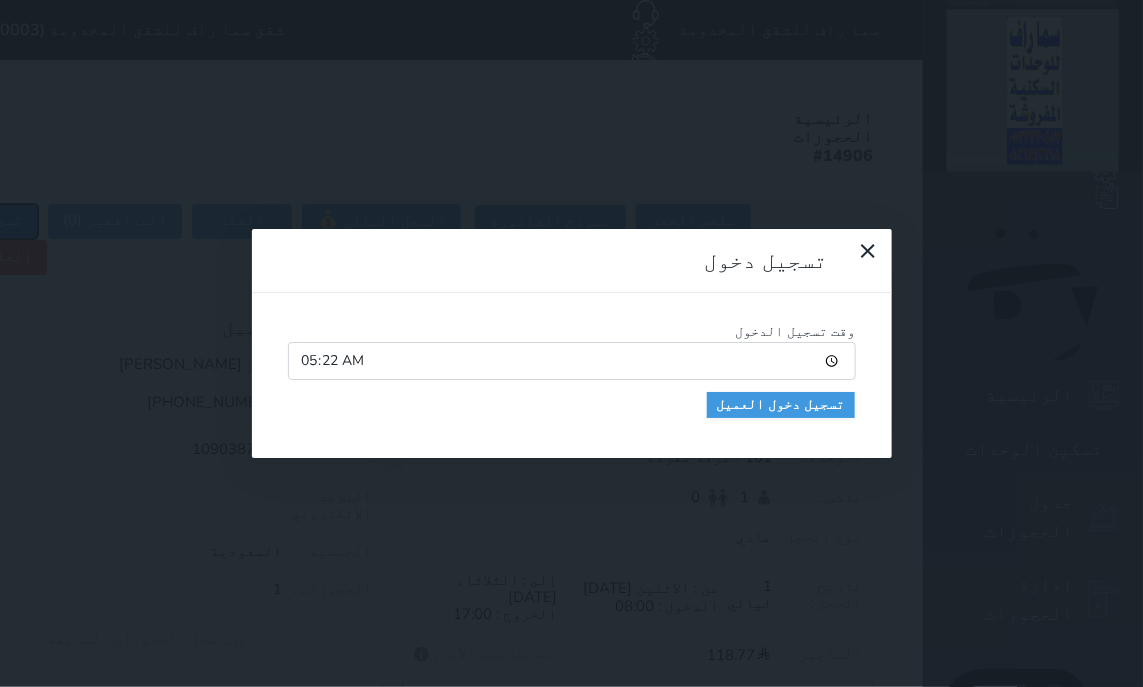 type on "05:23" 